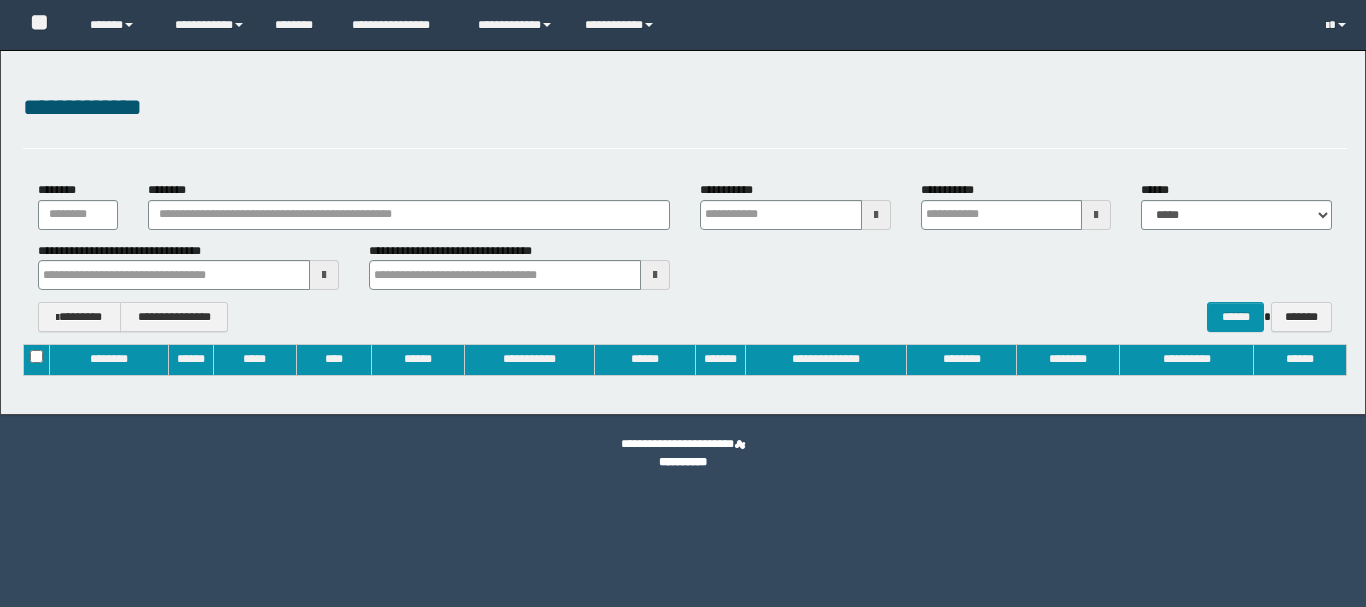 type on "**********" 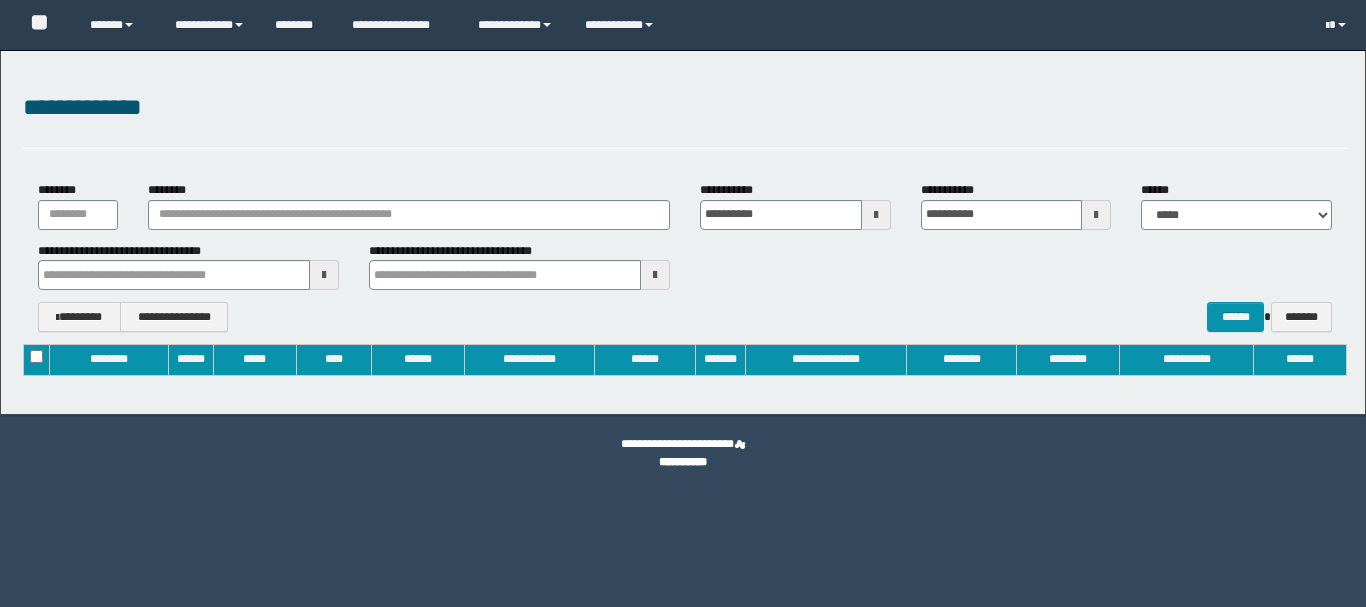 scroll, scrollTop: 0, scrollLeft: 0, axis: both 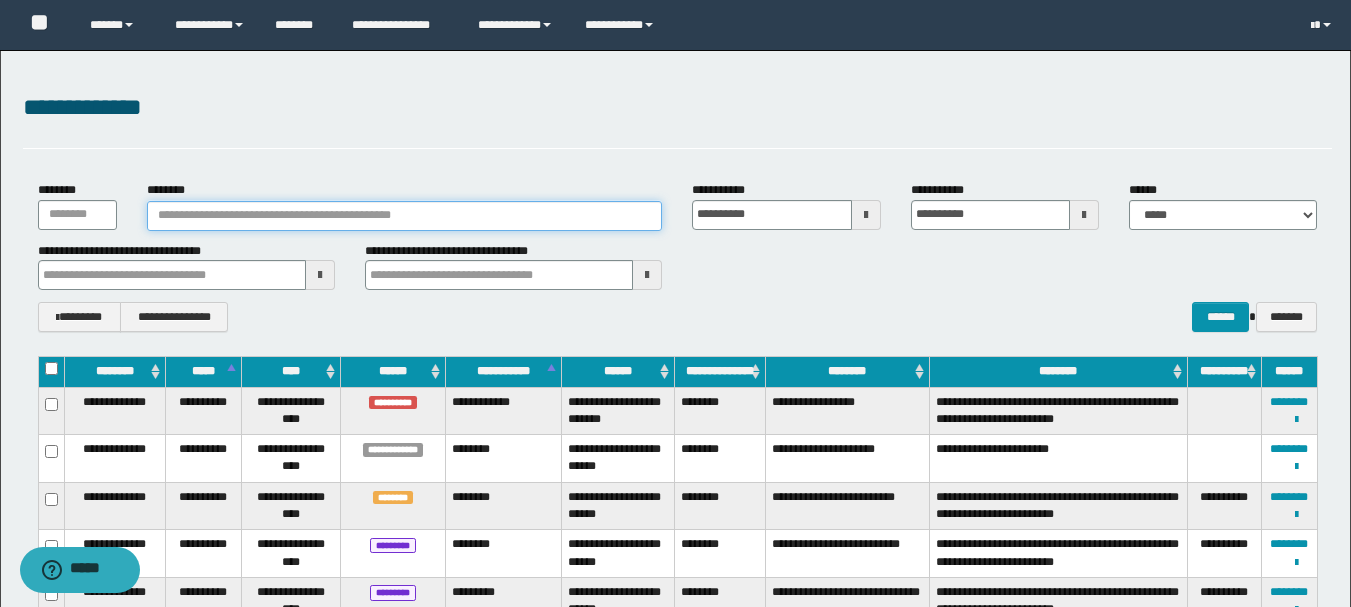 click on "********" at bounding box center (405, 216) 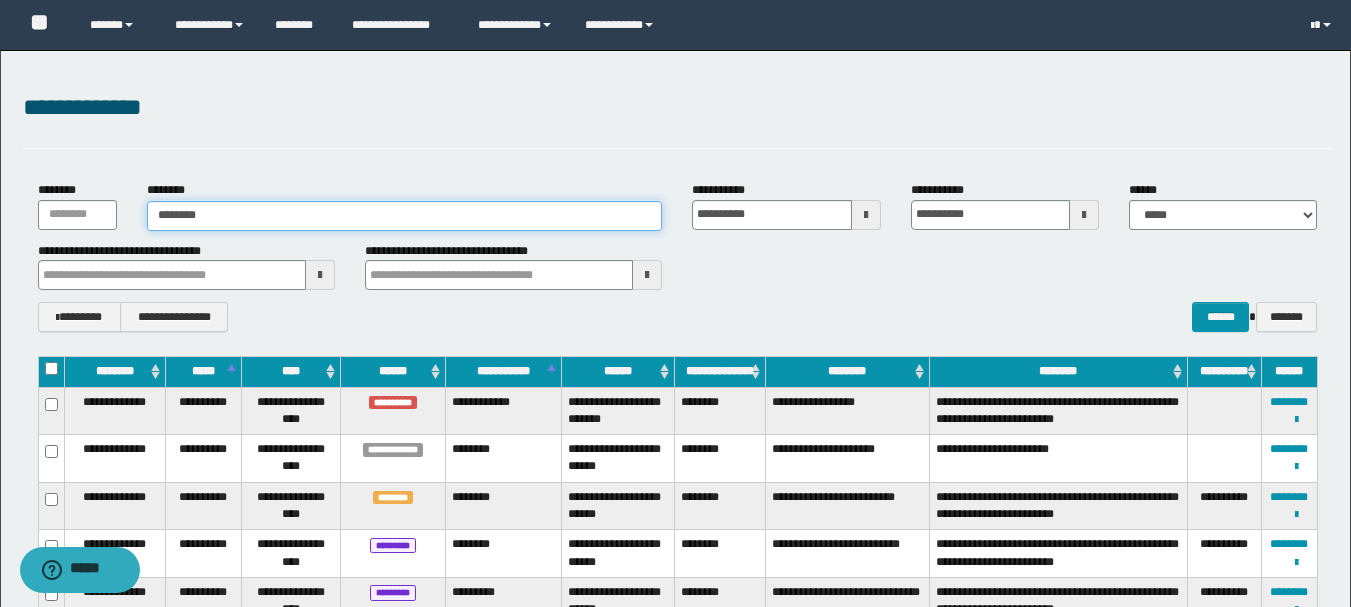 type on "********" 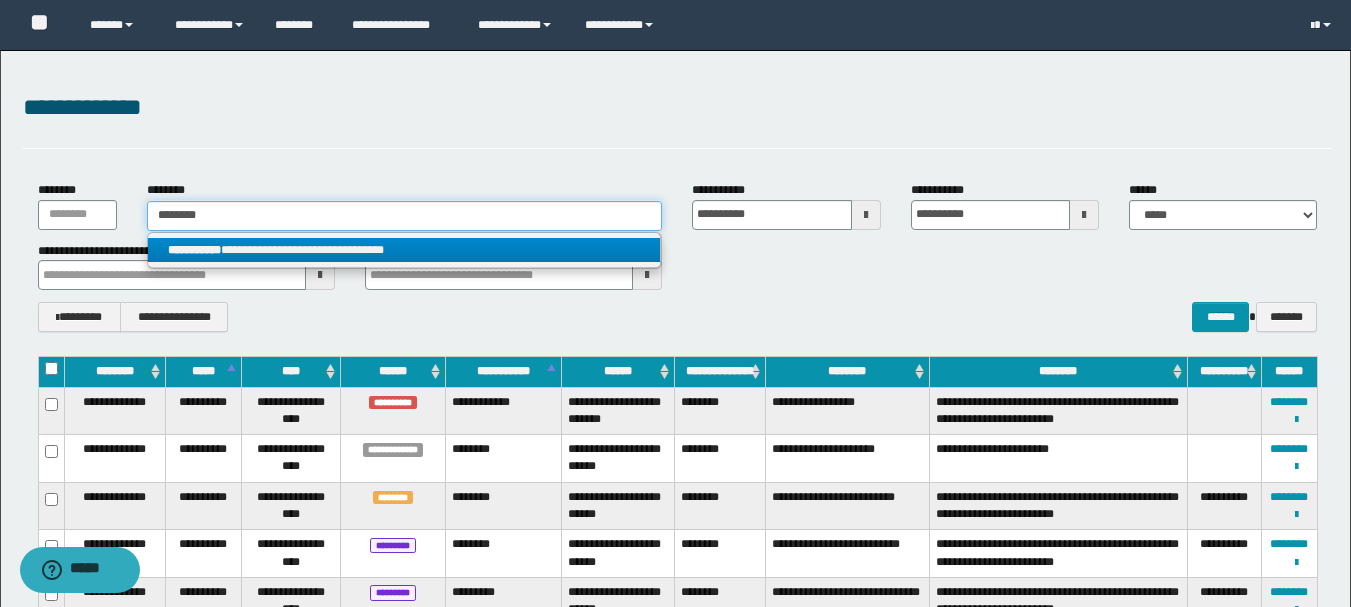 type on "********" 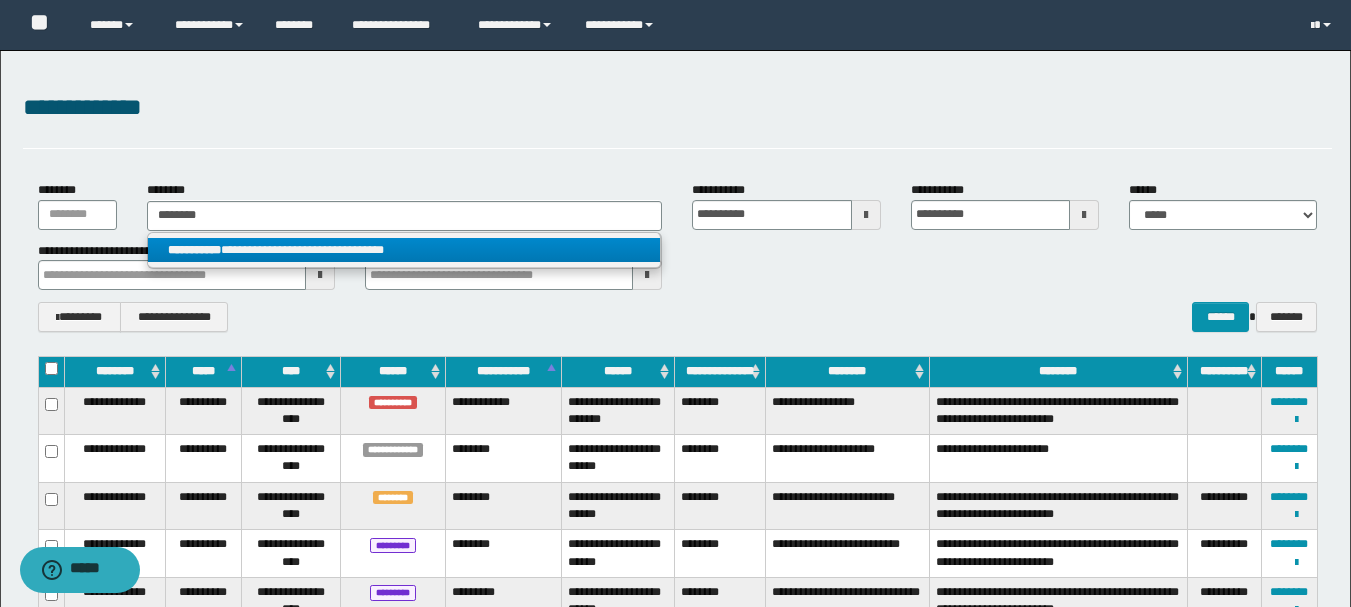 click on "**********" at bounding box center (404, 250) 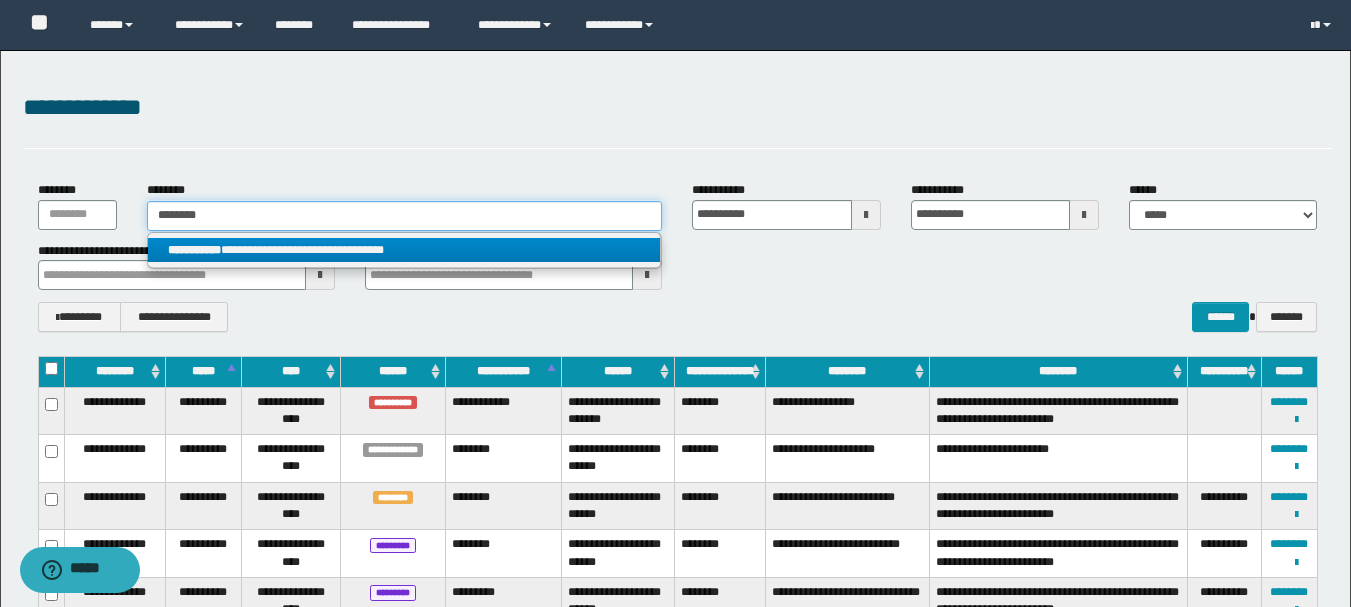 type 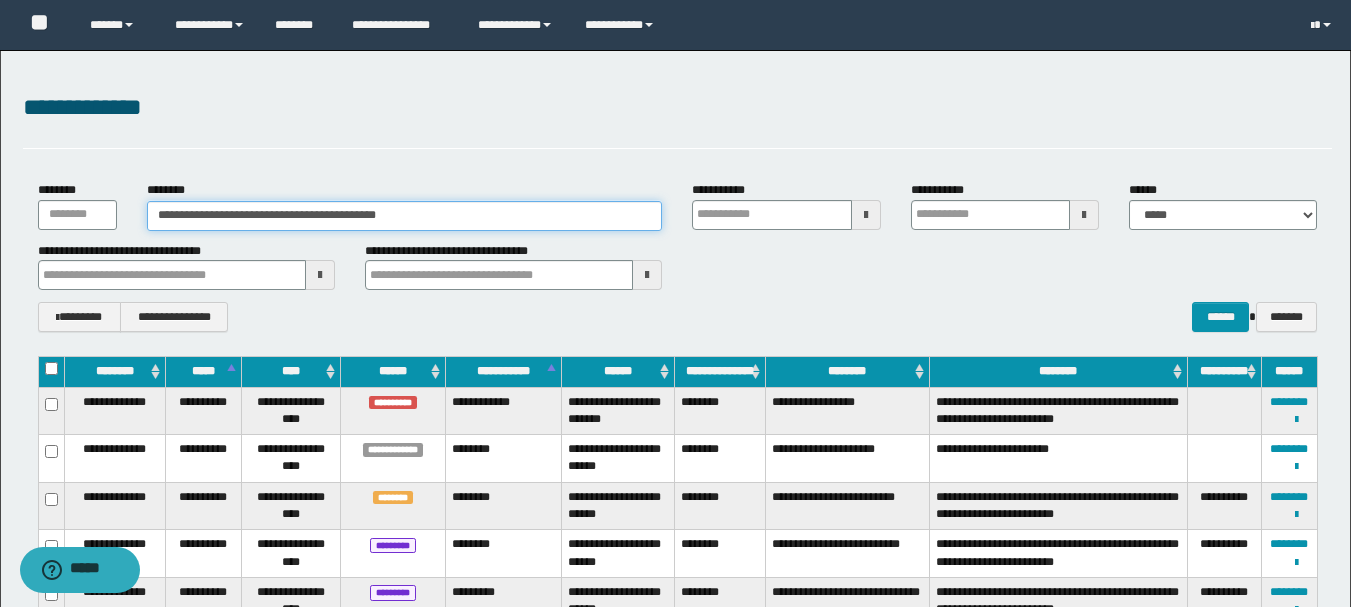 type 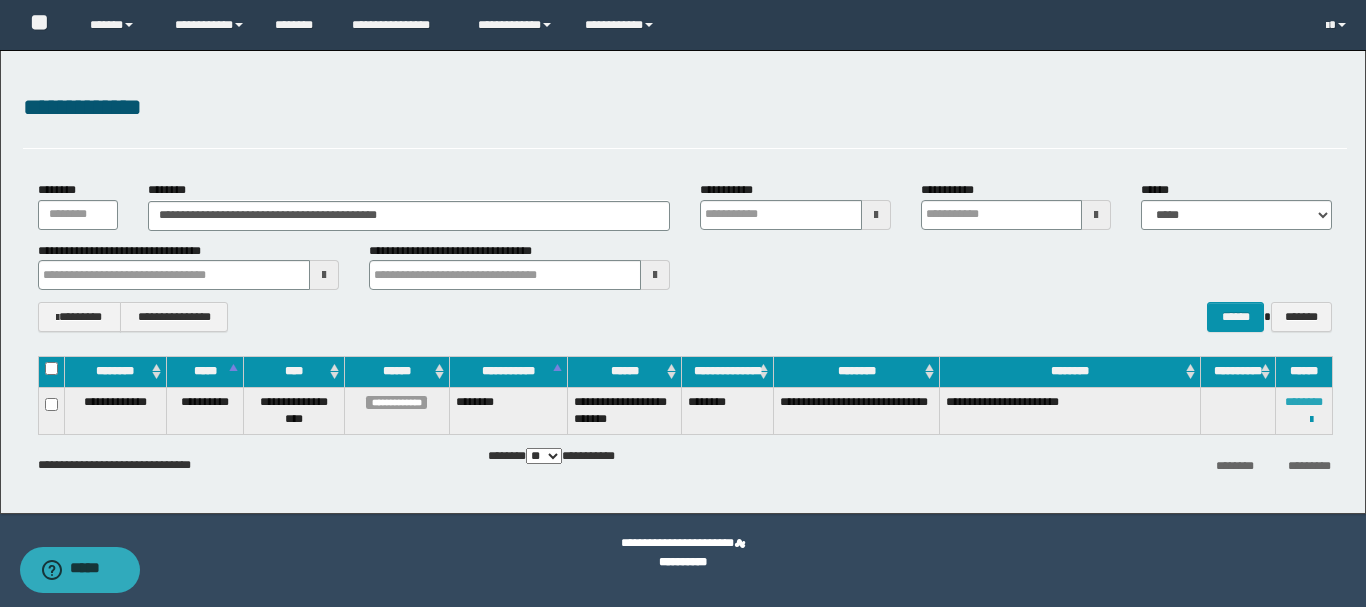 click on "********" at bounding box center [1304, 402] 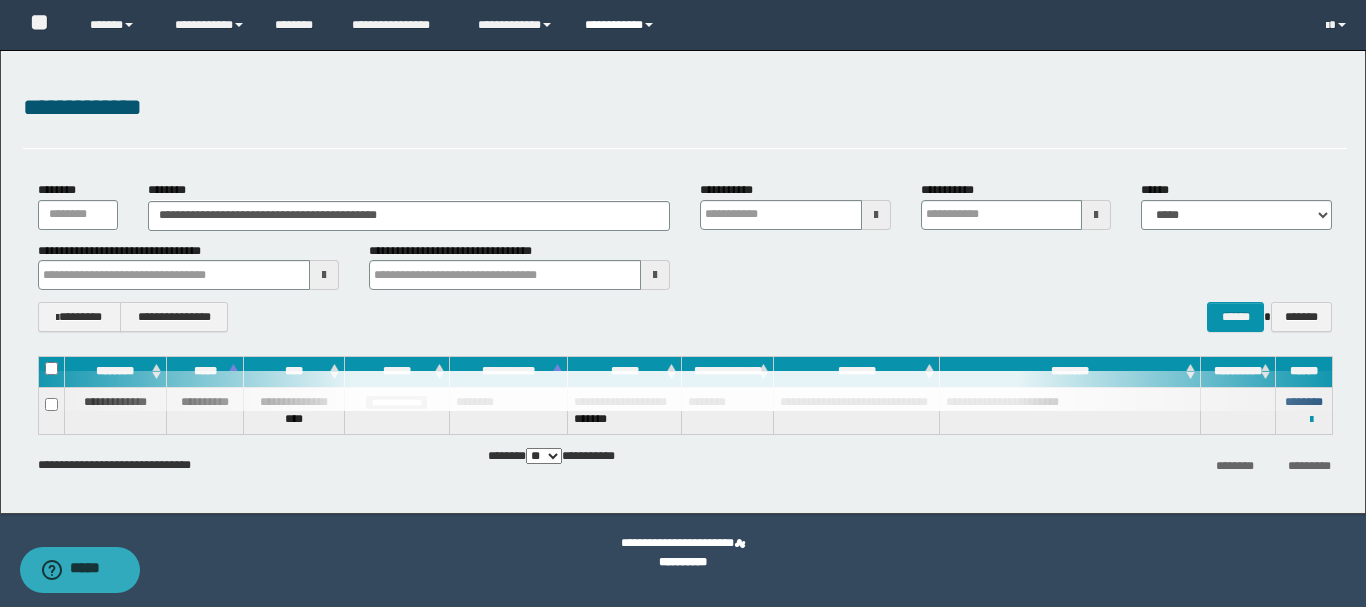 type 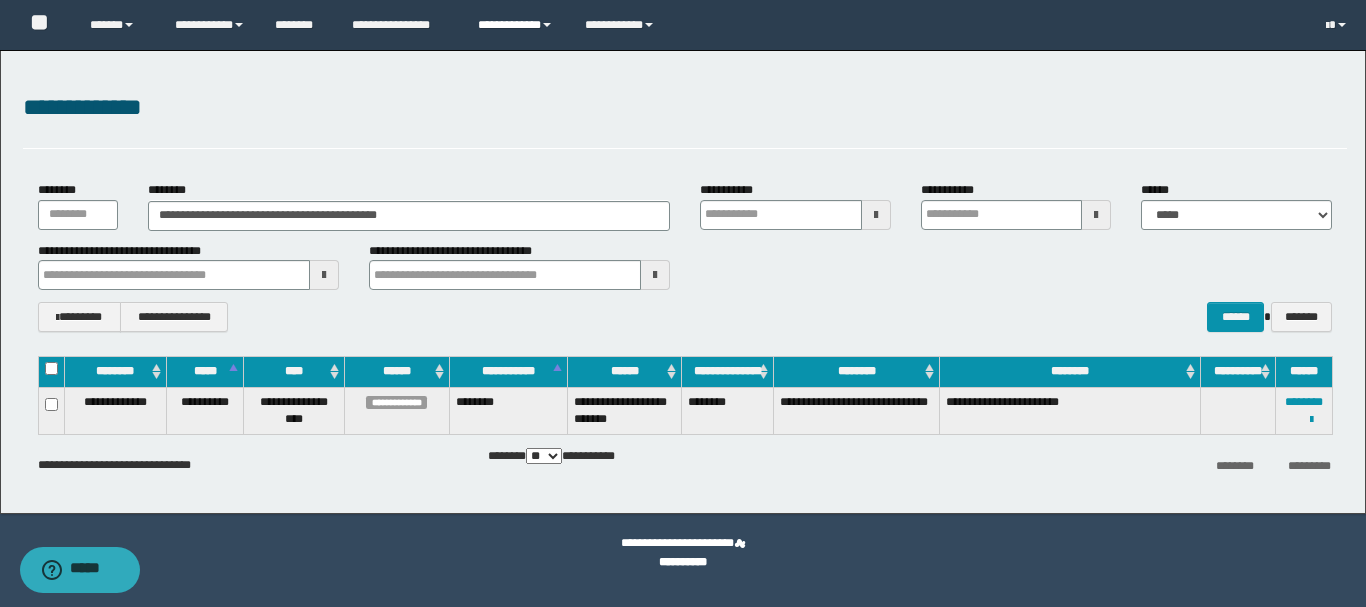 type 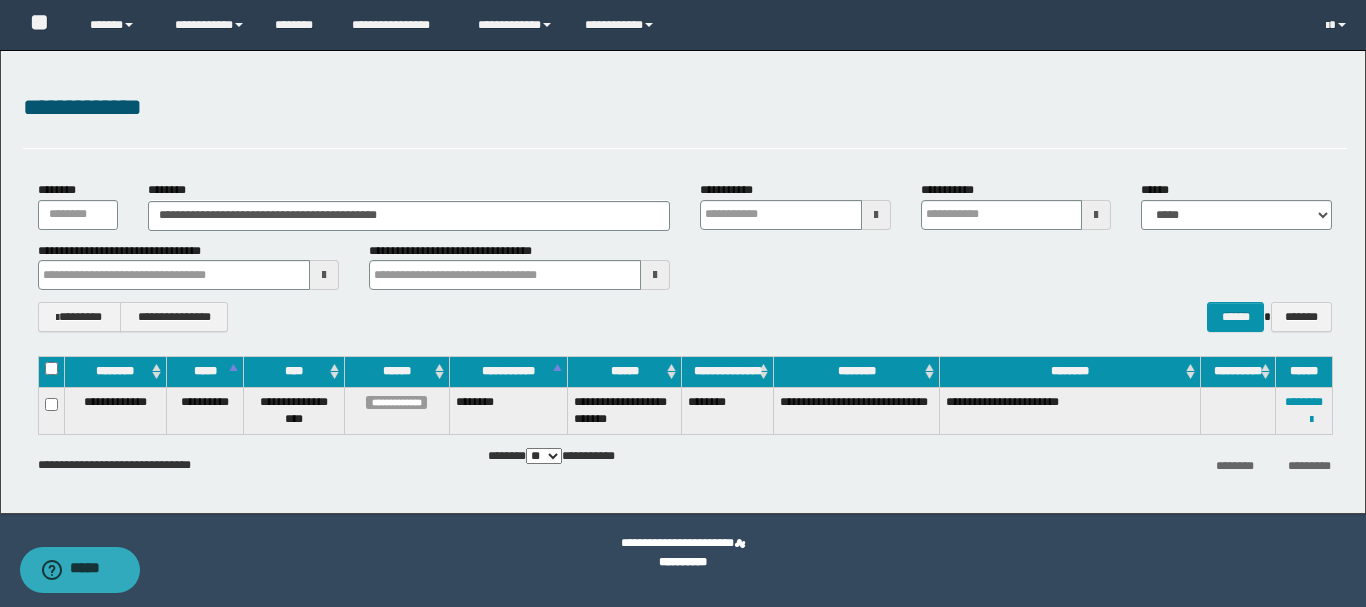 type 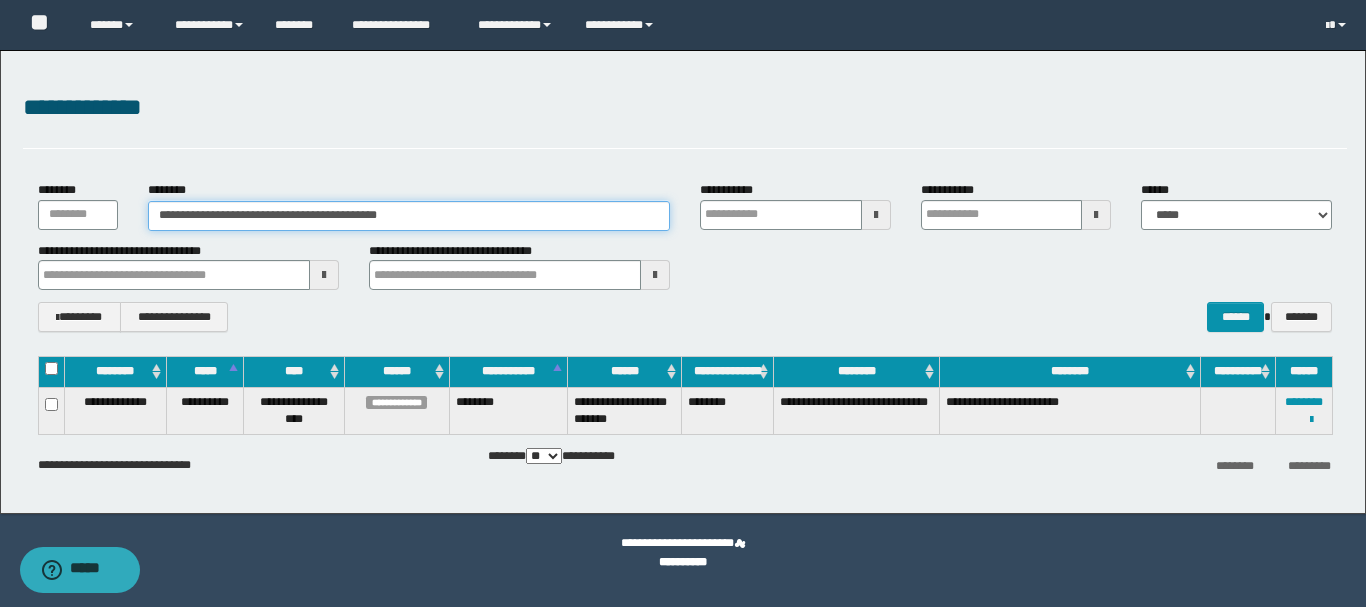 drag, startPoint x: 241, startPoint y: 213, endPoint x: 437, endPoint y: 214, distance: 196.00255 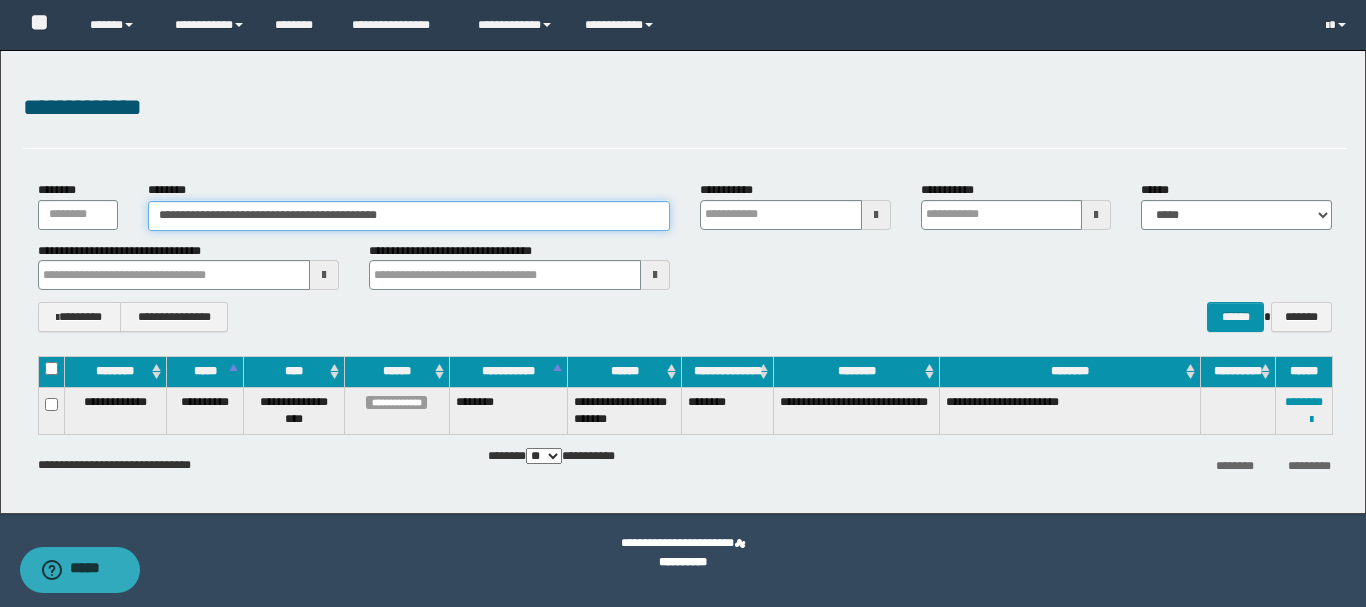 type 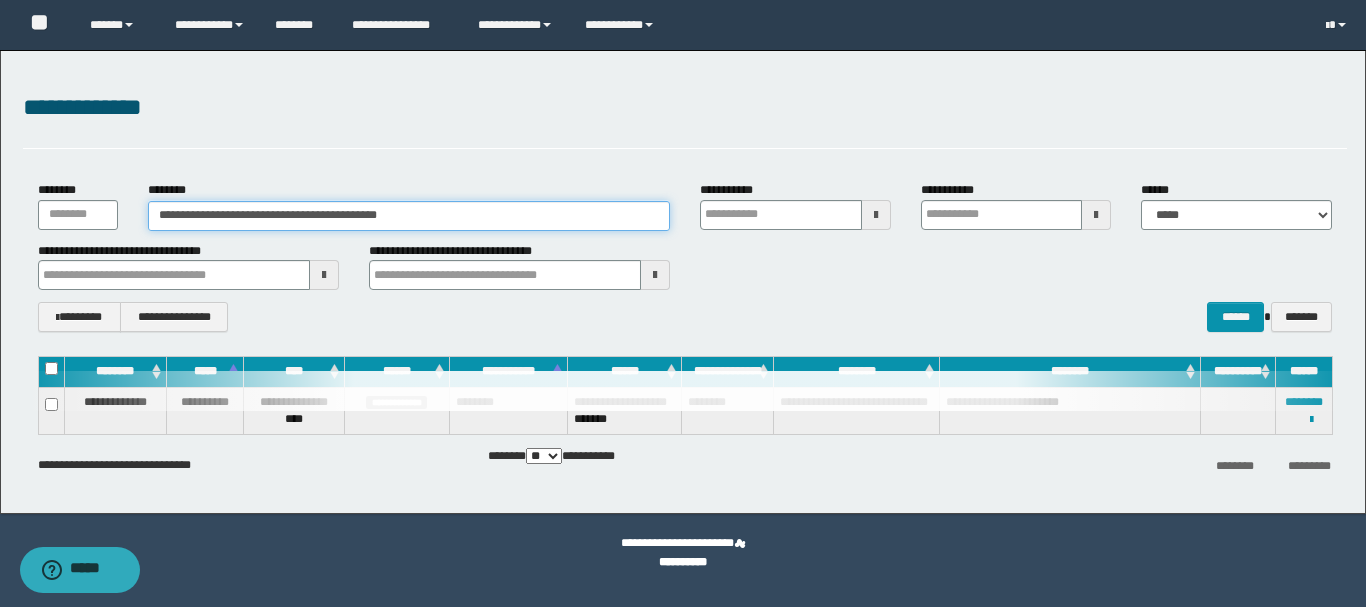 type 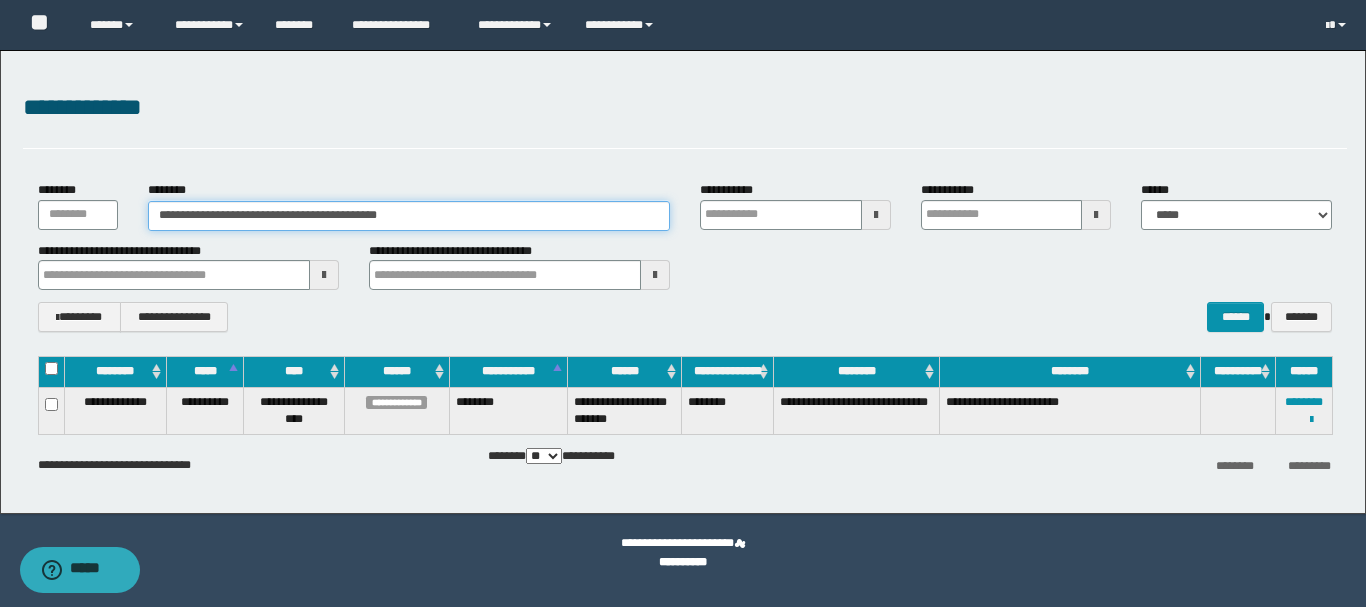 drag, startPoint x: 177, startPoint y: 213, endPoint x: 227, endPoint y: 216, distance: 50.08992 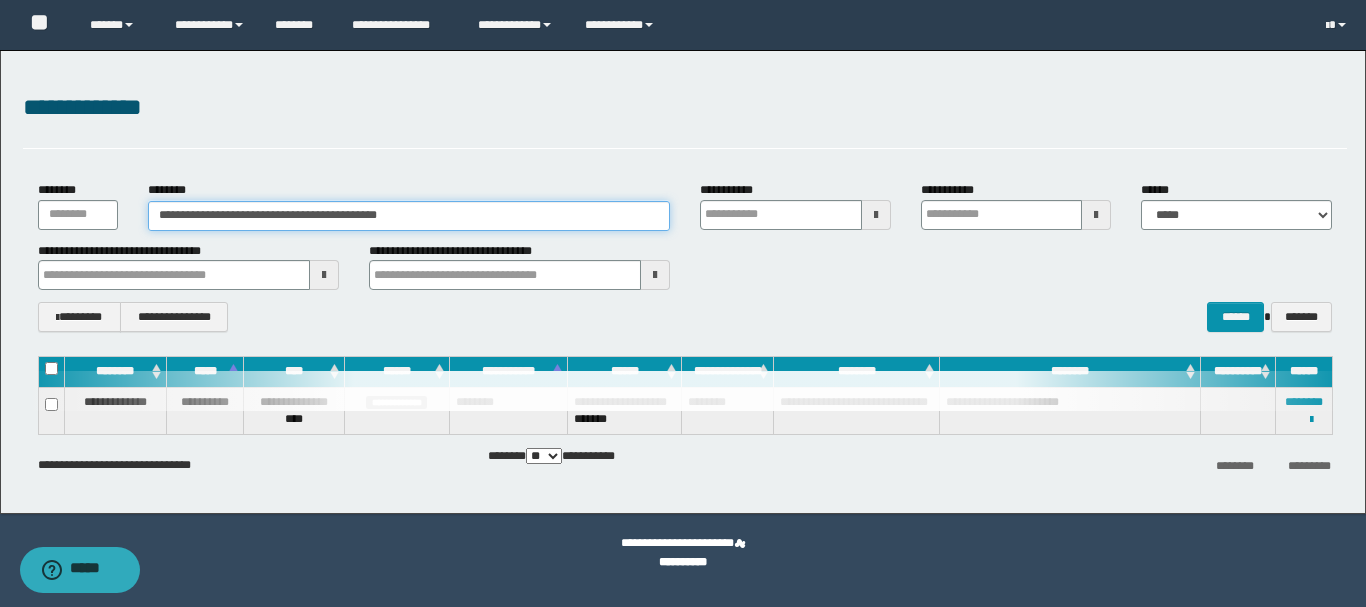type 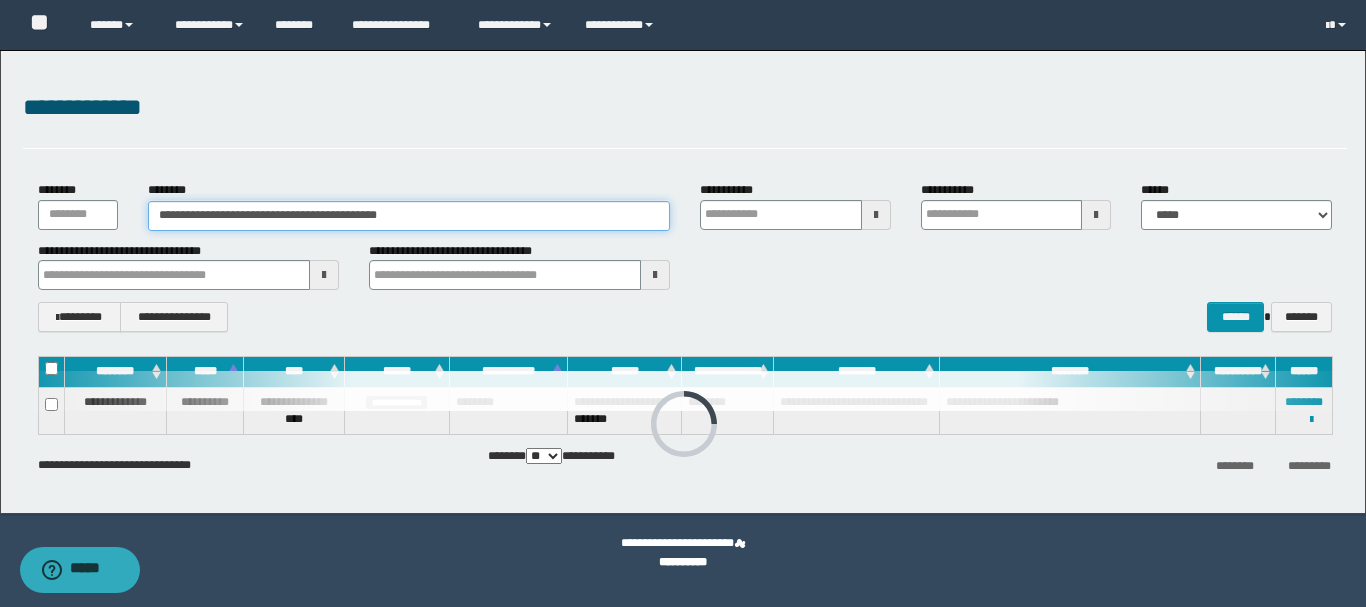 type 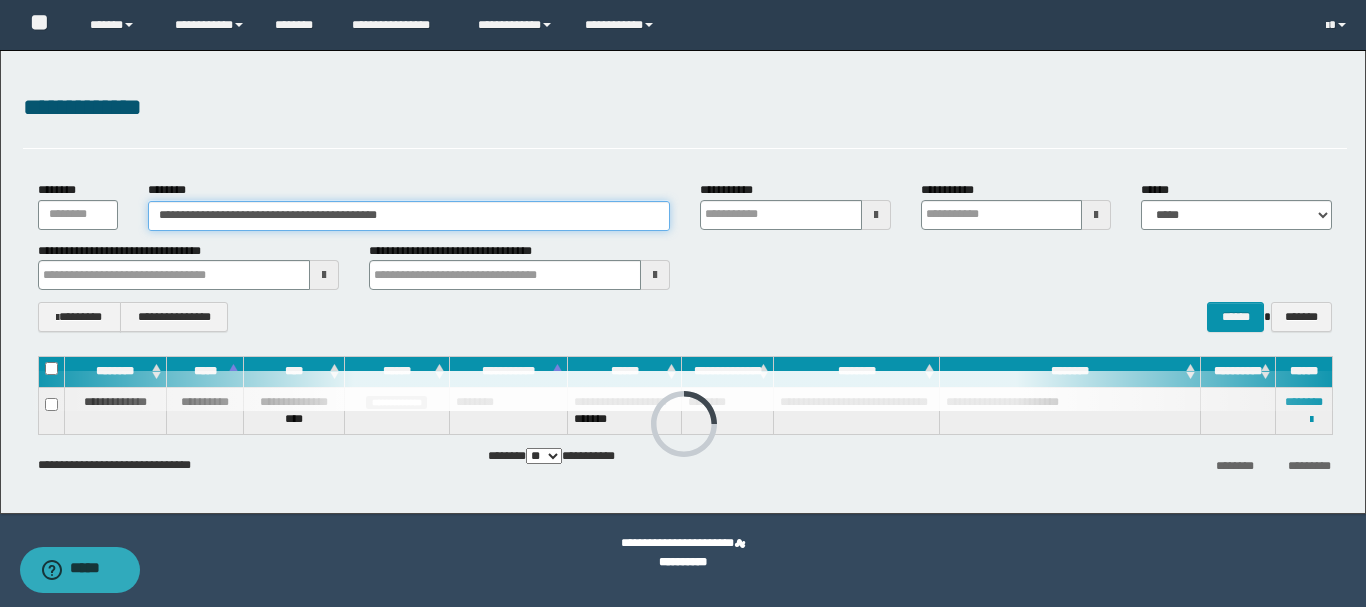 type 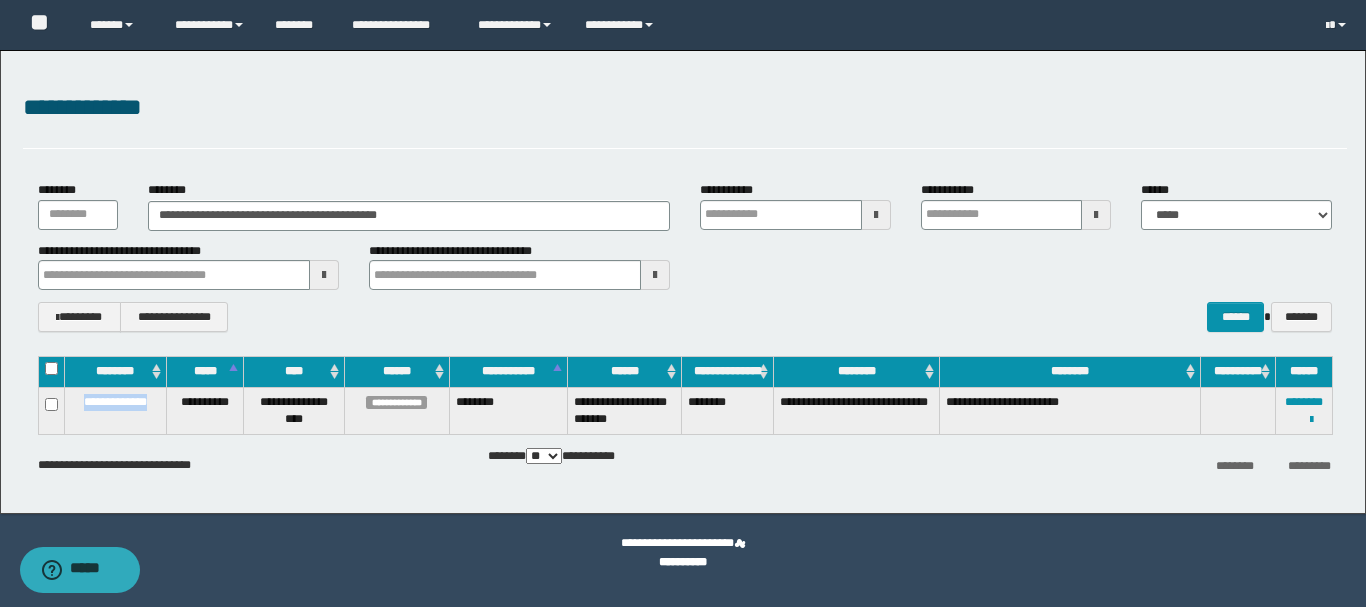 drag, startPoint x: 74, startPoint y: 401, endPoint x: 155, endPoint y: 403, distance: 81.02469 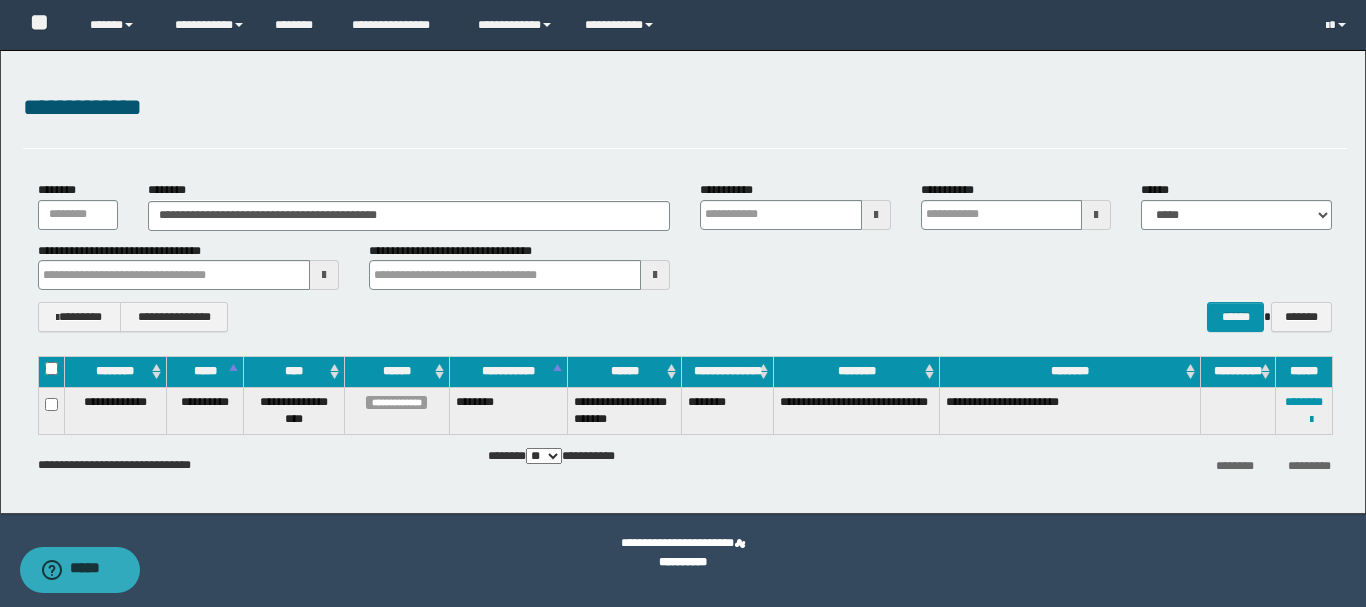 type 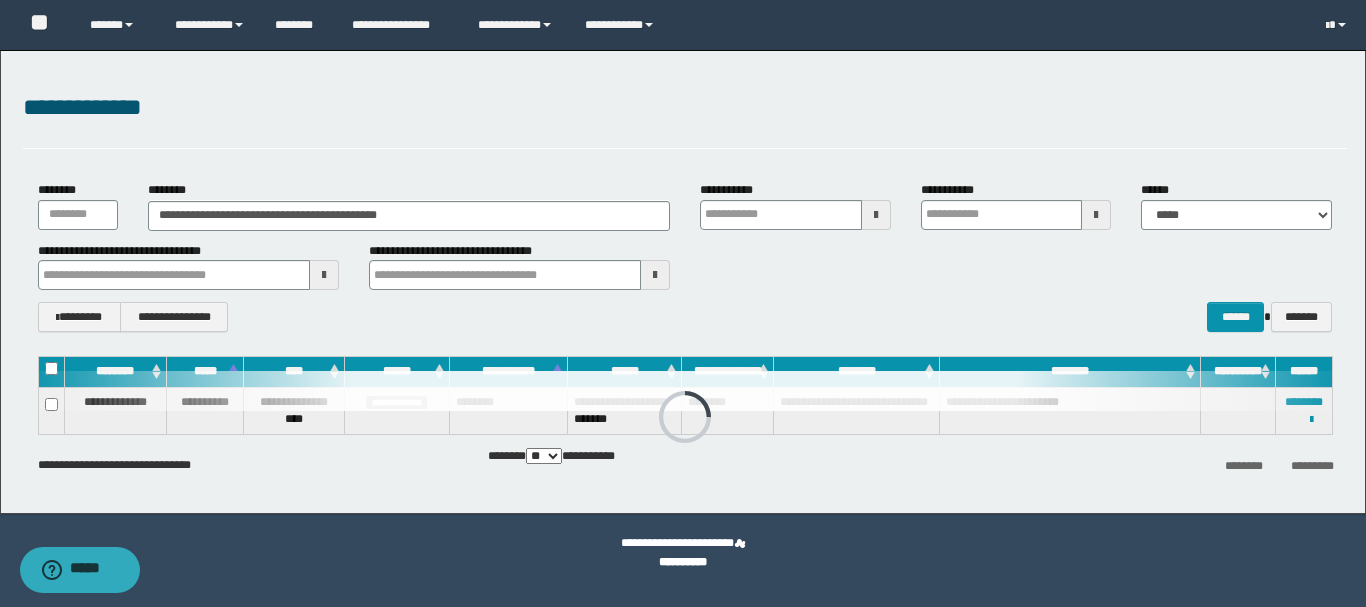 type 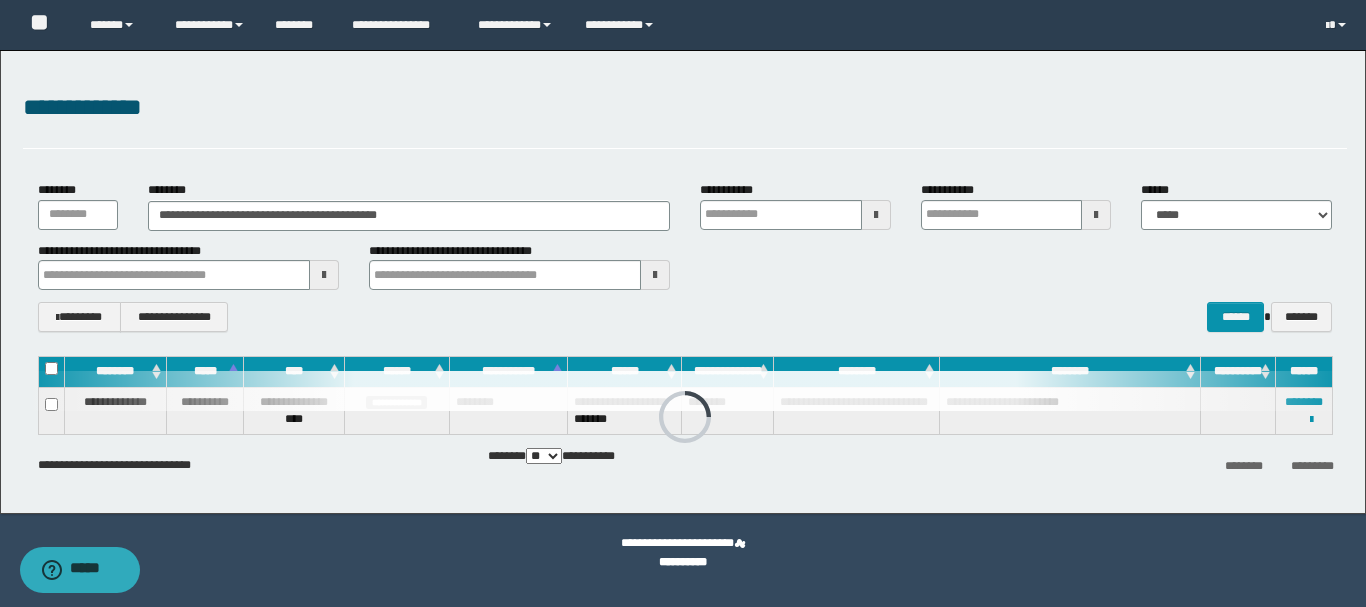 type 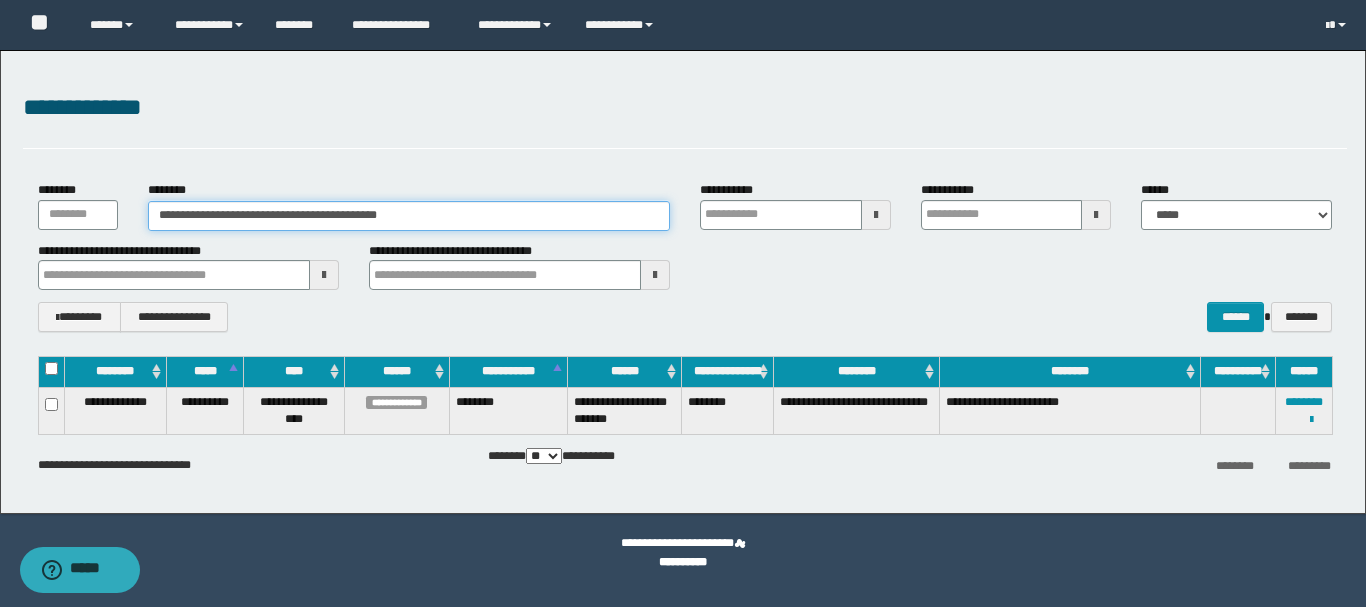 drag, startPoint x: 450, startPoint y: 218, endPoint x: 0, endPoint y: 195, distance: 450.5874 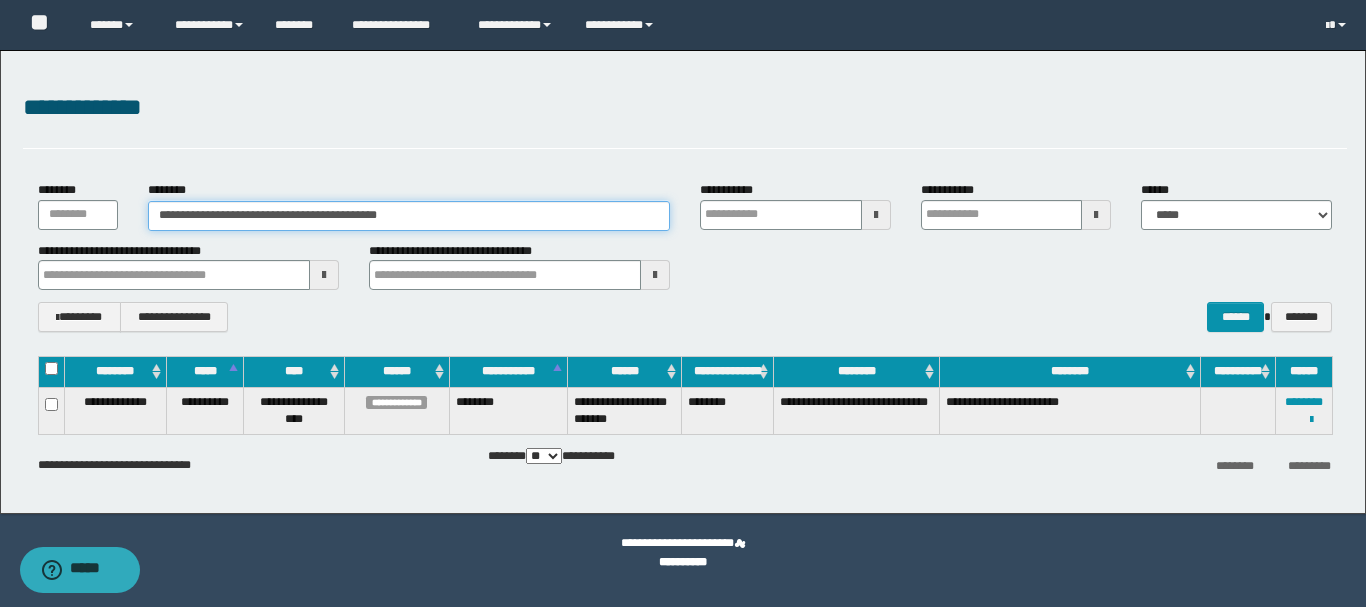 paste 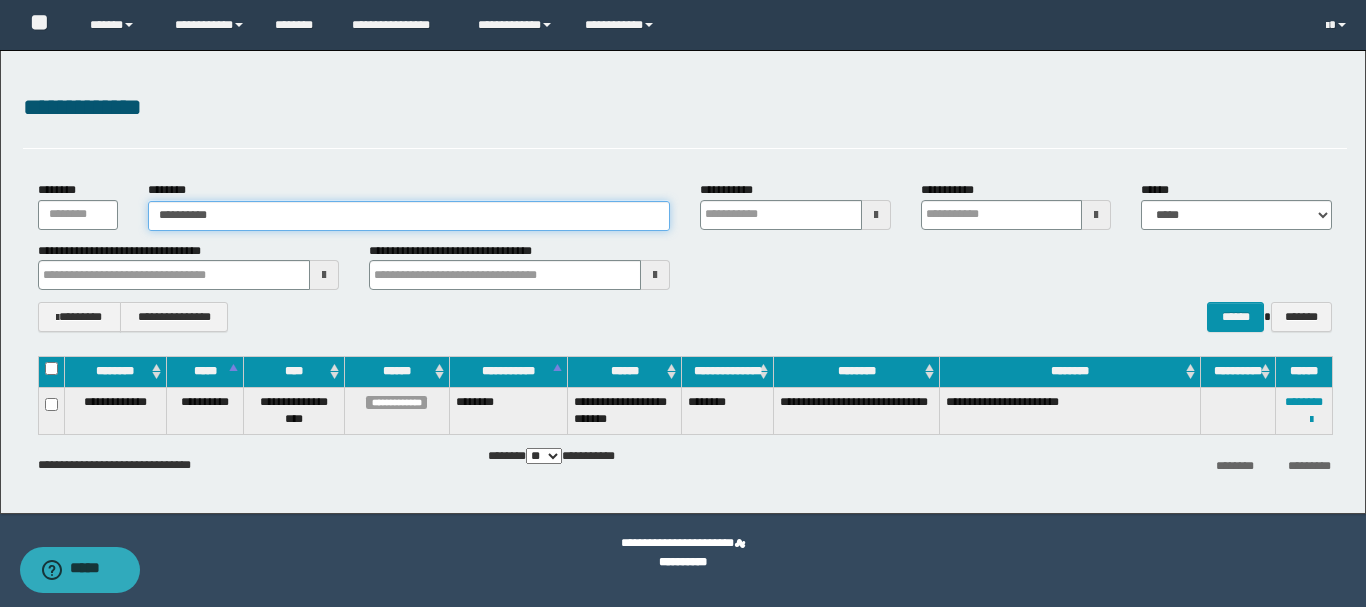 type on "**********" 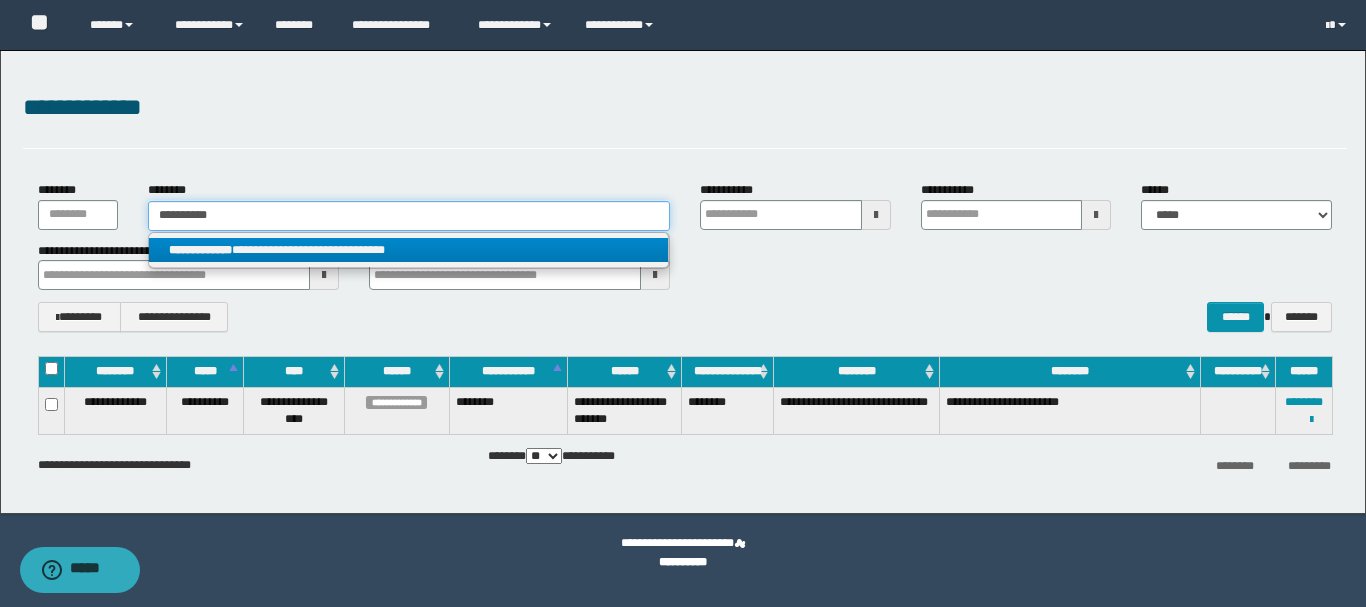 type on "**********" 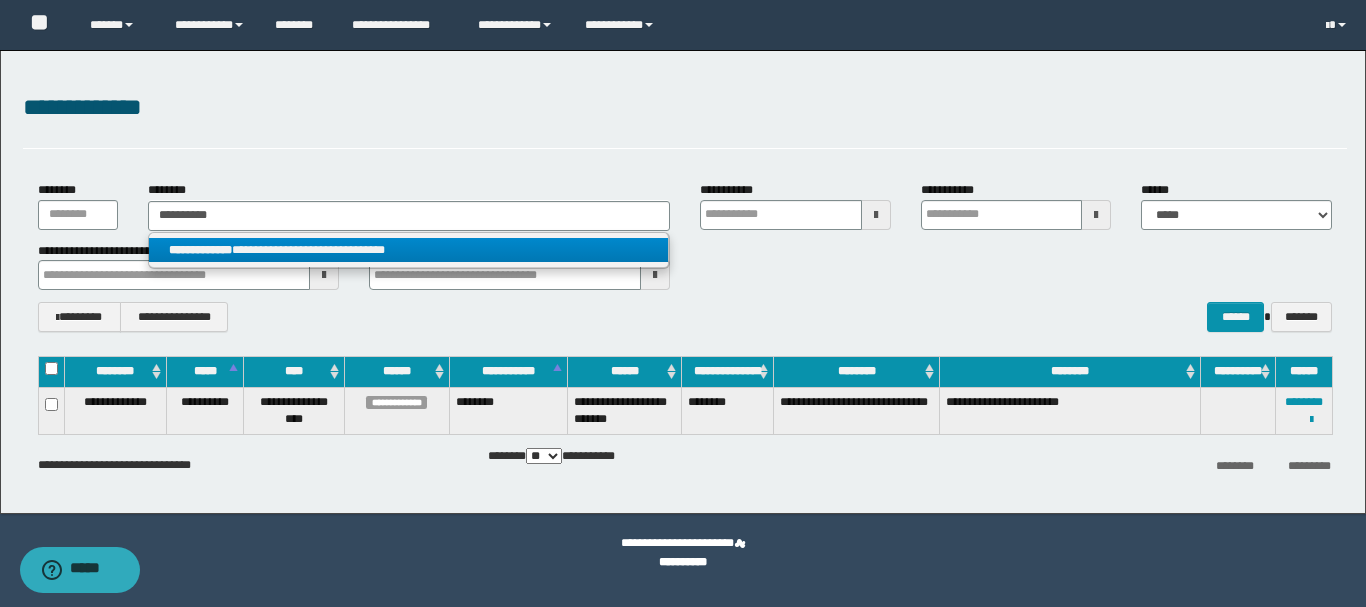 click on "**********" at bounding box center (408, 250) 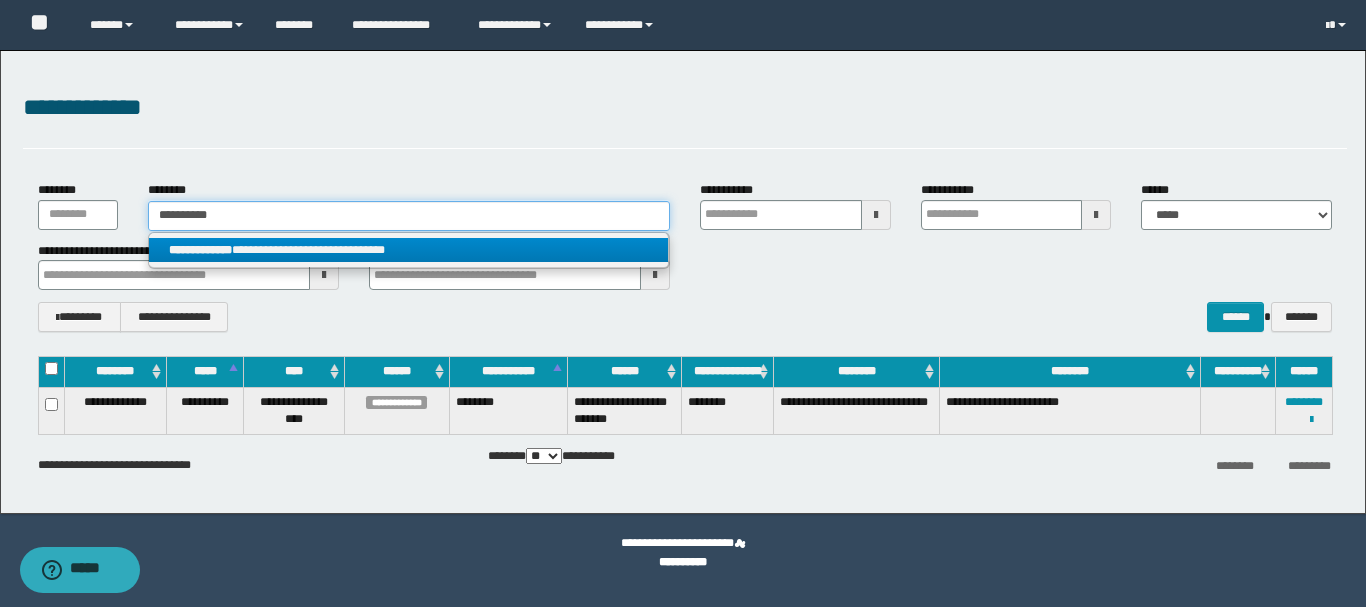 type 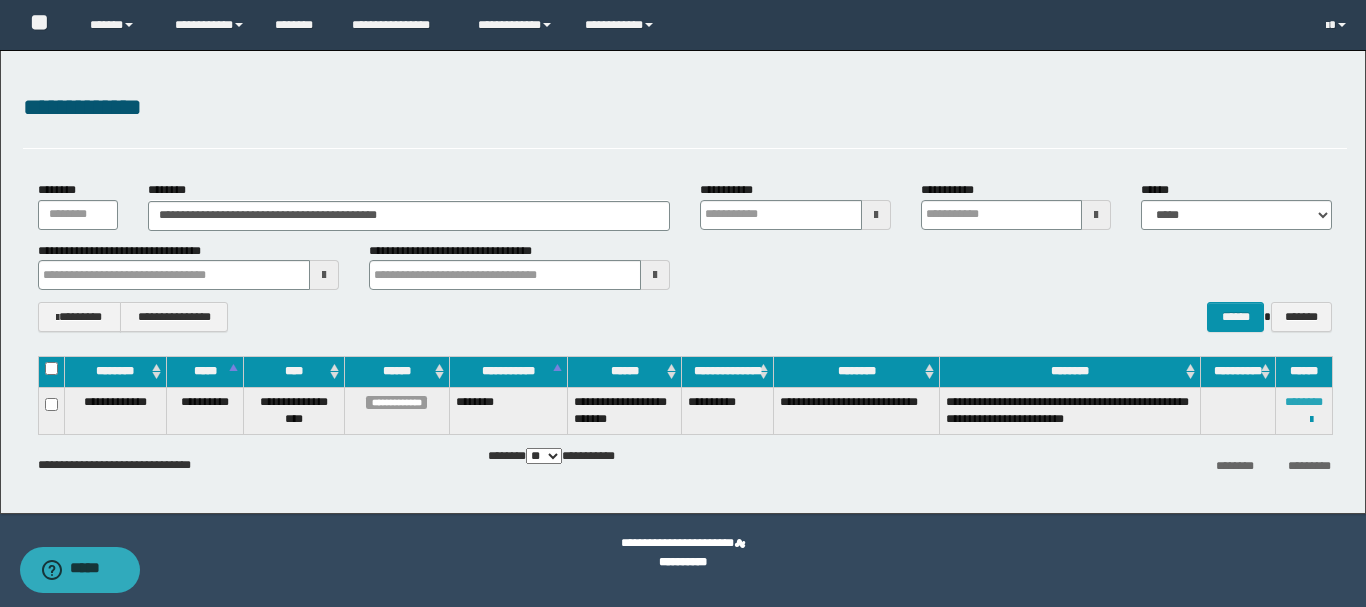 click on "********" at bounding box center (1304, 402) 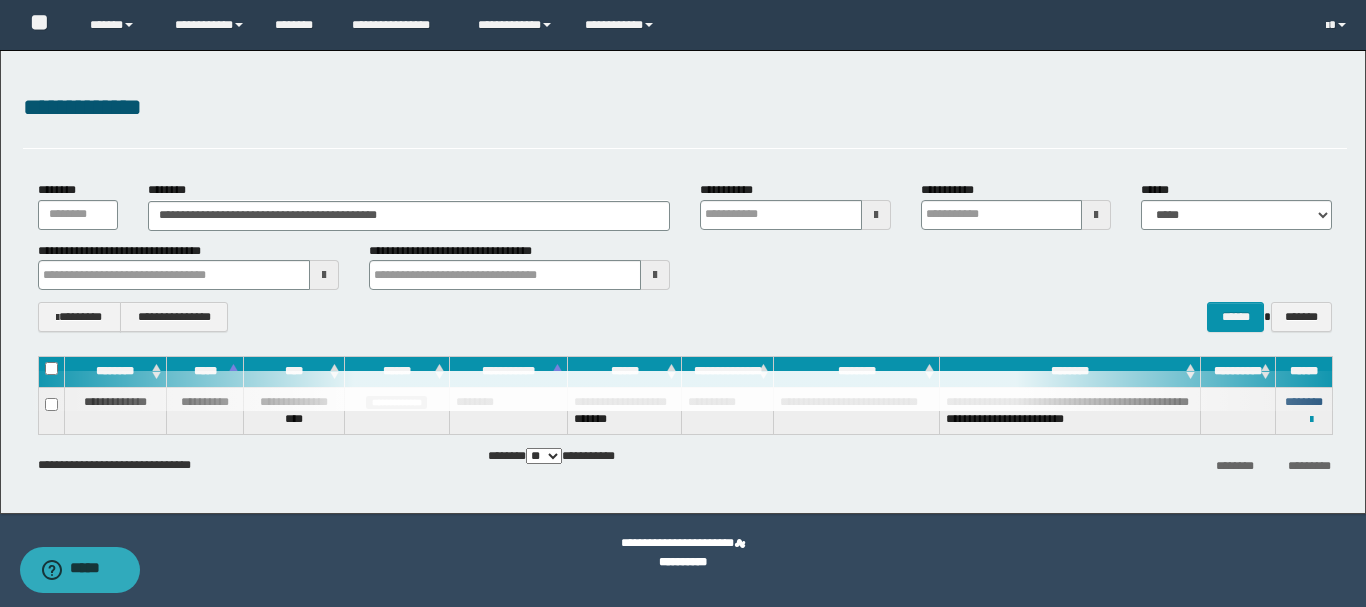 type 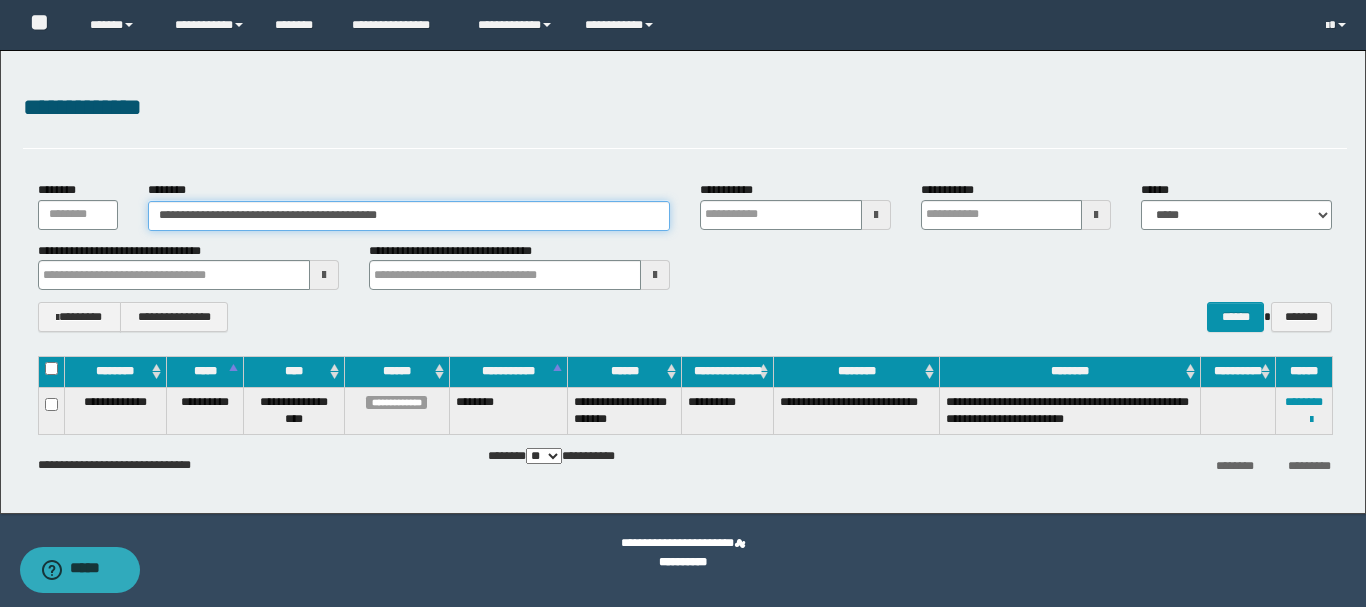 drag, startPoint x: 253, startPoint y: 217, endPoint x: 430, endPoint y: 215, distance: 177.01129 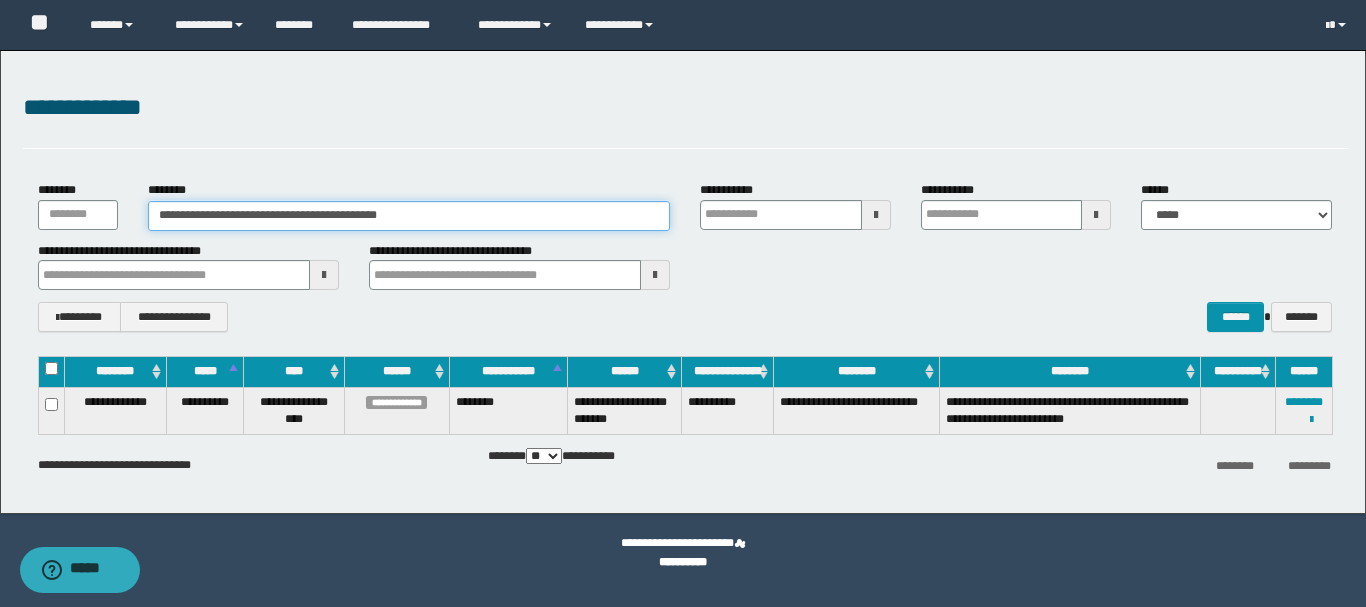 type 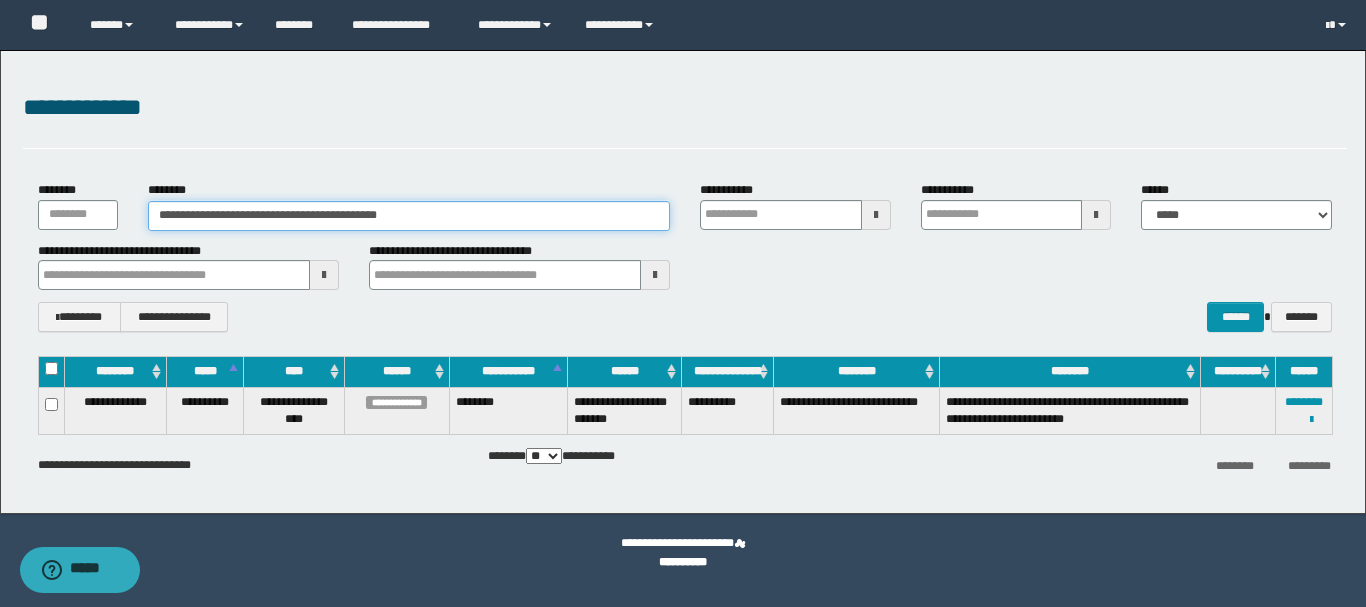type 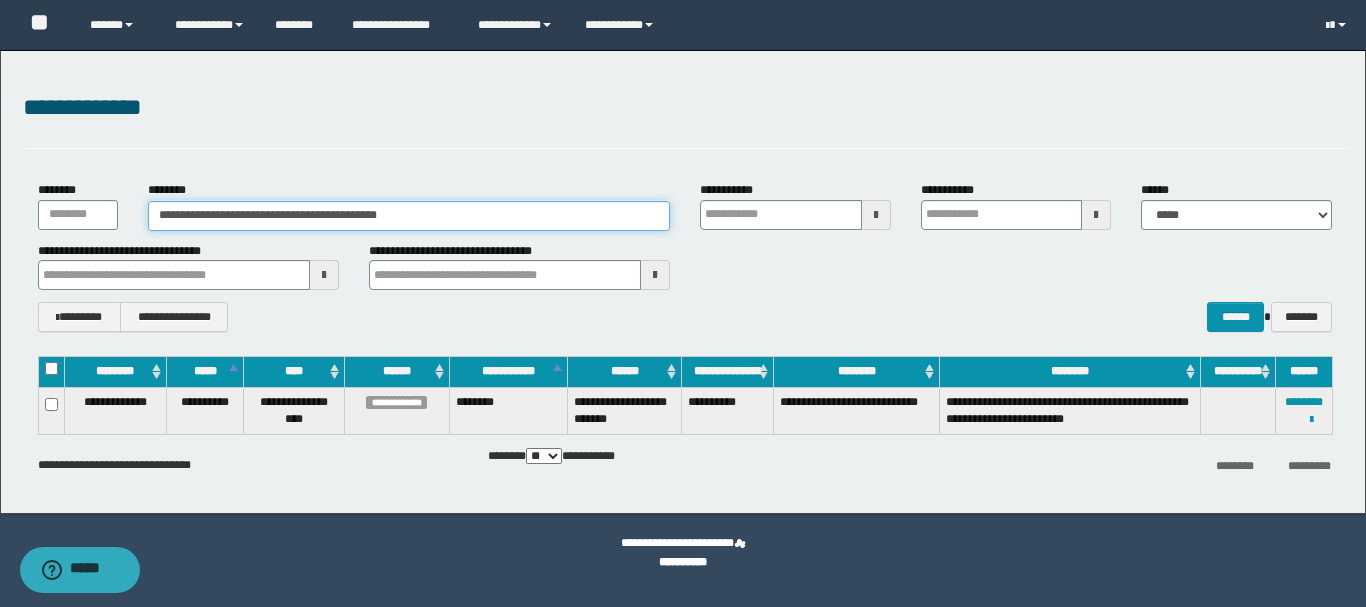 drag, startPoint x: 178, startPoint y: 217, endPoint x: 239, endPoint y: 224, distance: 61.400326 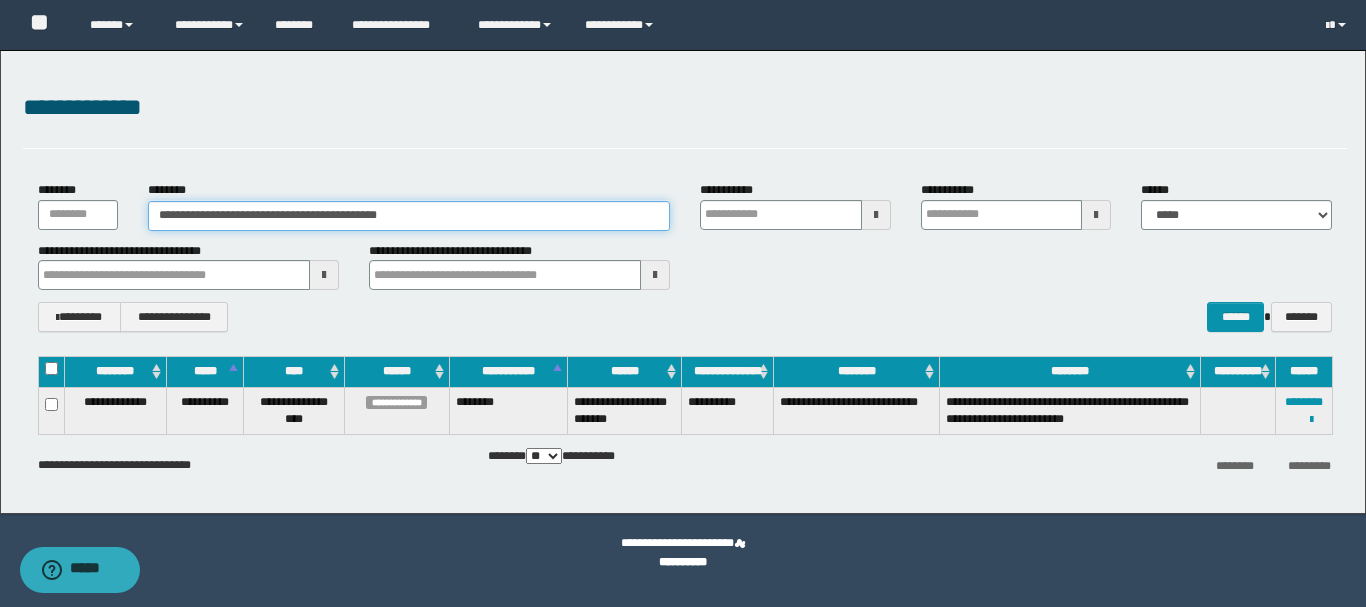 type 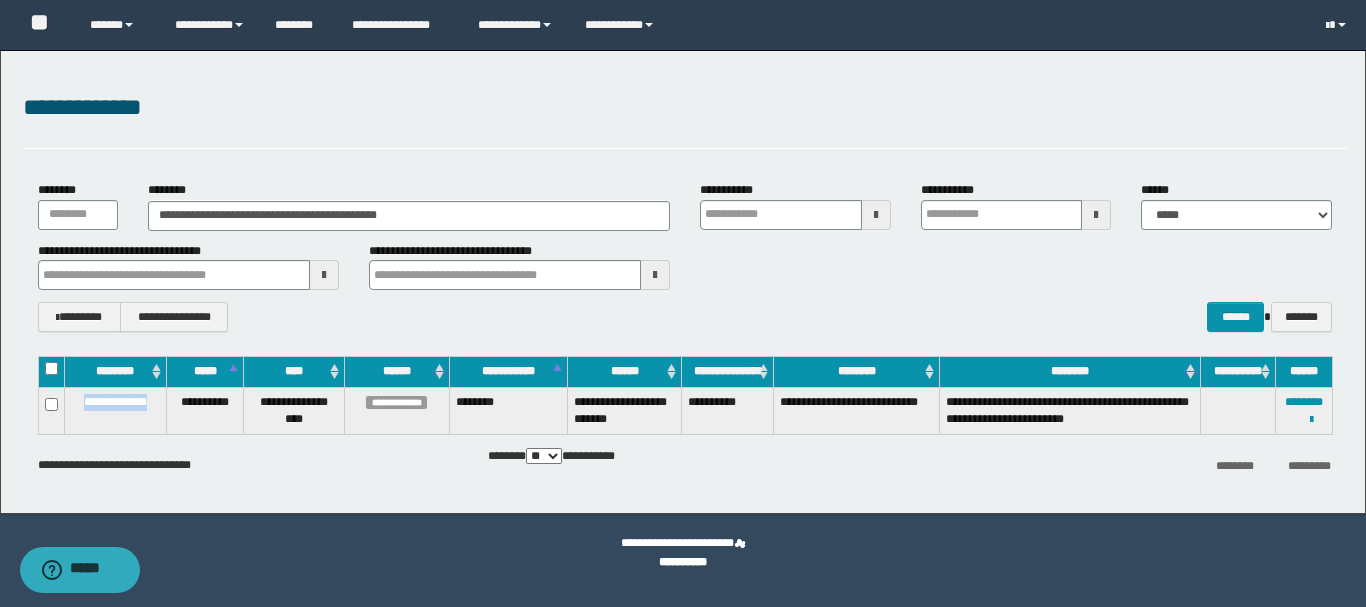 drag, startPoint x: 71, startPoint y: 399, endPoint x: 156, endPoint y: 408, distance: 85.47514 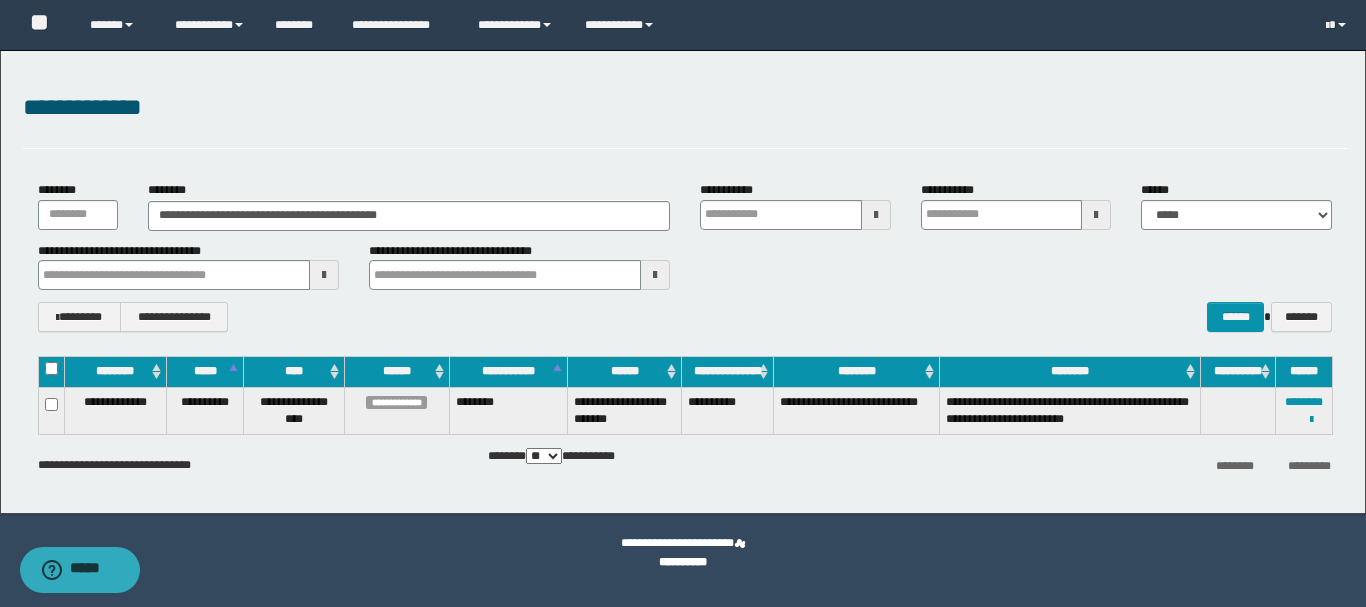 click on "**********" at bounding box center (685, 317) 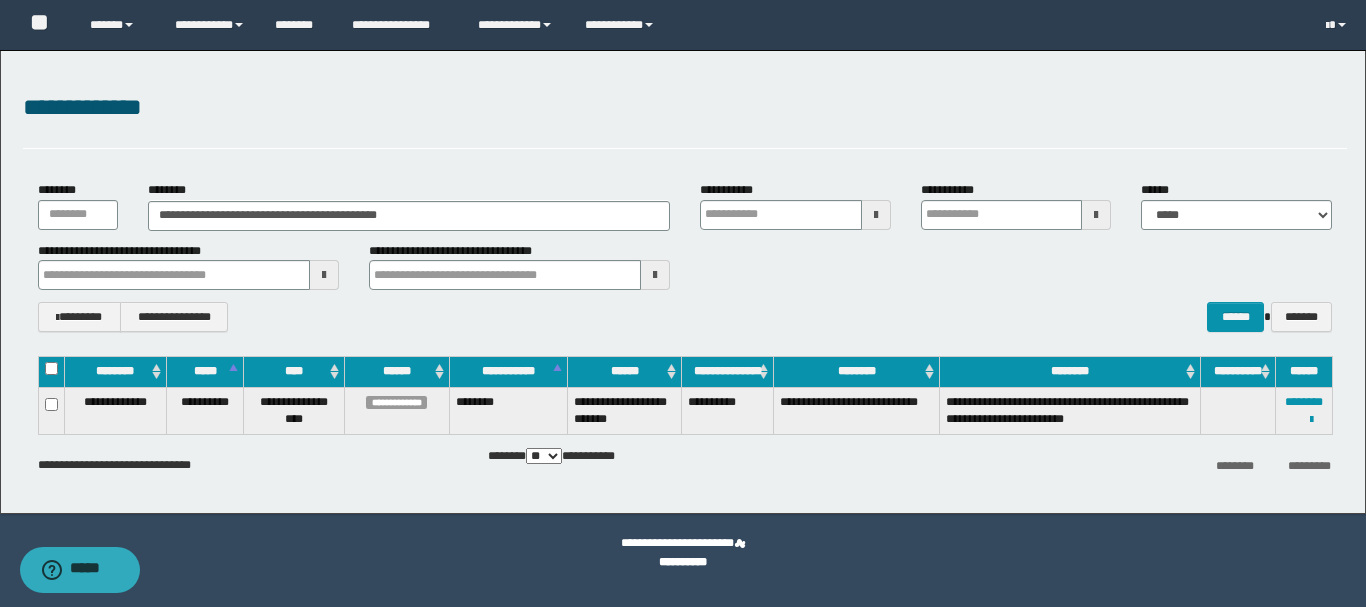 type 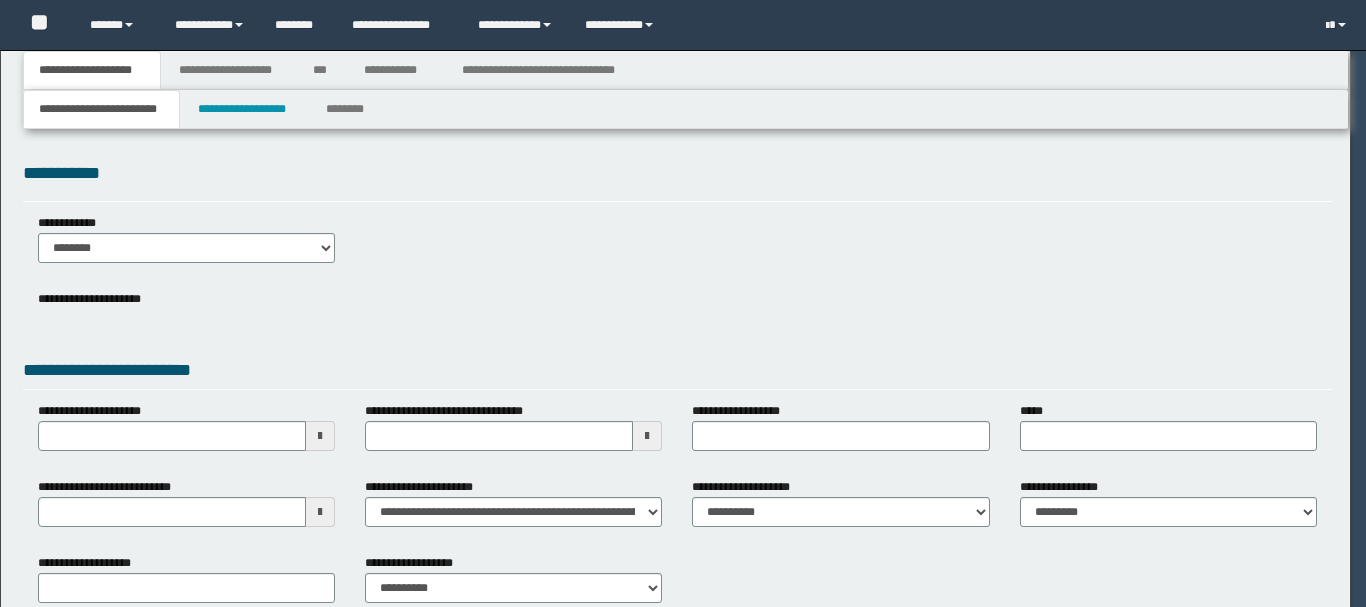 scroll, scrollTop: 0, scrollLeft: 0, axis: both 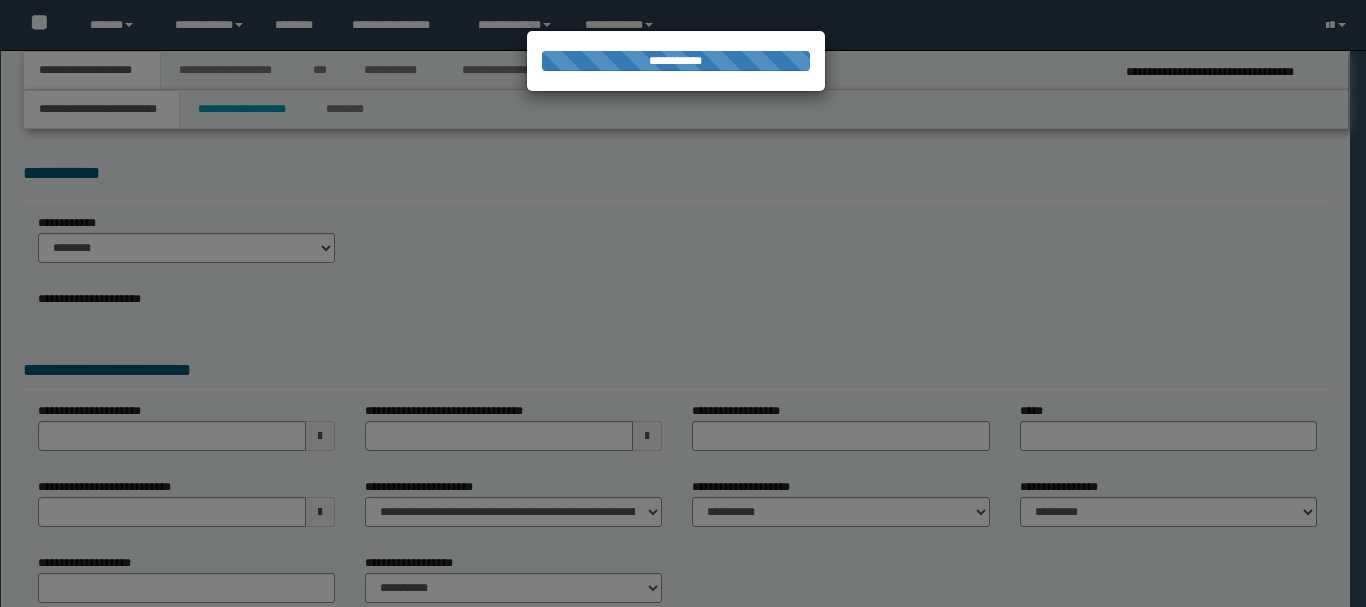 select on "*" 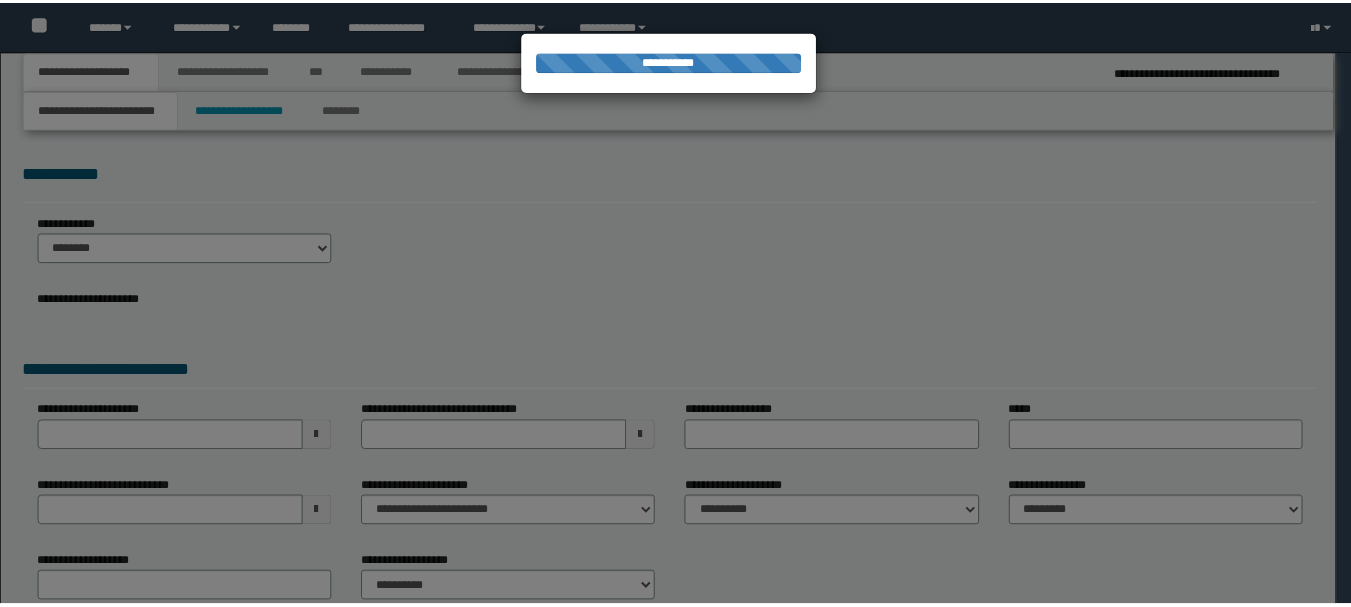 scroll, scrollTop: 0, scrollLeft: 0, axis: both 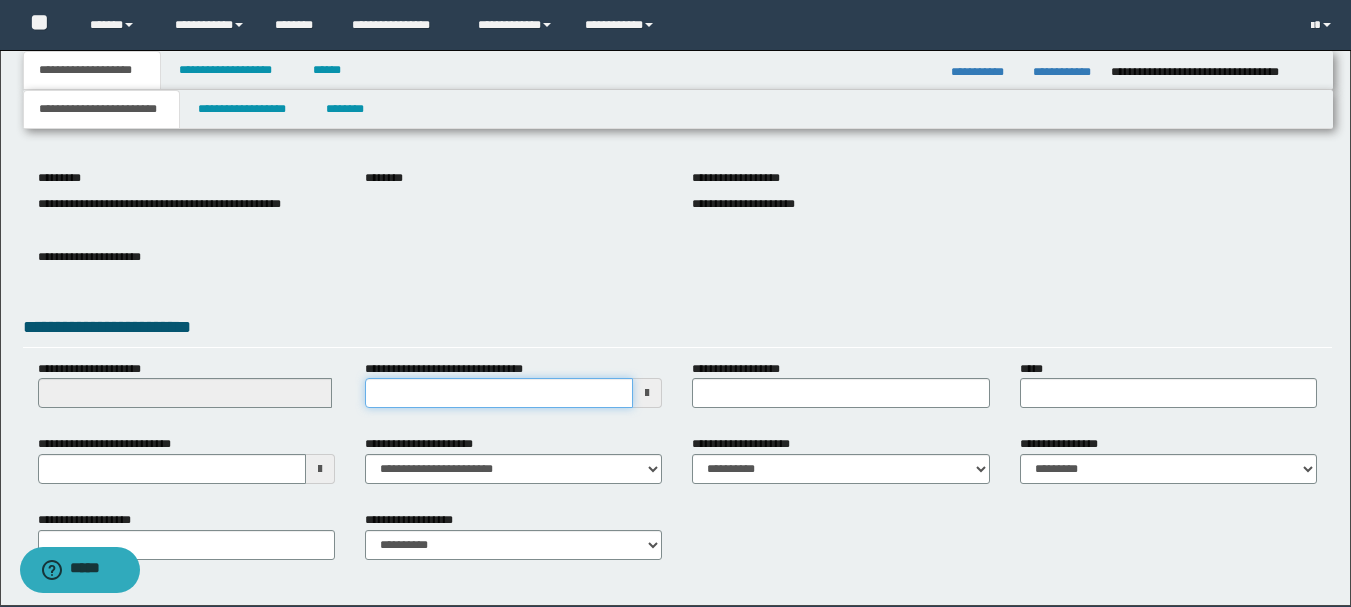 click on "**********" at bounding box center (499, 393) 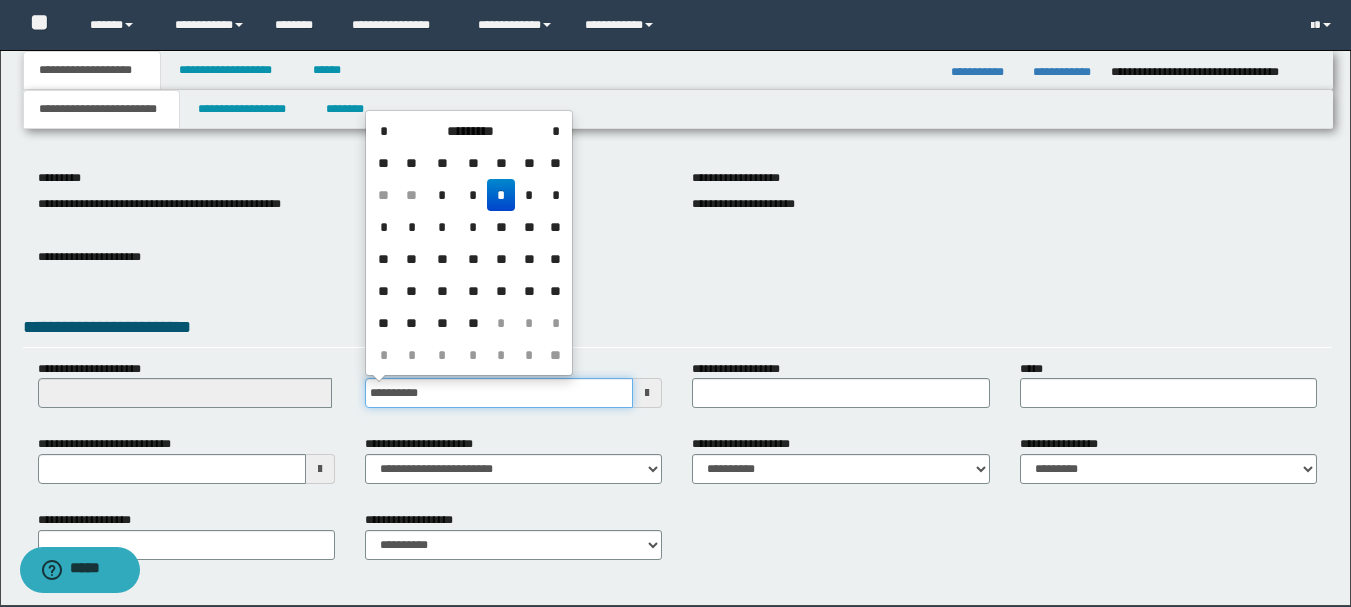 type on "**********" 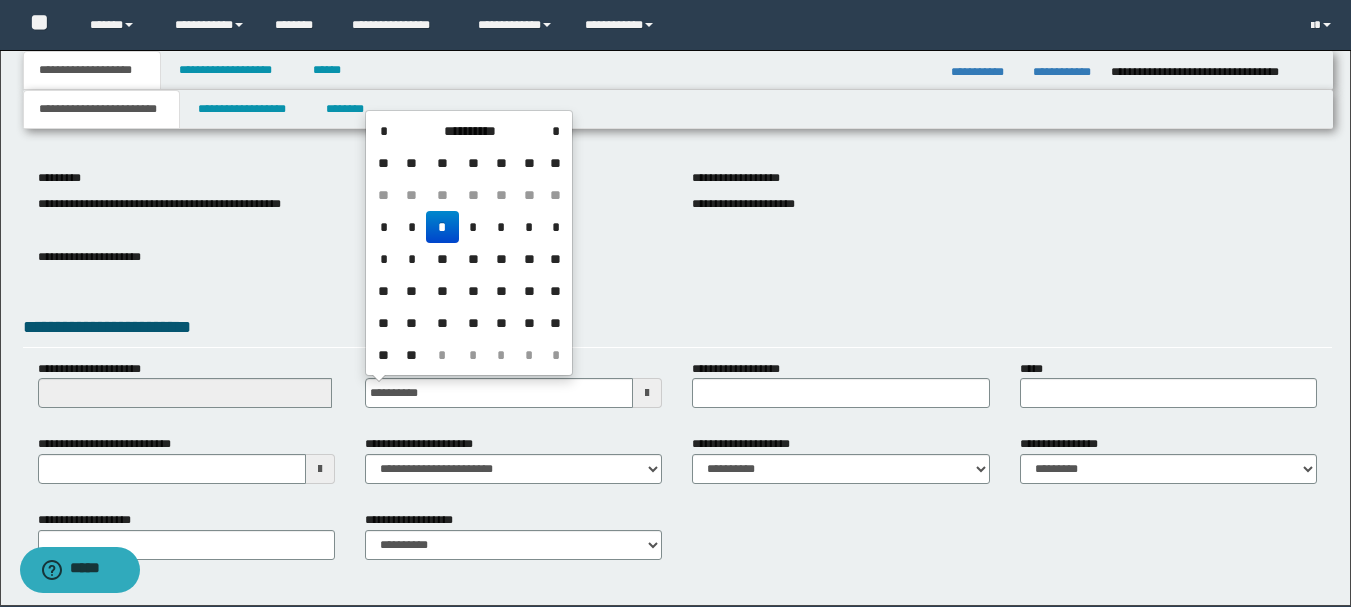 click on "**********" at bounding box center [677, 272] 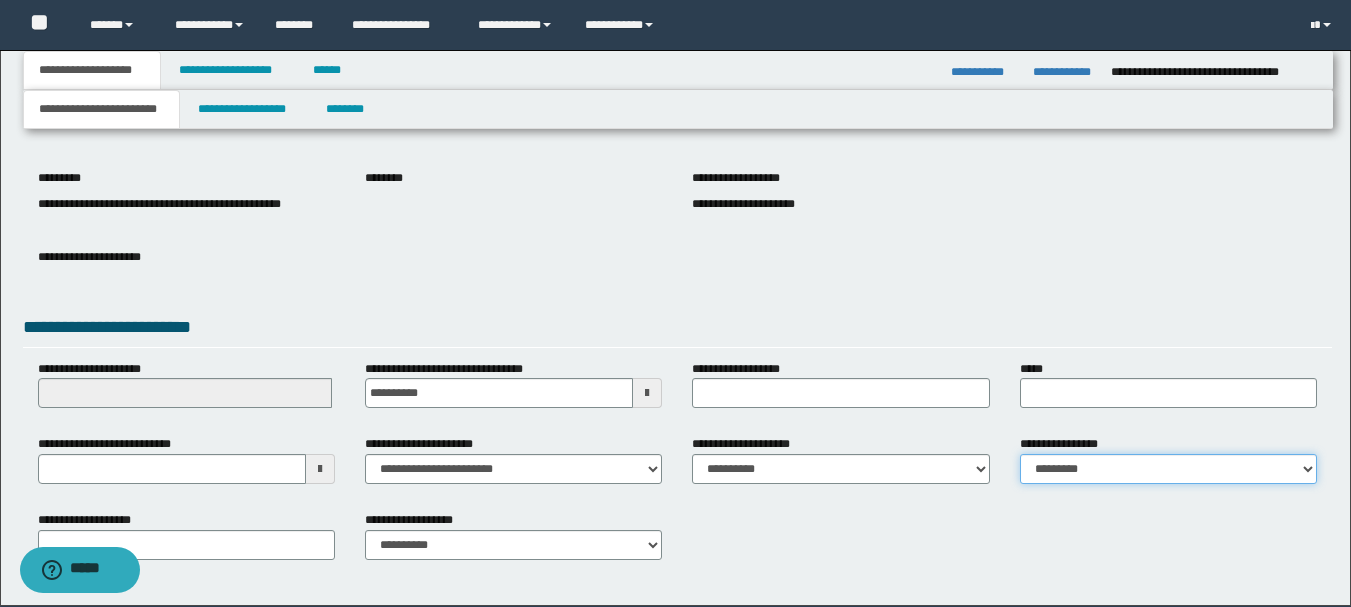 click on "**********" at bounding box center (1168, 469) 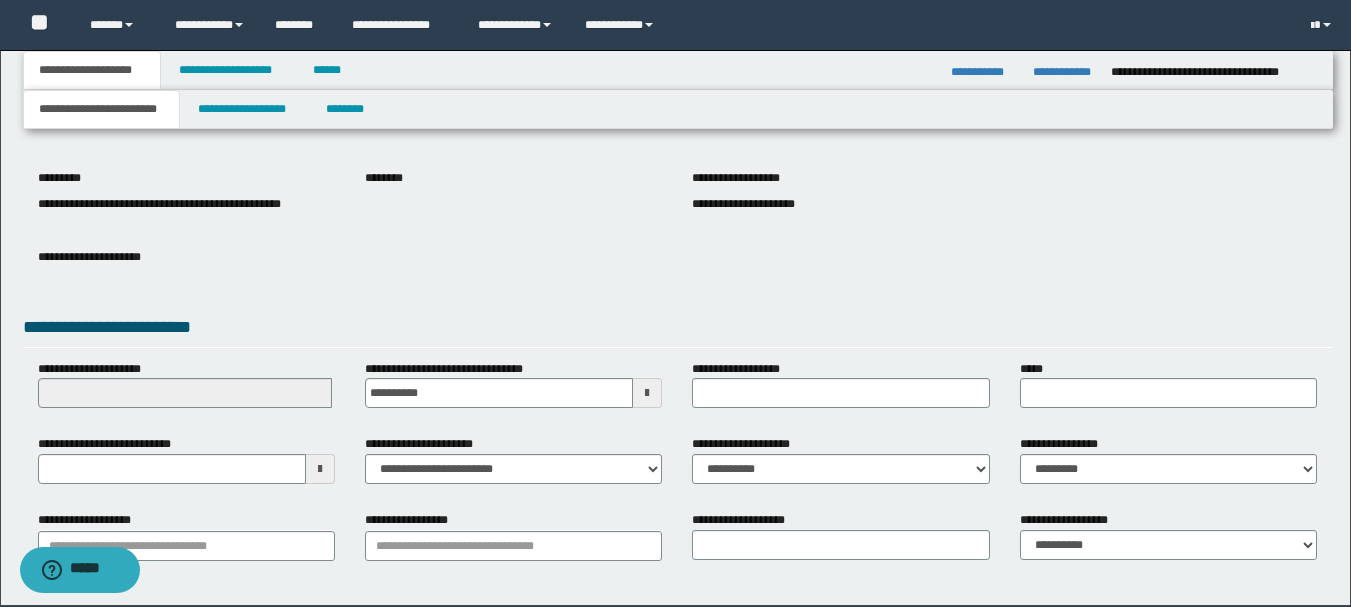 click on "**********" at bounding box center [677, 267] 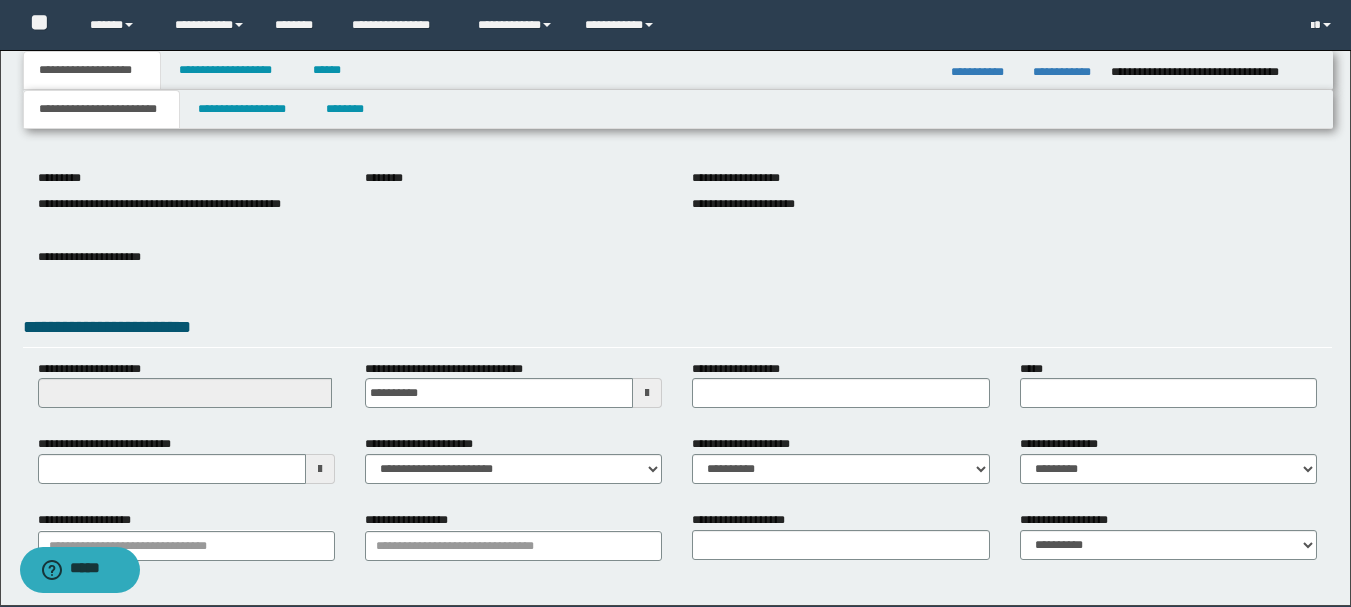 scroll, scrollTop: 277, scrollLeft: 0, axis: vertical 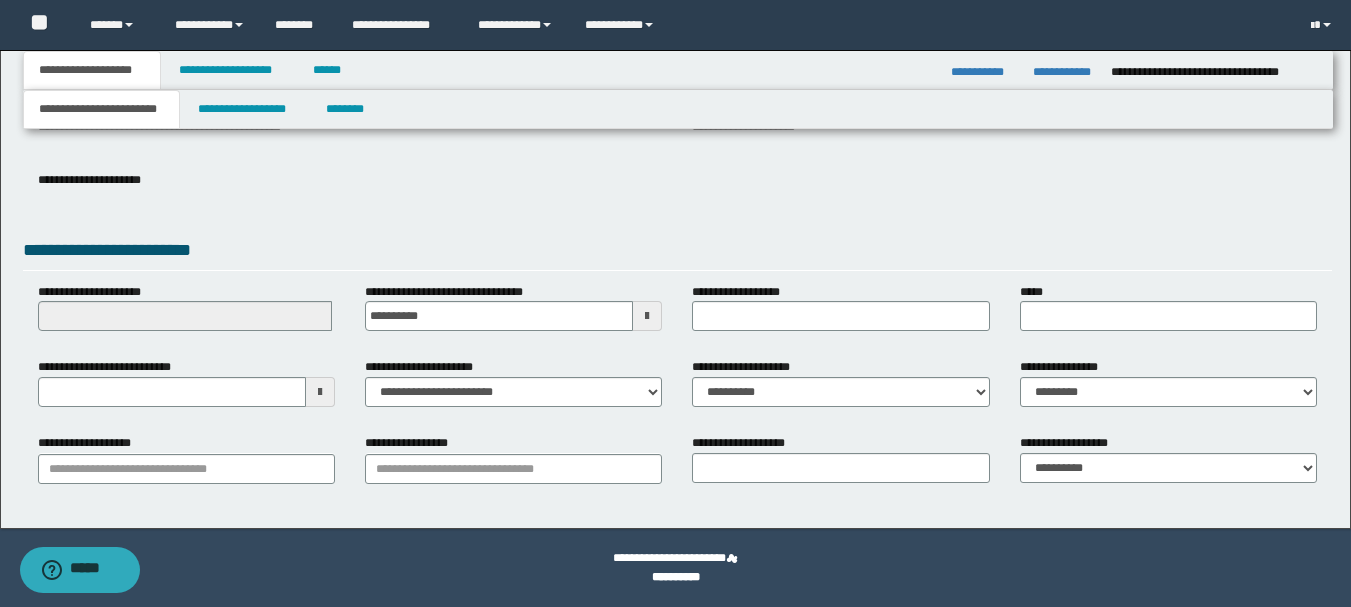 click on "**********" at bounding box center (677, 195) 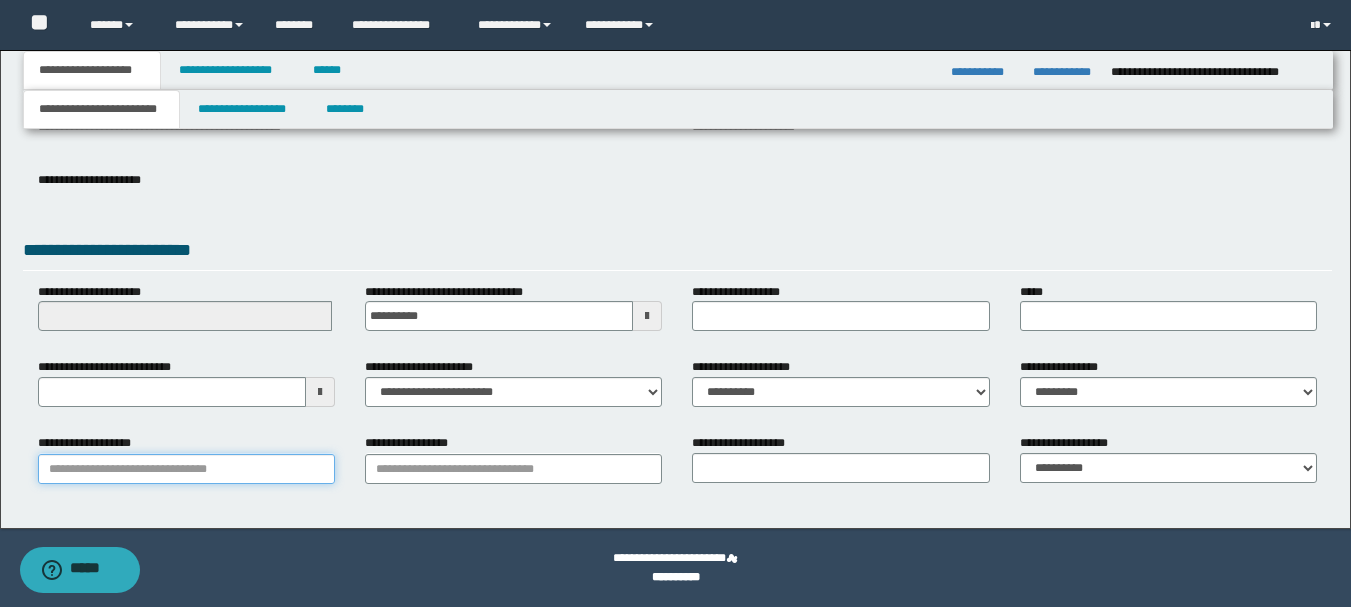 click on "**********" at bounding box center [186, 469] 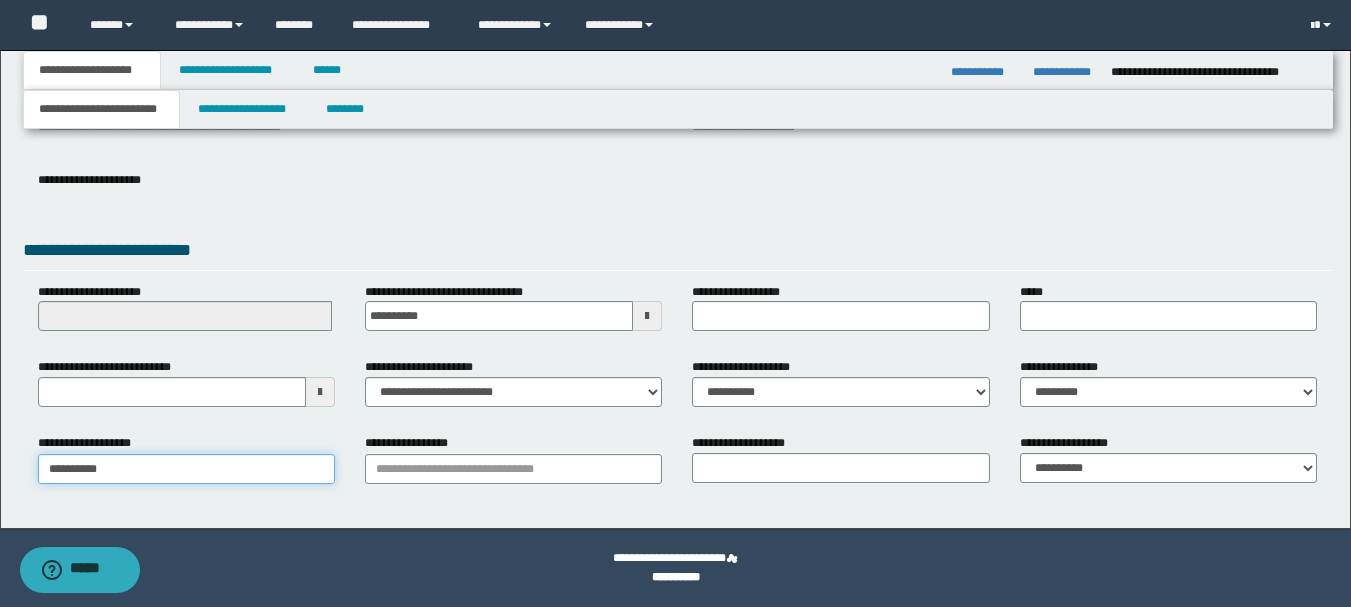 type on "**********" 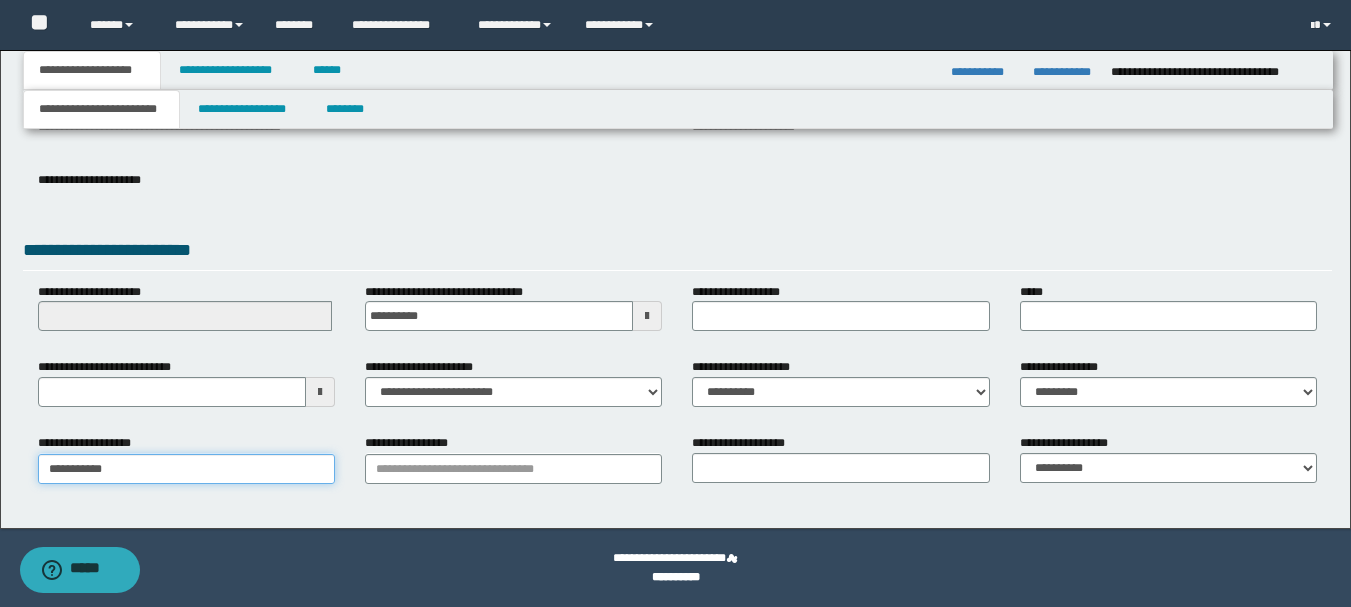 type on "**********" 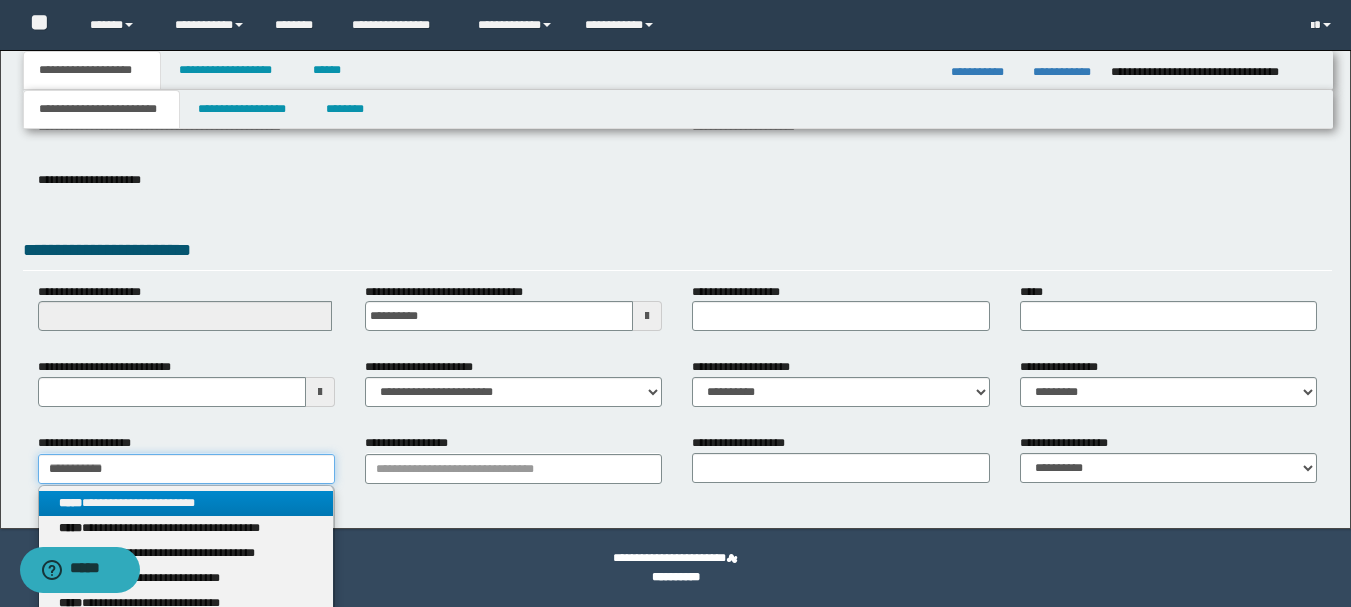 type on "**********" 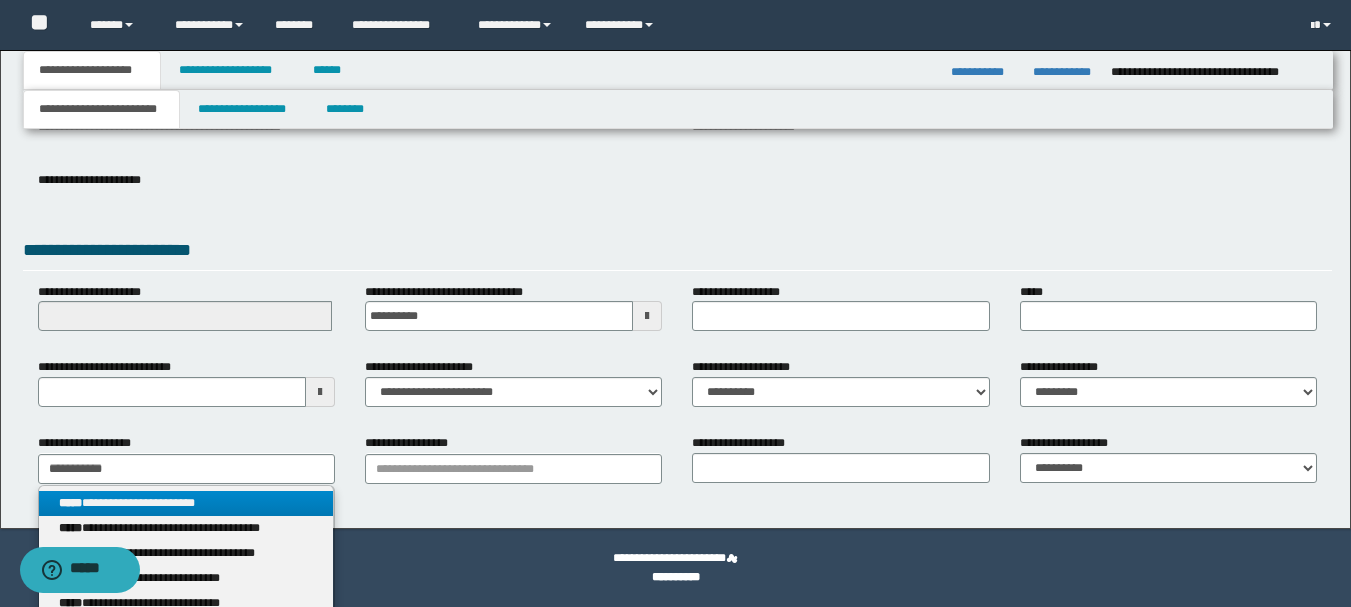 drag, startPoint x: 239, startPoint y: 501, endPoint x: 305, endPoint y: 502, distance: 66.007576 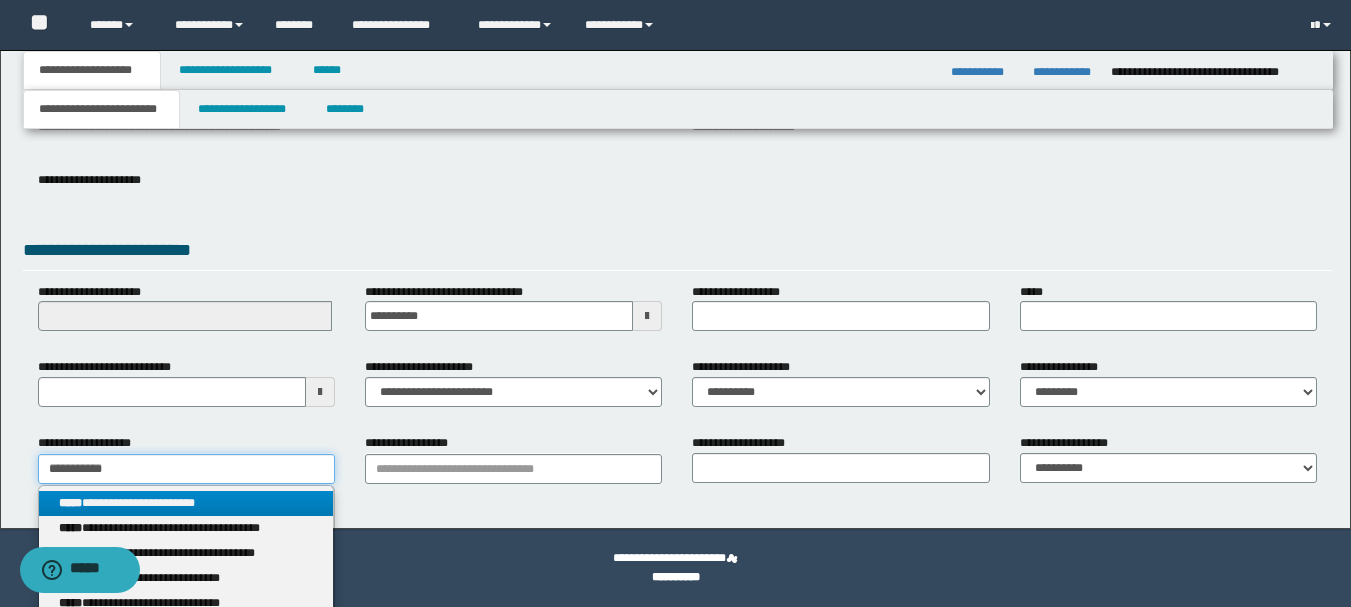 type 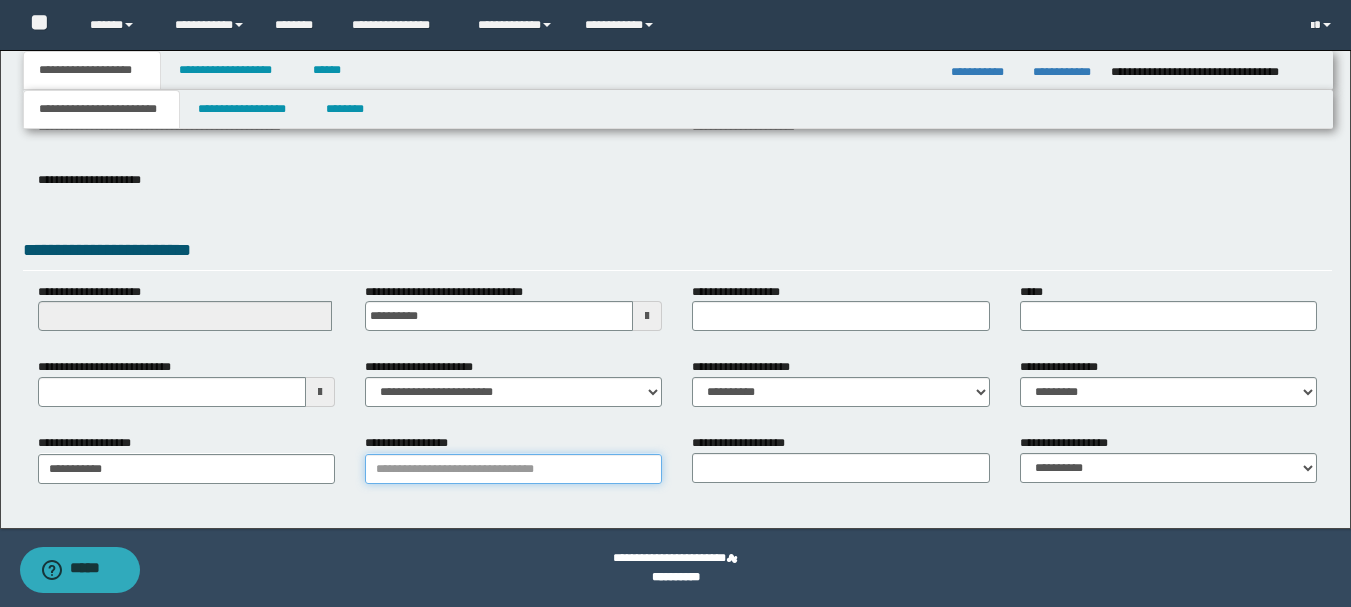 click on "**********" at bounding box center [513, 469] 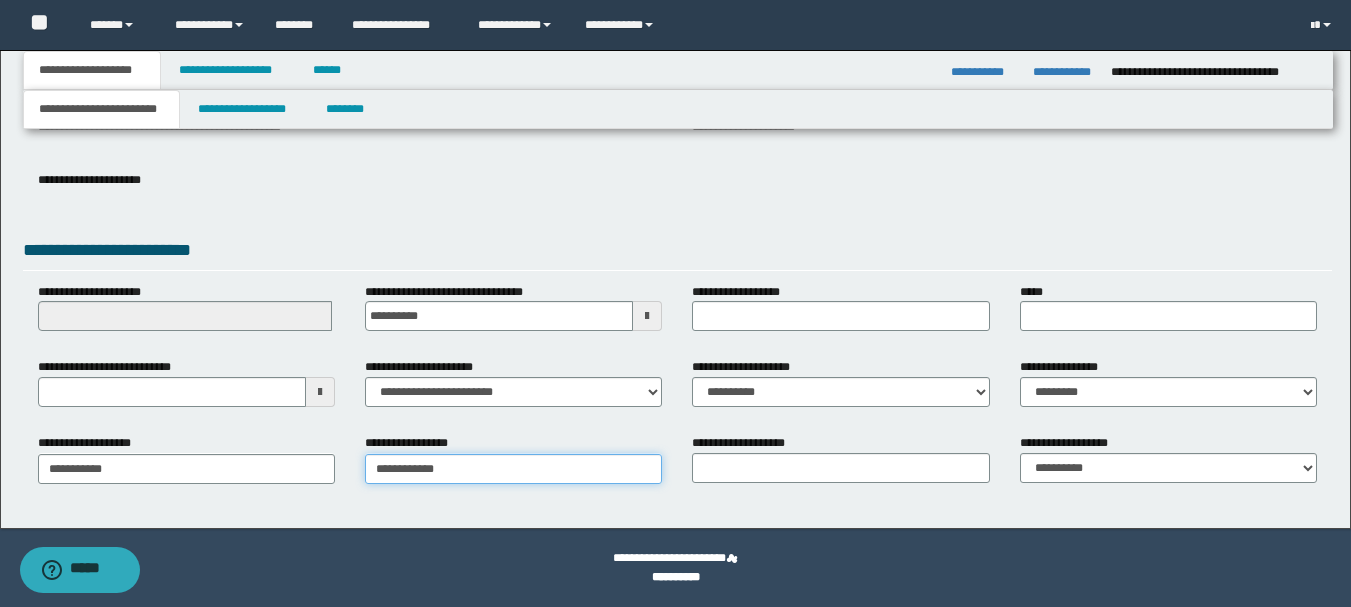 type on "**********" 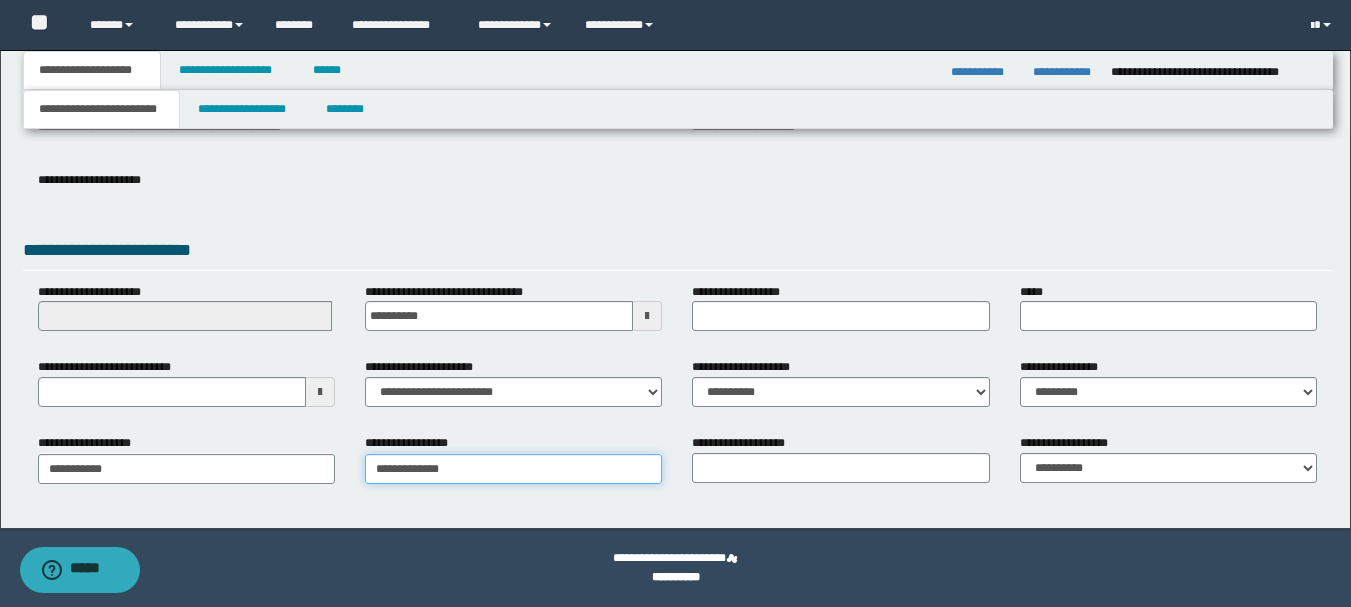 type on "**********" 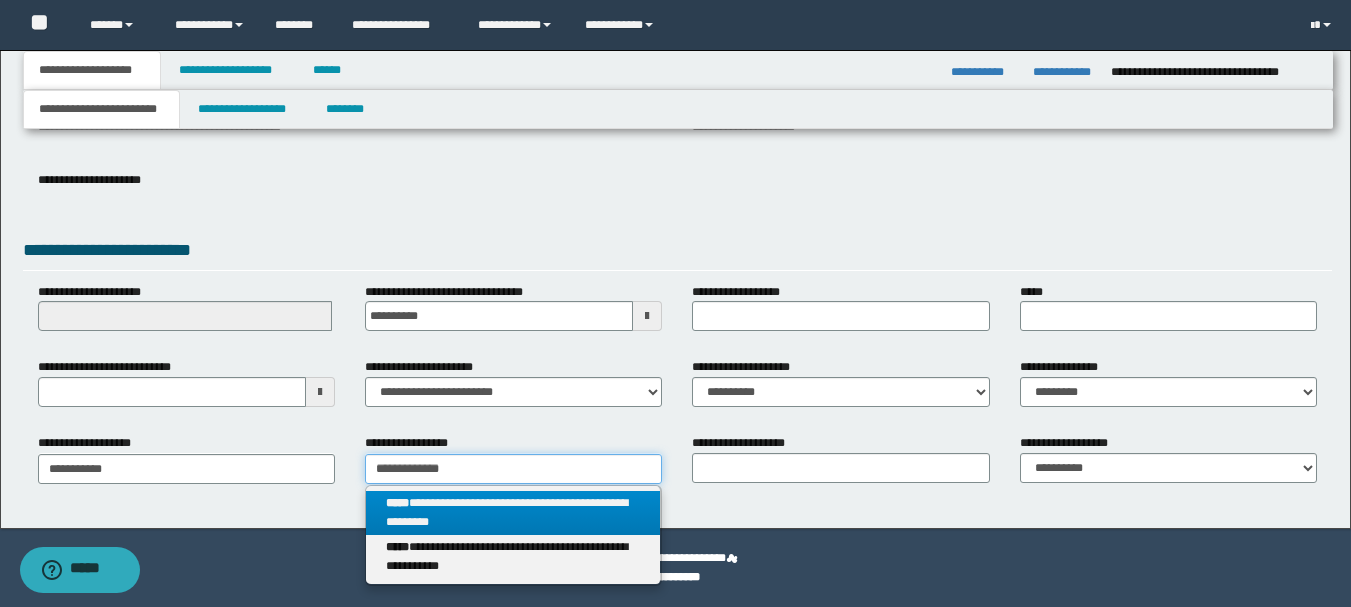 type on "**********" 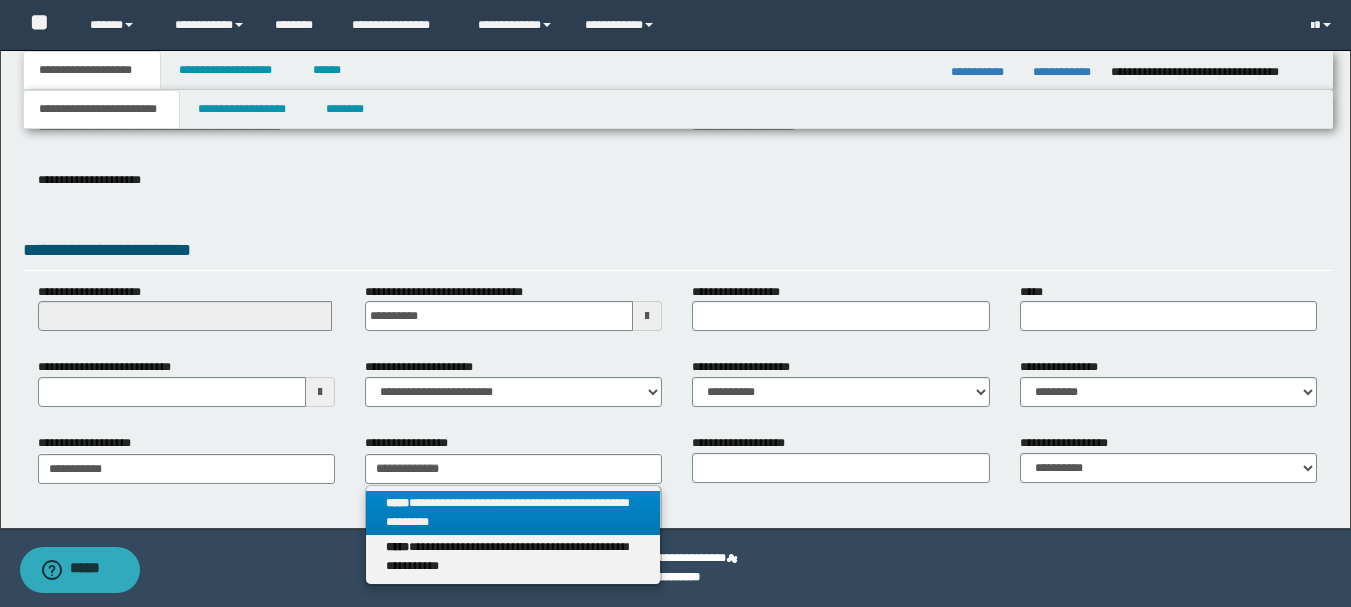 click on "**********" at bounding box center (513, 513) 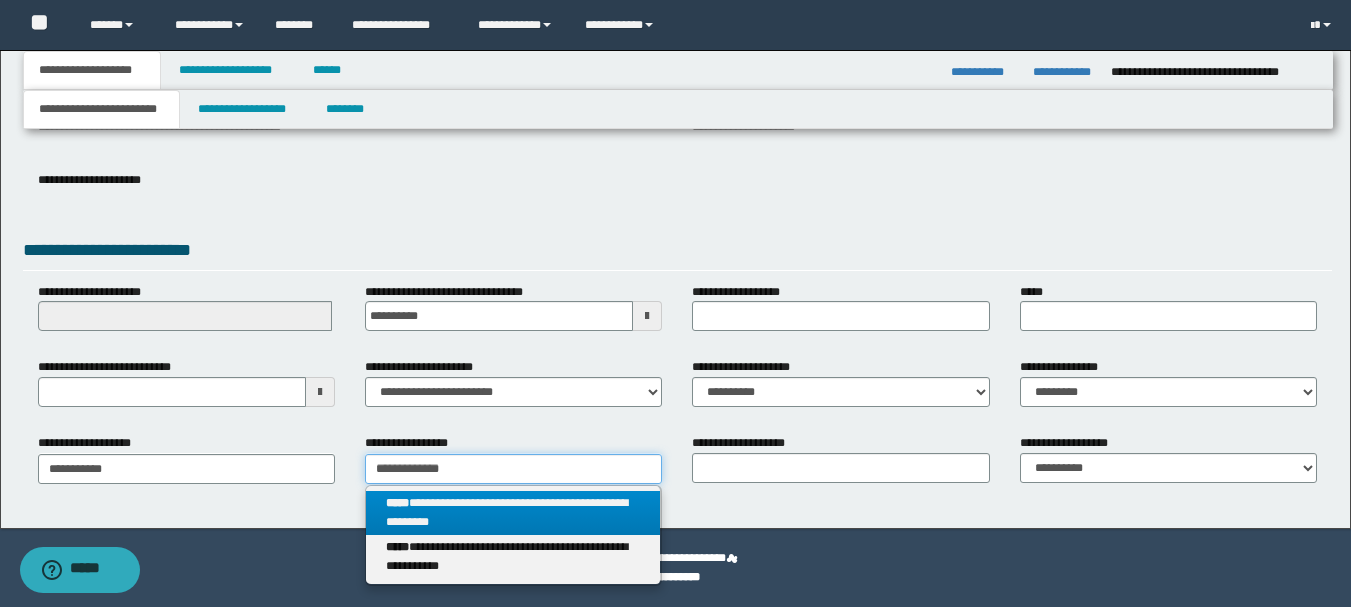type 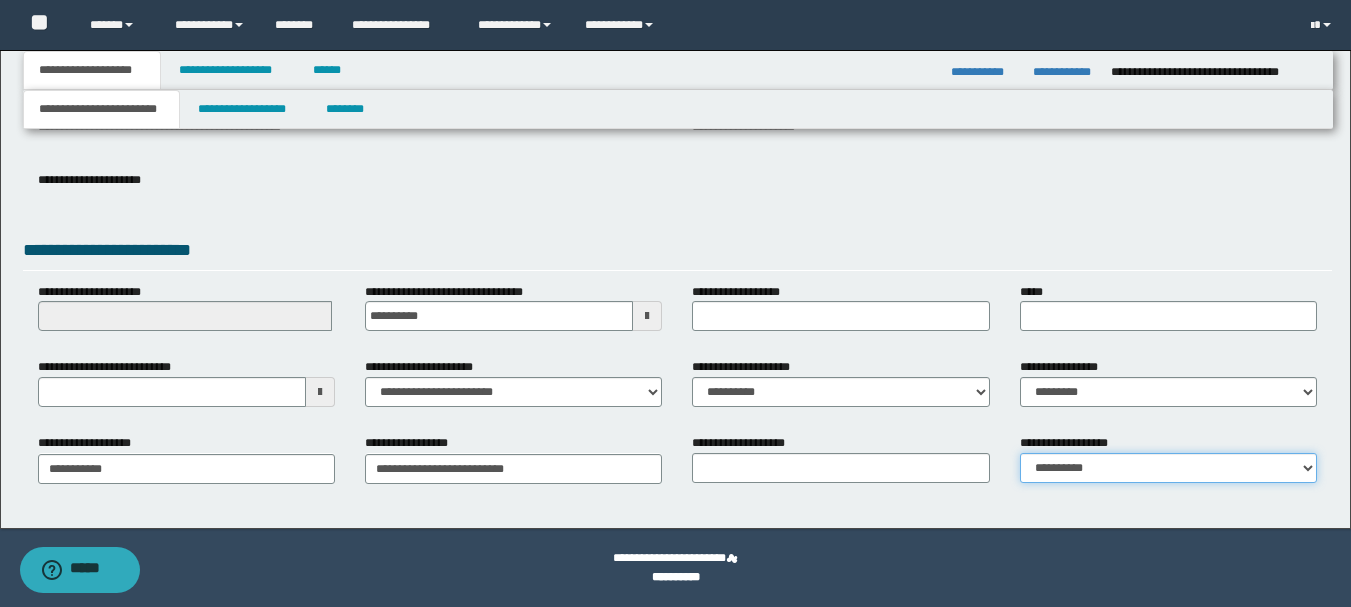click on "**********" at bounding box center (1168, 468) 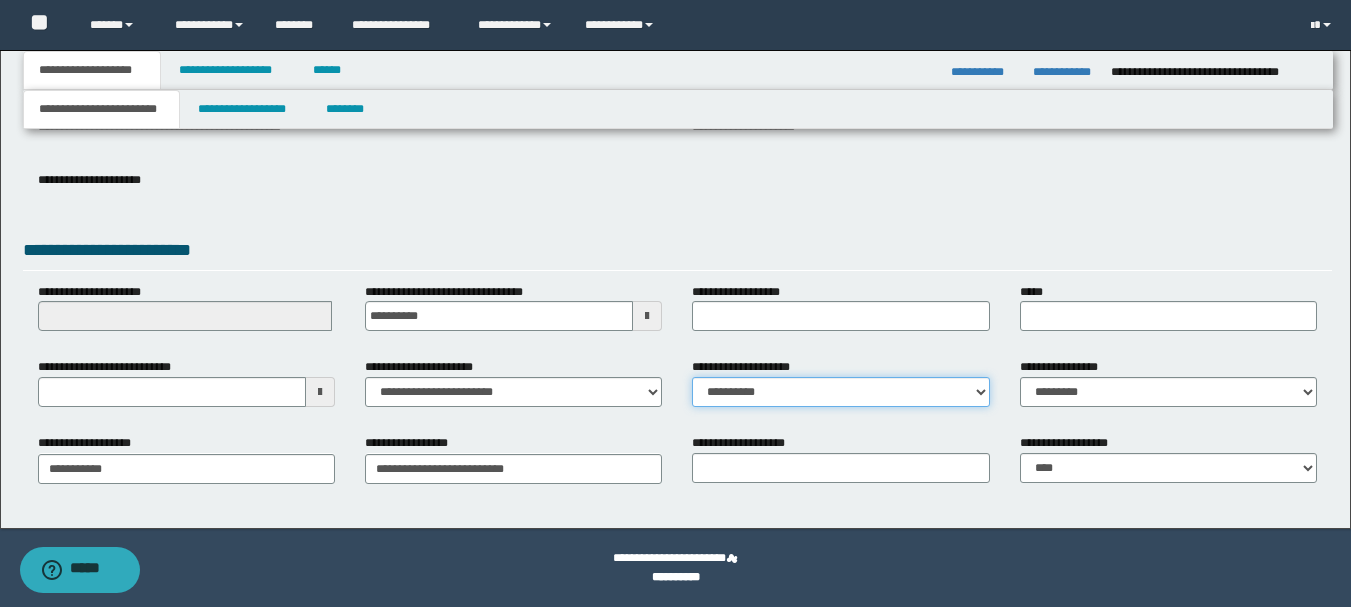 click on "**********" at bounding box center (840, 392) 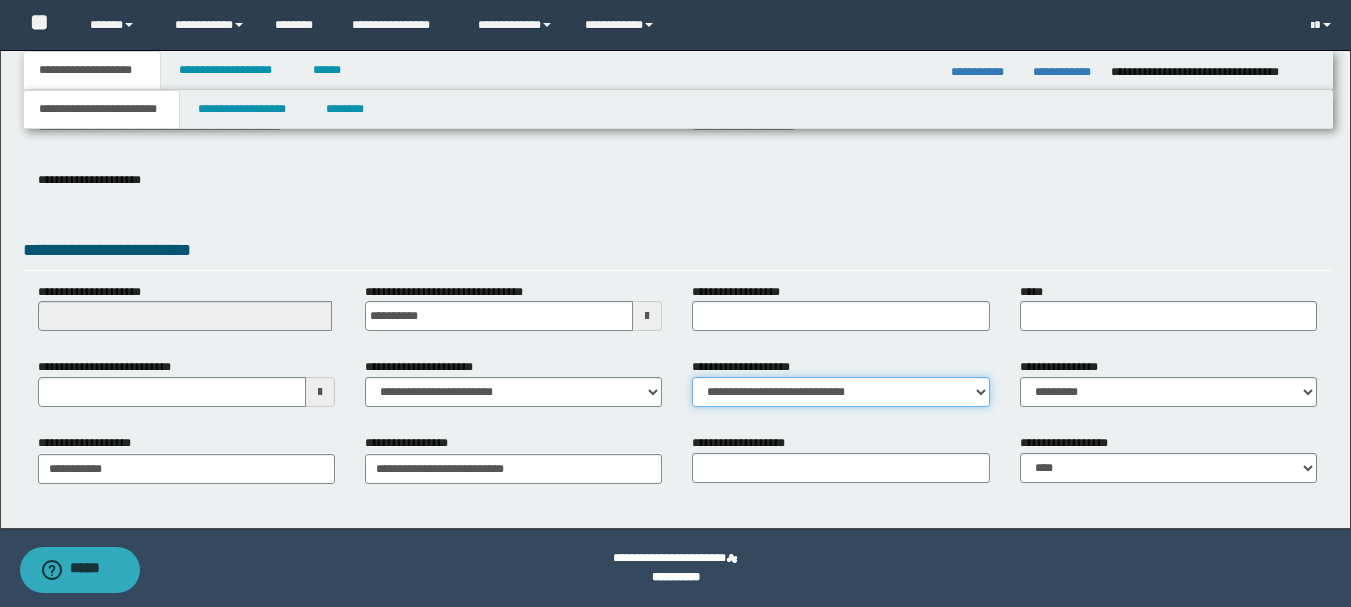 click on "**********" at bounding box center (840, 392) 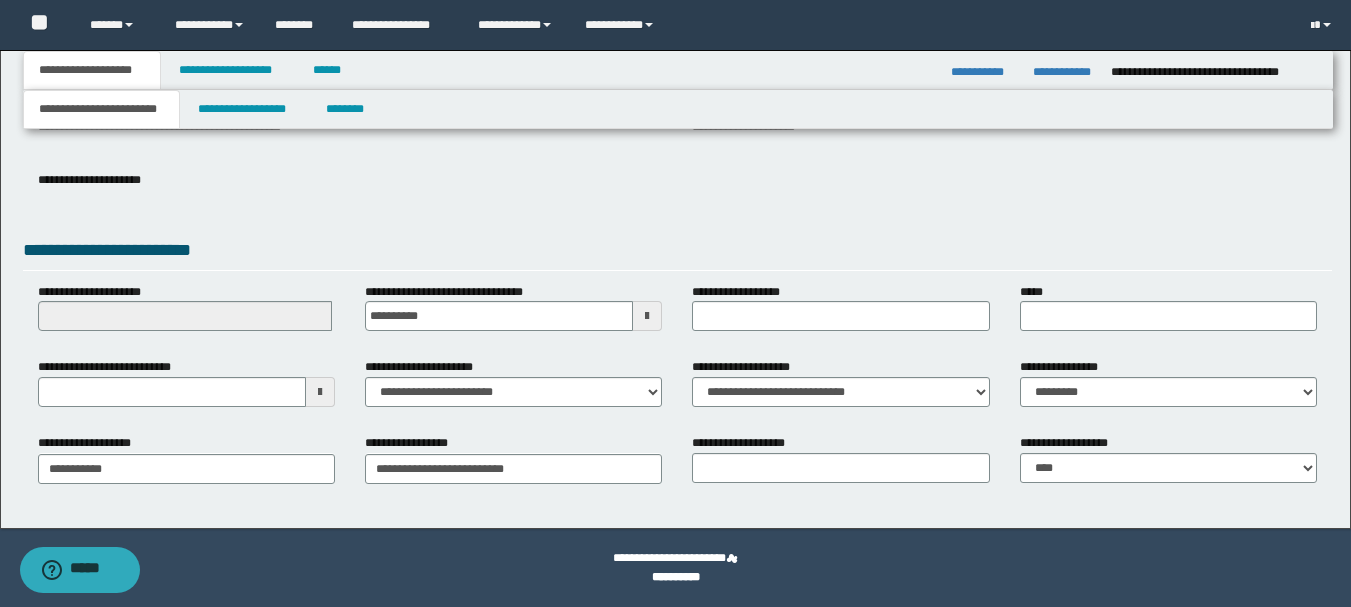 click on "**********" at bounding box center [677, 253] 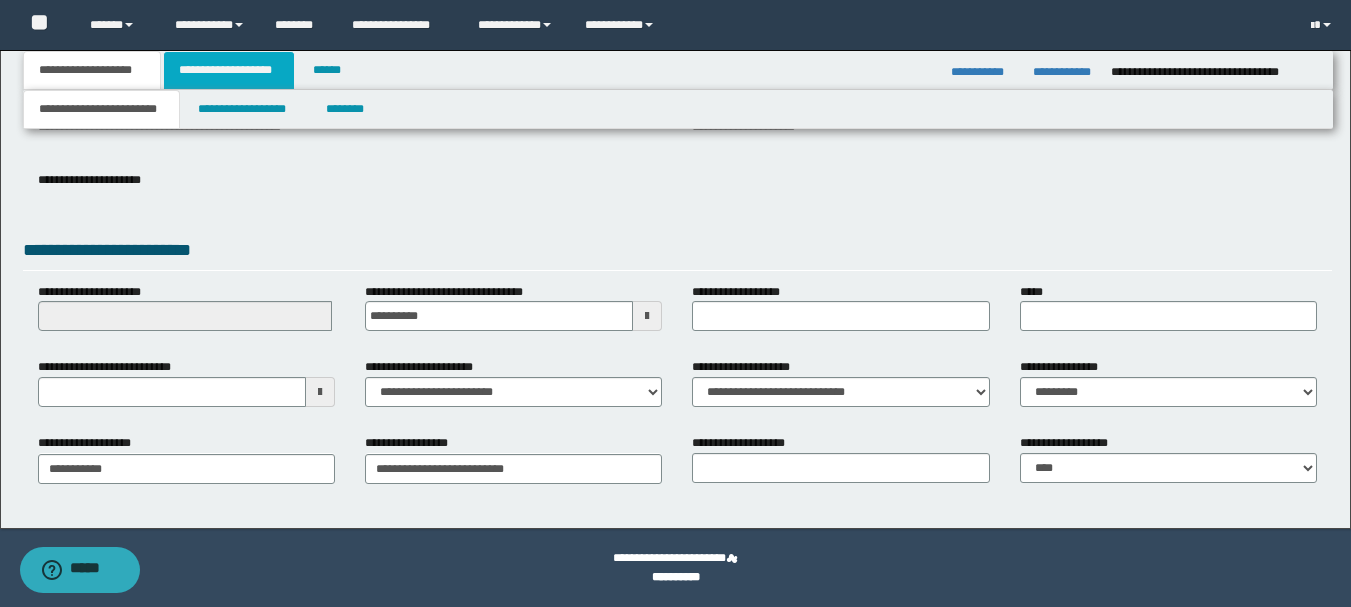 click on "**********" at bounding box center [229, 70] 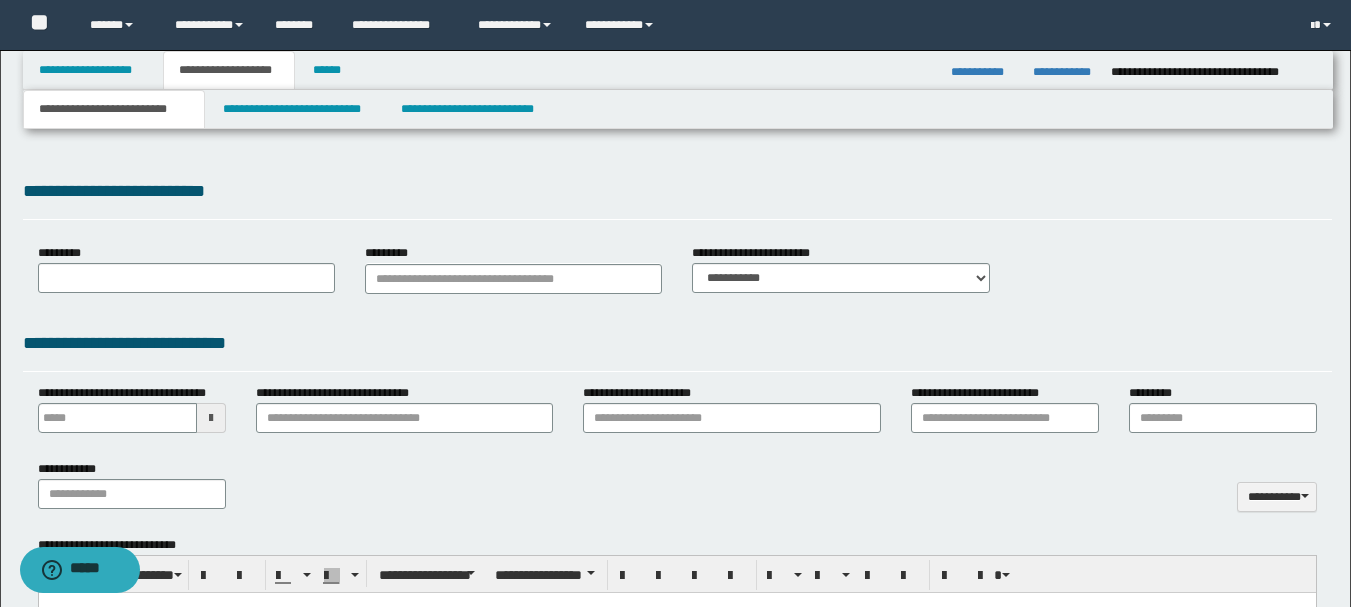 type 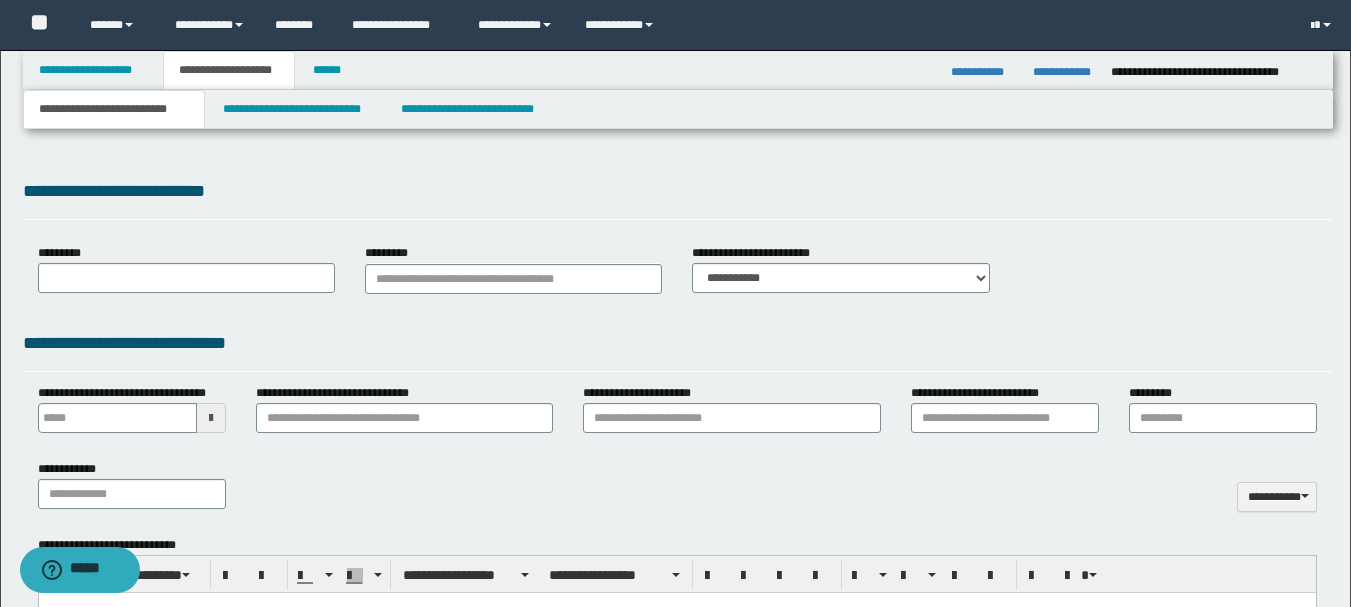 scroll, scrollTop: 0, scrollLeft: 0, axis: both 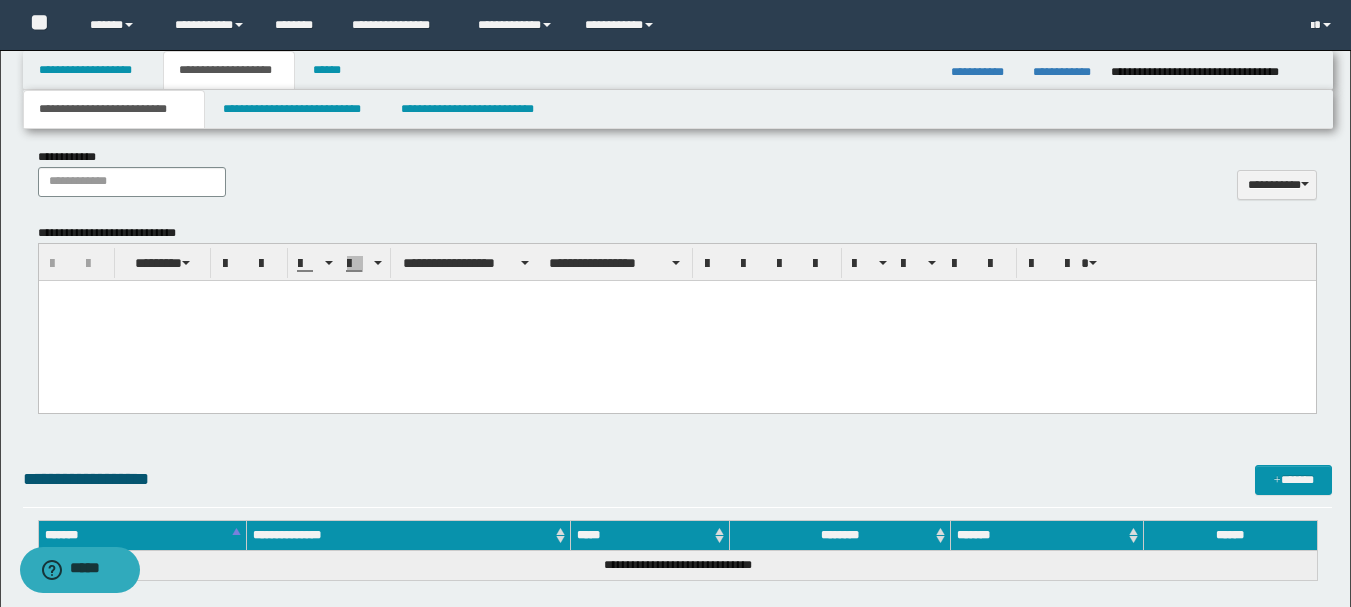 click at bounding box center (676, 320) 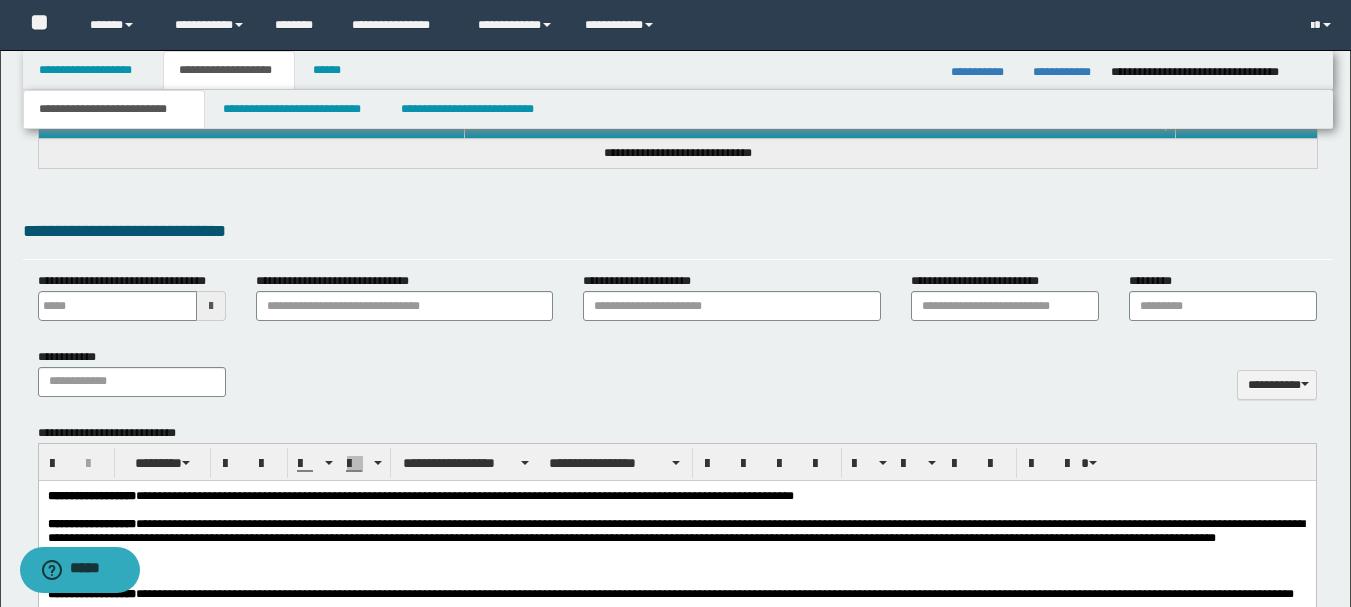 scroll, scrollTop: 1100, scrollLeft: 0, axis: vertical 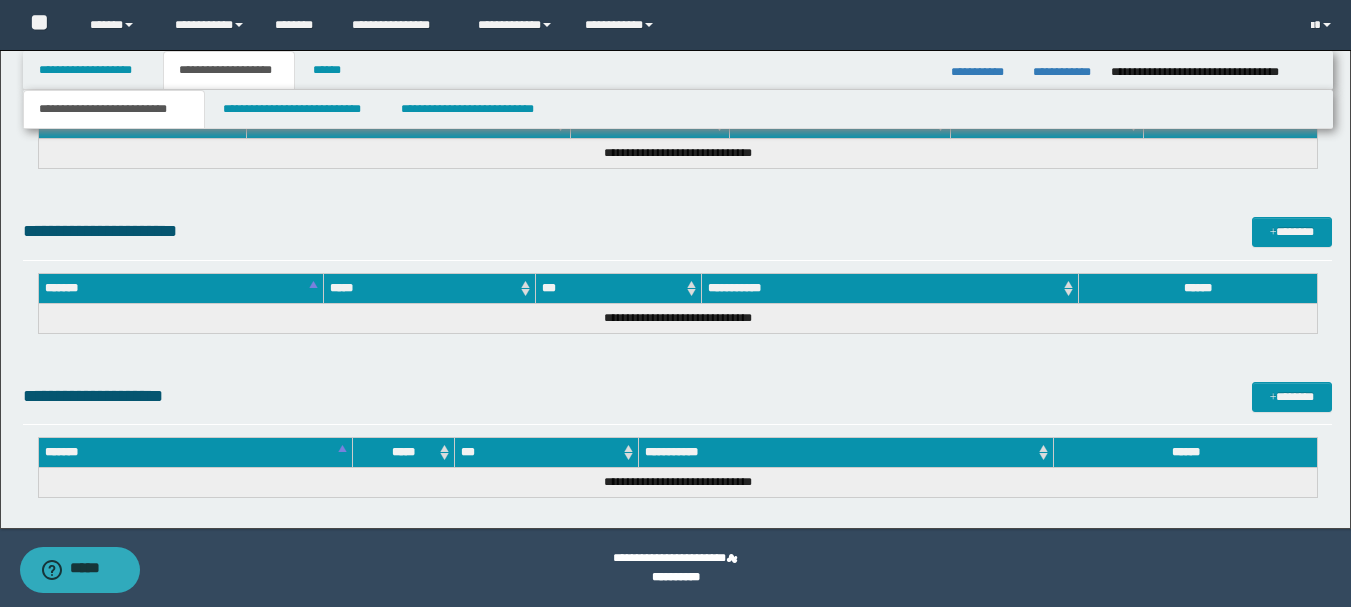 drag, startPoint x: 47, startPoint y: -717, endPoint x: 836, endPoint y: 576, distance: 1514.7178 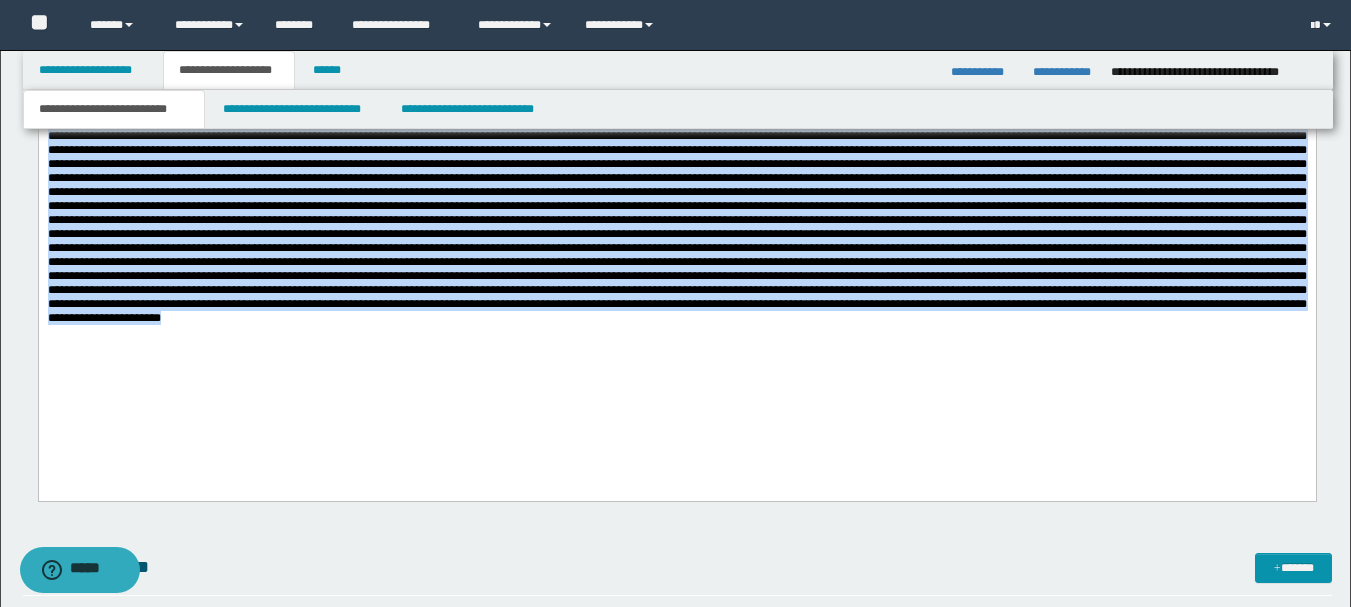 scroll, scrollTop: 1012, scrollLeft: 0, axis: vertical 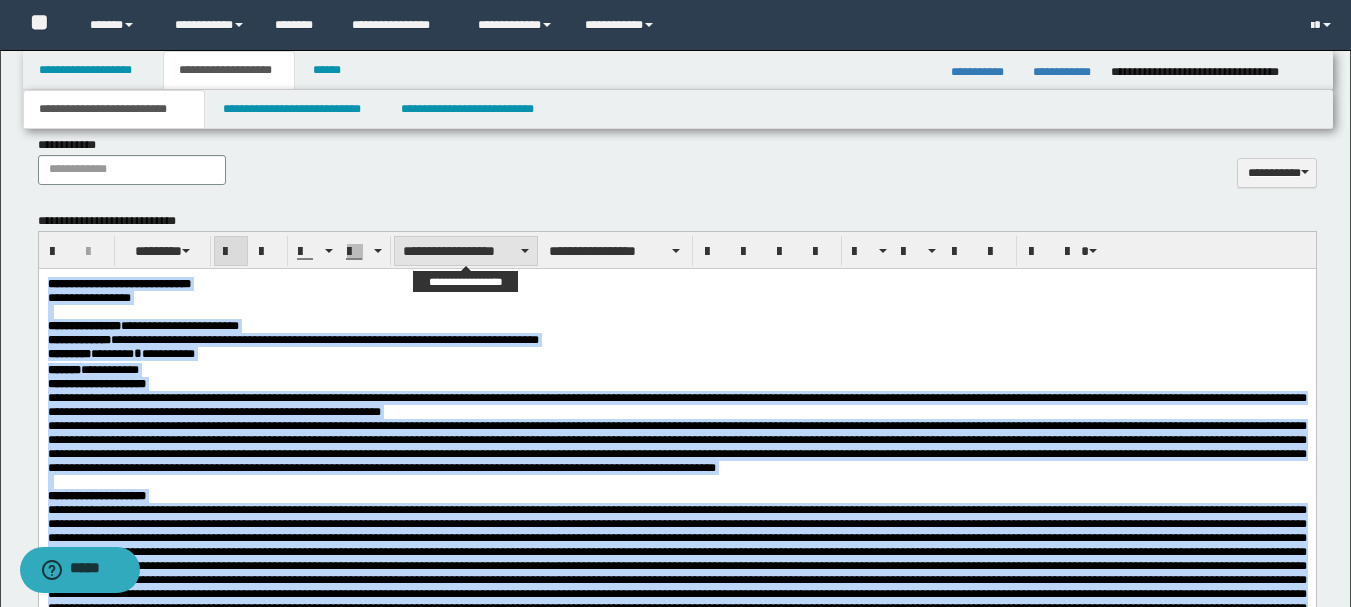 click on "**********" at bounding box center [466, 251] 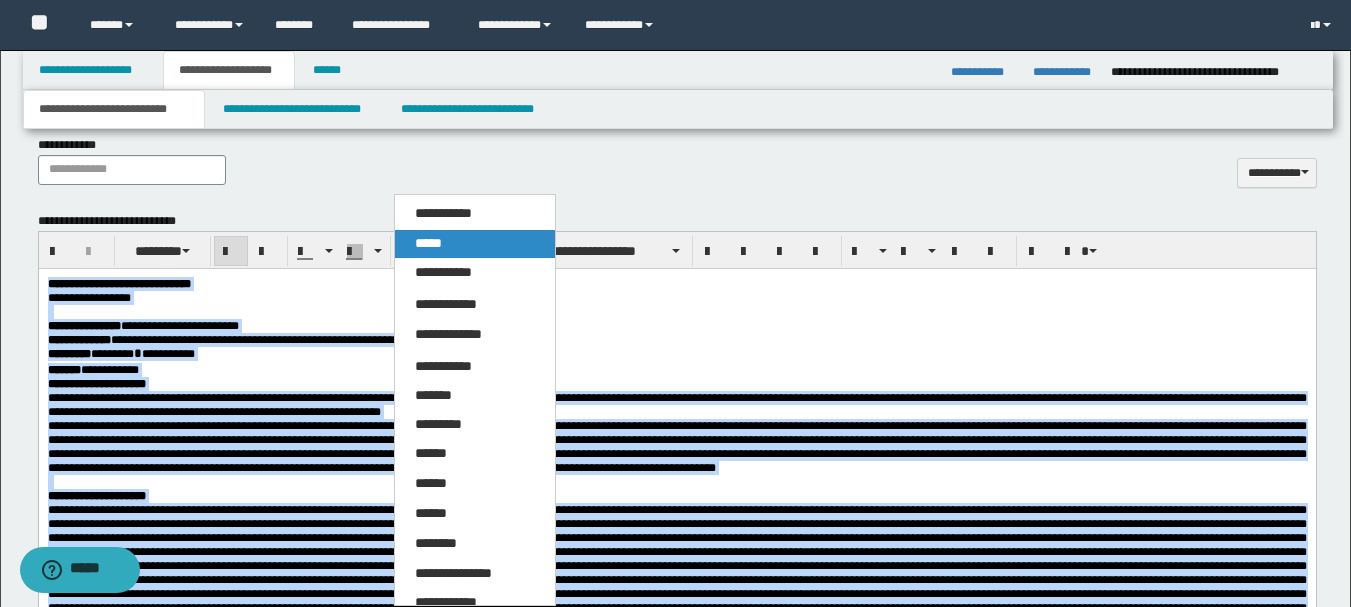 click on "*****" at bounding box center (475, 244) 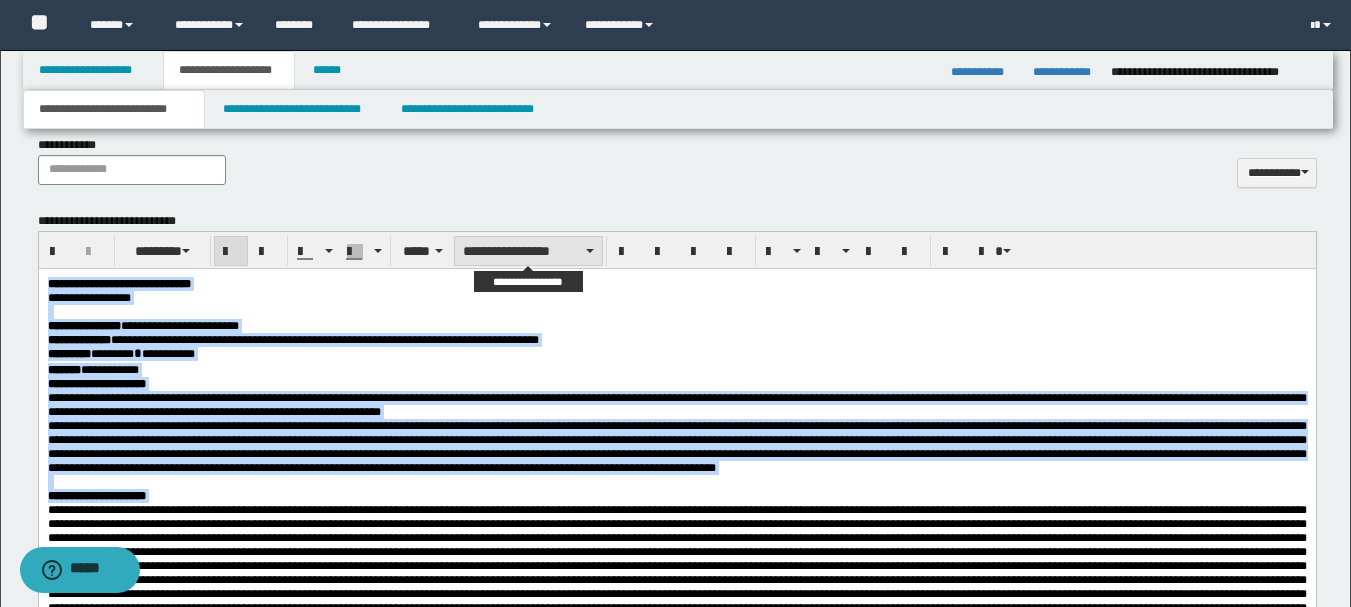 click on "**********" at bounding box center [528, 251] 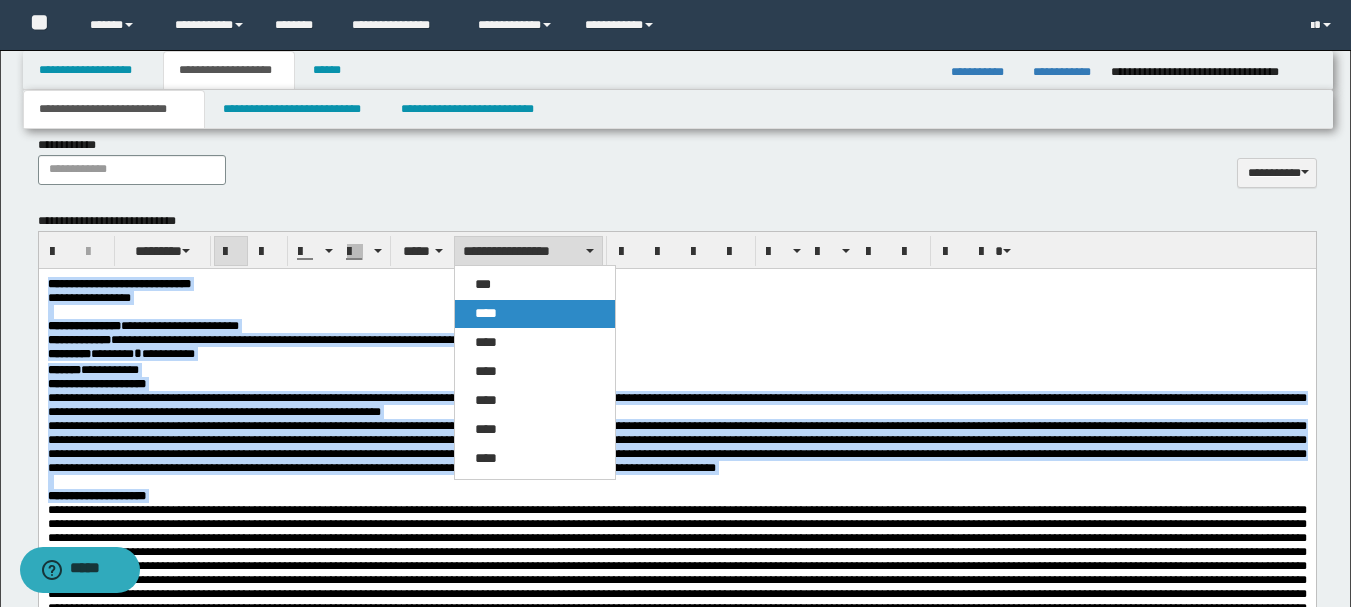 click on "****" at bounding box center [535, 314] 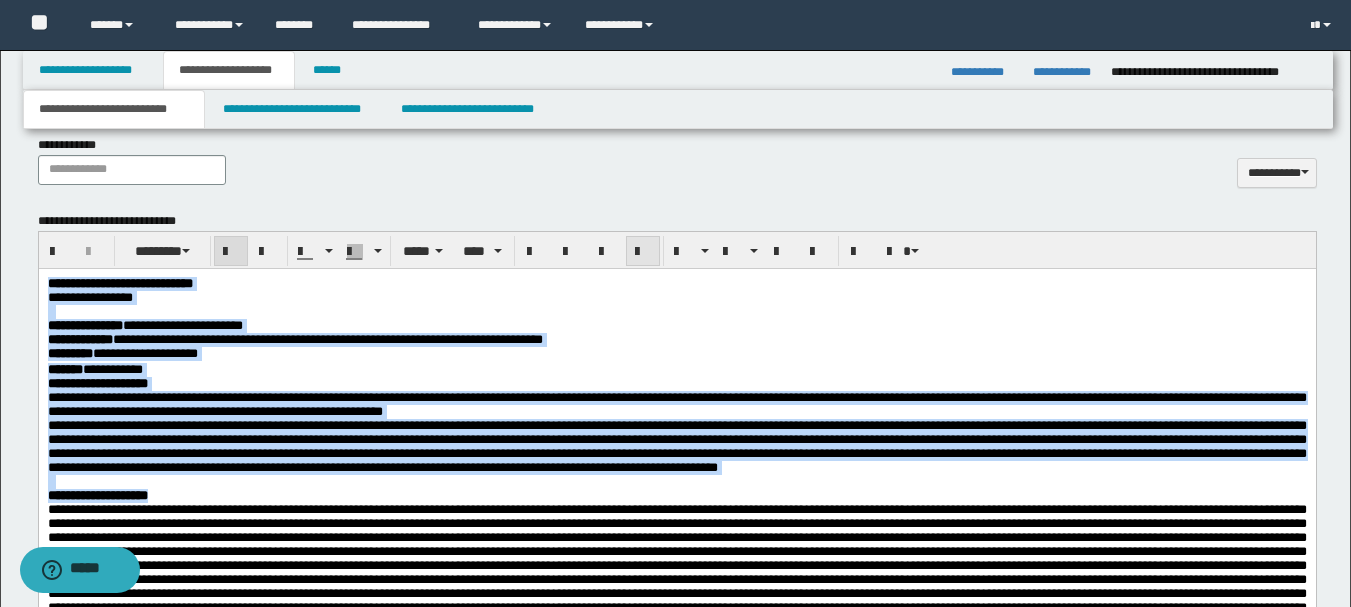 click at bounding box center (643, 252) 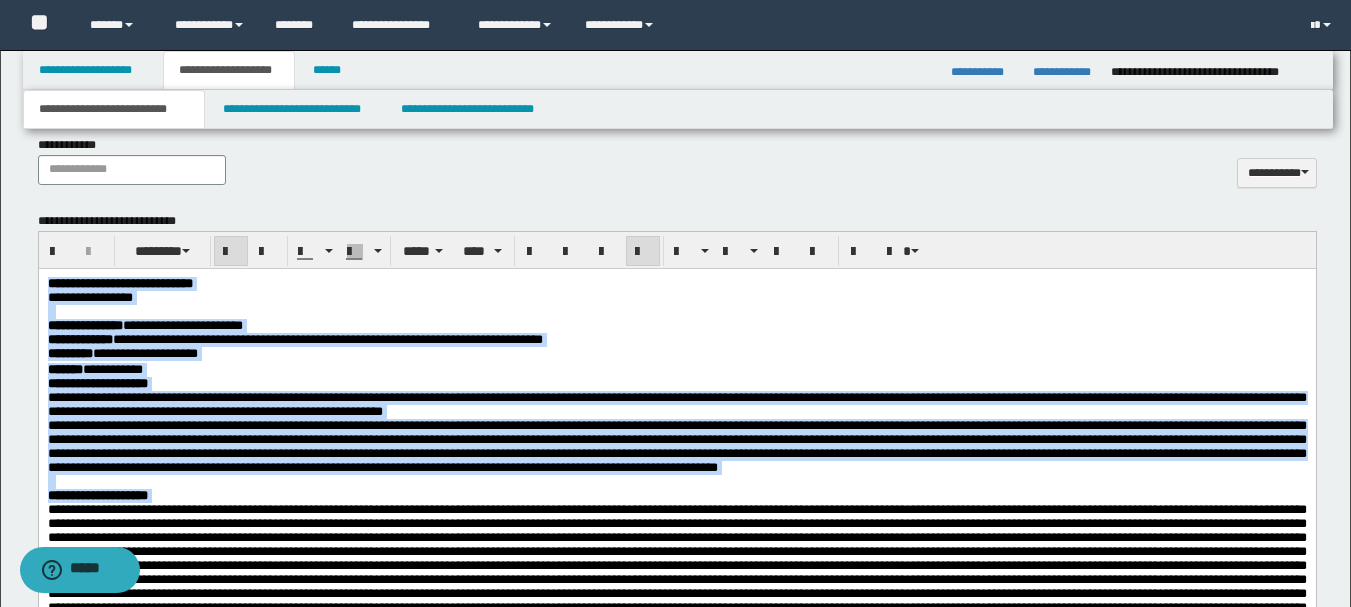 click at bounding box center (643, 252) 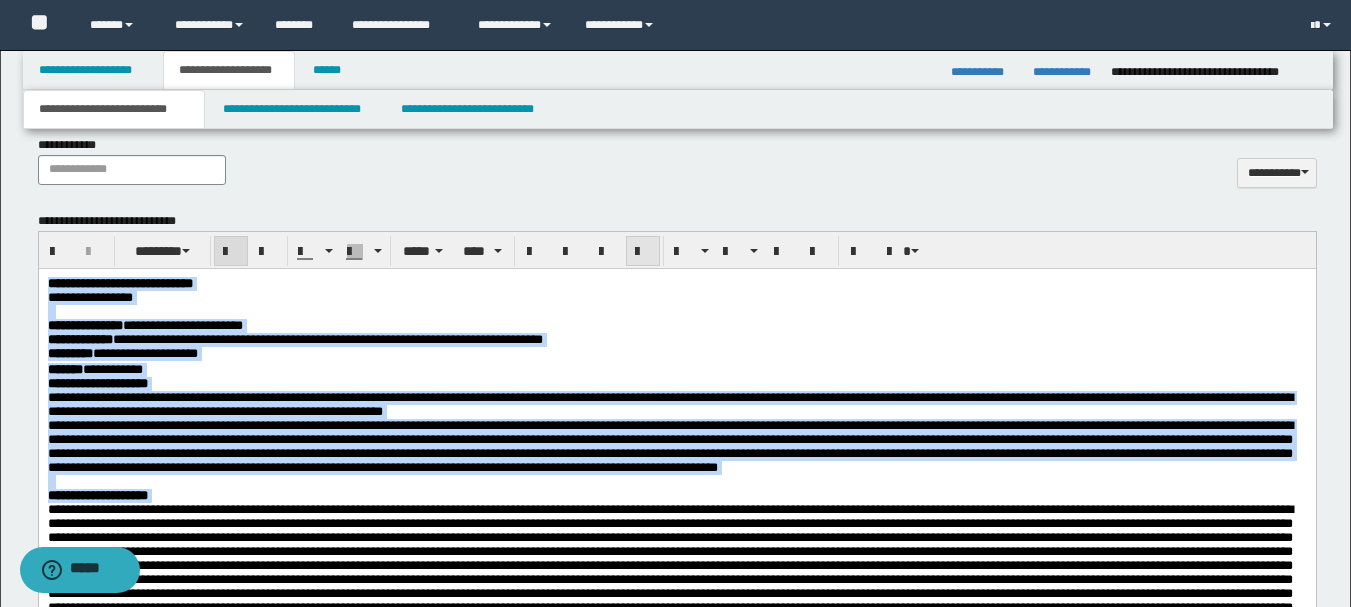 click at bounding box center [643, 252] 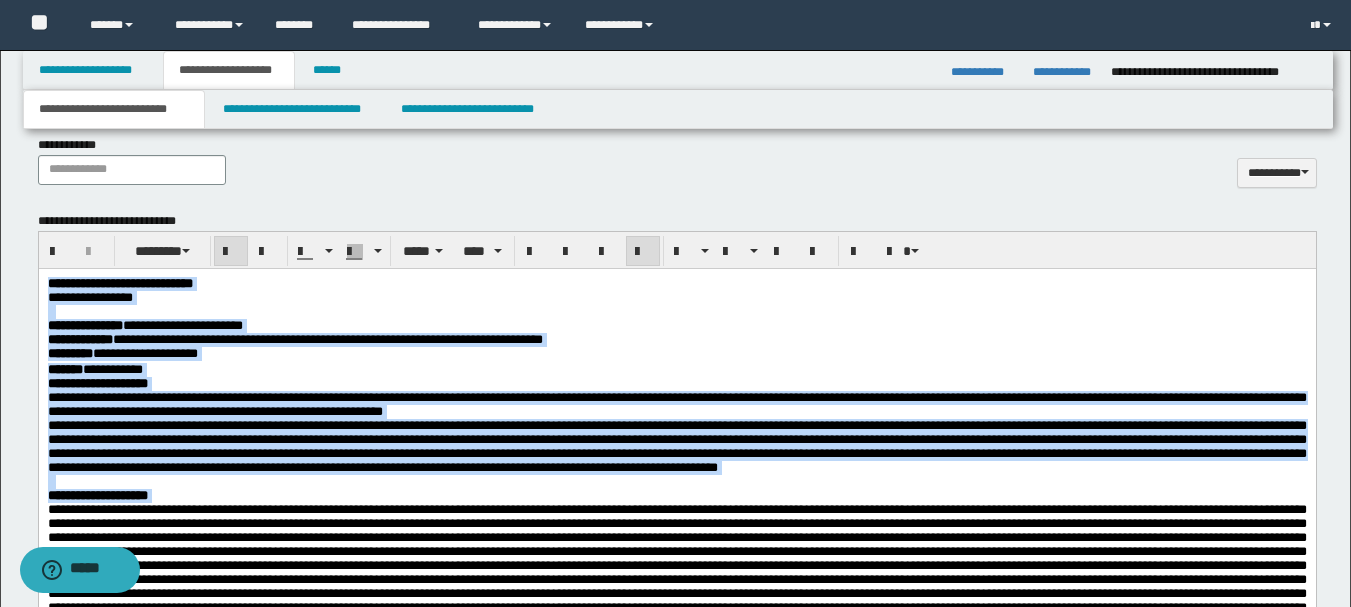 click on "**********" at bounding box center [676, 369] 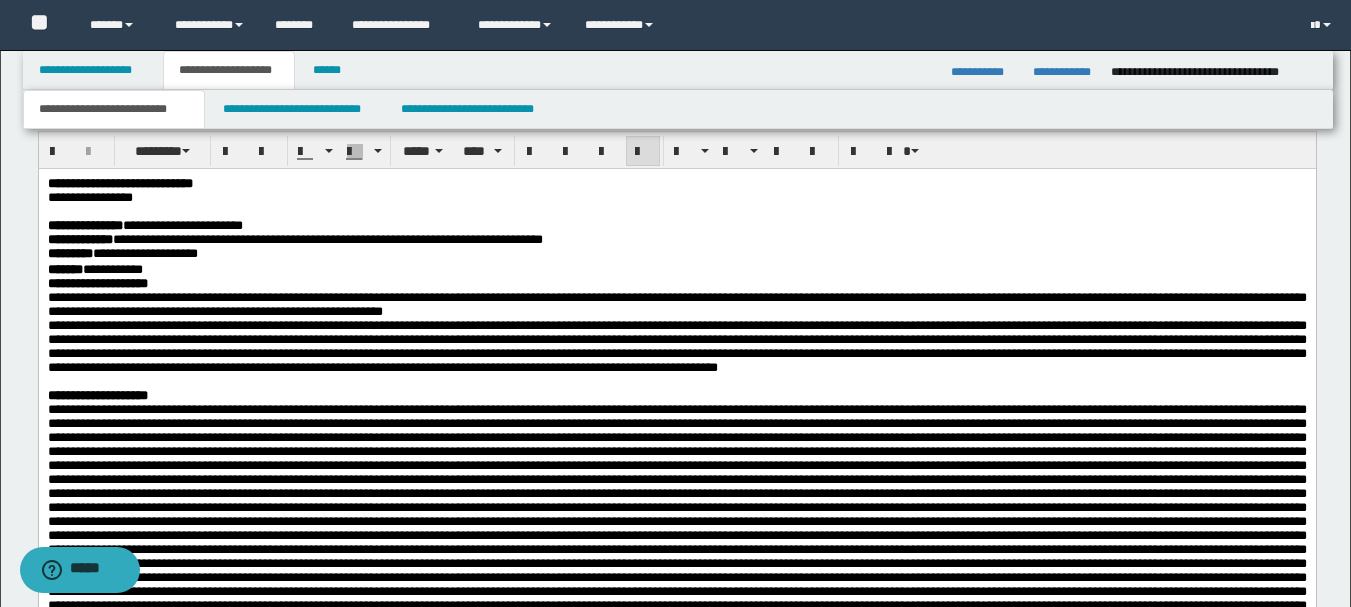 scroll, scrollTop: 1012, scrollLeft: 0, axis: vertical 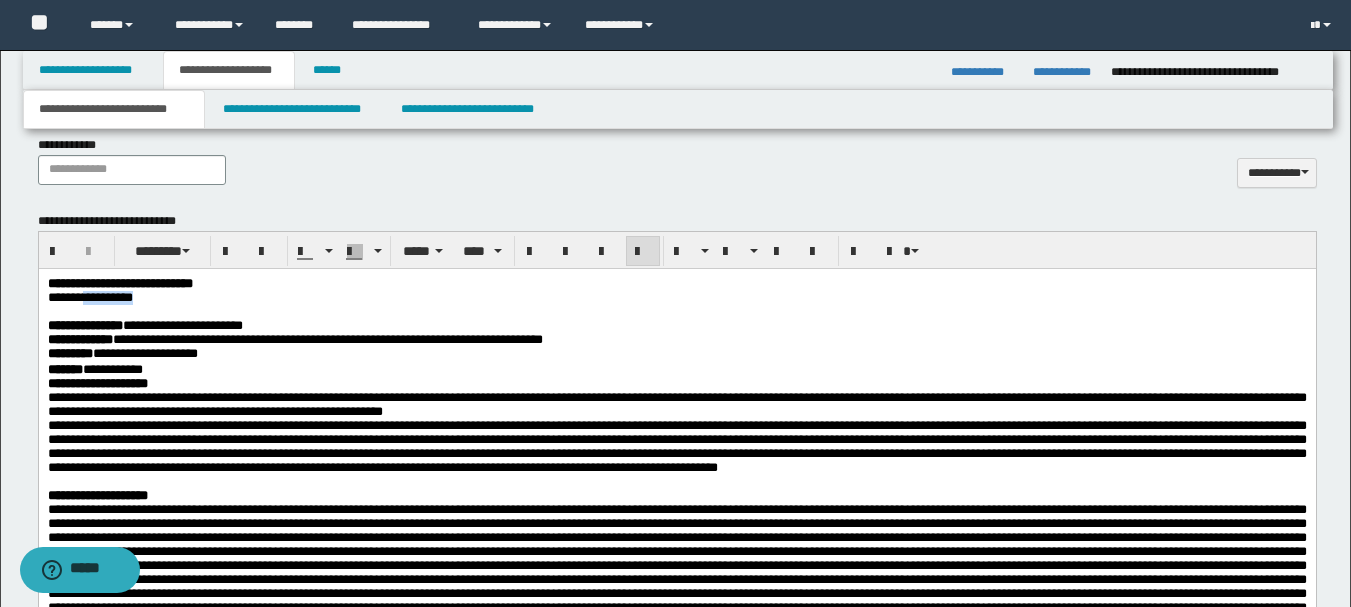 drag, startPoint x: 90, startPoint y: 299, endPoint x: 158, endPoint y: 299, distance: 68 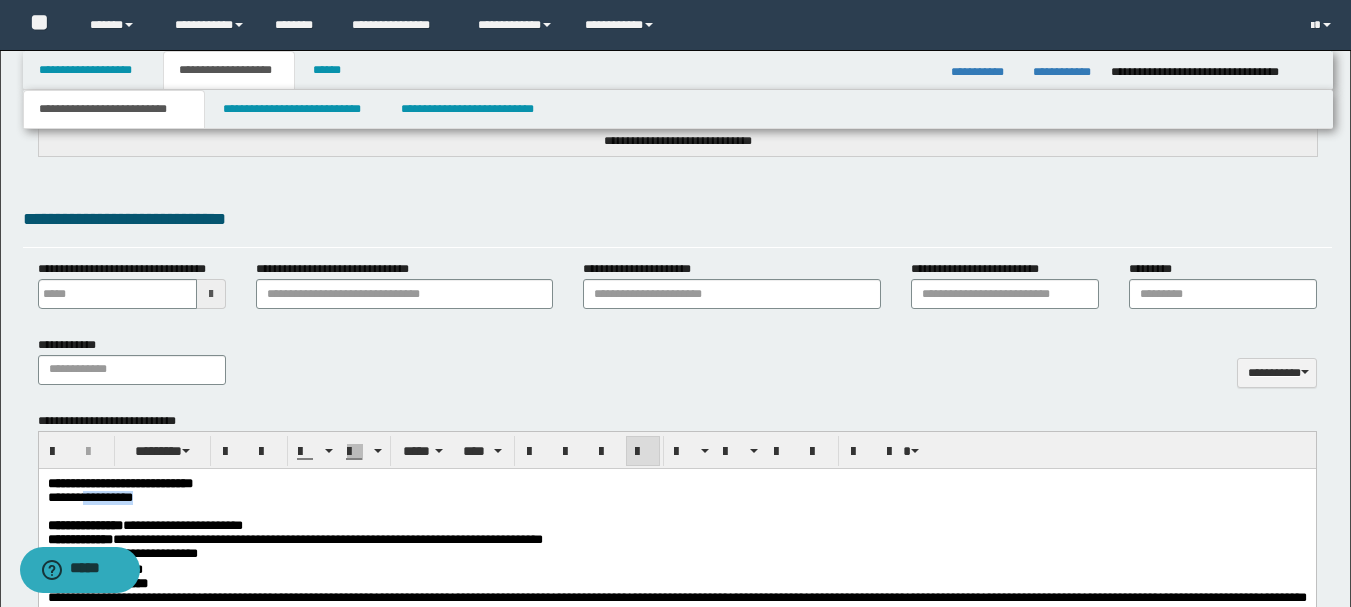 scroll, scrollTop: 712, scrollLeft: 0, axis: vertical 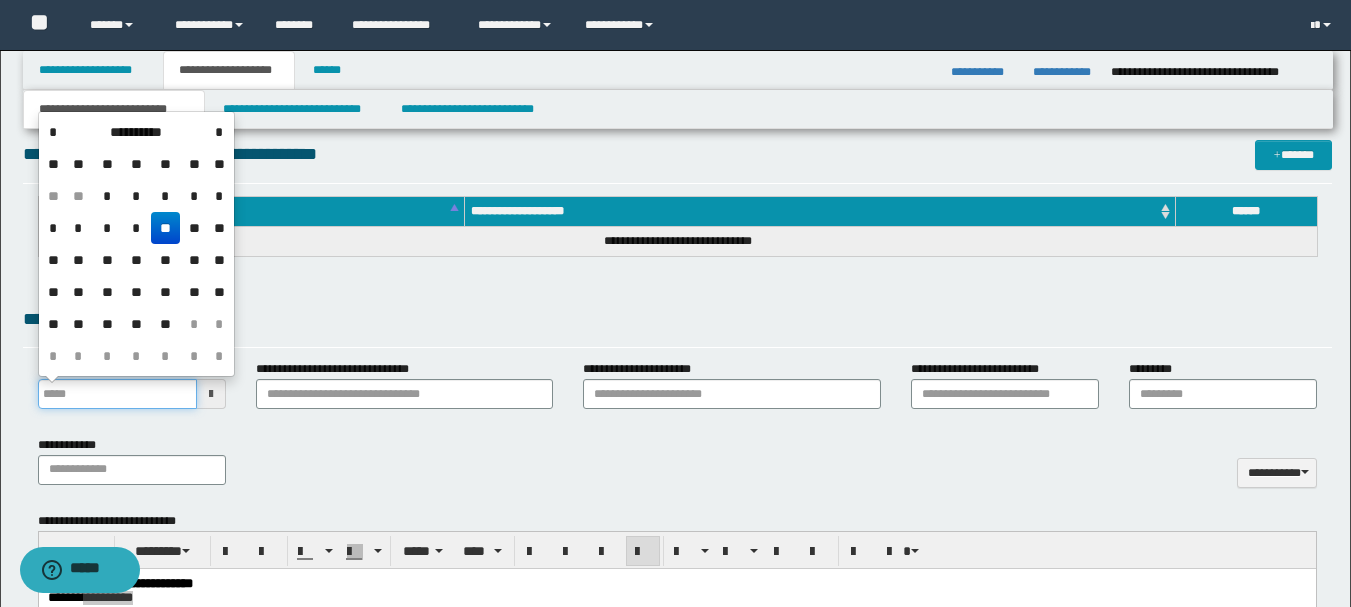 click on "**********" at bounding box center [117, 394] 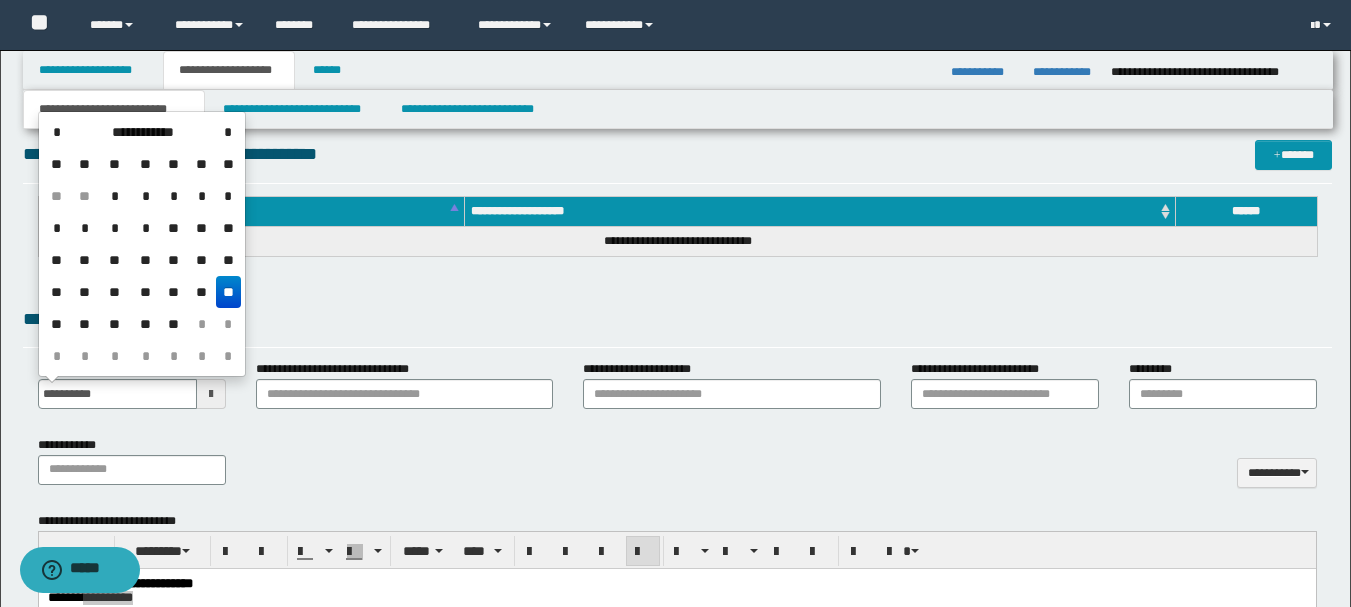 type on "**********" 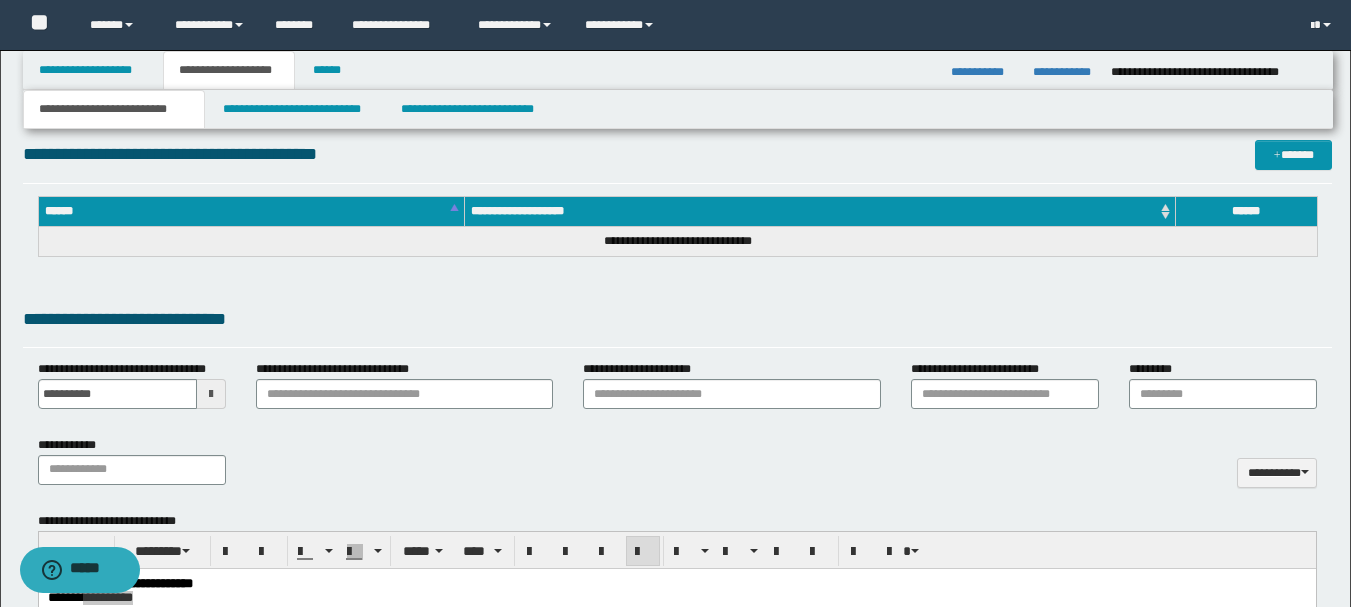 scroll, scrollTop: 912, scrollLeft: 0, axis: vertical 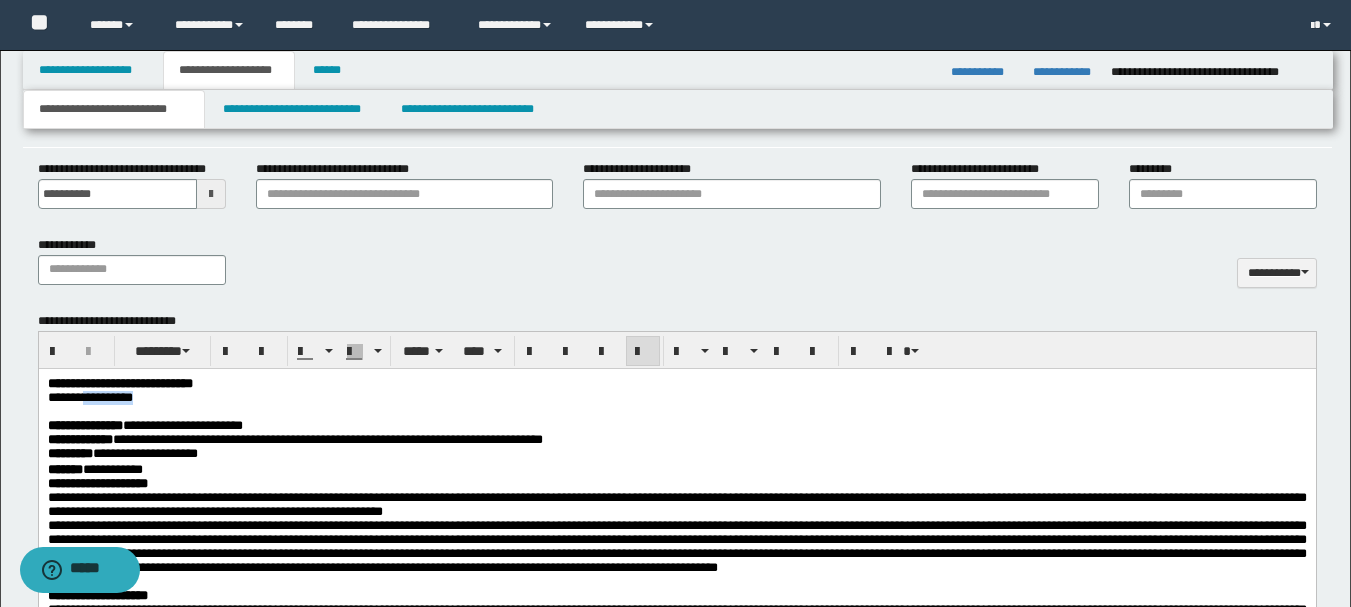 click at bounding box center (676, 411) 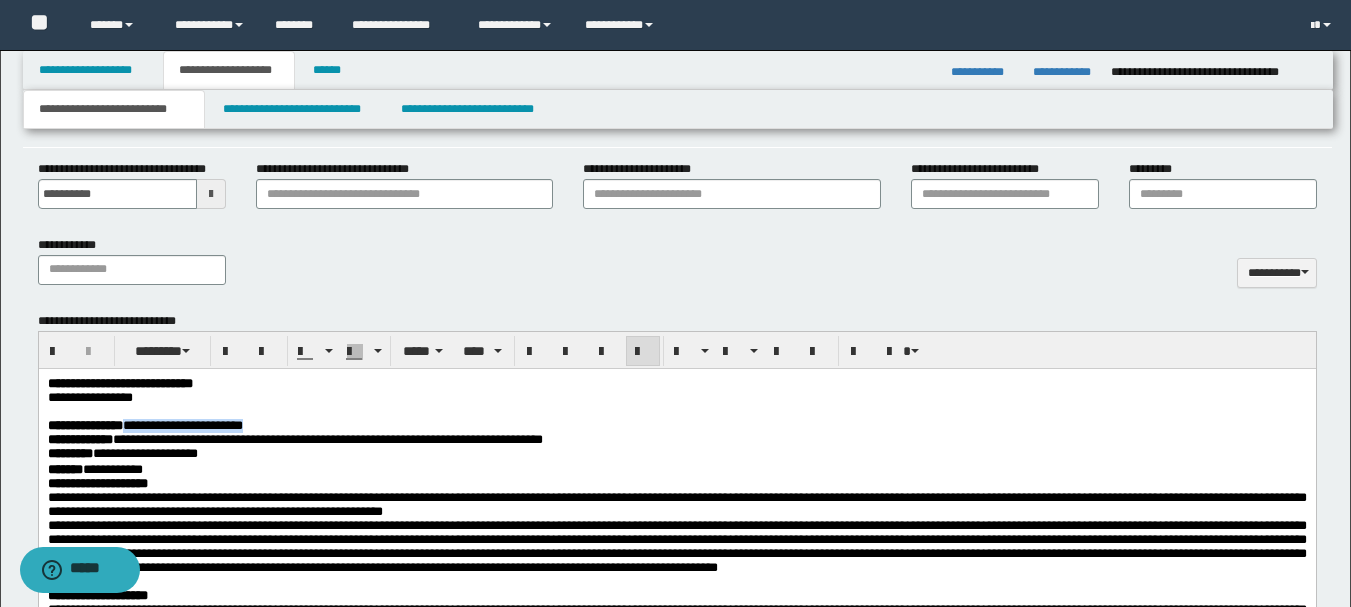 drag, startPoint x: 165, startPoint y: 430, endPoint x: 362, endPoint y: 433, distance: 197.02284 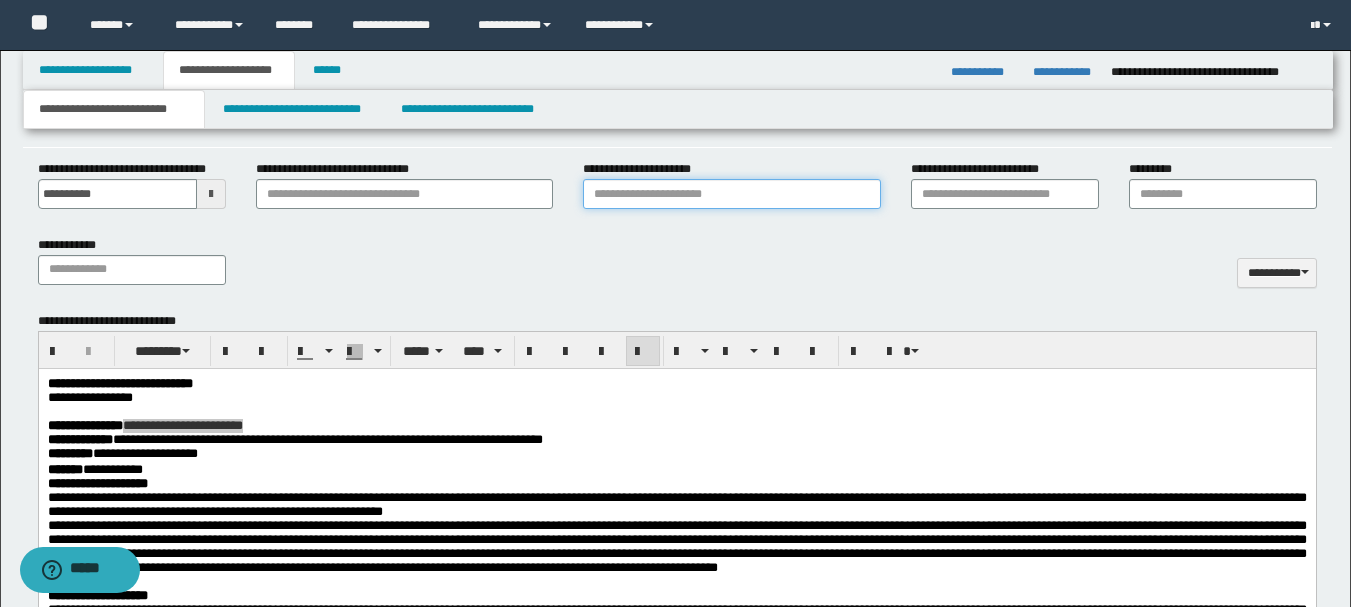 click on "**********" at bounding box center [731, 194] 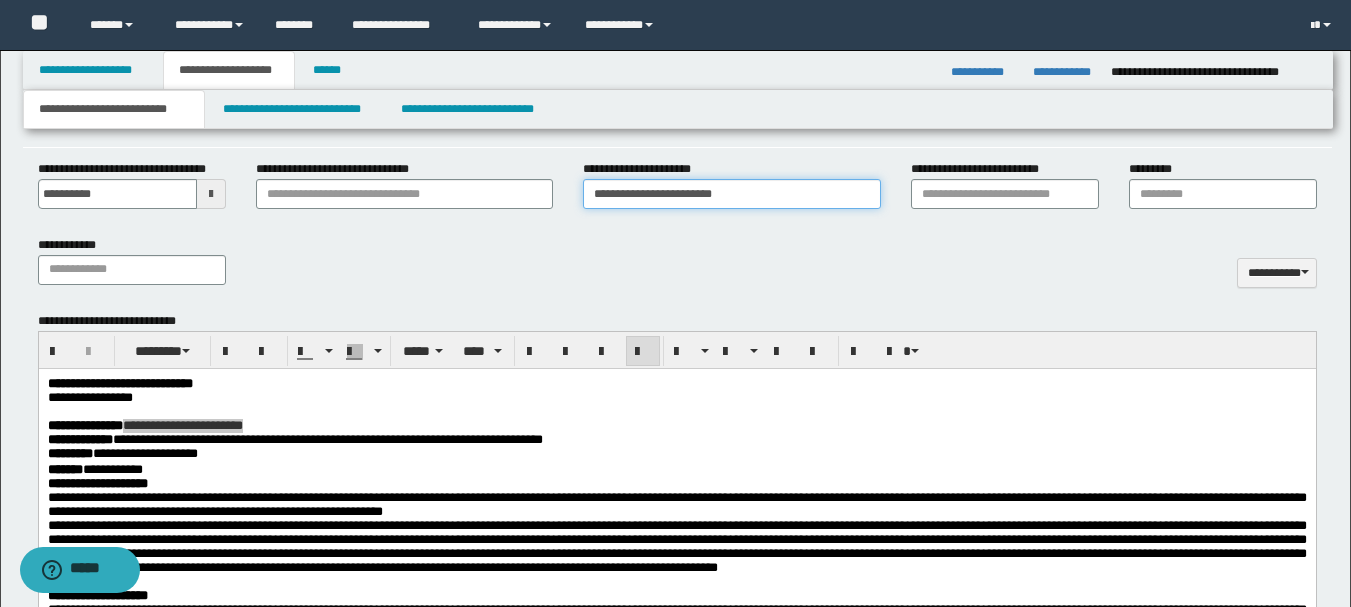 type on "**********" 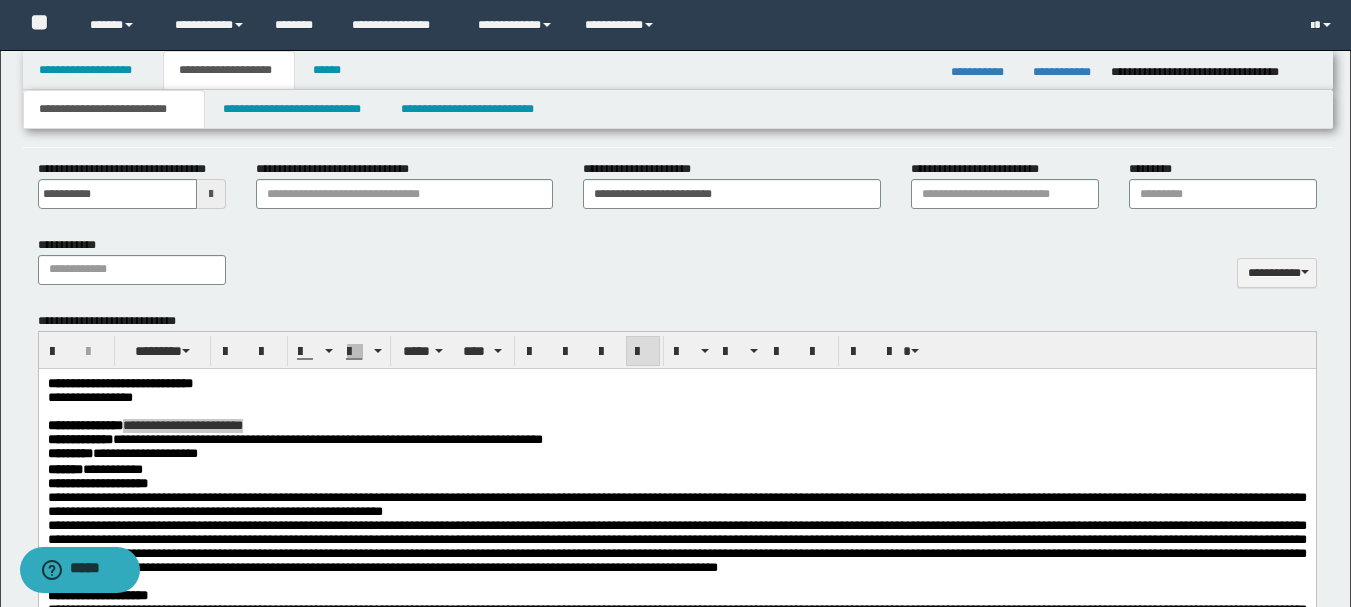 drag, startPoint x: 652, startPoint y: 268, endPoint x: 512, endPoint y: 310, distance: 146.16429 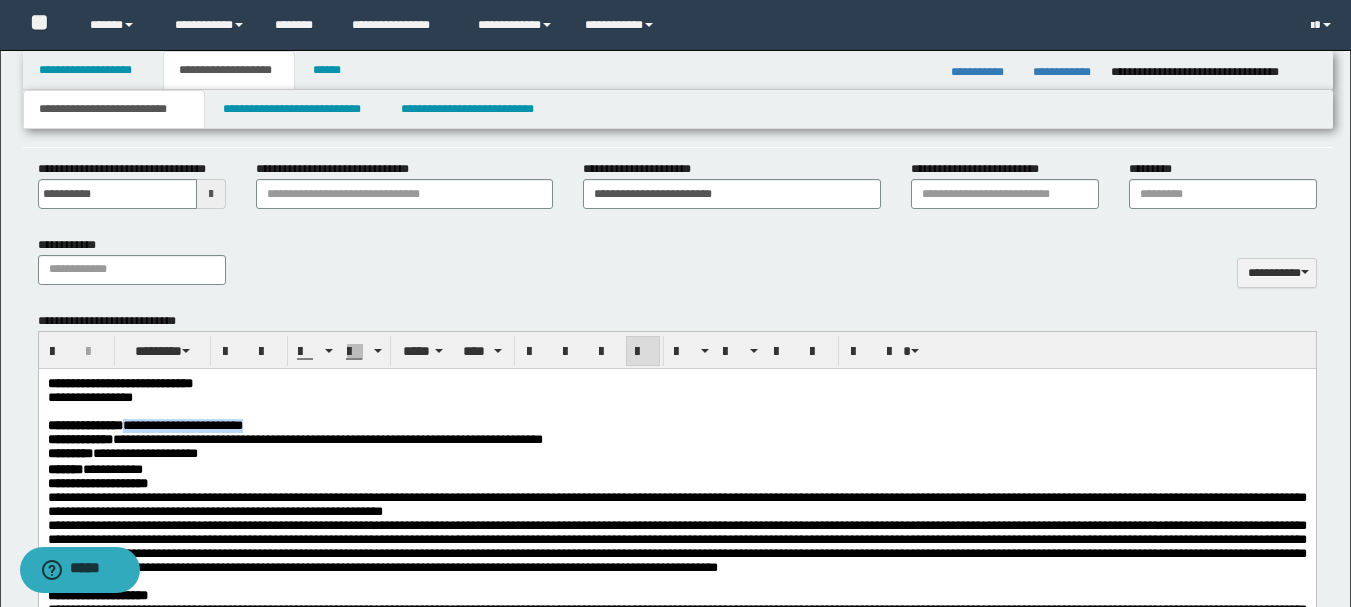 click on "**********" at bounding box center [676, 454] 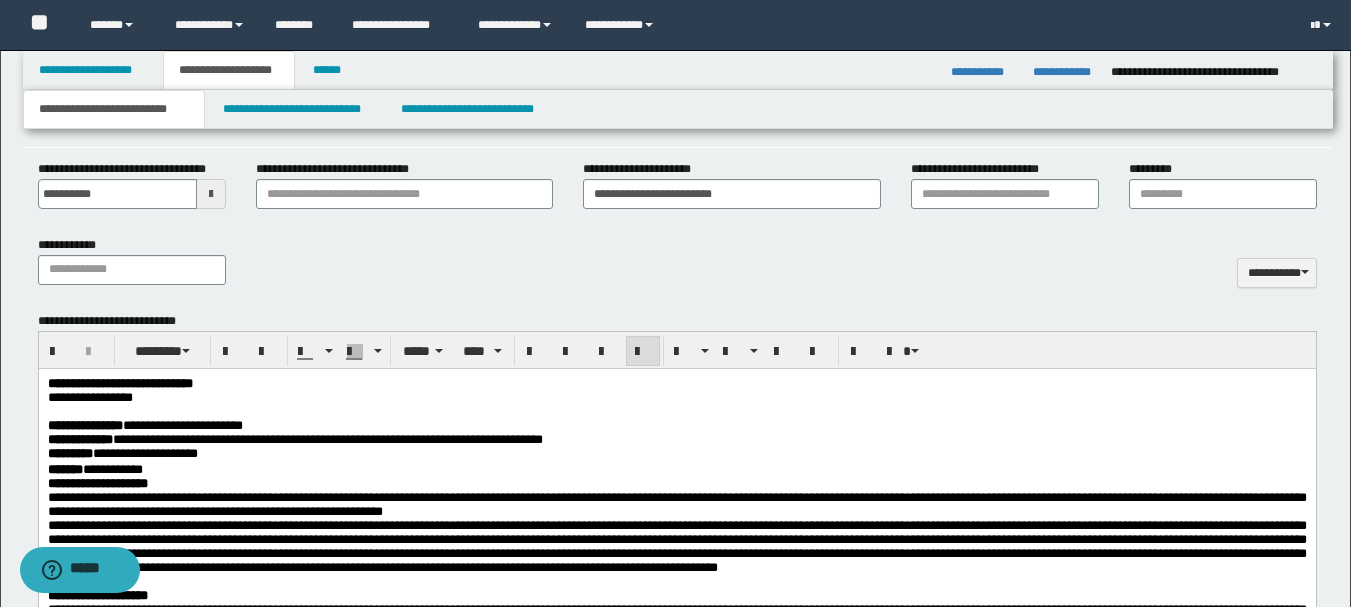 click on "**********" at bounding box center (676, 454) 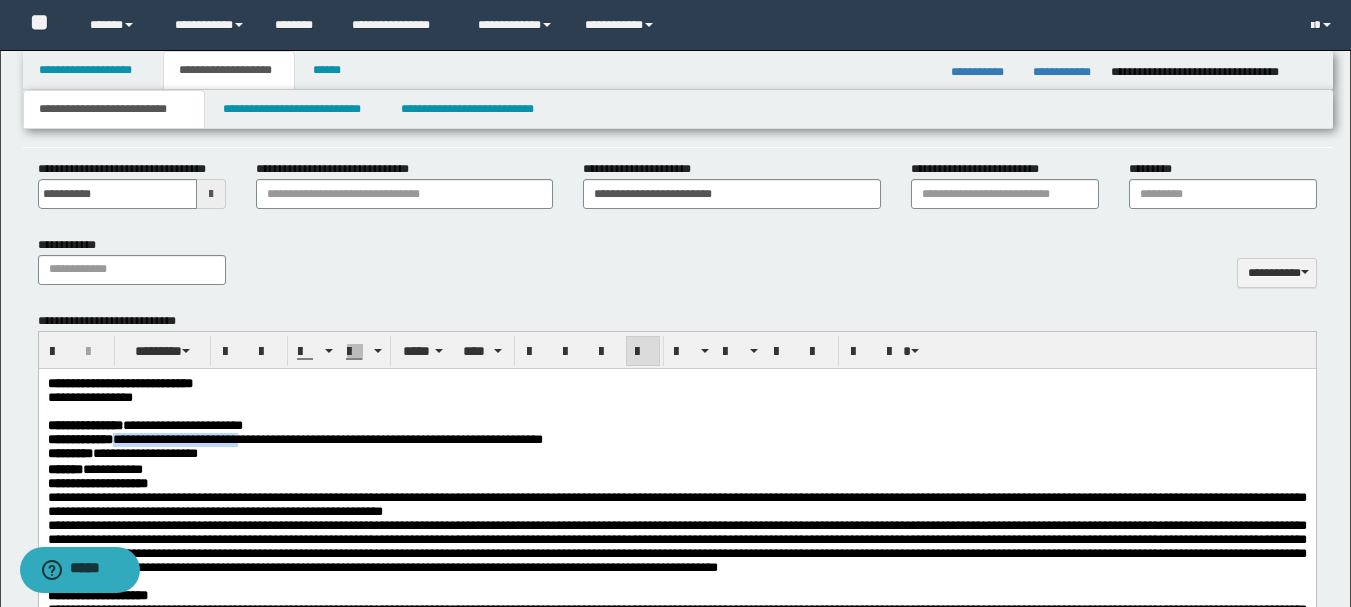 drag, startPoint x: 154, startPoint y: 444, endPoint x: 300, endPoint y: 453, distance: 146.27713 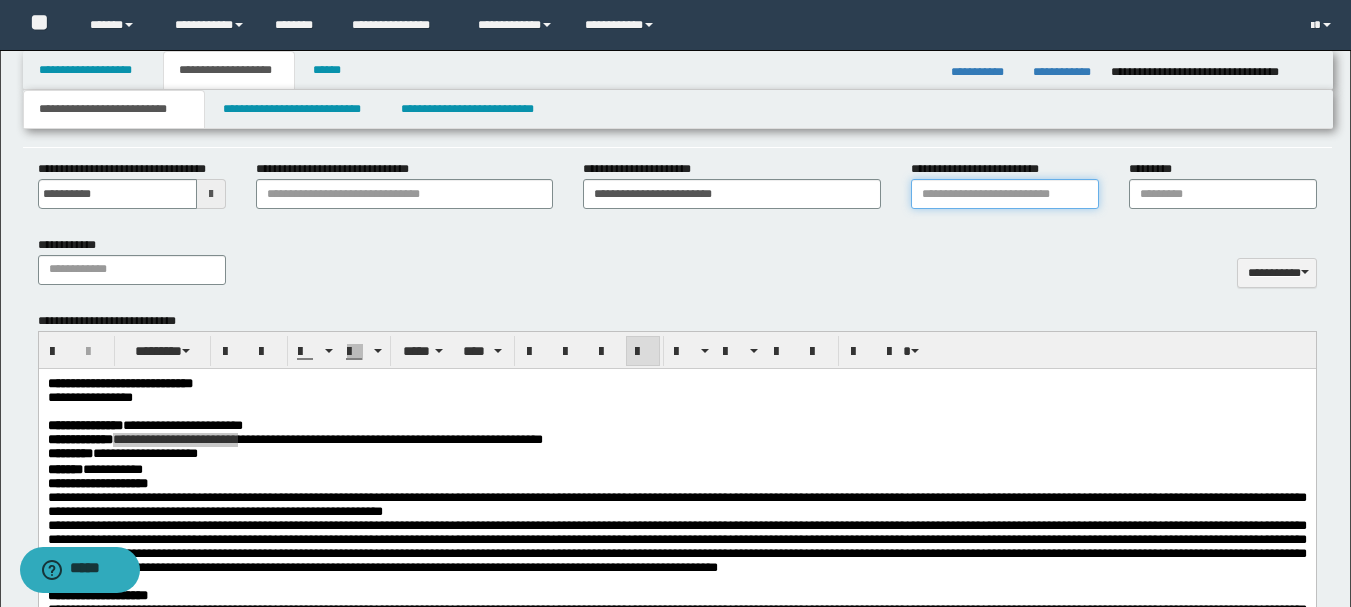 click on "**********" at bounding box center (1005, 194) 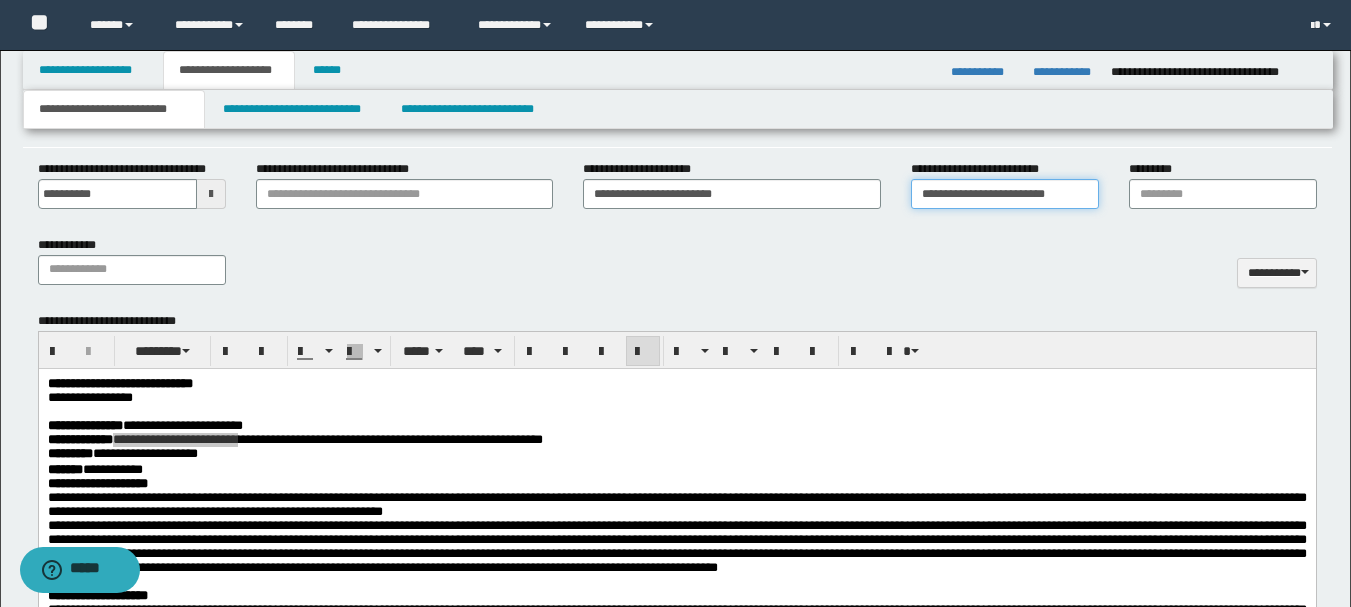 type on "**********" 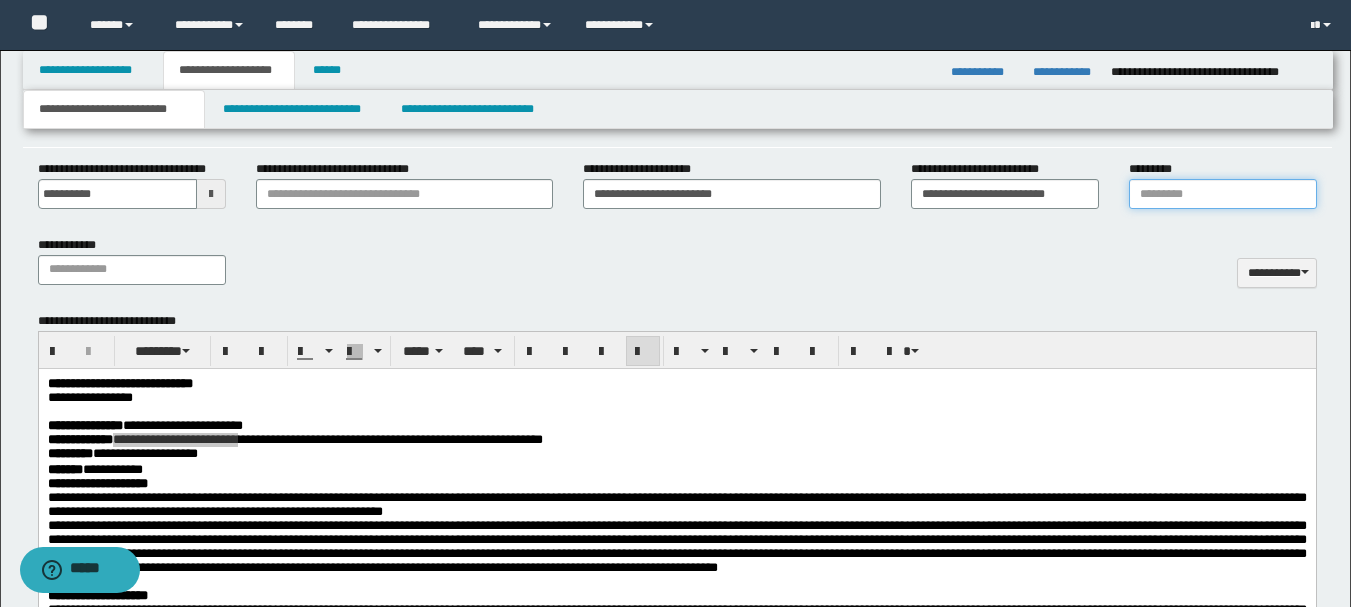 click on "*********" at bounding box center [1223, 194] 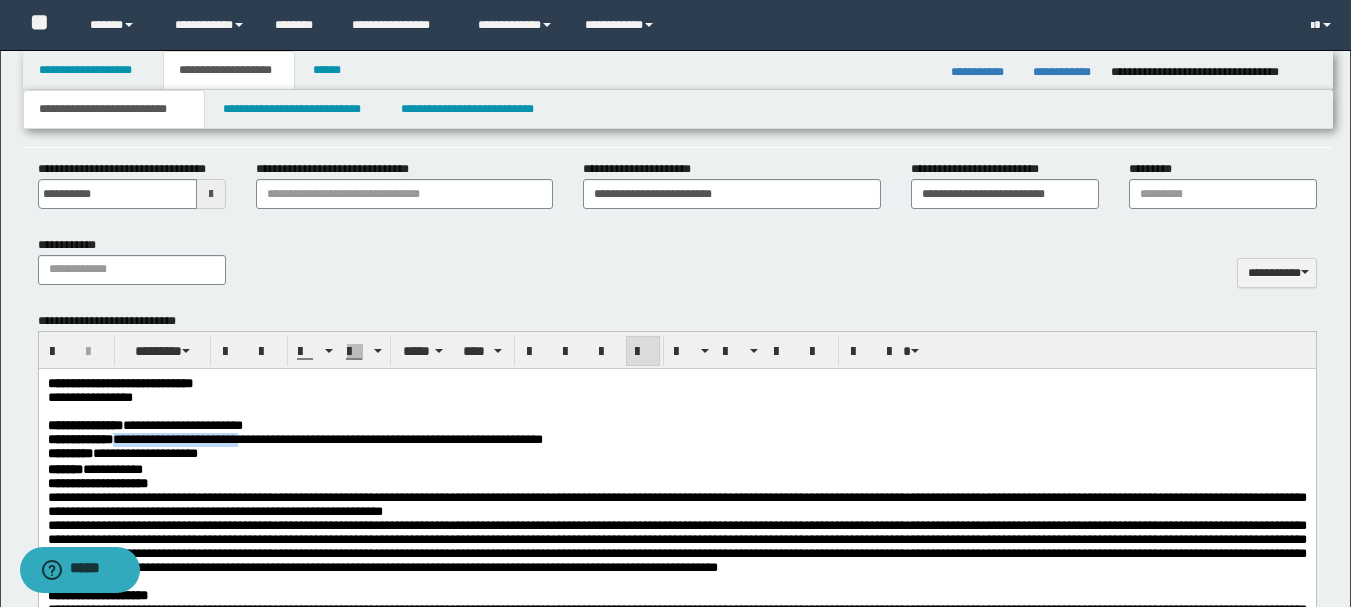 click on "**********" at bounding box center (676, 469) 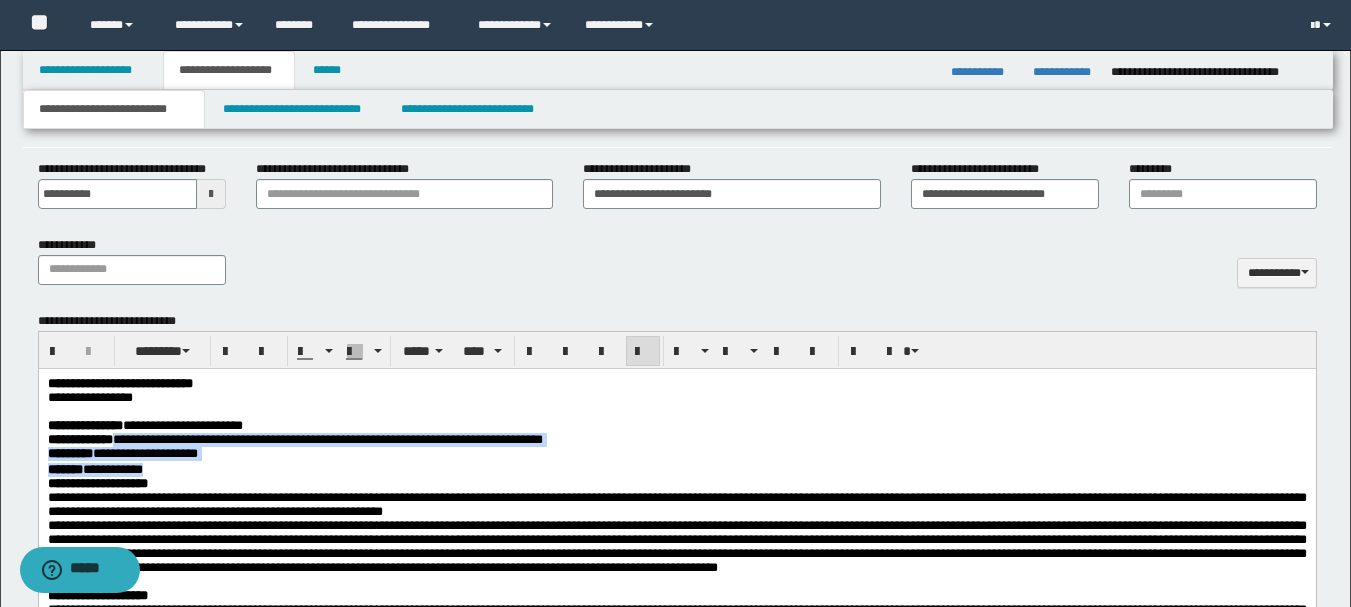 click on "**********" at bounding box center (294, 438) 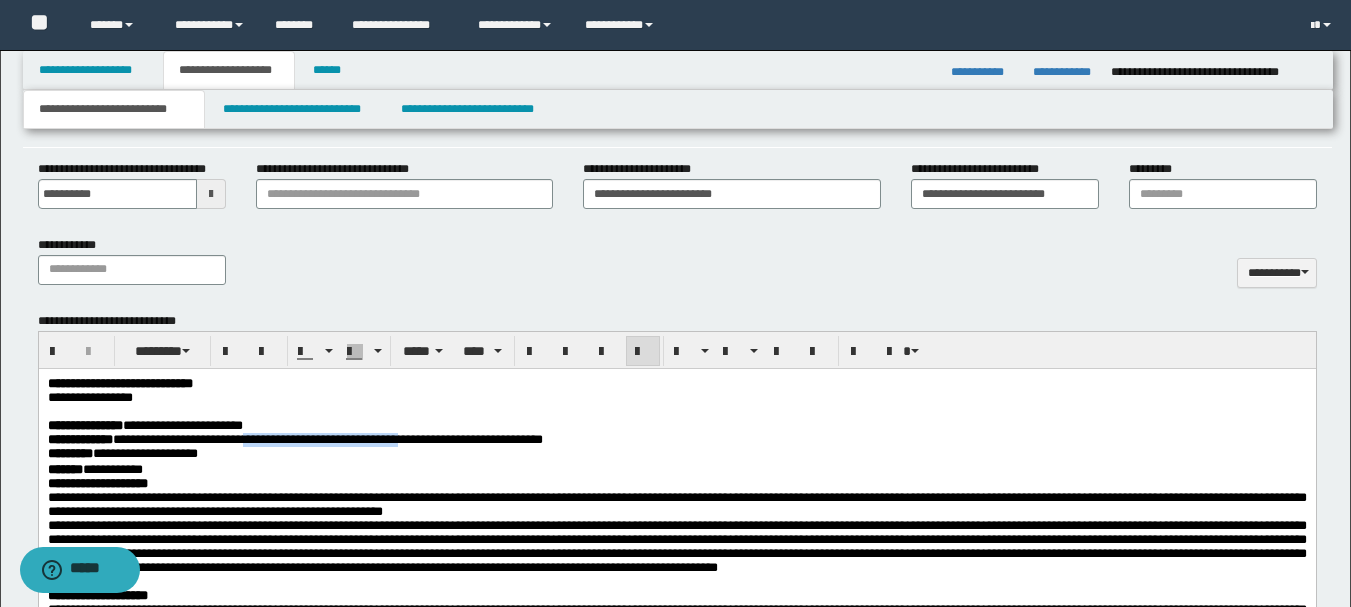 drag, startPoint x: 307, startPoint y: 449, endPoint x: 540, endPoint y: 453, distance: 233.03433 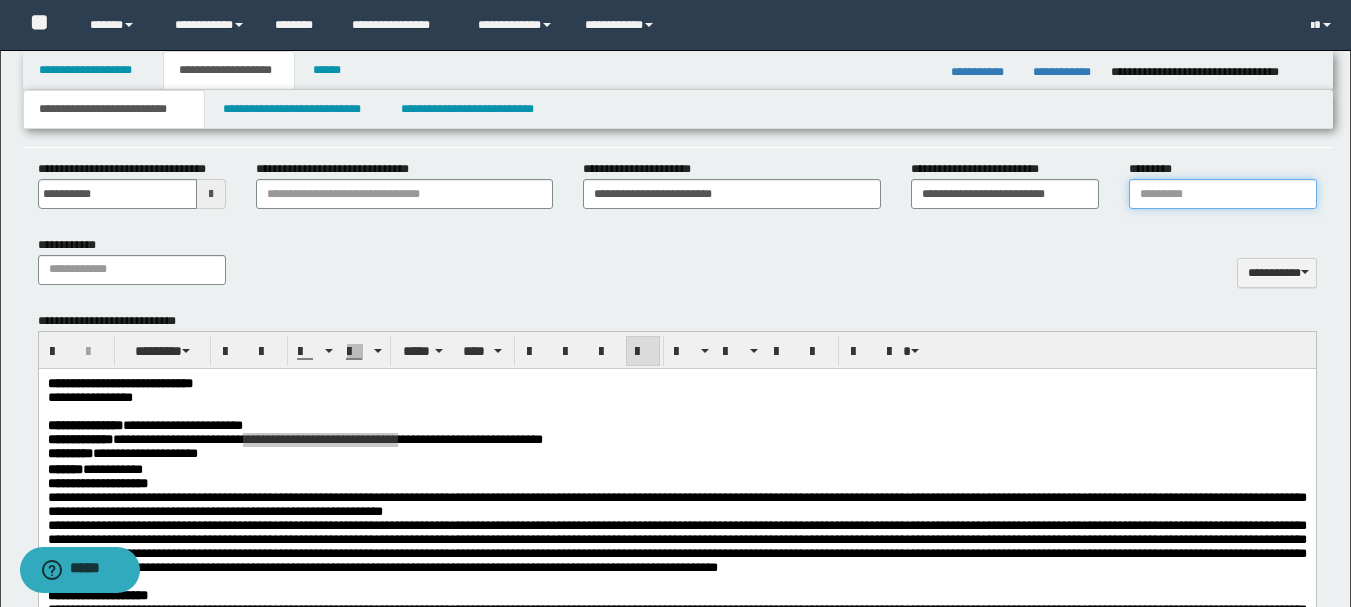click on "*********" at bounding box center (1223, 194) 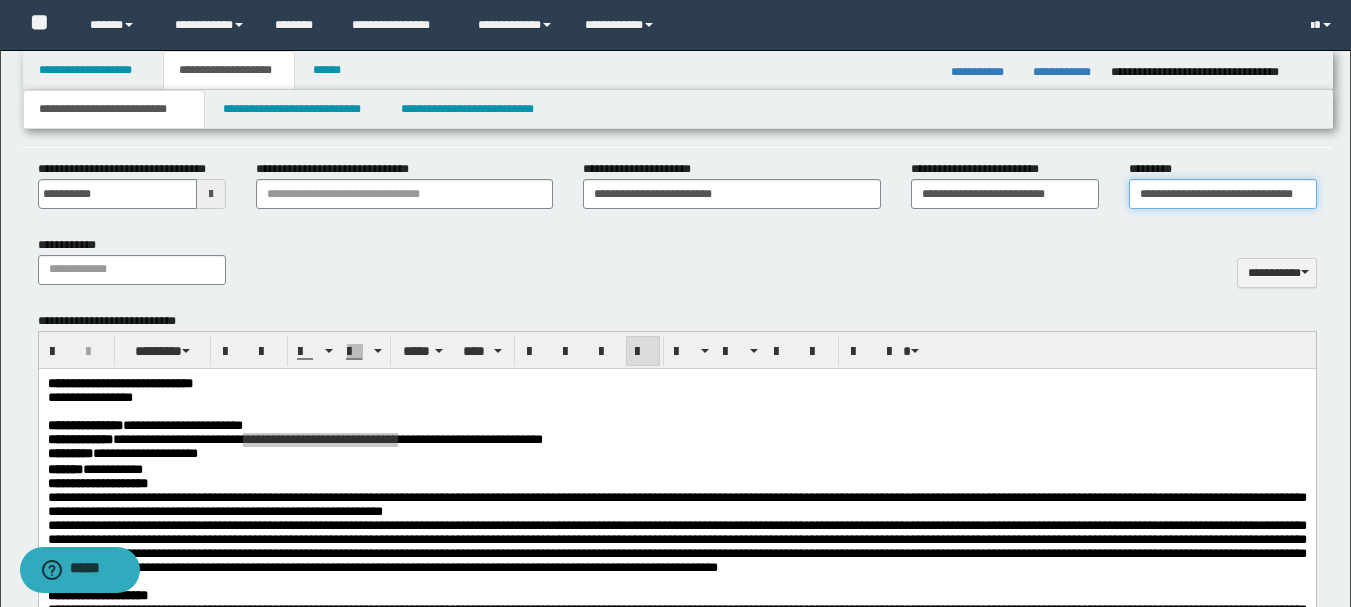 scroll, scrollTop: 0, scrollLeft: 20, axis: horizontal 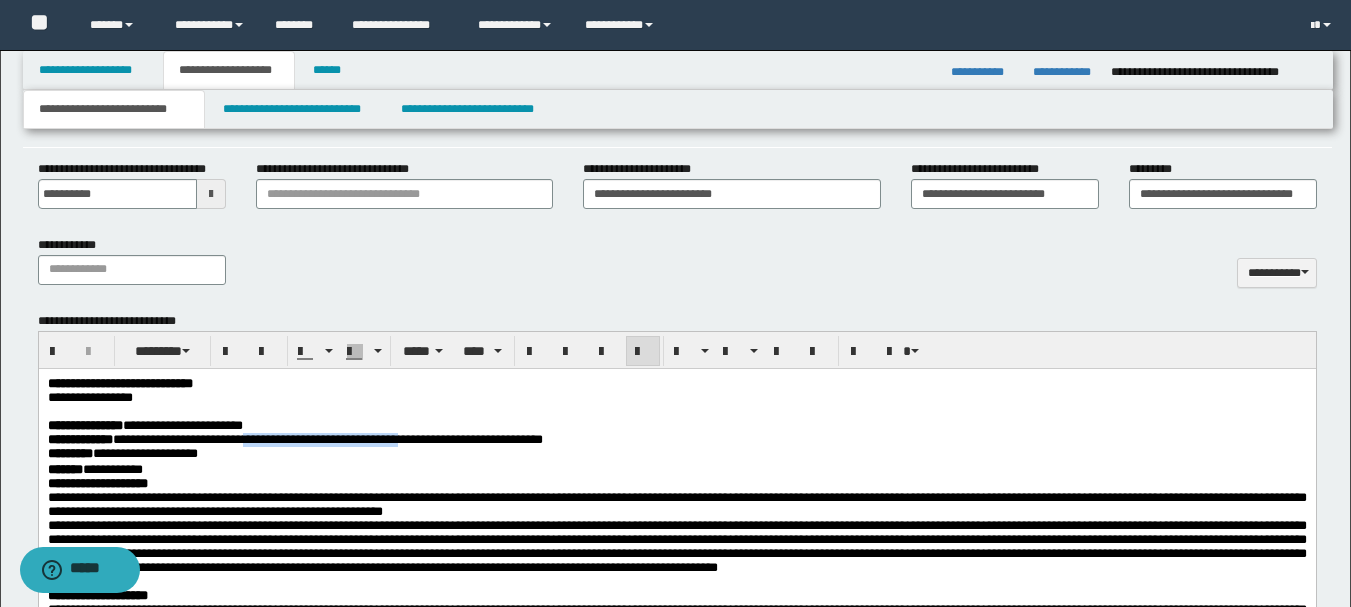 click on "**********" at bounding box center (676, 469) 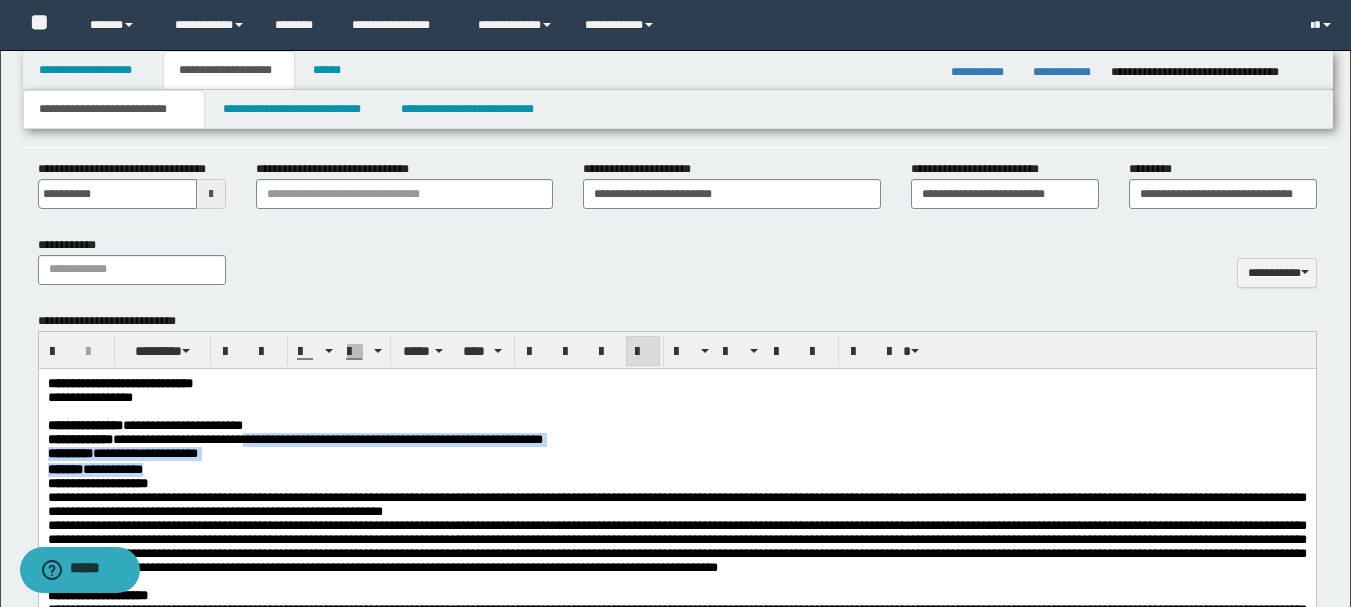 click on "**********" at bounding box center [294, 438] 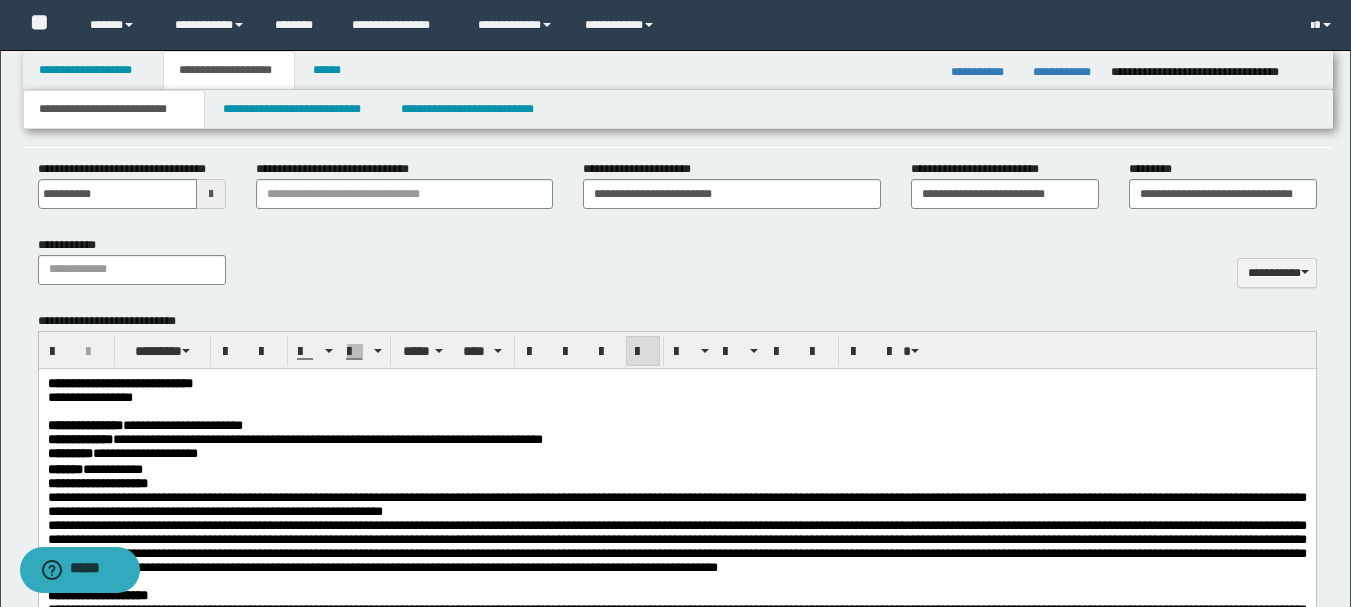 drag, startPoint x: 545, startPoint y: 446, endPoint x: 705, endPoint y: 446, distance: 160 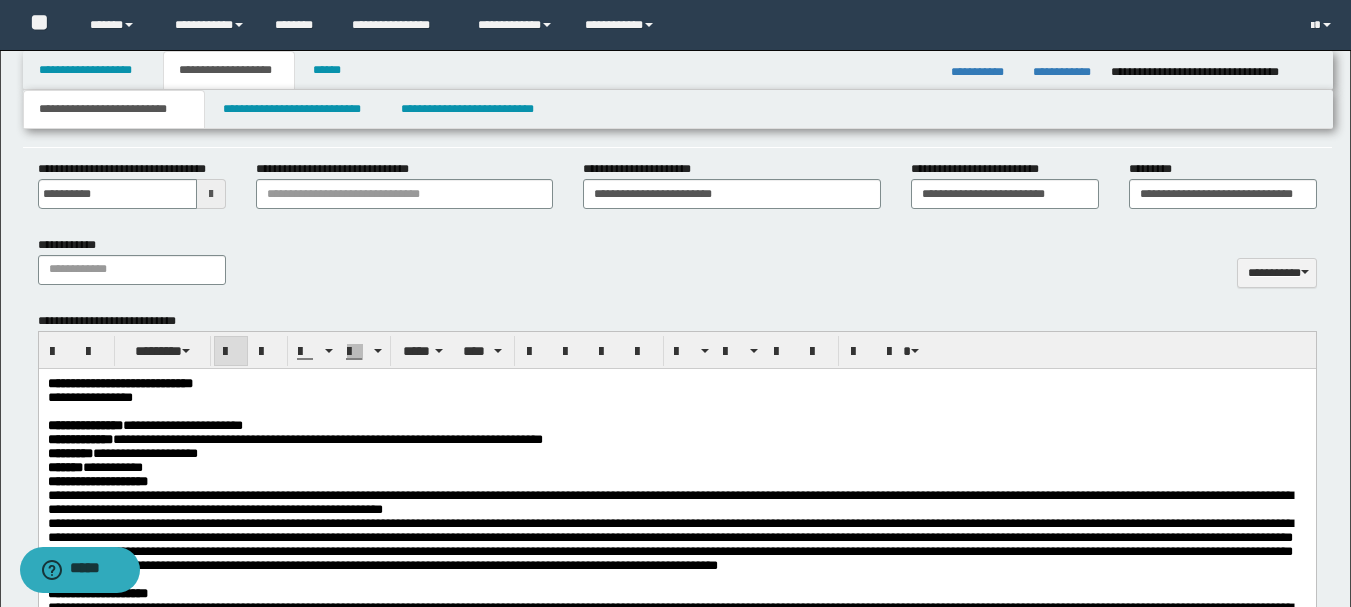 click on "**********" at bounding box center [676, 453] 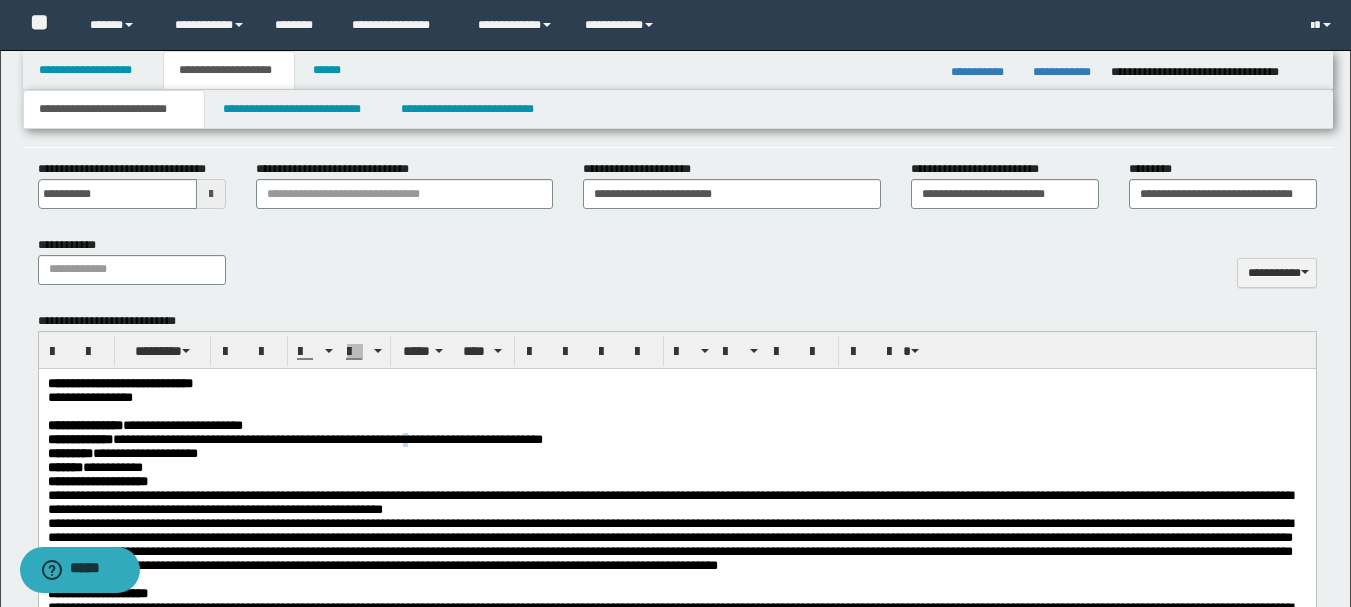 click on "**********" at bounding box center [294, 438] 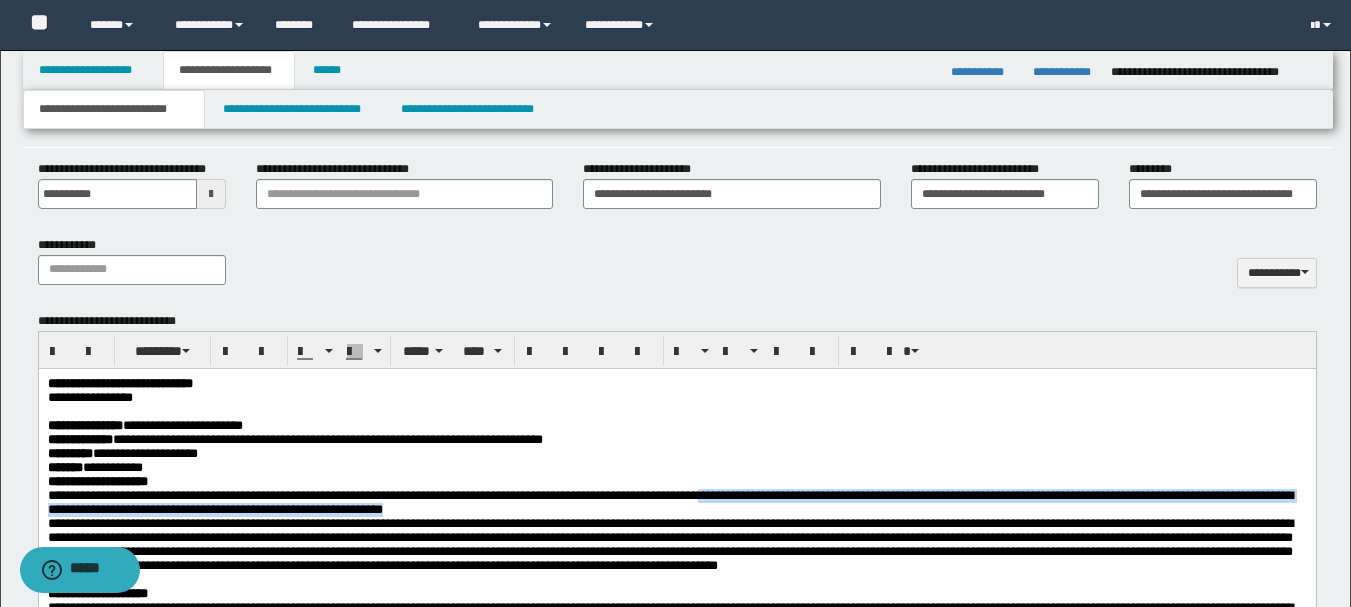 click on "**********" at bounding box center [676, 502] 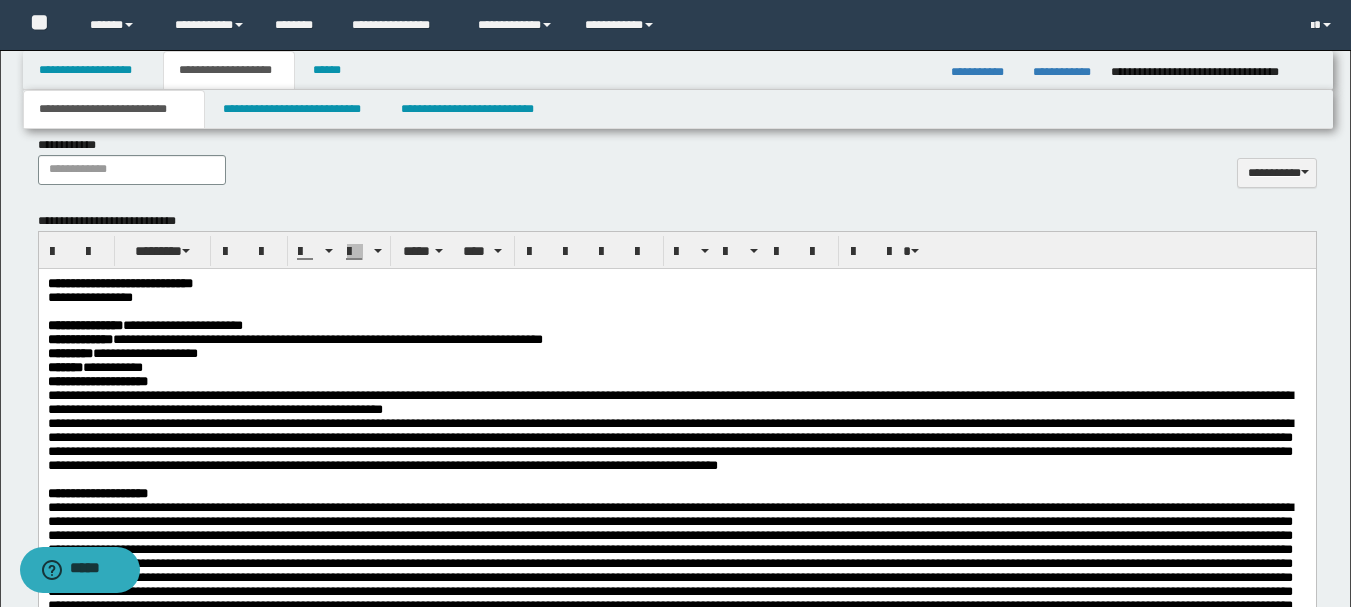 click on "**********" at bounding box center (669, 443) 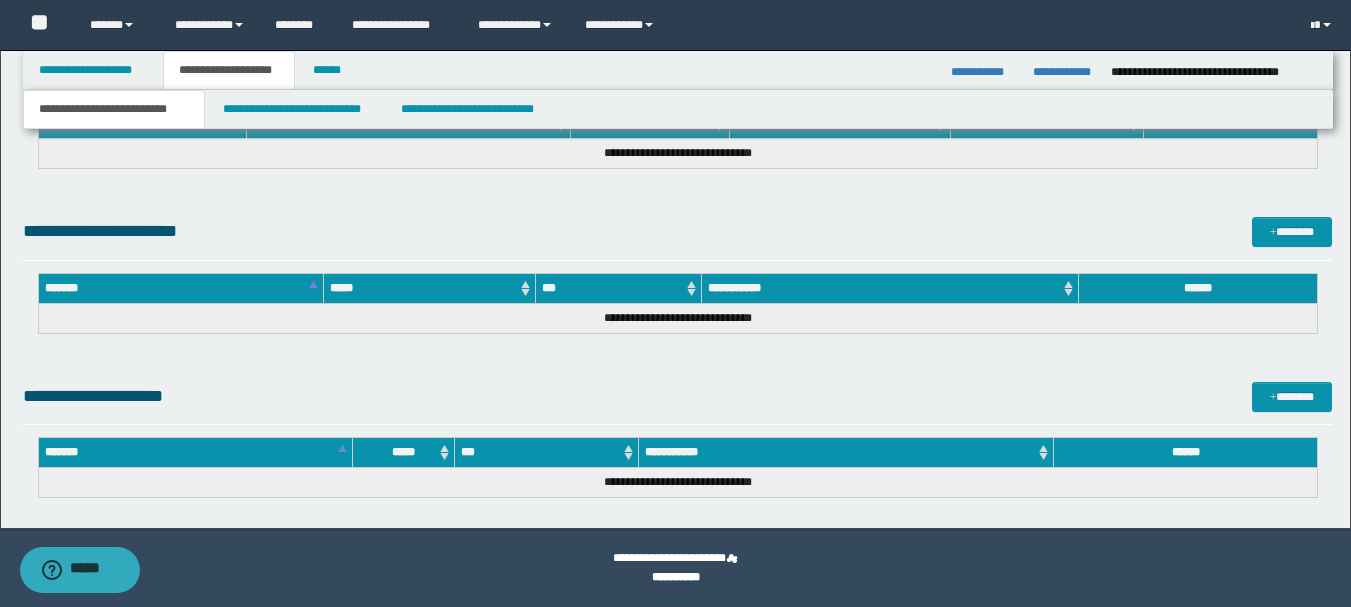 drag, startPoint x: 48, startPoint y: -793, endPoint x: 1027, endPoint y: 615, distance: 1714.9067 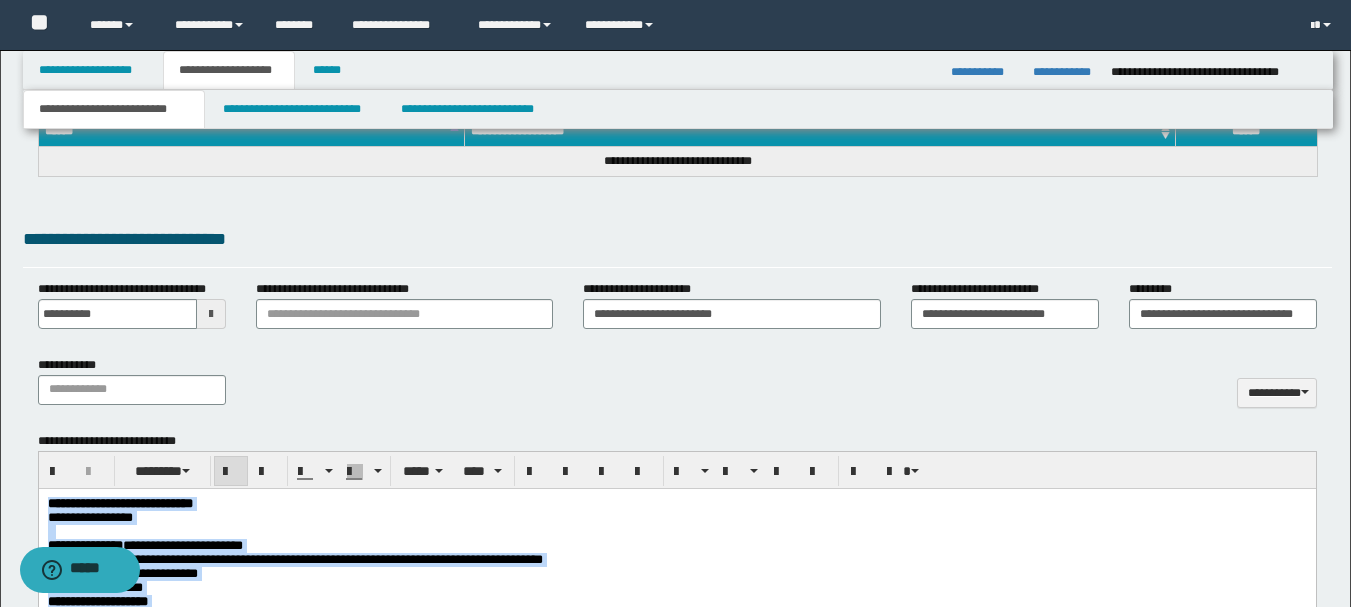 scroll, scrollTop: 892, scrollLeft: 0, axis: vertical 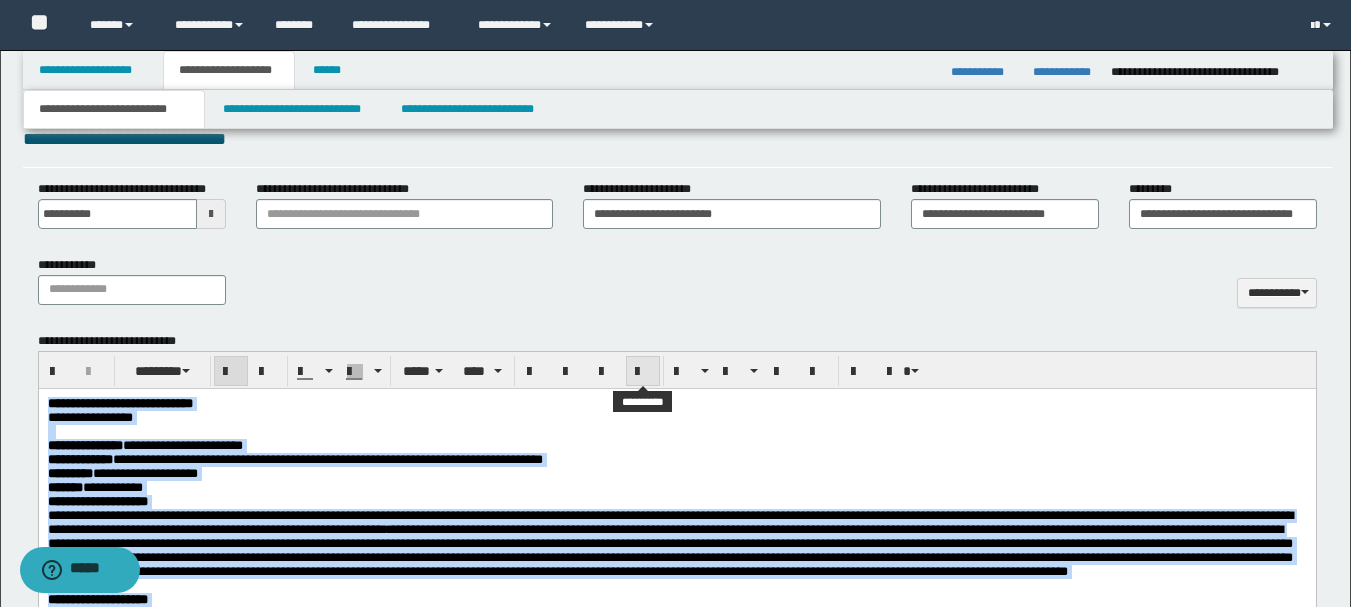 click at bounding box center [643, 372] 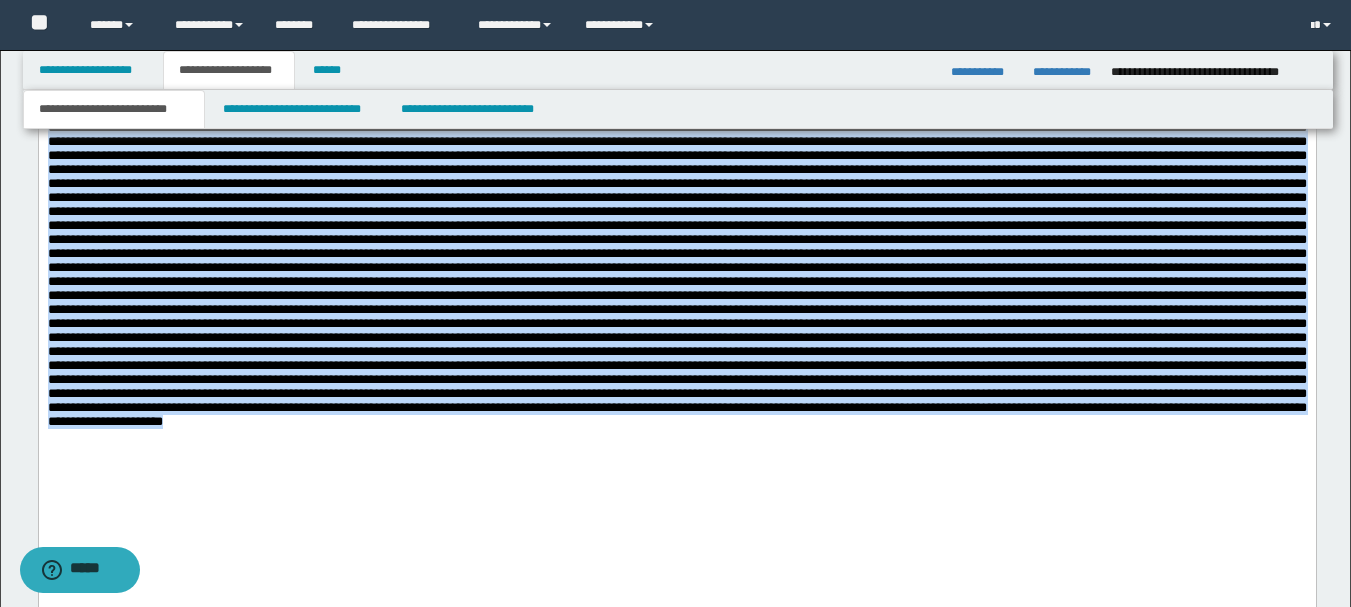 click at bounding box center (676, 267) 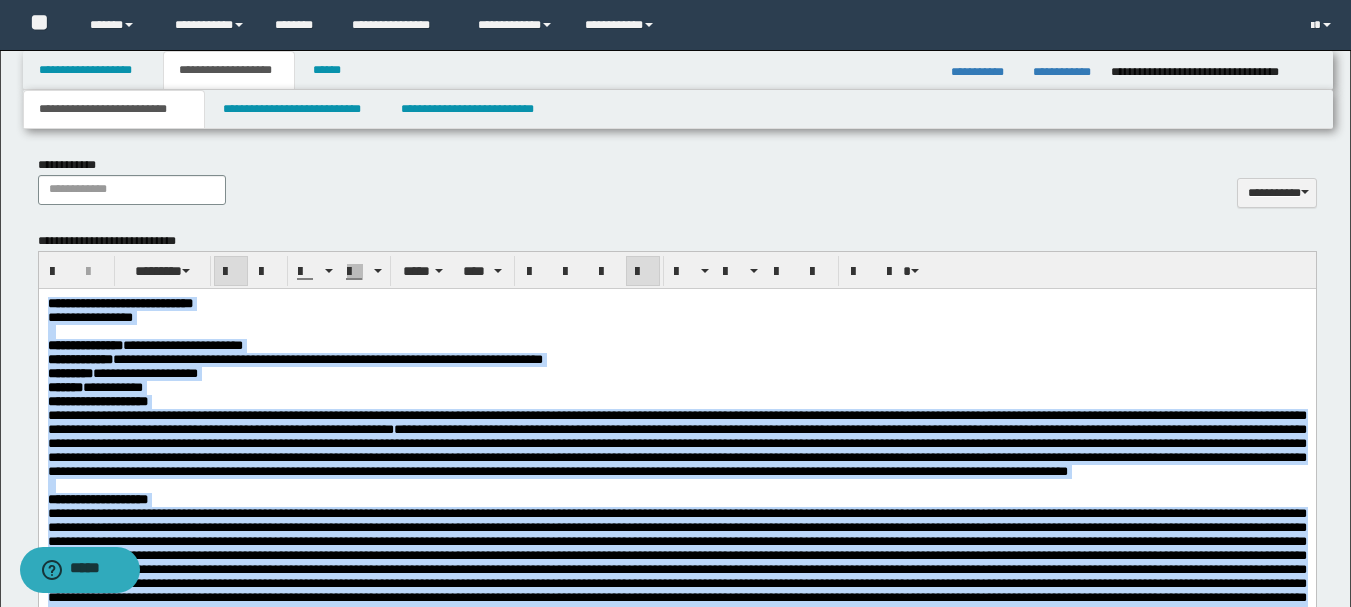 click on "**********" at bounding box center [676, 421] 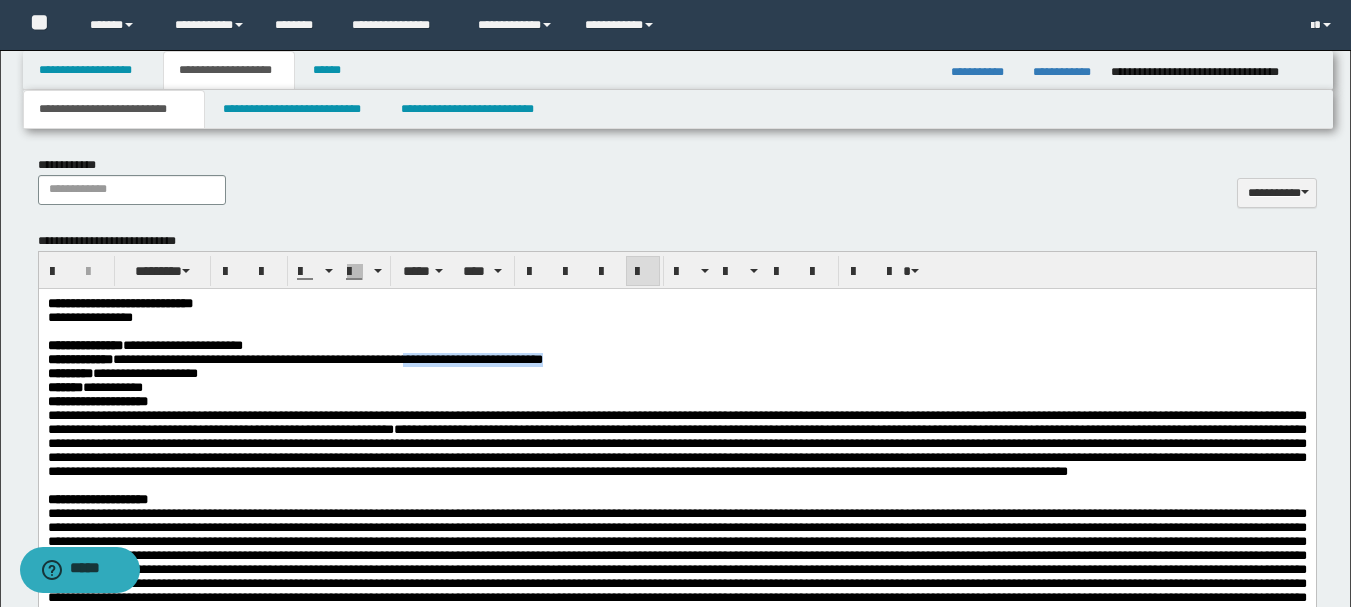 drag, startPoint x: 549, startPoint y: 365, endPoint x: 746, endPoint y: 373, distance: 197.16237 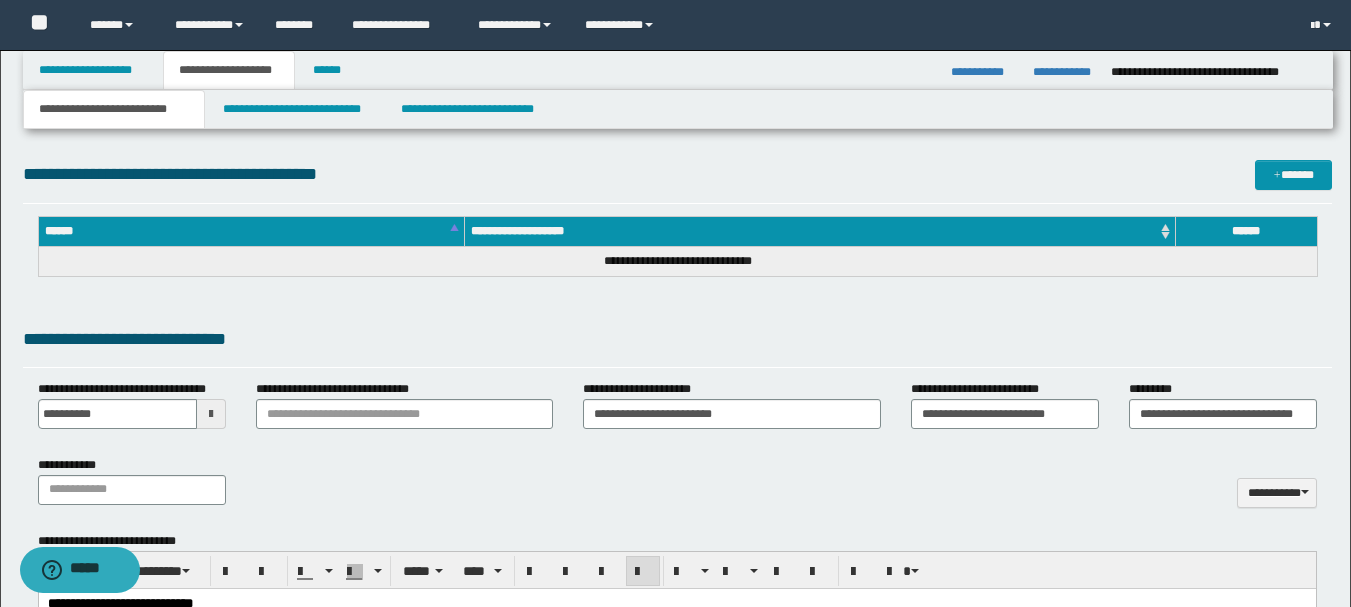 scroll, scrollTop: 792, scrollLeft: 0, axis: vertical 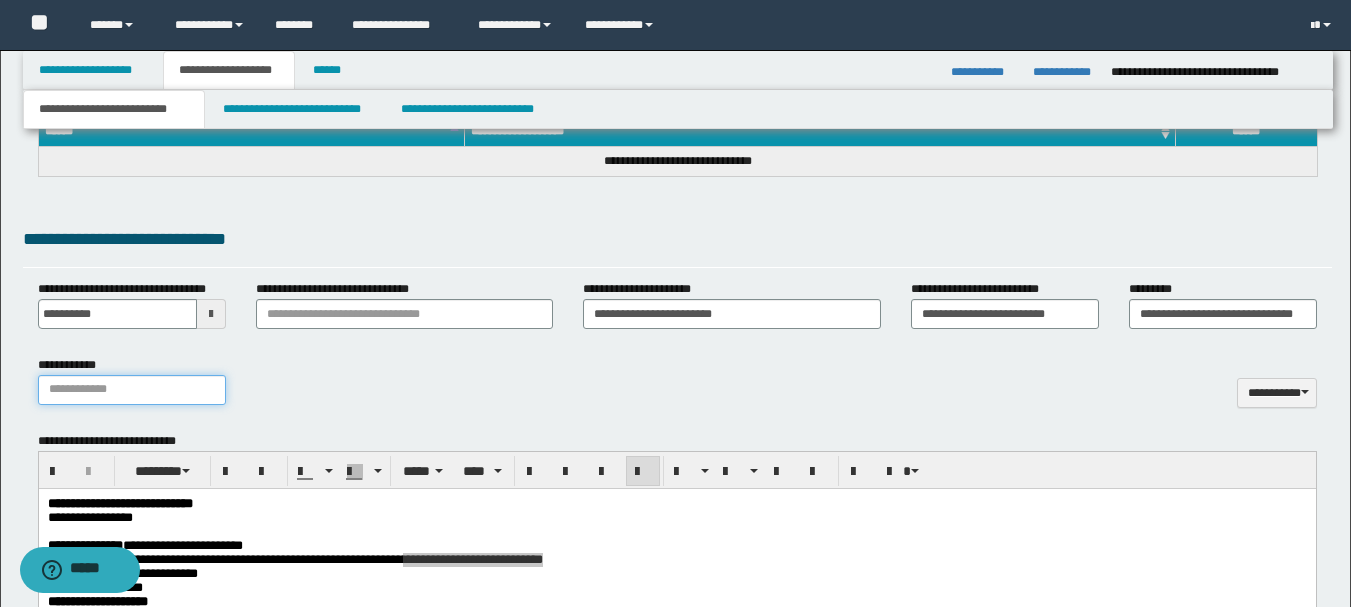 click on "**********" at bounding box center [132, 390] 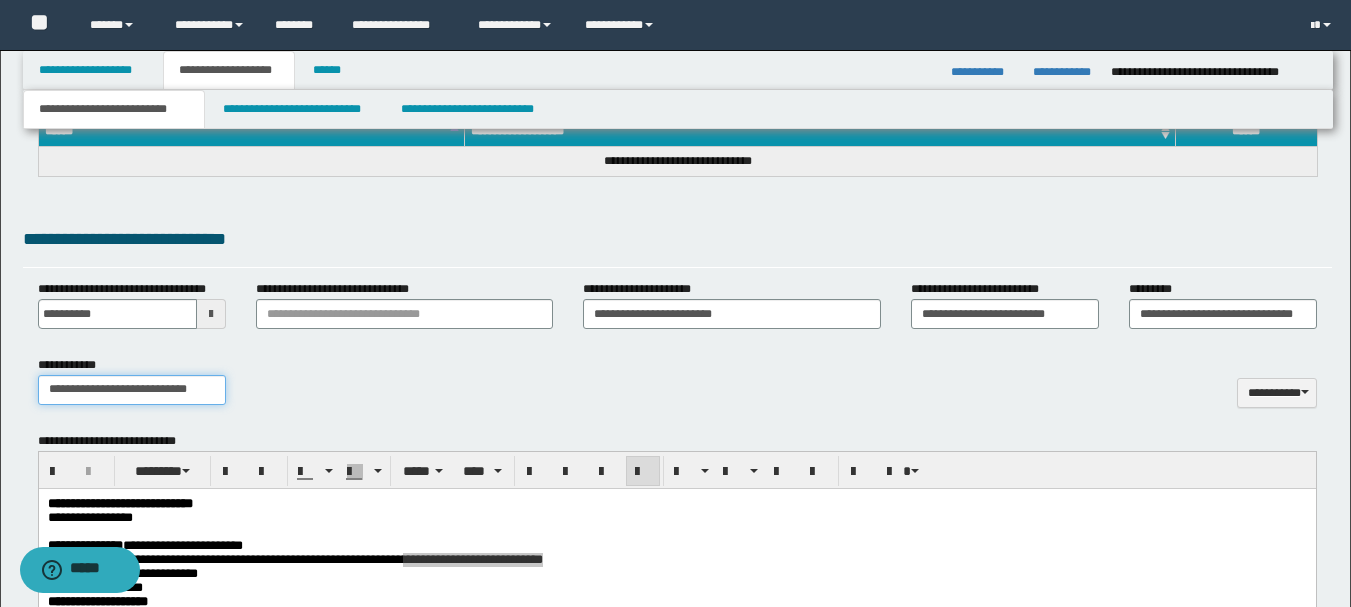 type on "**********" 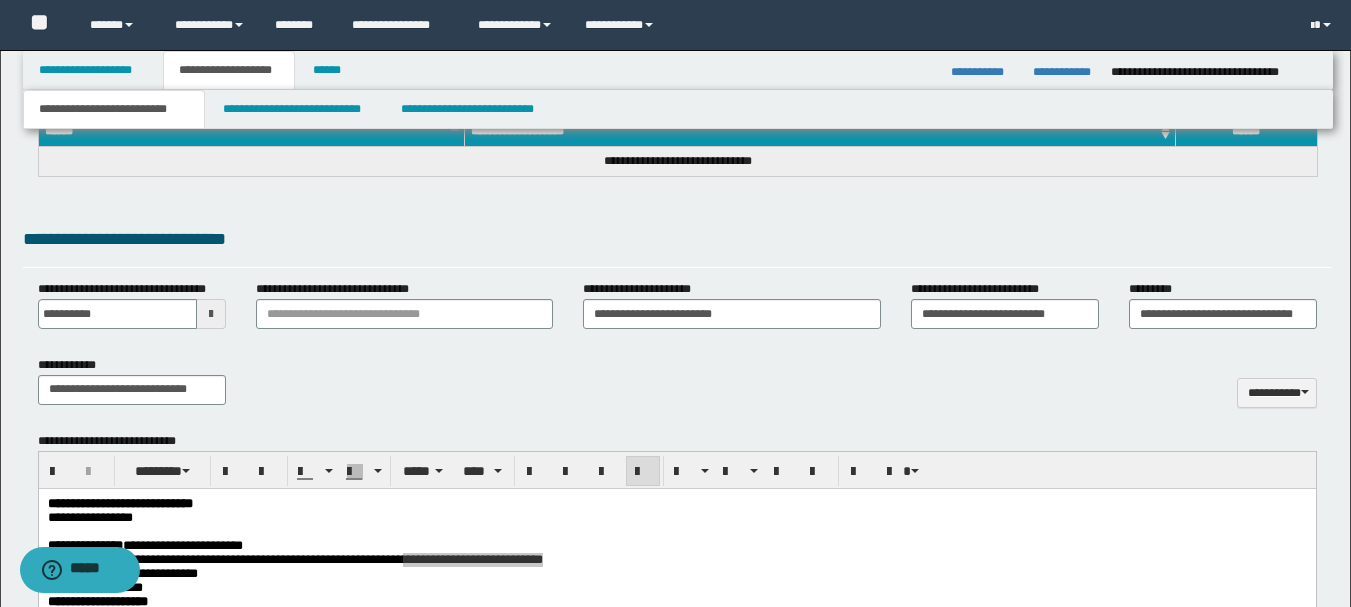 click on "**********" at bounding box center [677, 388] 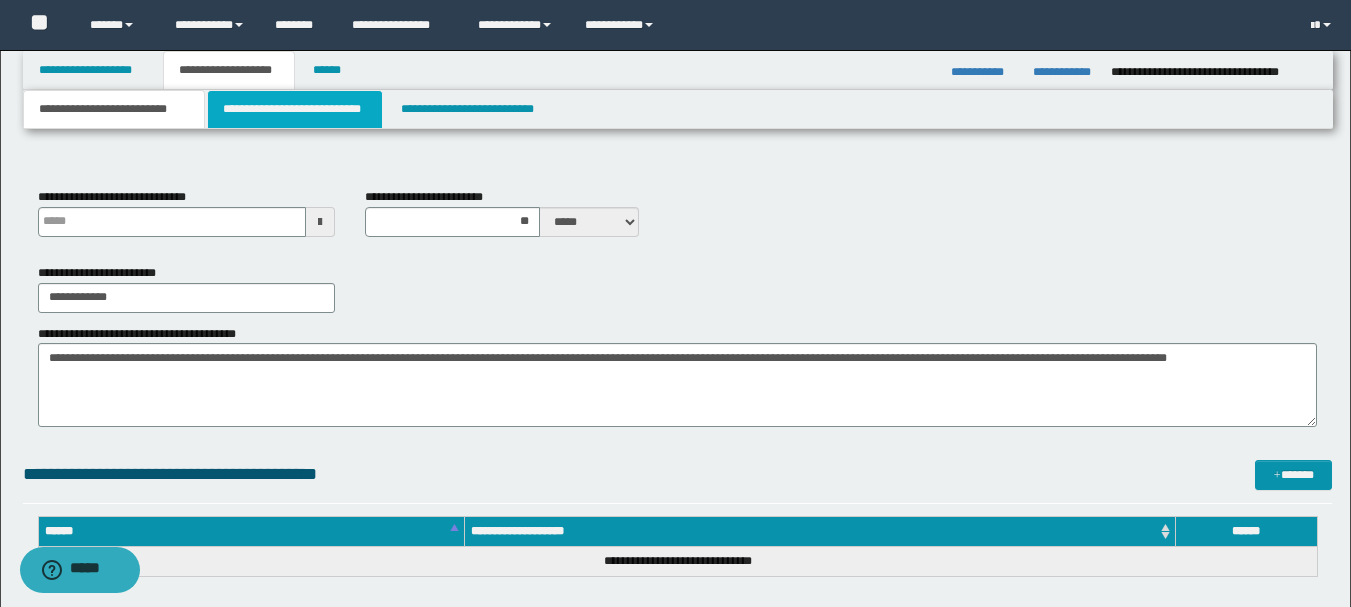 click on "**********" at bounding box center (295, 109) 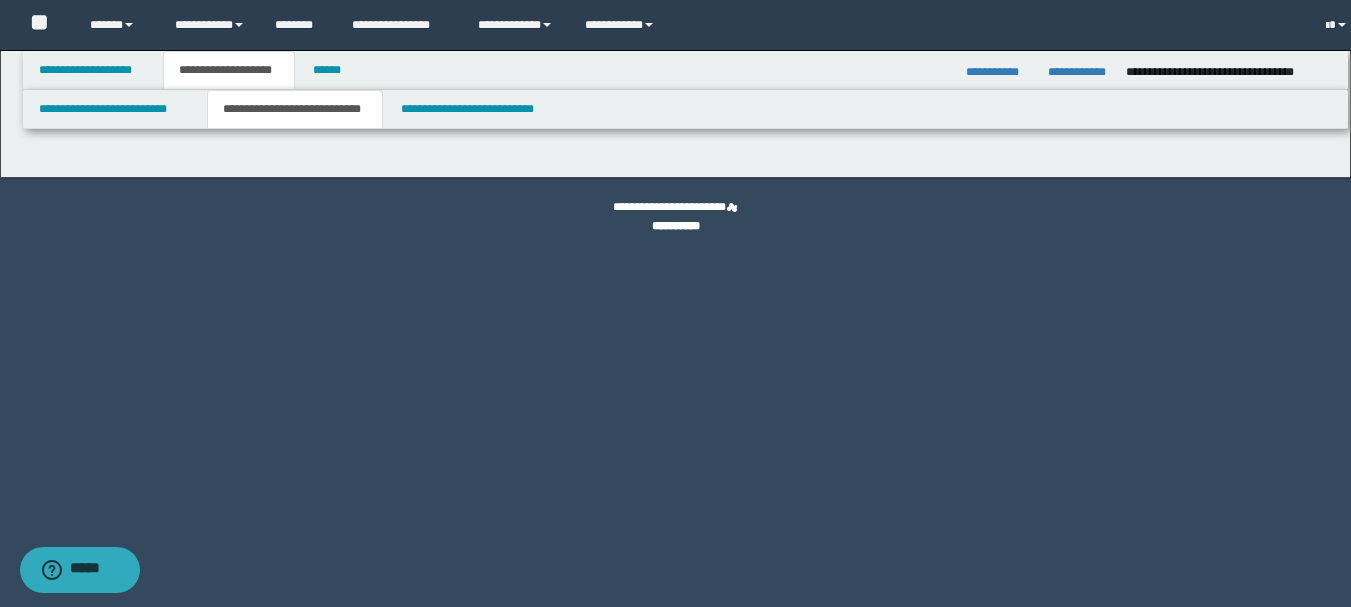 scroll, scrollTop: 0, scrollLeft: 0, axis: both 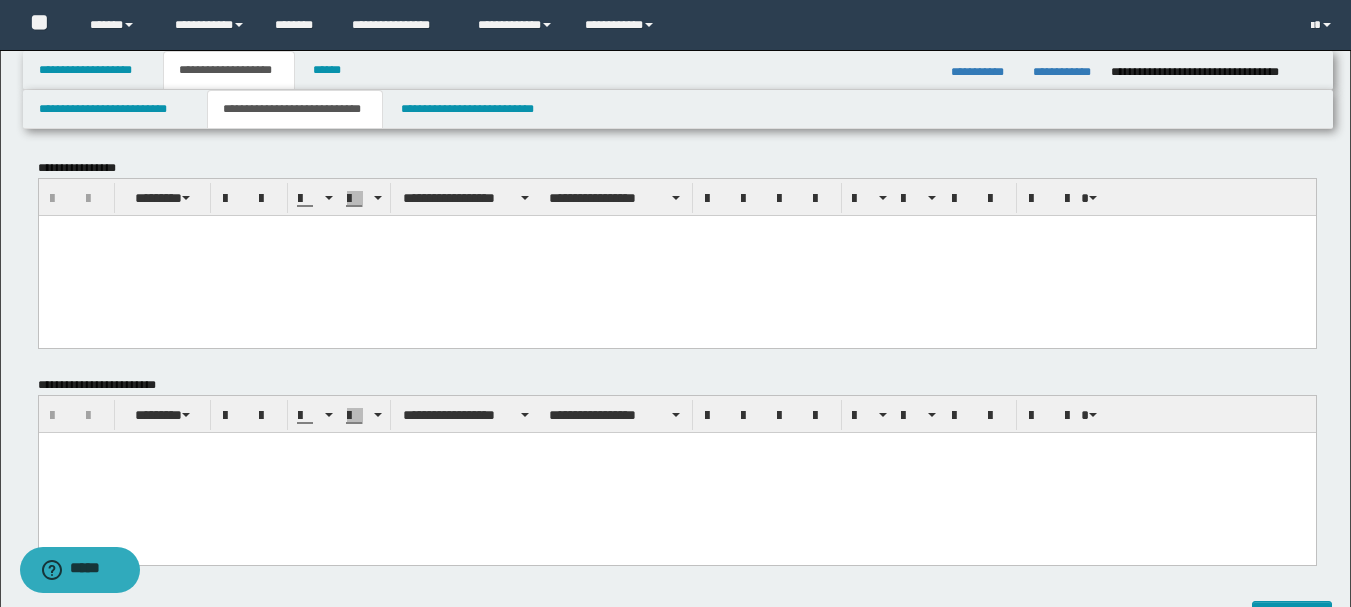 click at bounding box center (676, 255) 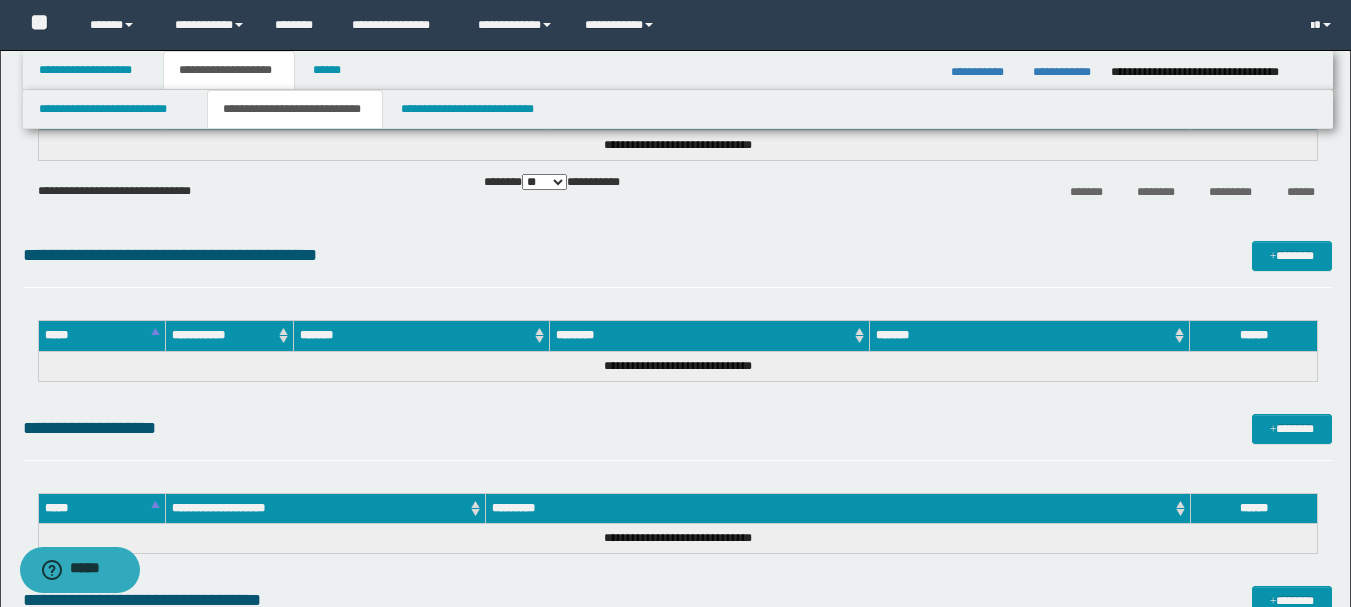 drag, startPoint x: 45, startPoint y: -1581, endPoint x: 1071, endPoint y: 570, distance: 2383.1653 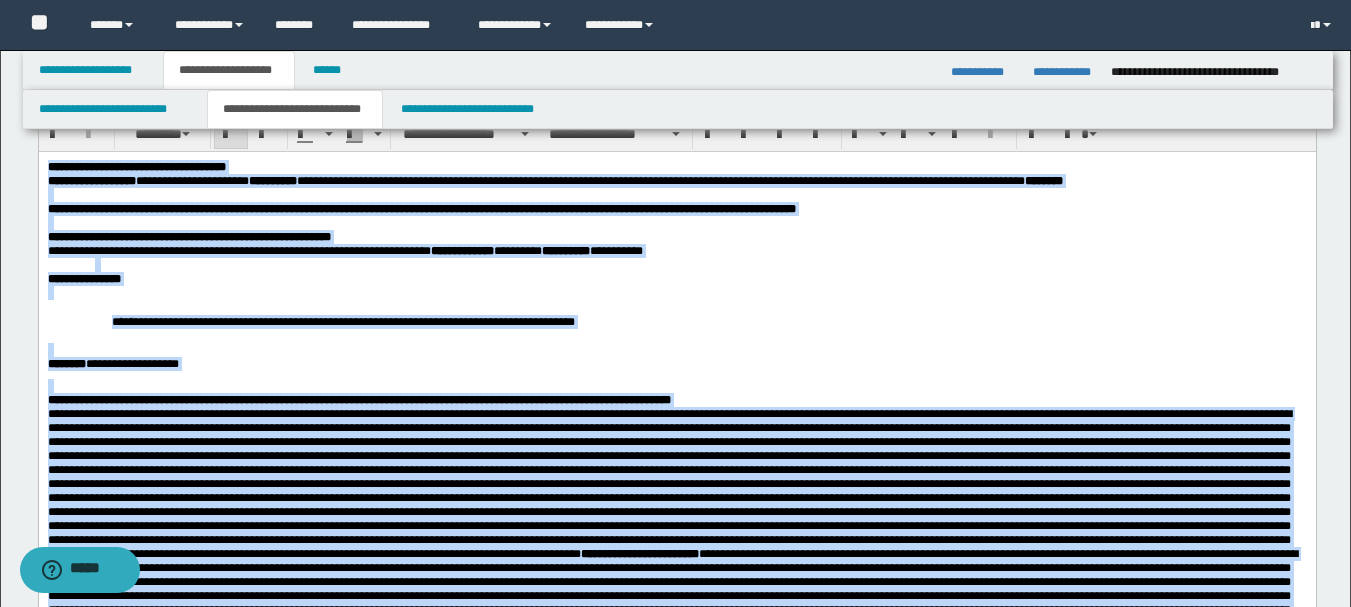scroll, scrollTop: 0, scrollLeft: 0, axis: both 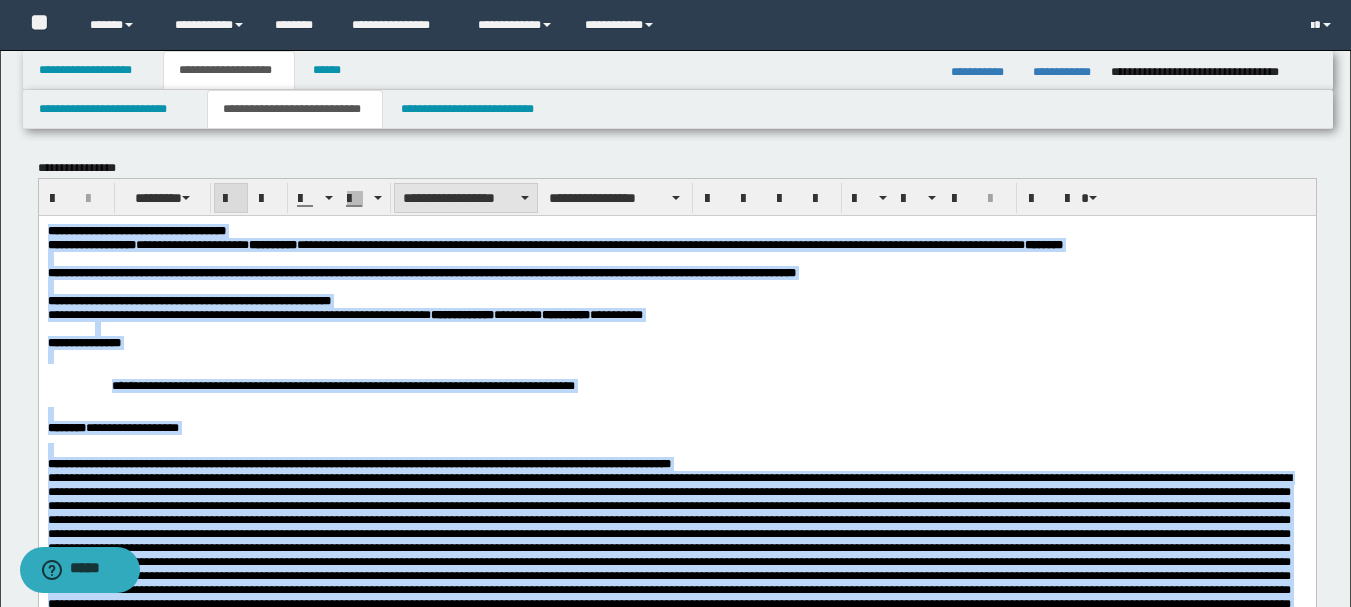 click on "**********" at bounding box center (466, 198) 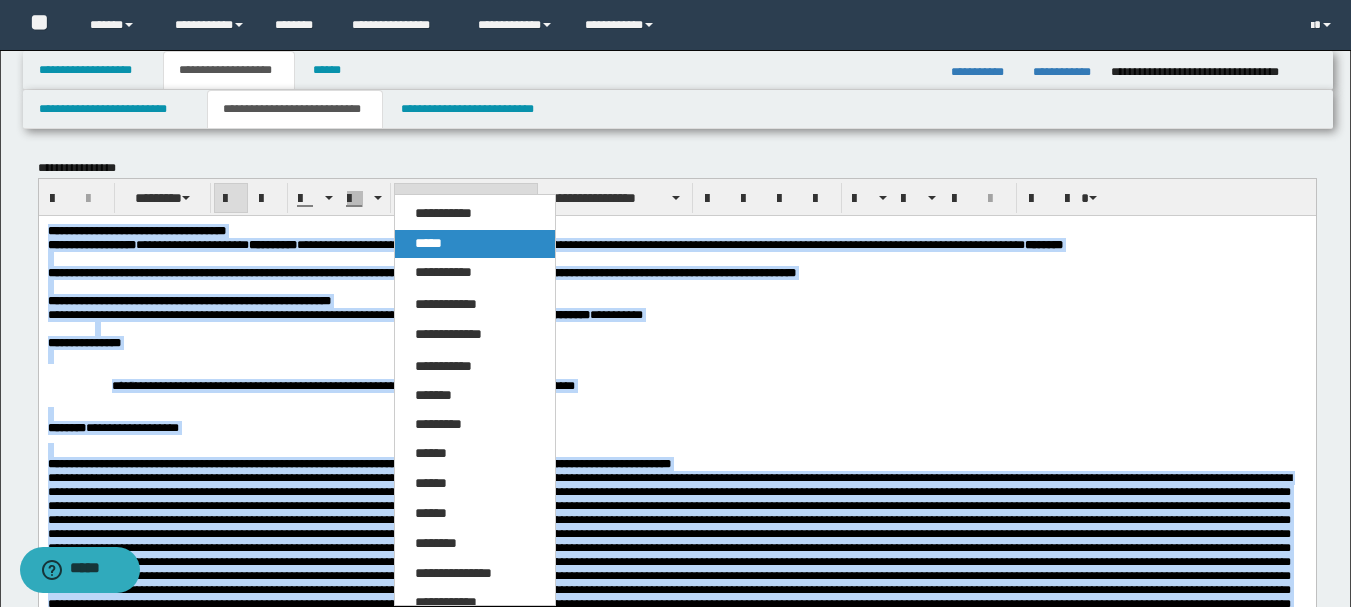 click on "*****" at bounding box center (475, 244) 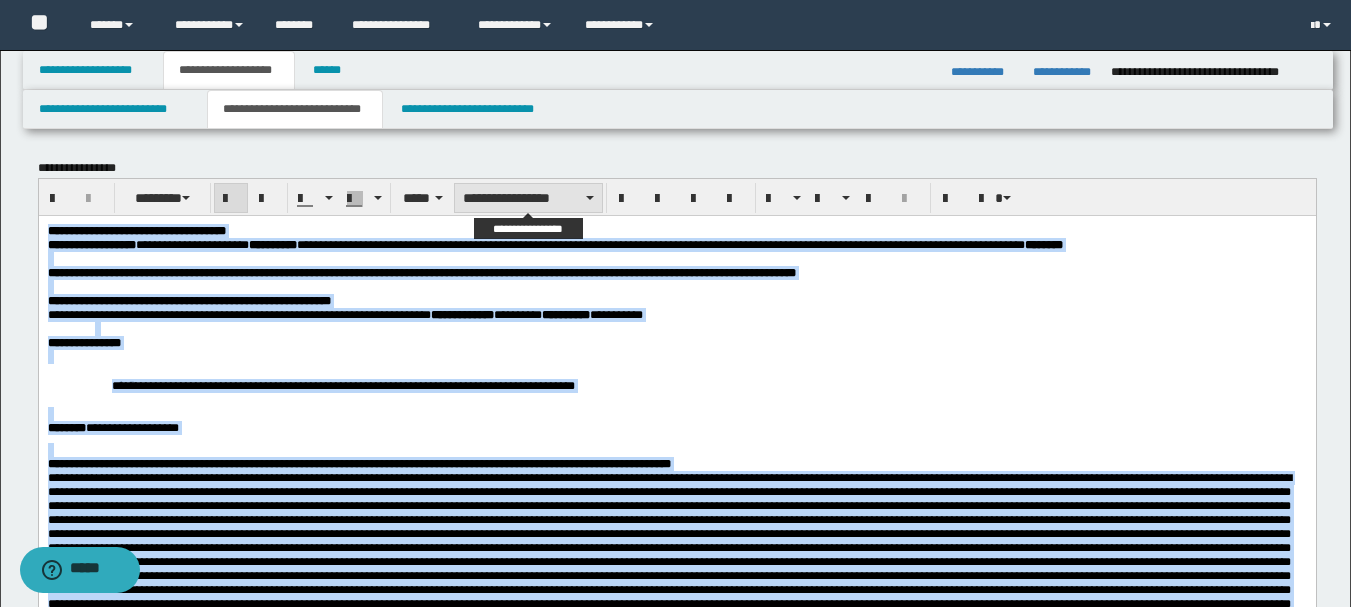 click on "**********" at bounding box center [528, 198] 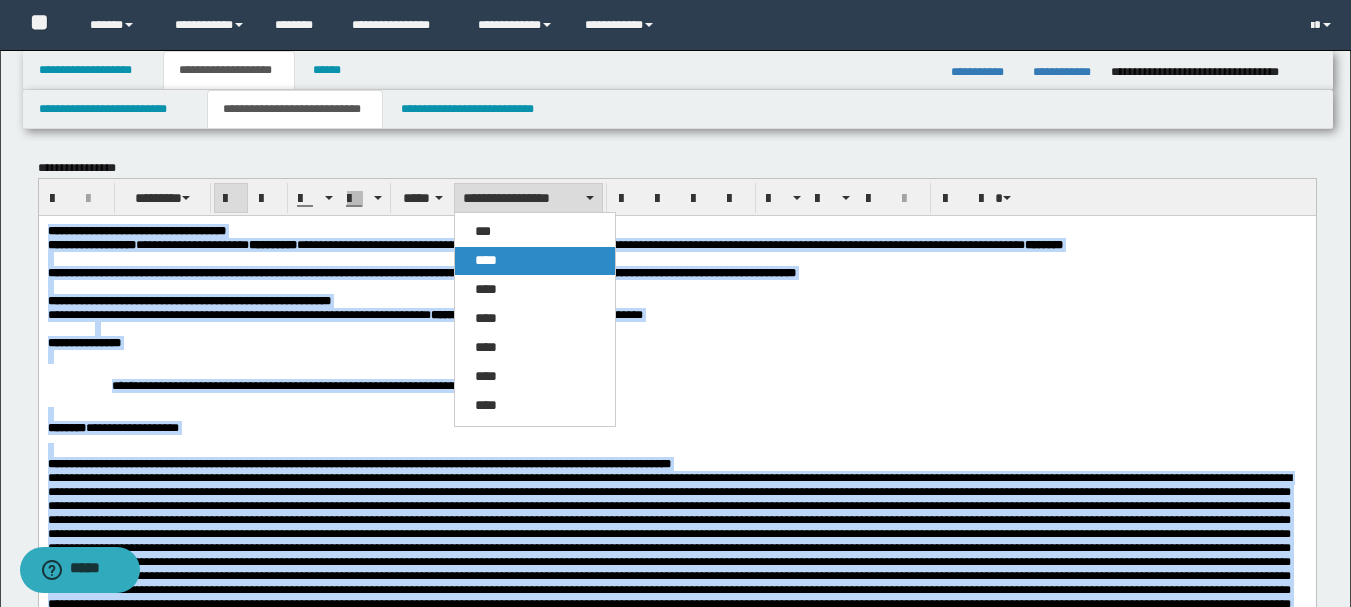 click on "****" at bounding box center (535, 261) 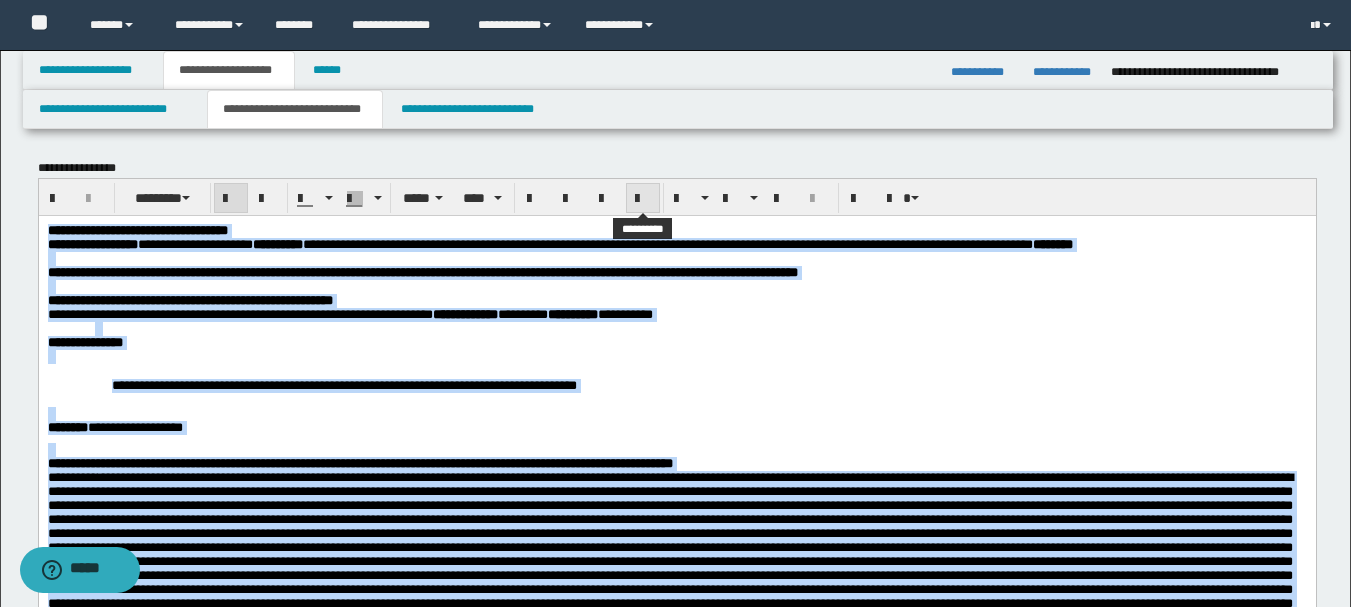 click at bounding box center [643, 199] 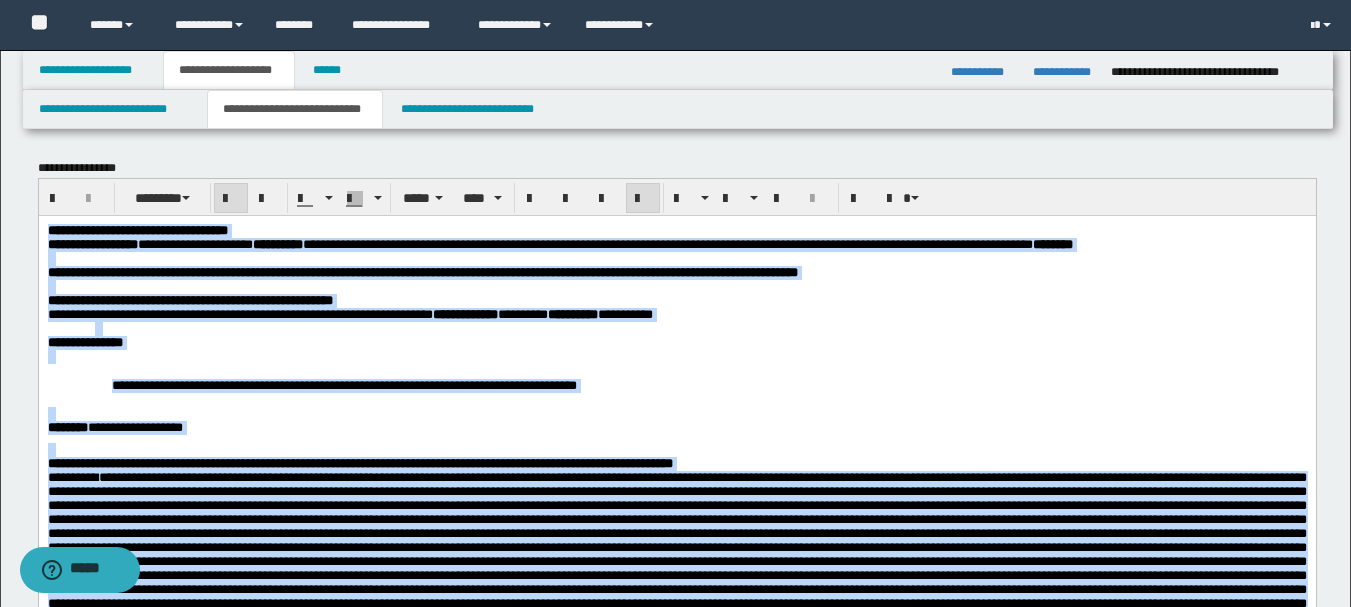 click on "**********" at bounding box center (676, 300) 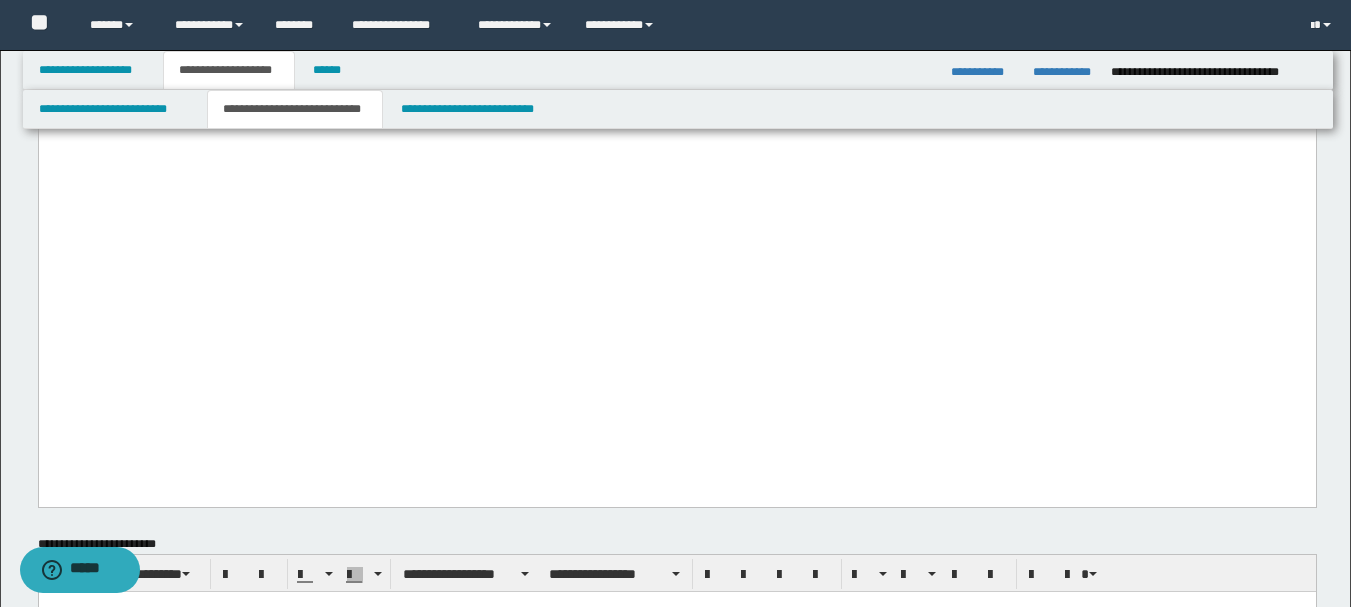 scroll, scrollTop: 1700, scrollLeft: 0, axis: vertical 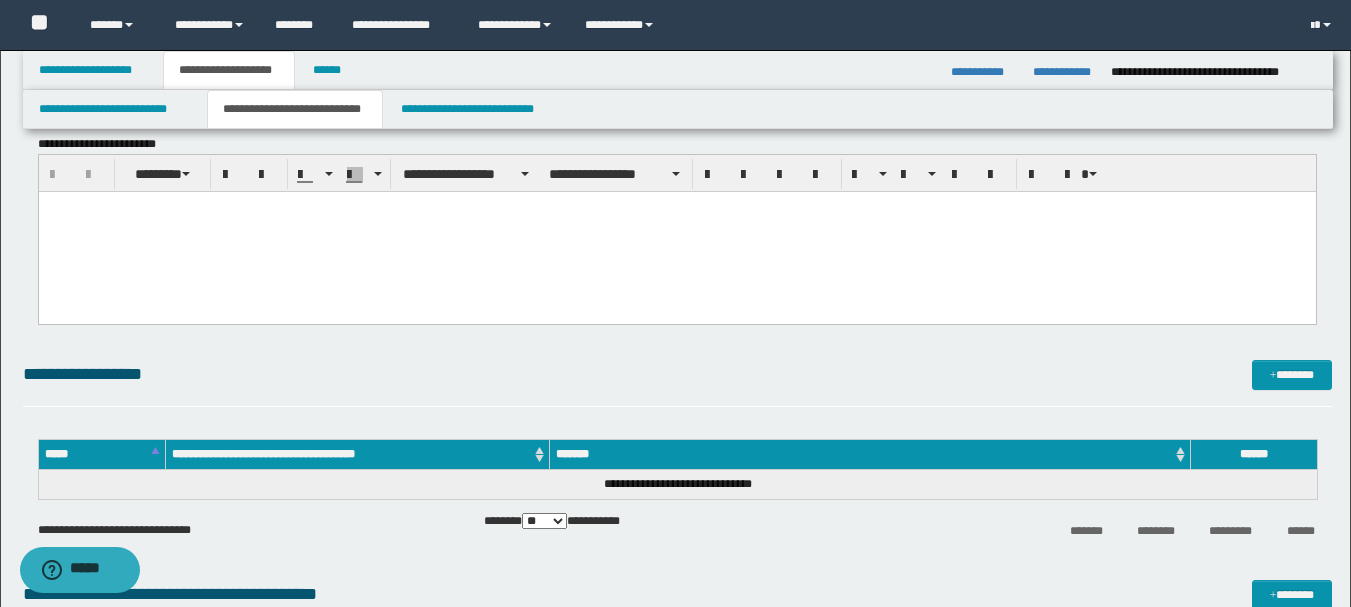 click at bounding box center (676, 231) 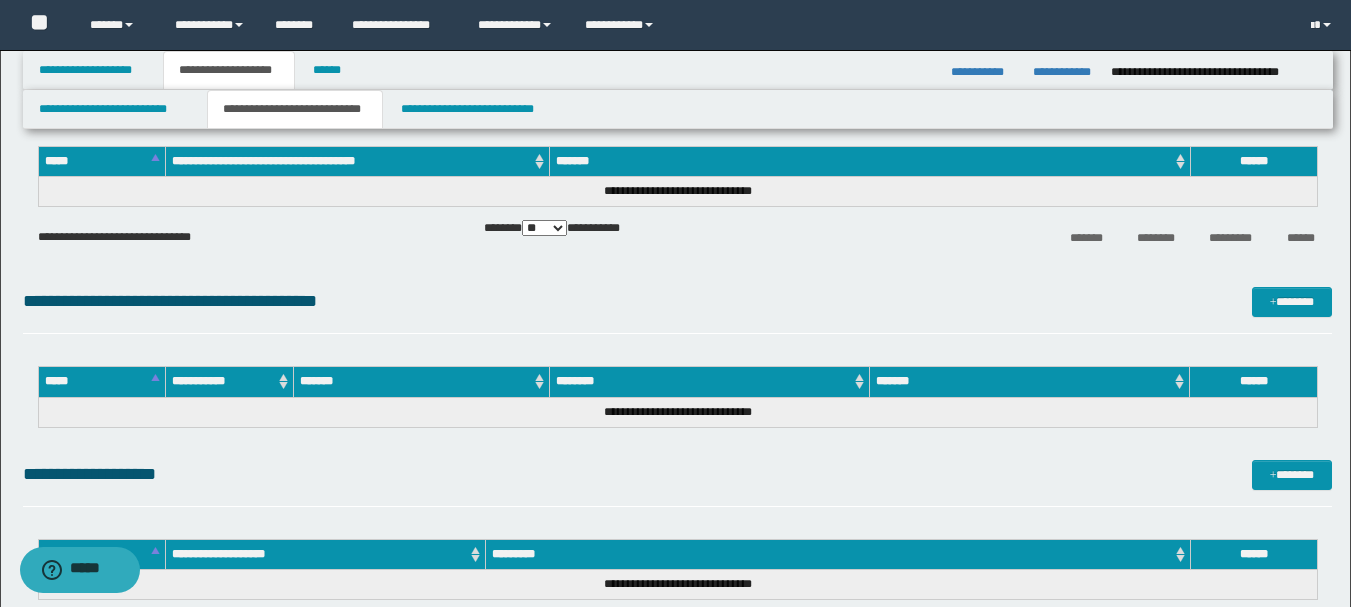drag, startPoint x: 49, startPoint y: -1320, endPoint x: 1073, endPoint y: 551, distance: 2132.8894 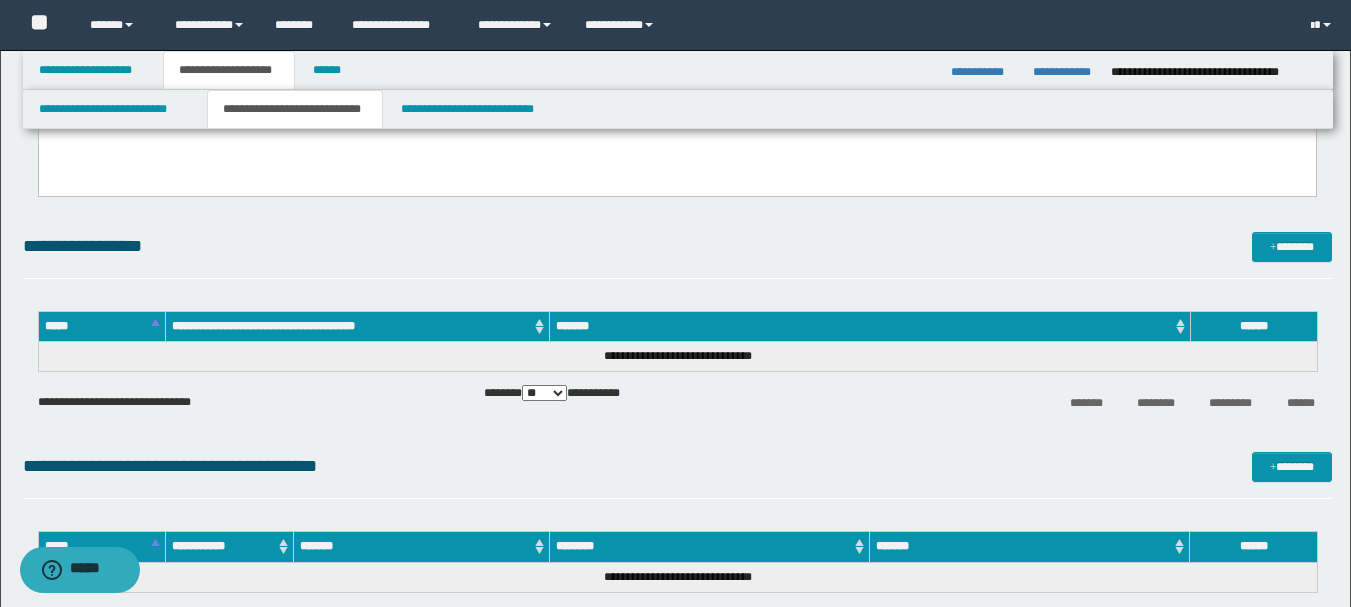 scroll, scrollTop: 1428, scrollLeft: 0, axis: vertical 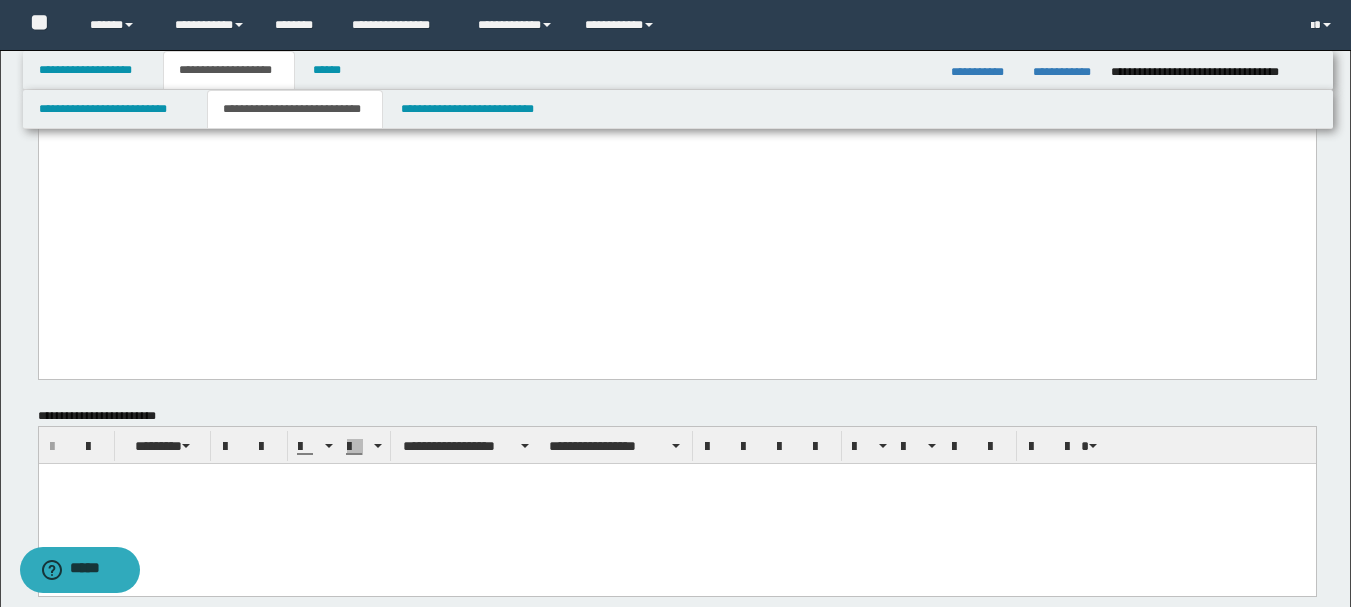 click at bounding box center (676, 503) 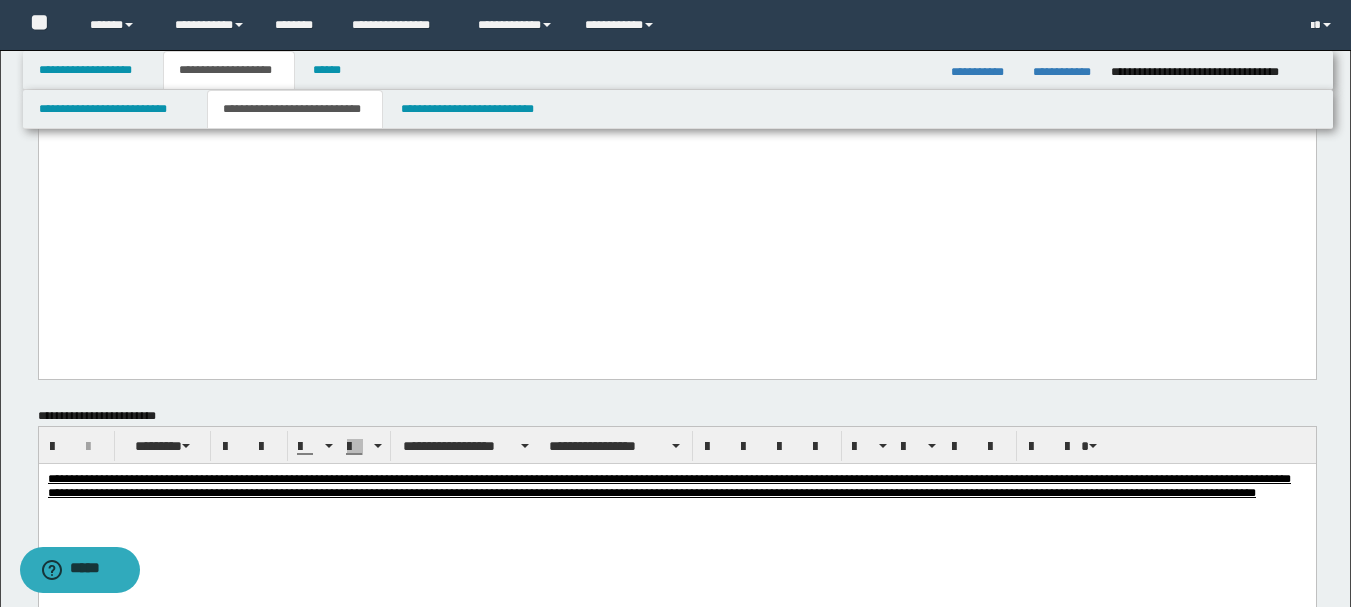 scroll, scrollTop: 1628, scrollLeft: 0, axis: vertical 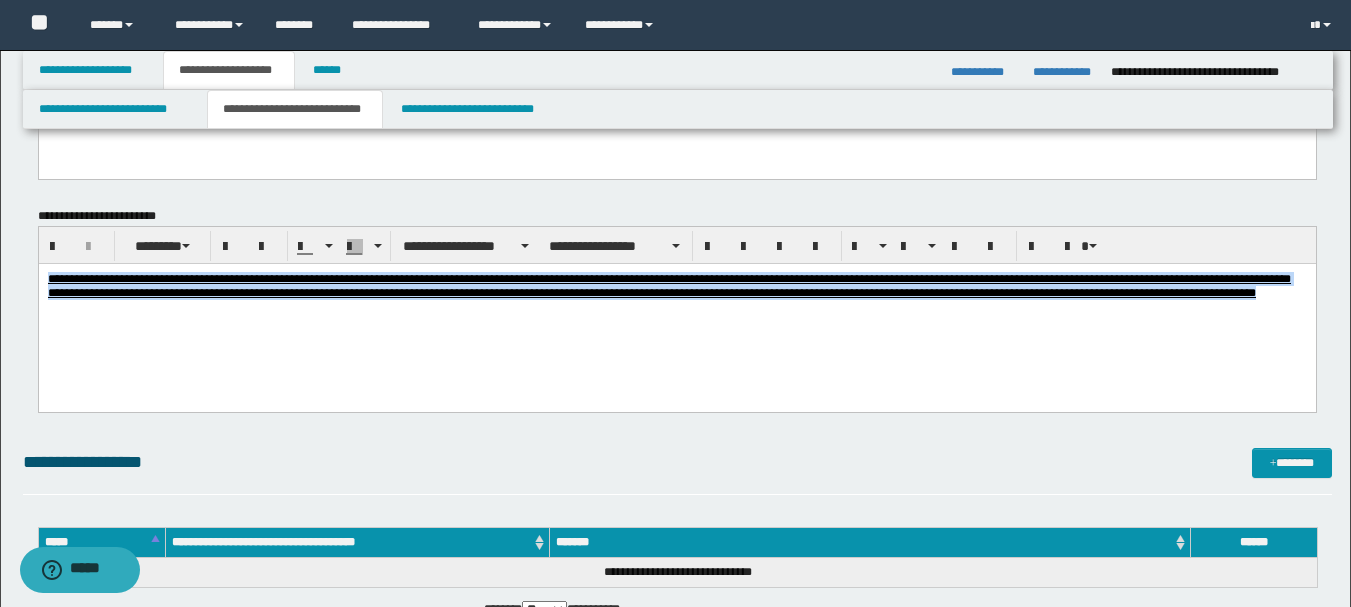 drag, startPoint x: 1149, startPoint y: 312, endPoint x: 75, endPoint y: 537, distance: 1097.3153 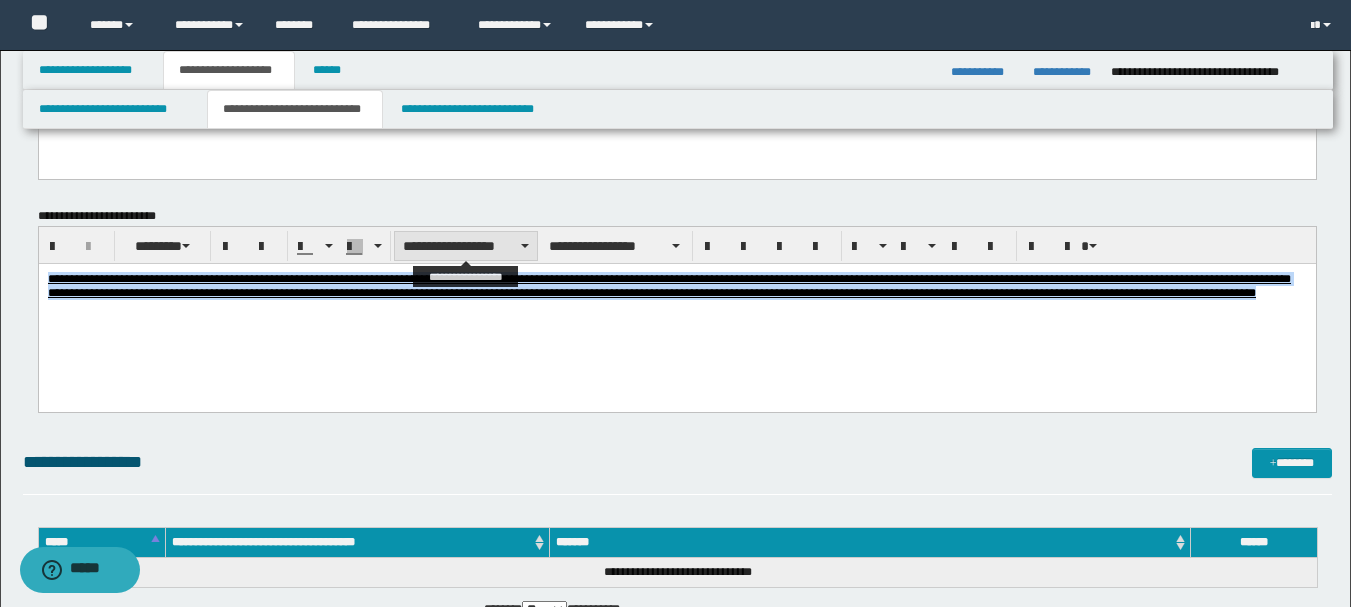 click on "**********" at bounding box center (466, 246) 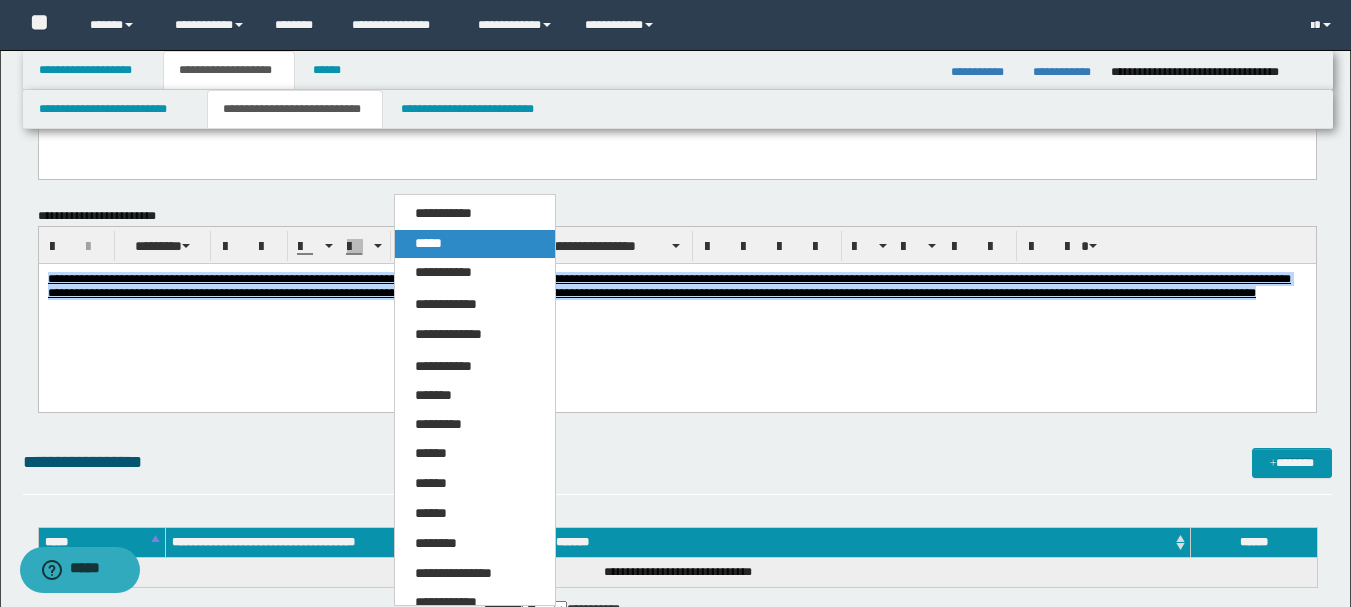 click on "*****" at bounding box center [475, 244] 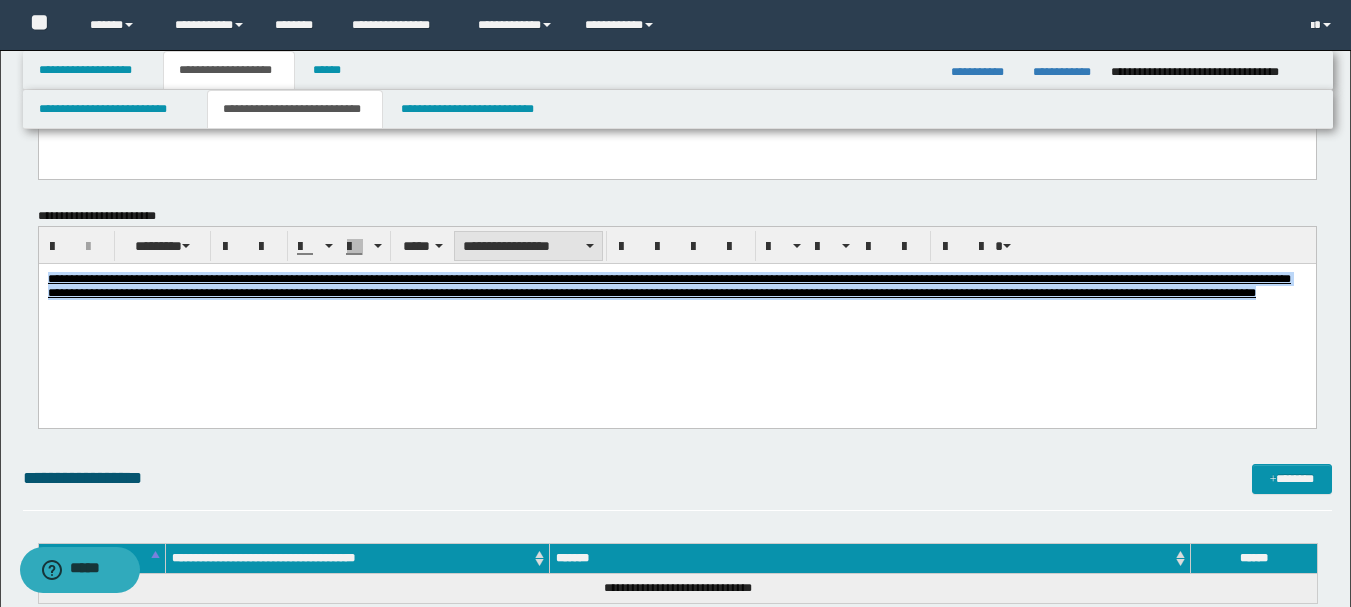 click on "**********" at bounding box center [528, 246] 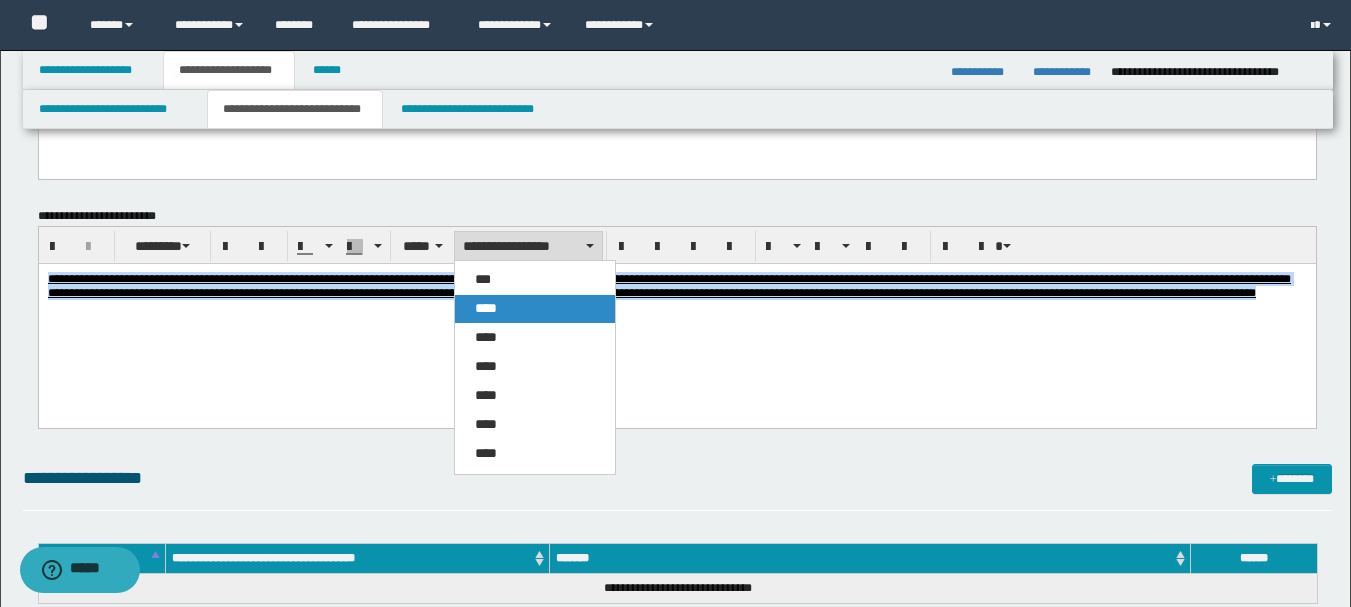 drag, startPoint x: 515, startPoint y: 311, endPoint x: 478, endPoint y: 47, distance: 266.5802 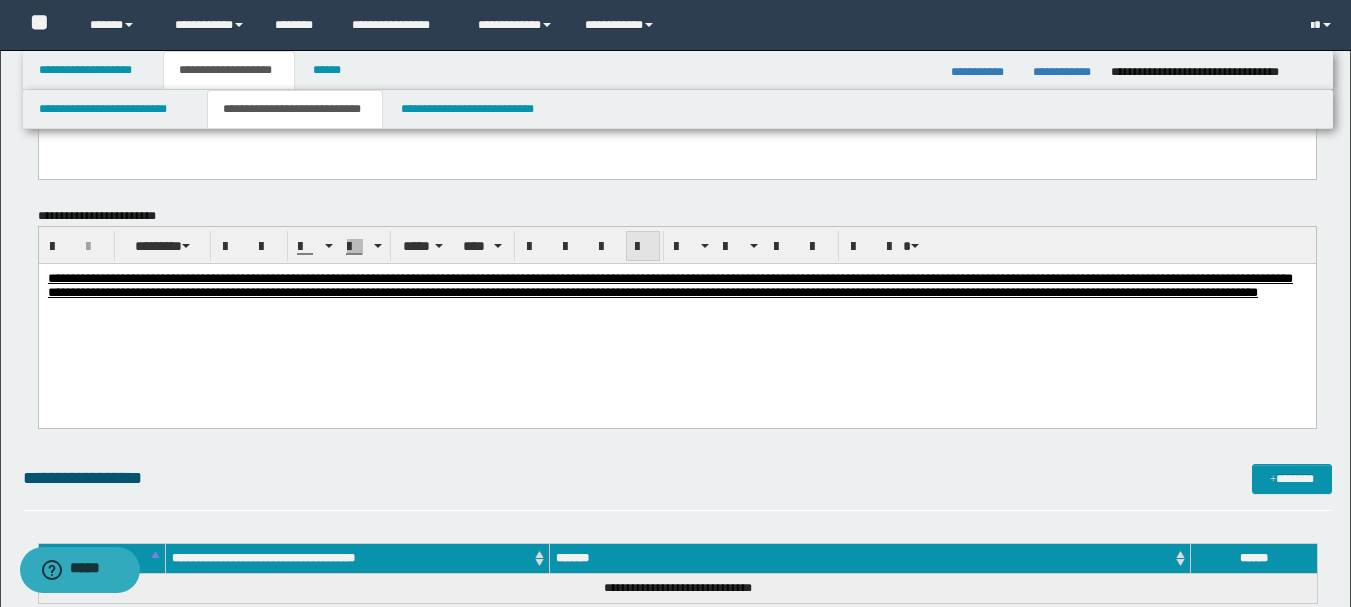 click at bounding box center [643, 247] 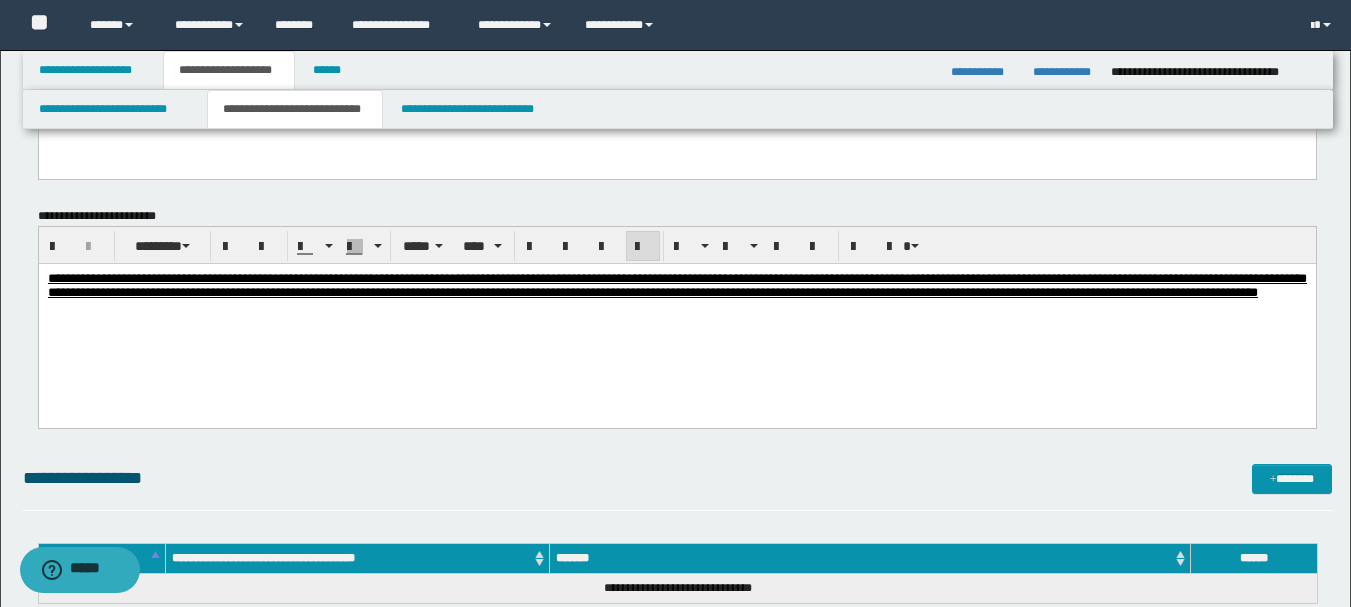 click on "**********" at bounding box center (676, 310) 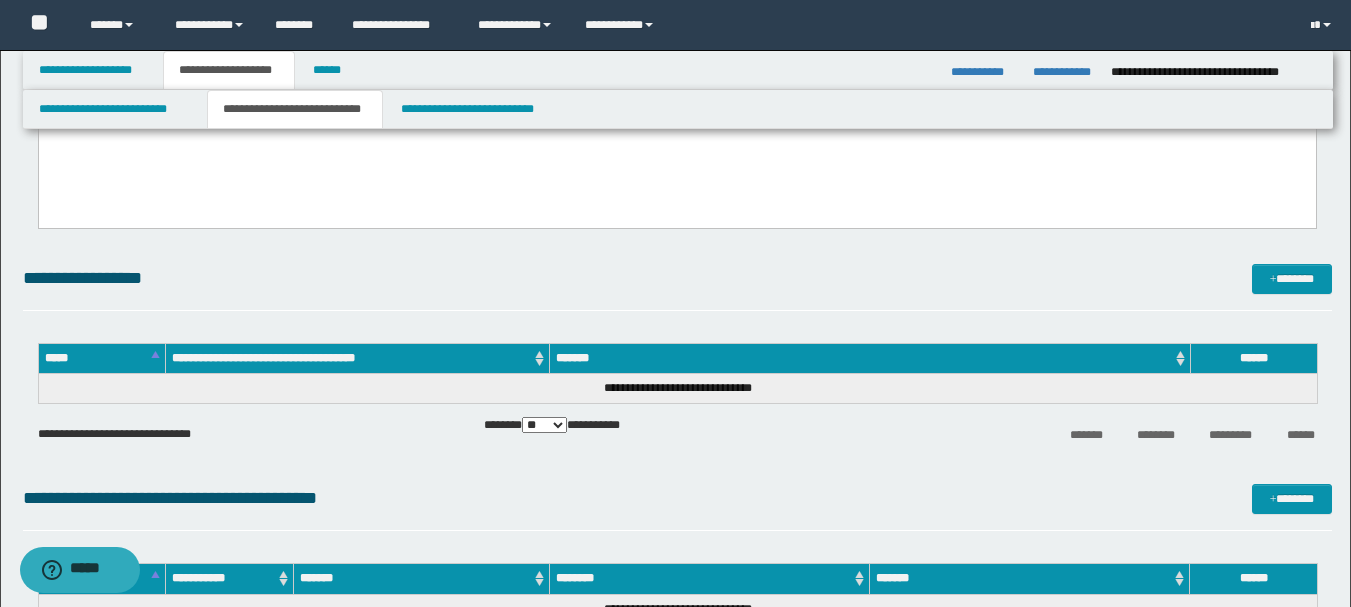 click on "**********" at bounding box center (677, 278) 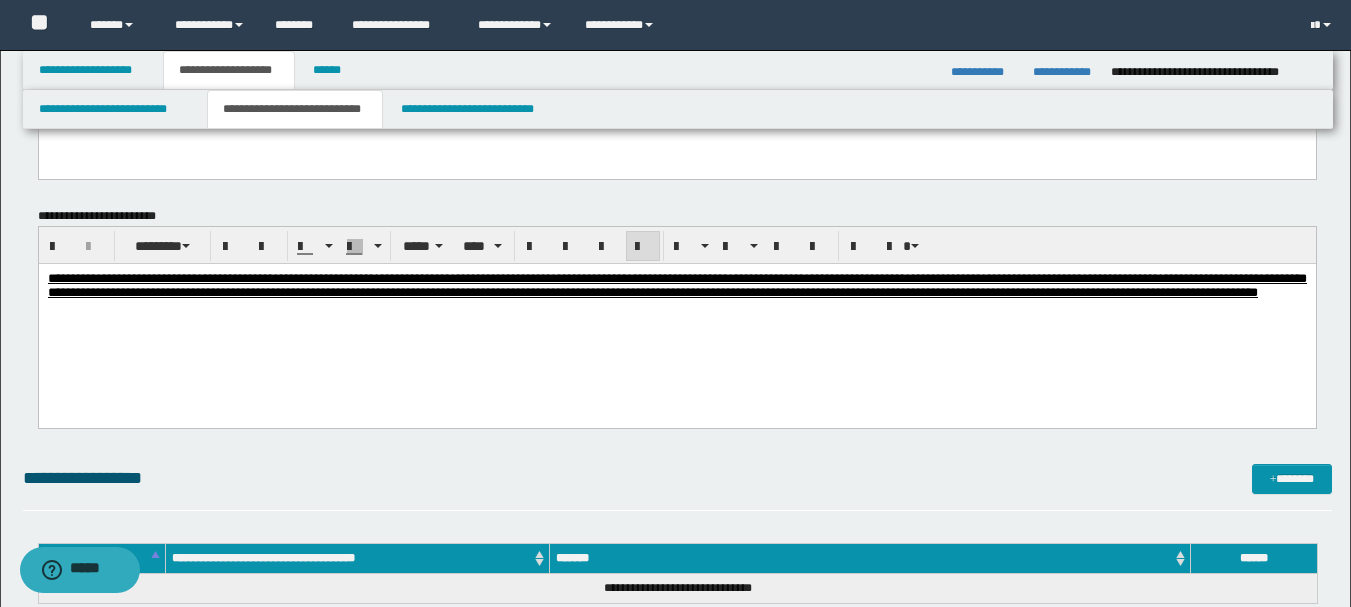 click on "**********" at bounding box center [676, 310] 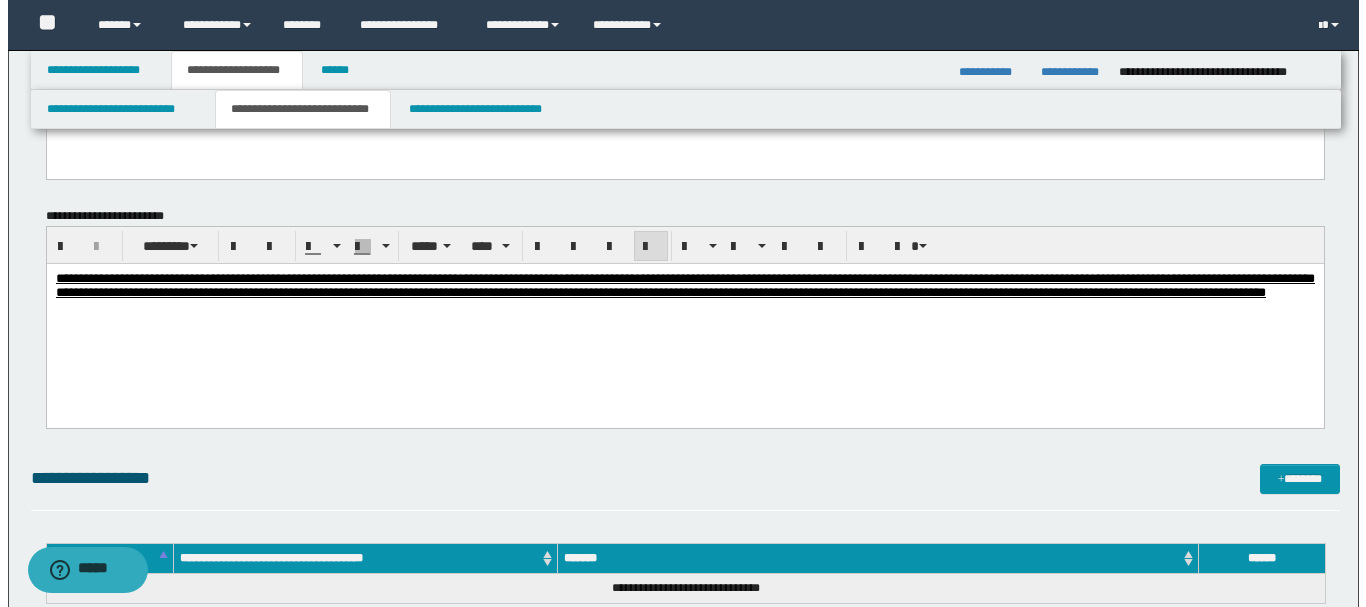 scroll, scrollTop: 1728, scrollLeft: 0, axis: vertical 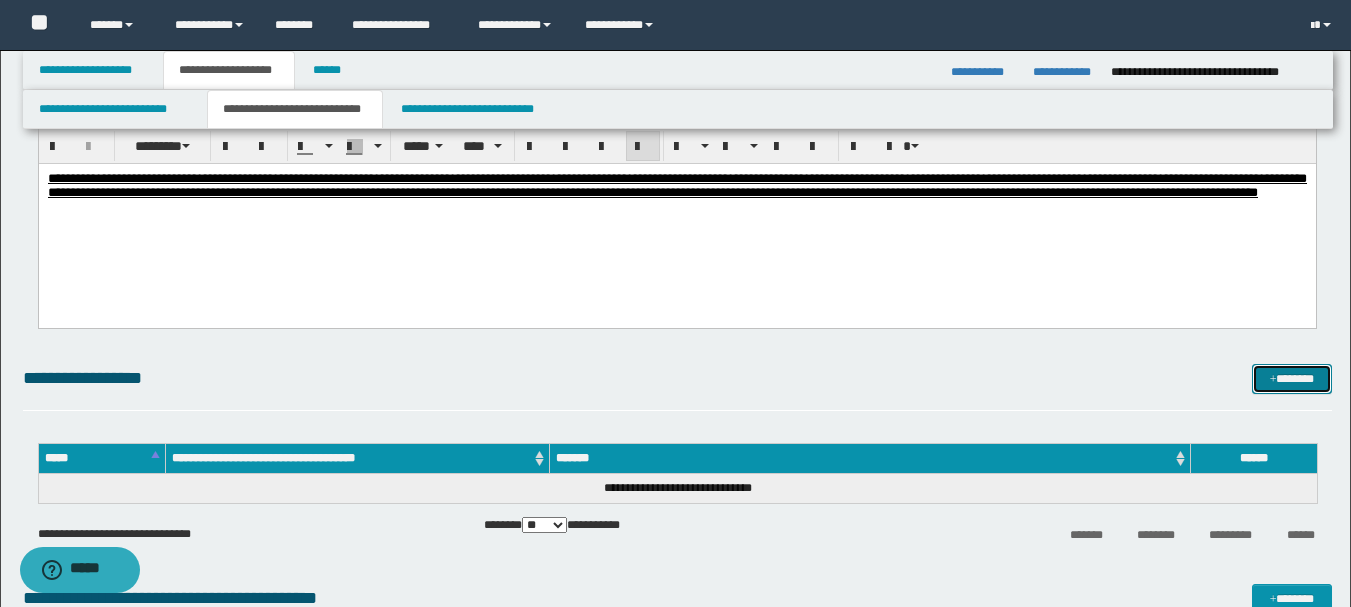 click on "*******" at bounding box center (1292, 379) 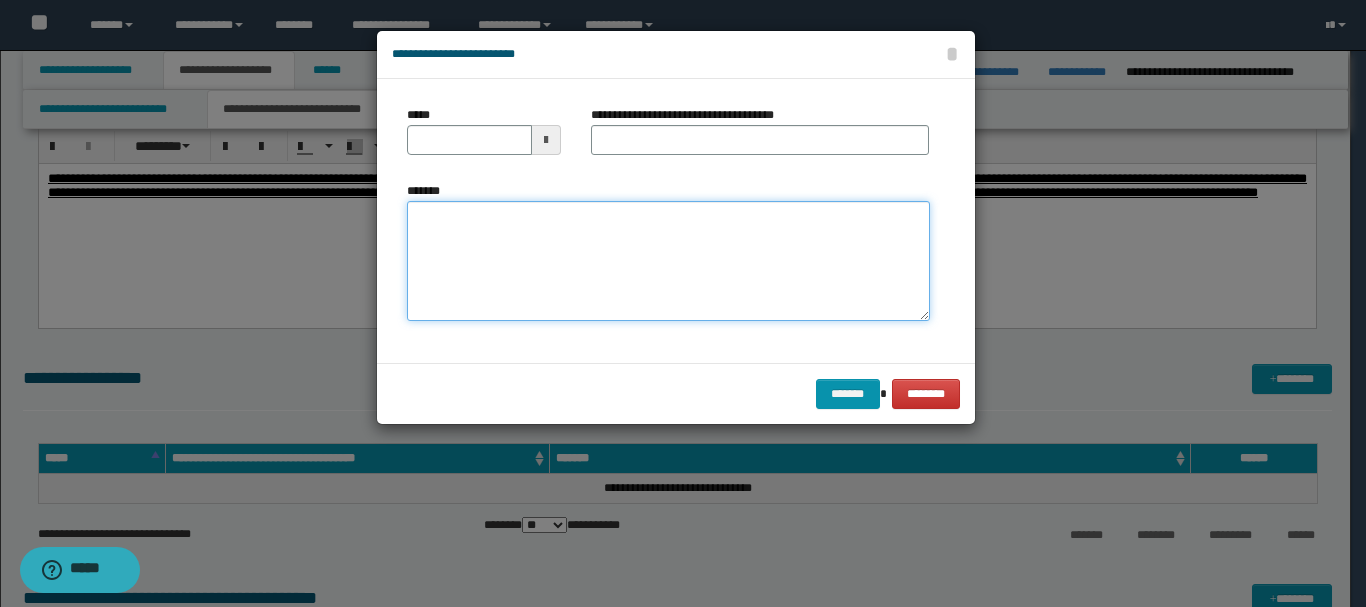 click on "*******" at bounding box center (668, 261) 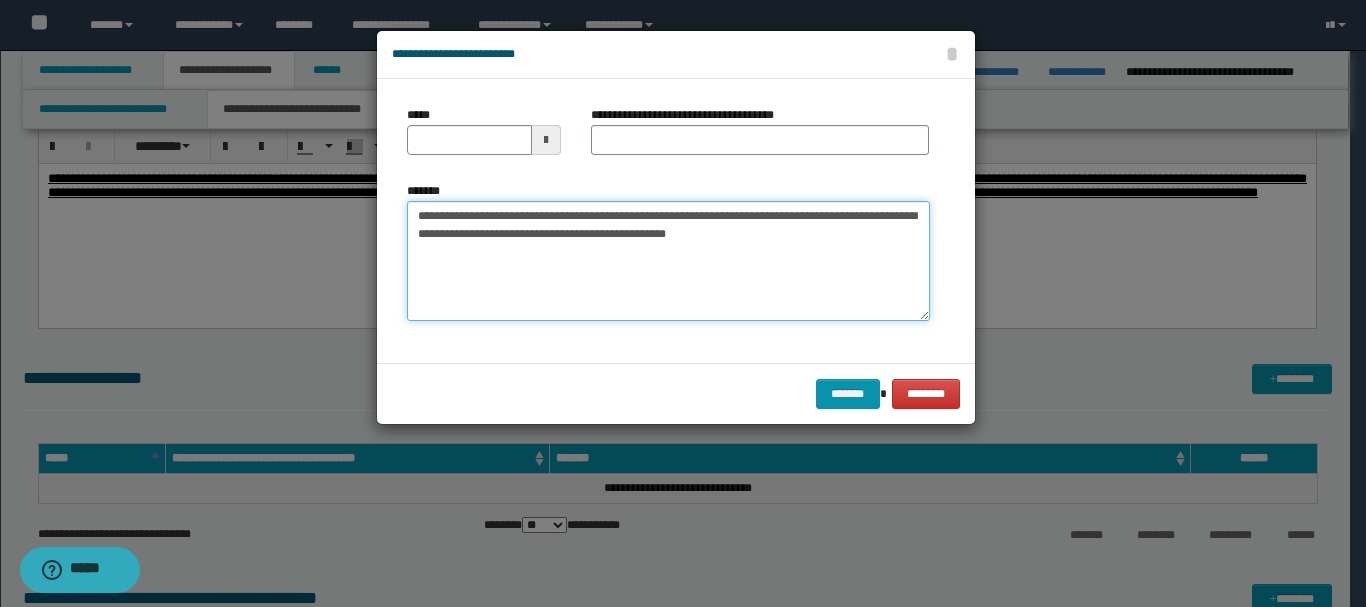 drag, startPoint x: 455, startPoint y: 221, endPoint x: 517, endPoint y: 216, distance: 62.201286 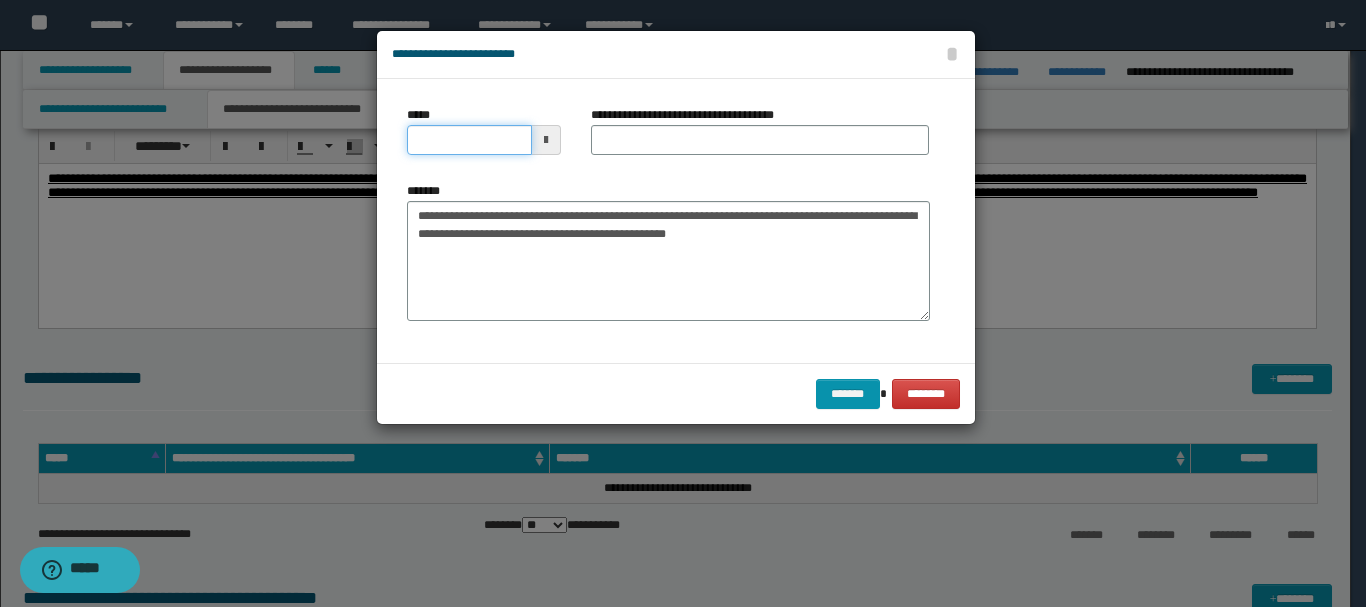 click on "*****" at bounding box center (469, 140) 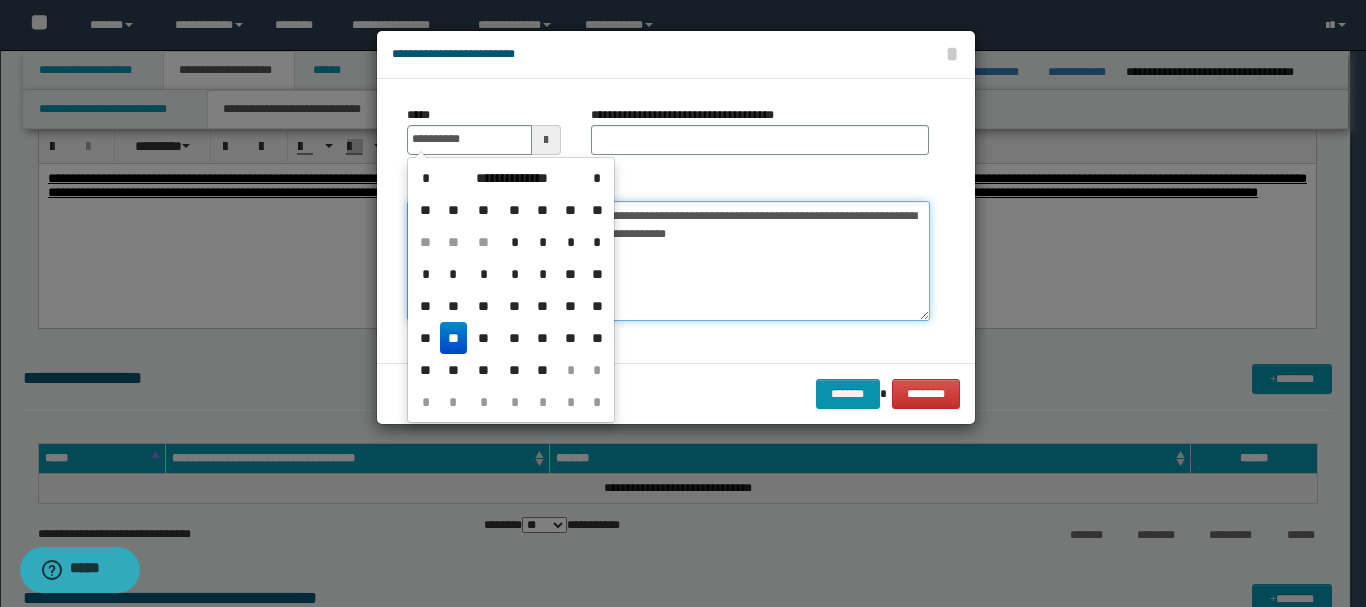 type on "**********" 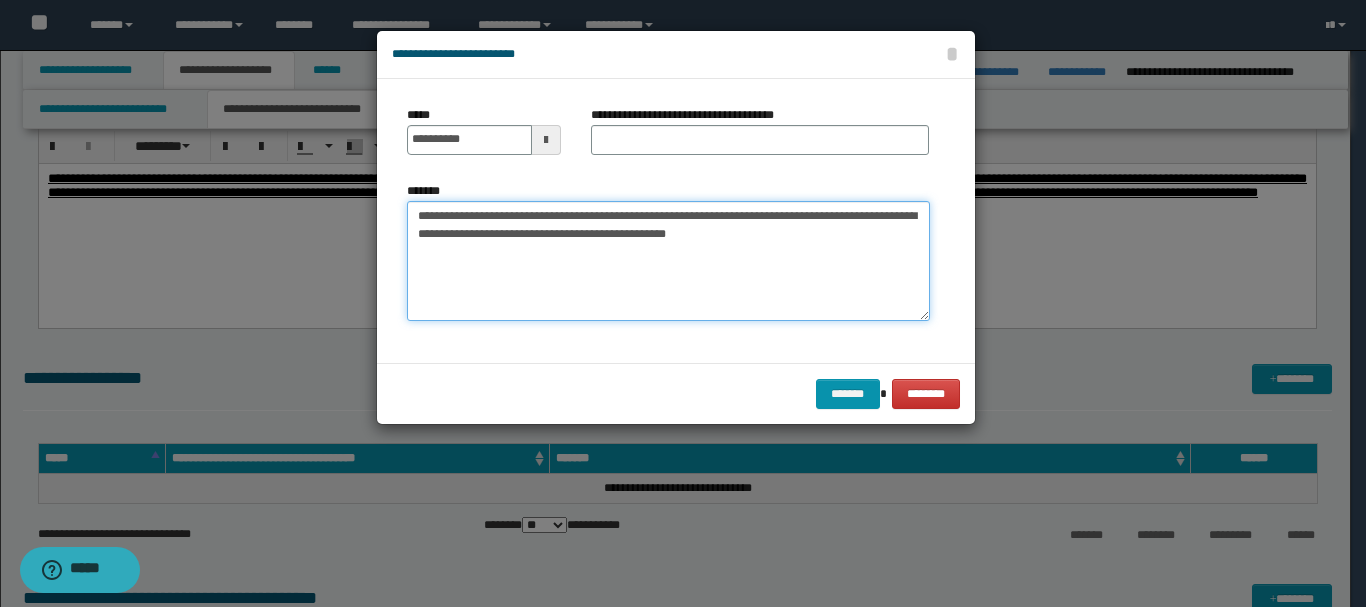 click on "**********" at bounding box center [668, 261] 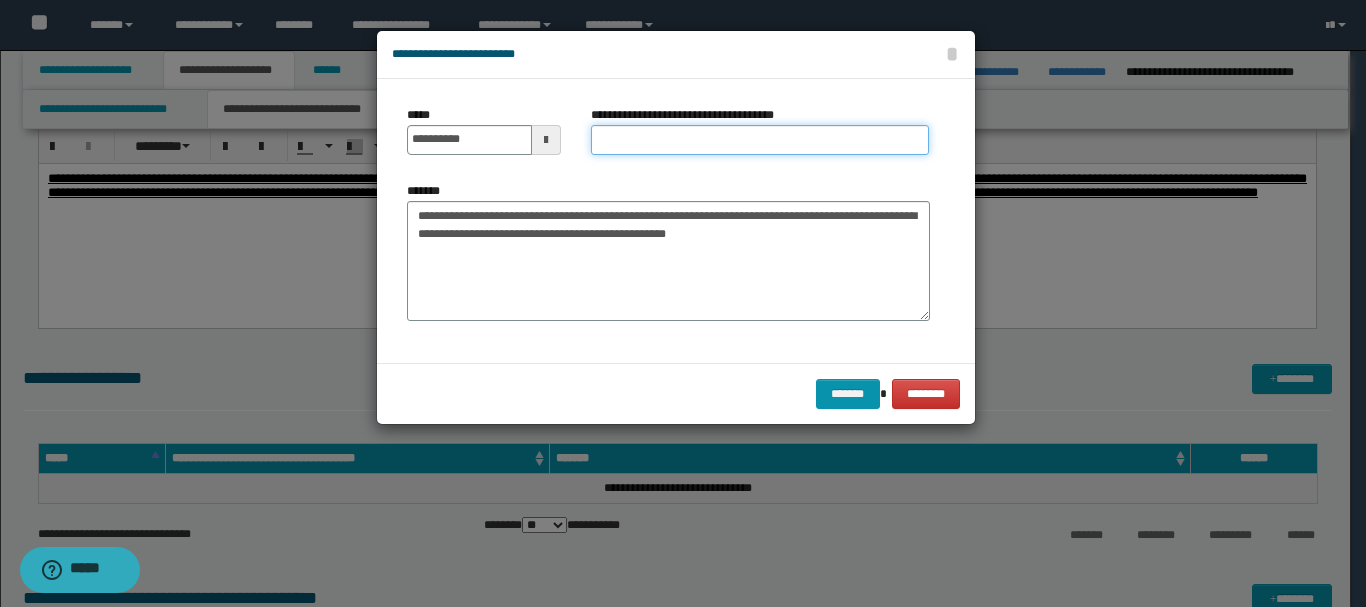 click on "**********" at bounding box center [760, 140] 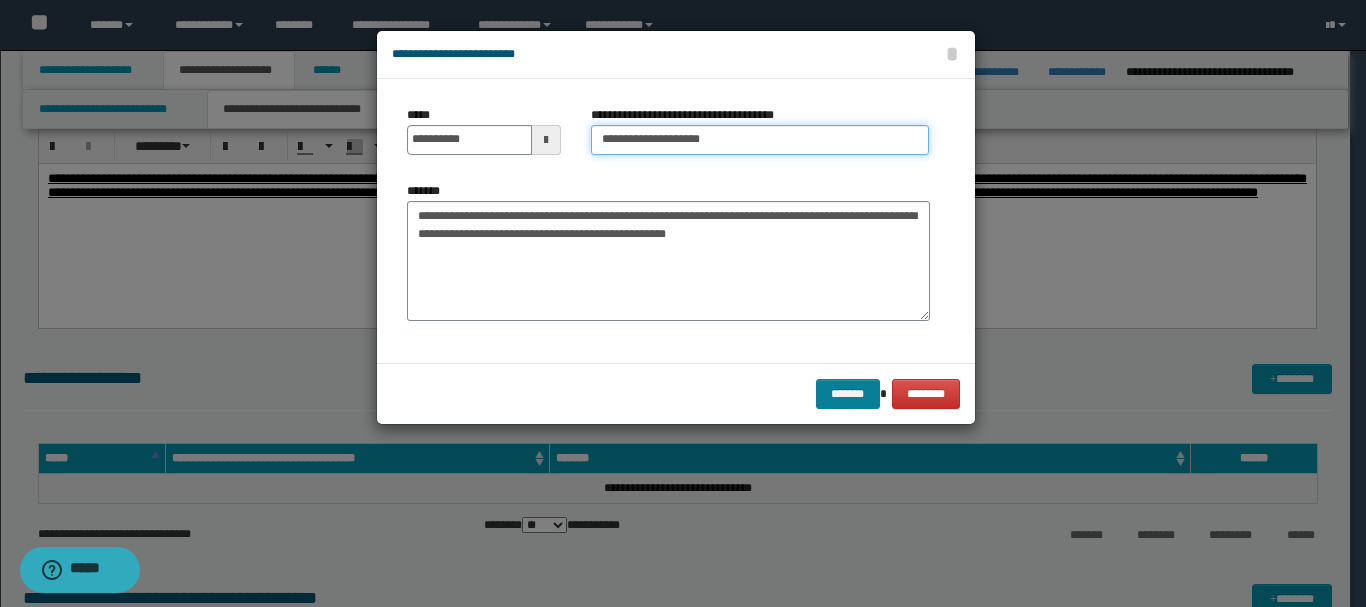 type on "**********" 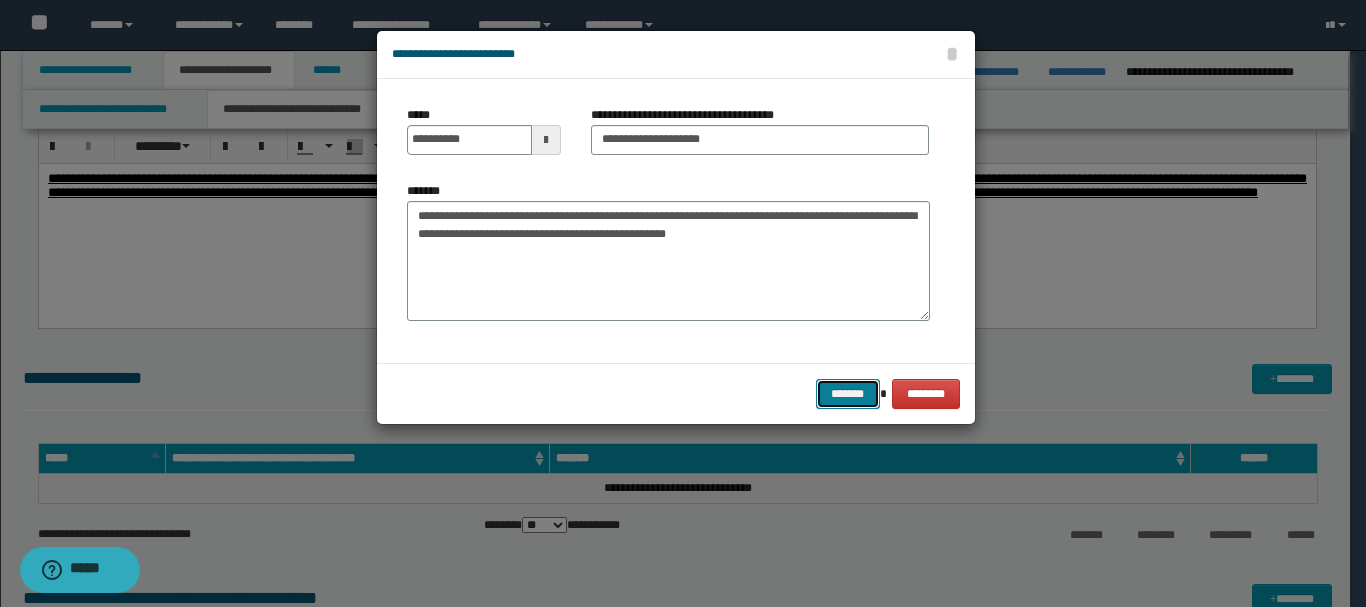 click on "*******" at bounding box center [848, 394] 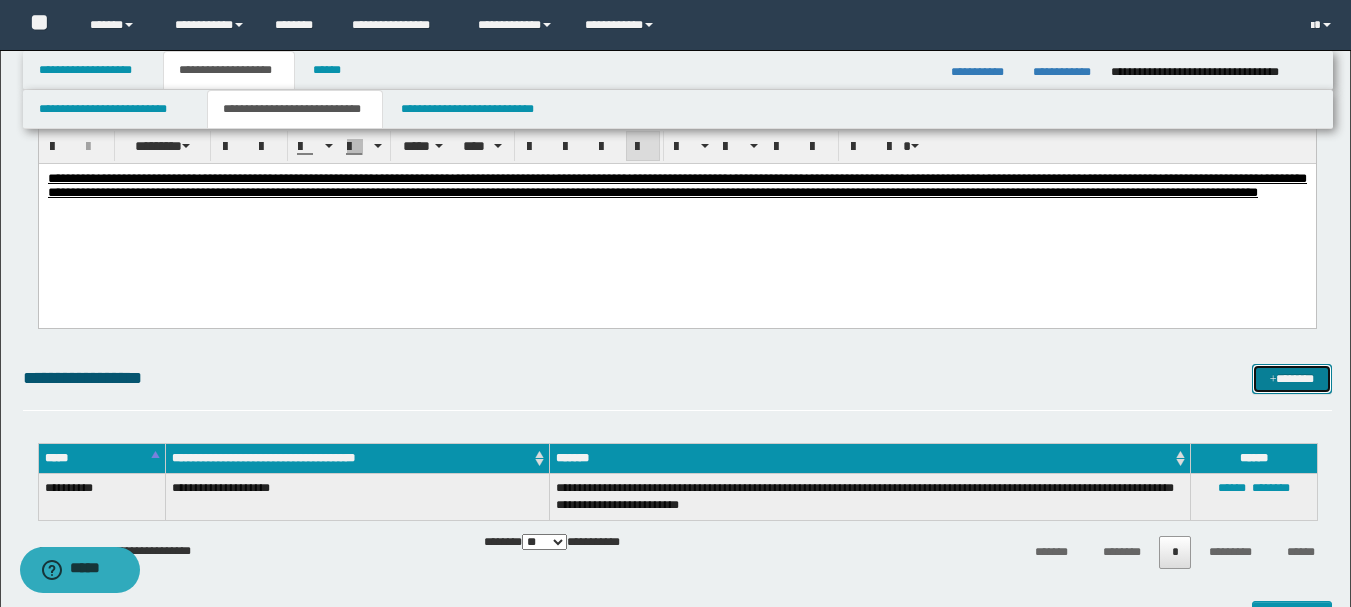 click at bounding box center [1273, 380] 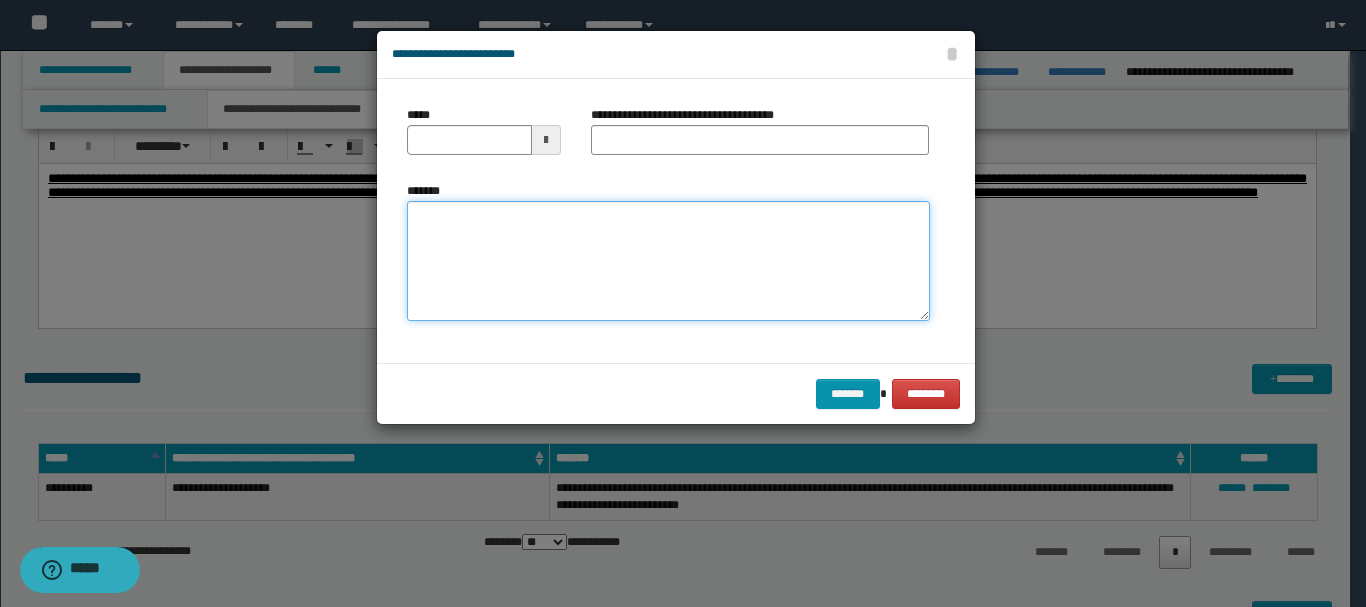 click on "*******" at bounding box center (668, 261) 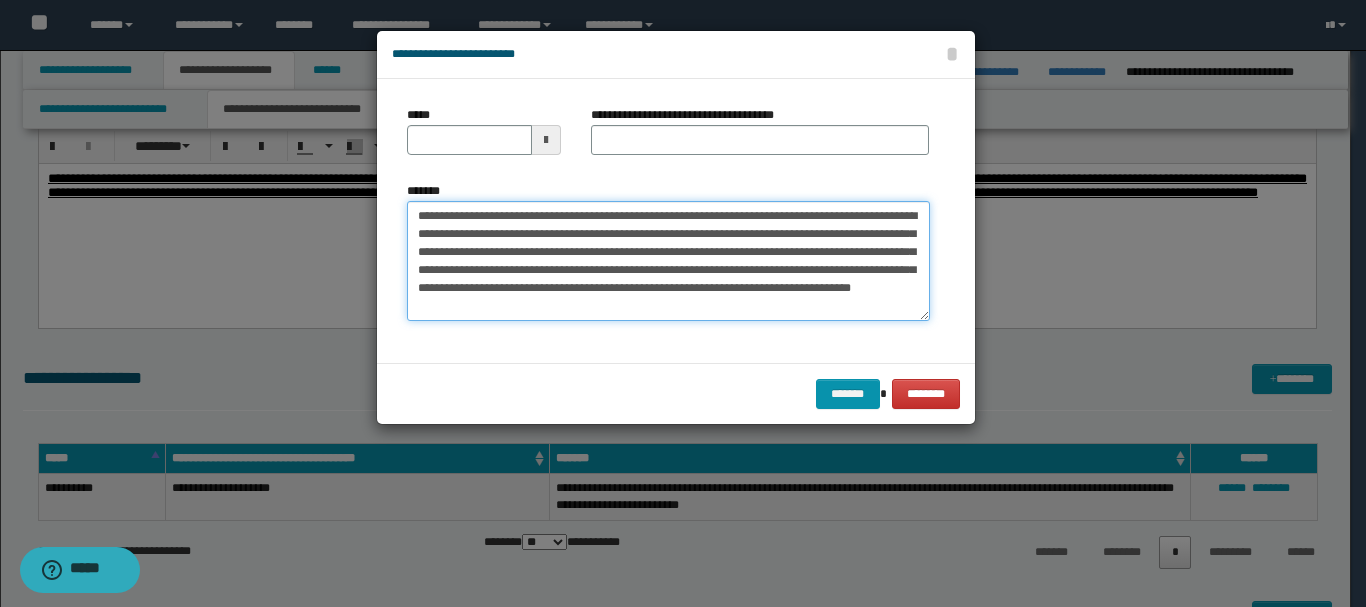 drag, startPoint x: 455, startPoint y: 217, endPoint x: 513, endPoint y: 217, distance: 58 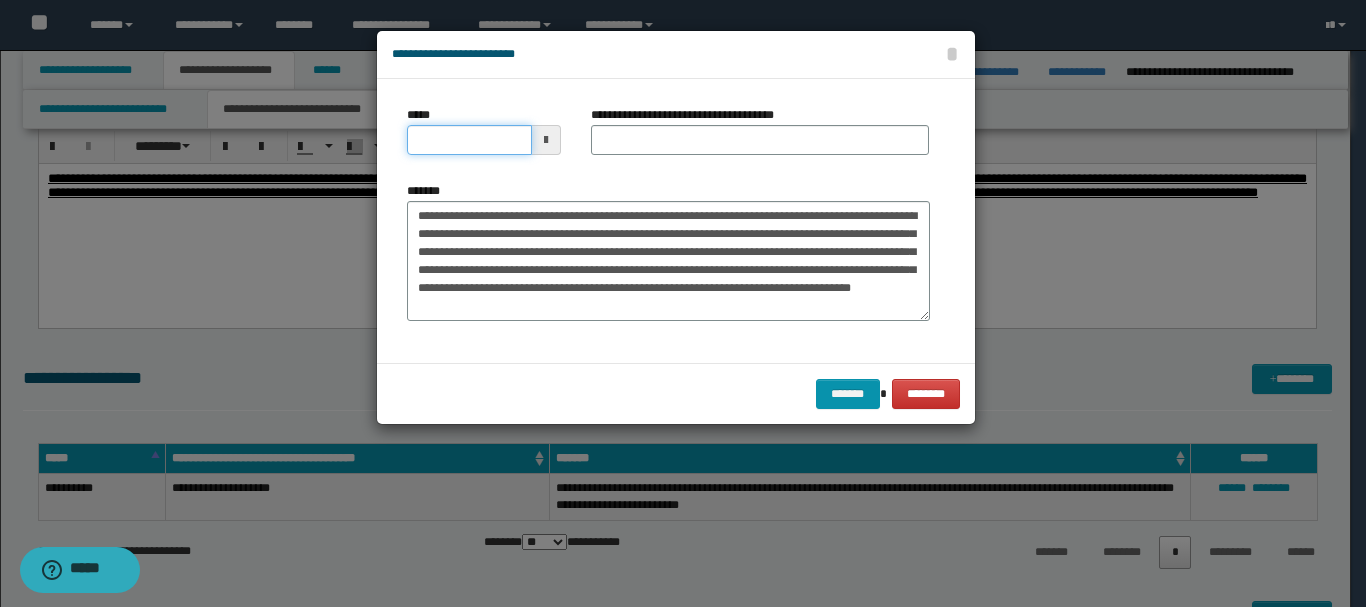 click on "*****" at bounding box center (469, 140) 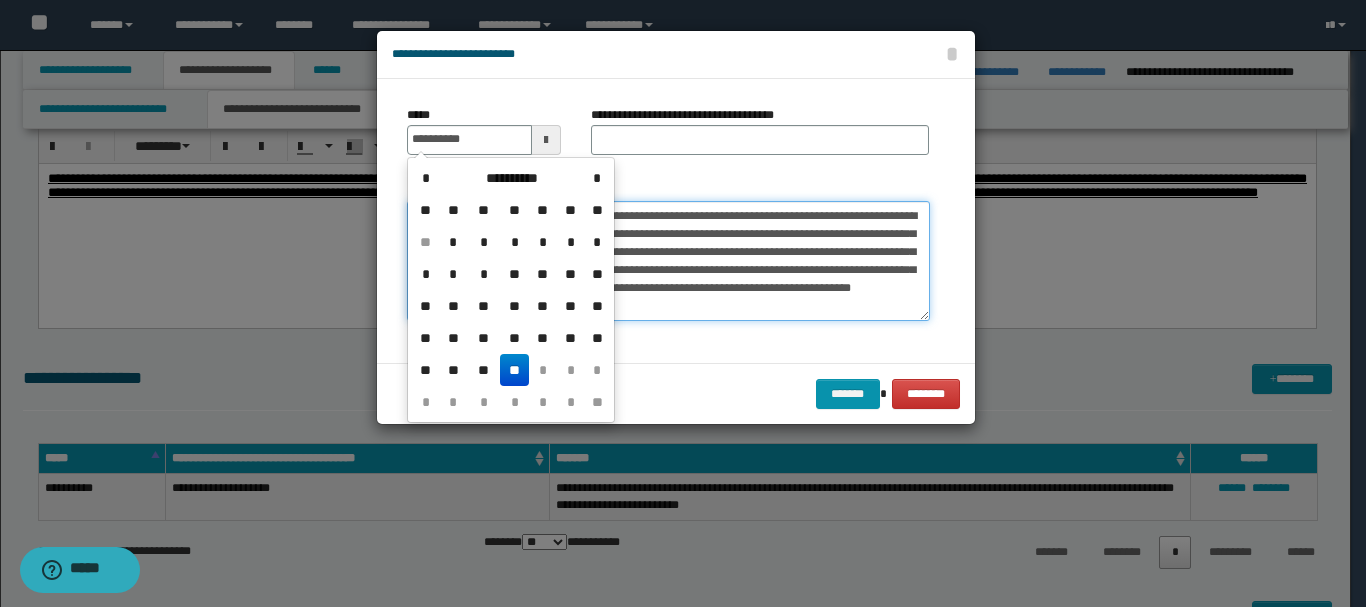 type on "**********" 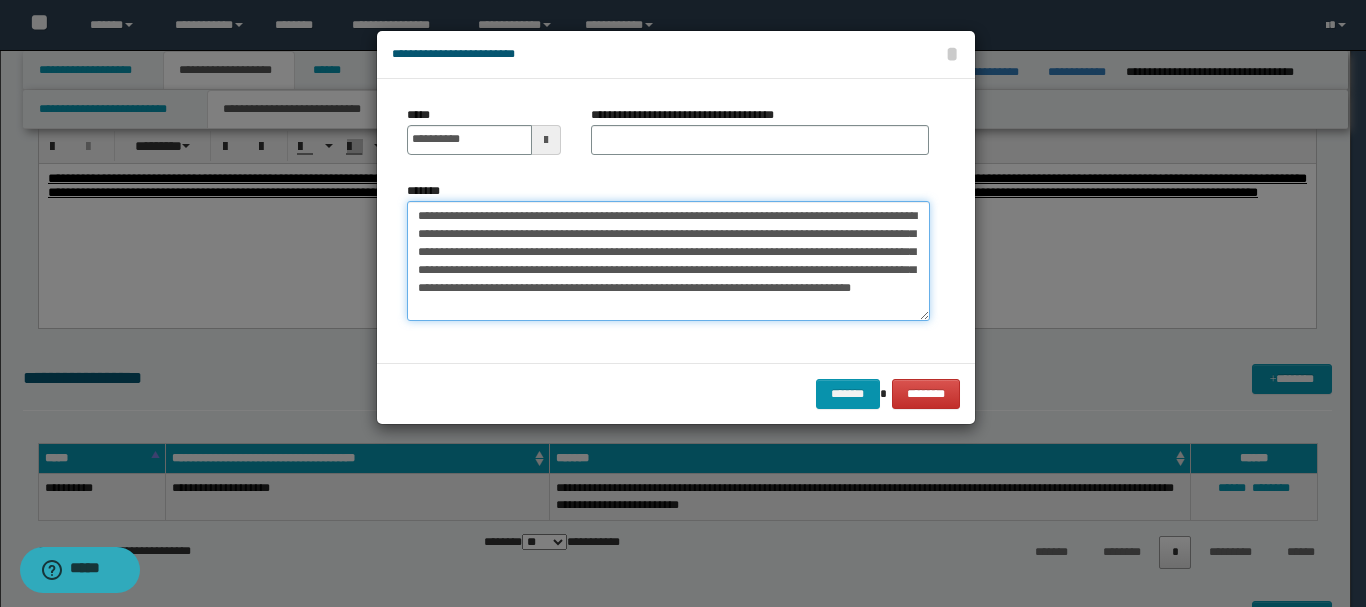 drag, startPoint x: 622, startPoint y: 213, endPoint x: 684, endPoint y: 215, distance: 62.03225 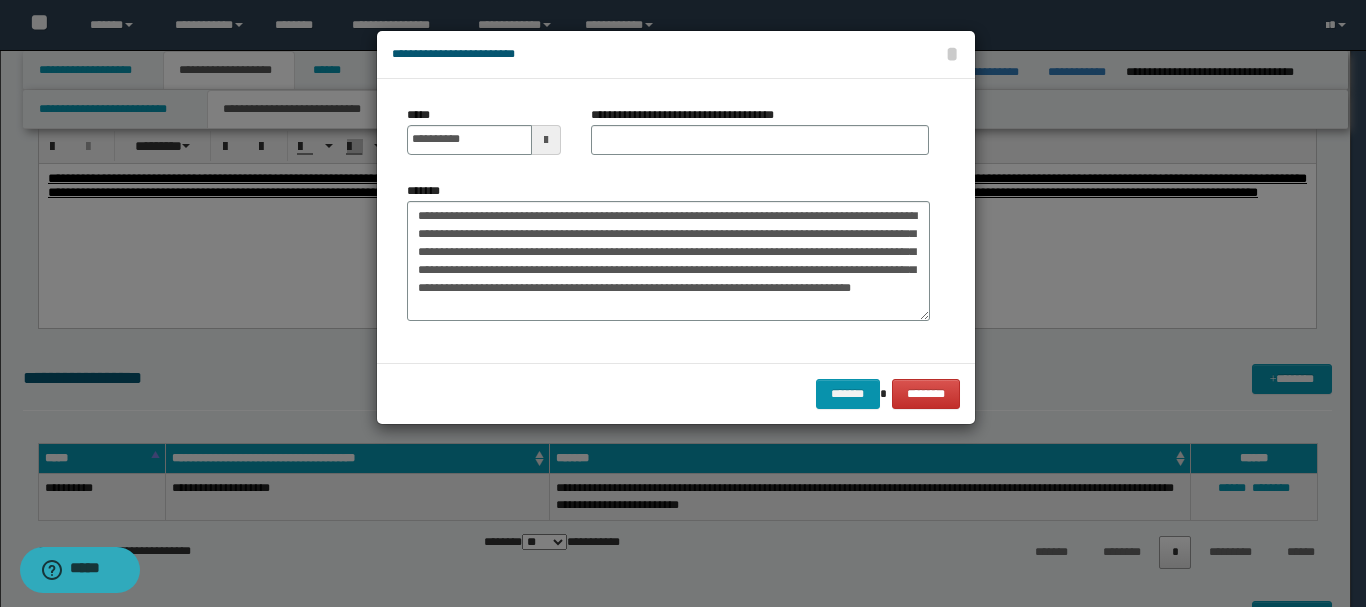 click on "**********" at bounding box center (690, 115) 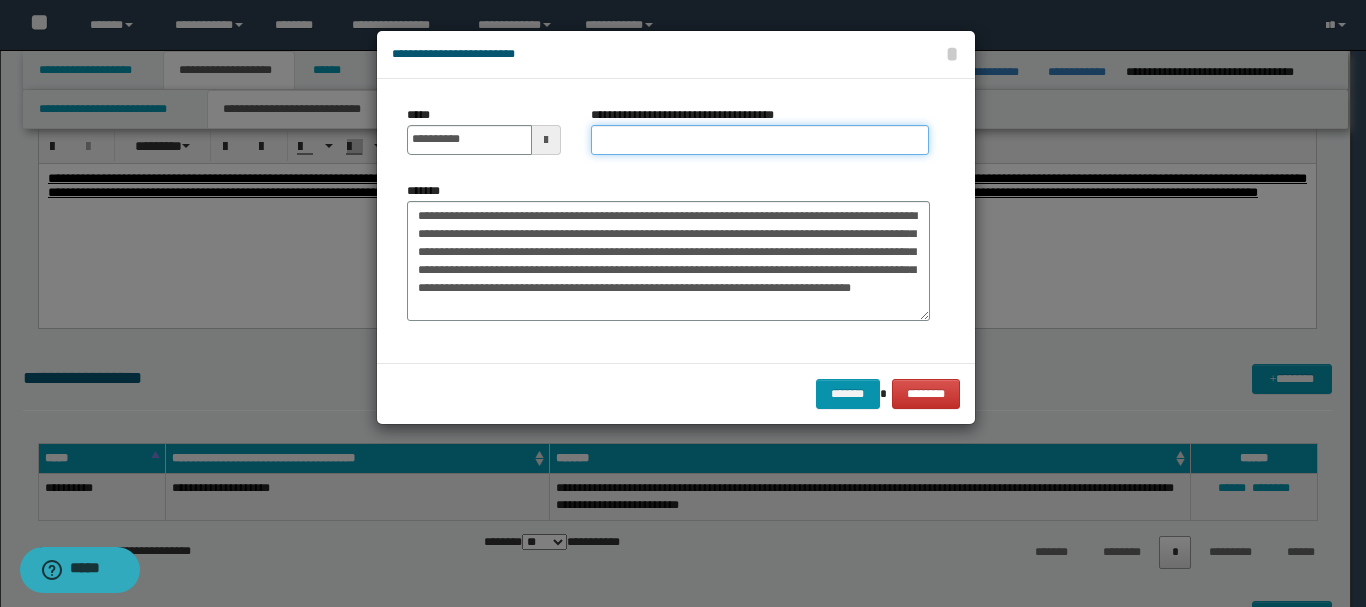 click on "**********" at bounding box center [760, 140] 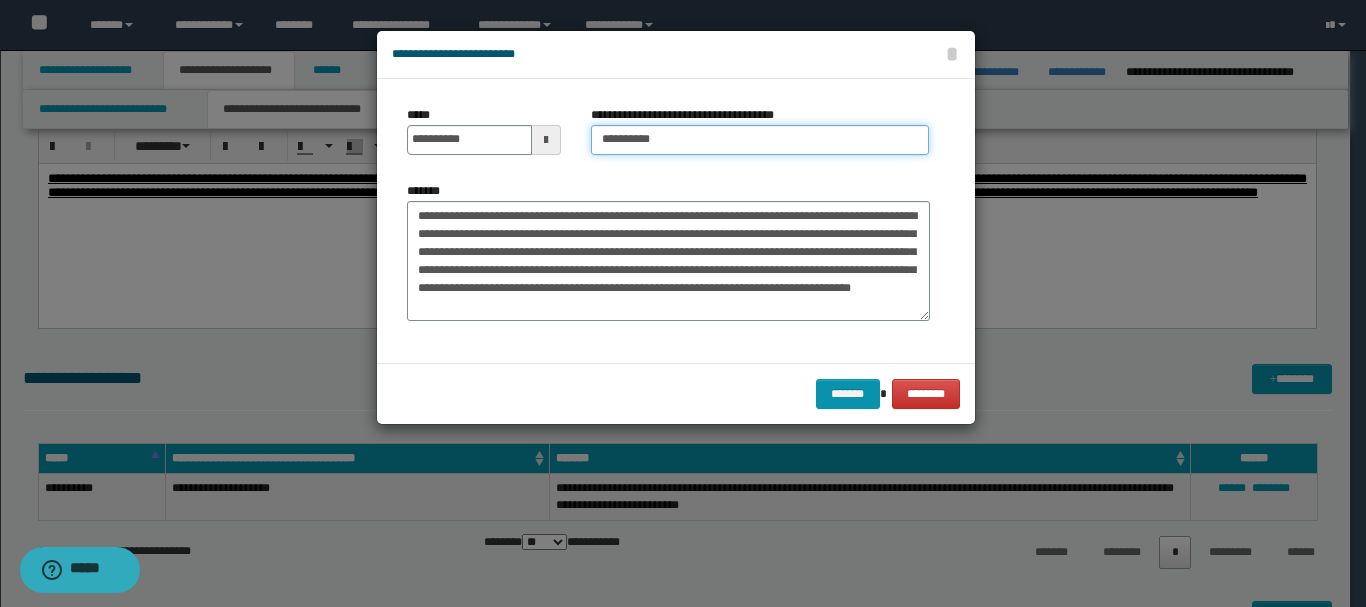 type on "*********" 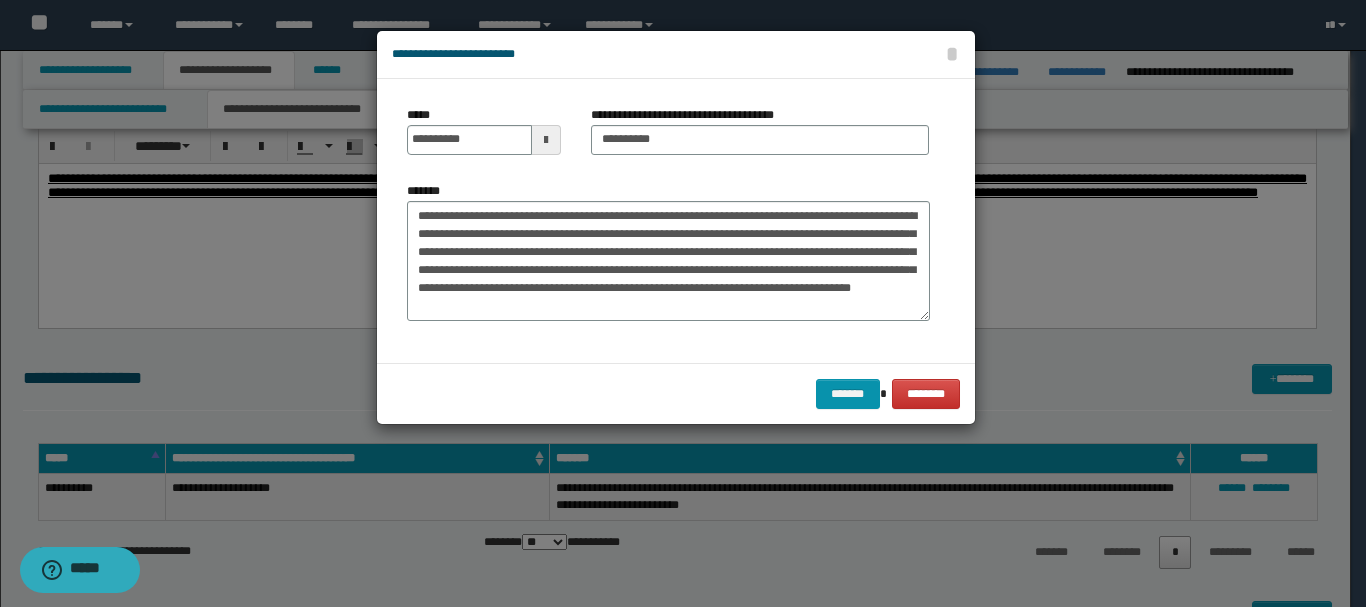 click on "*******
********" at bounding box center [676, 393] 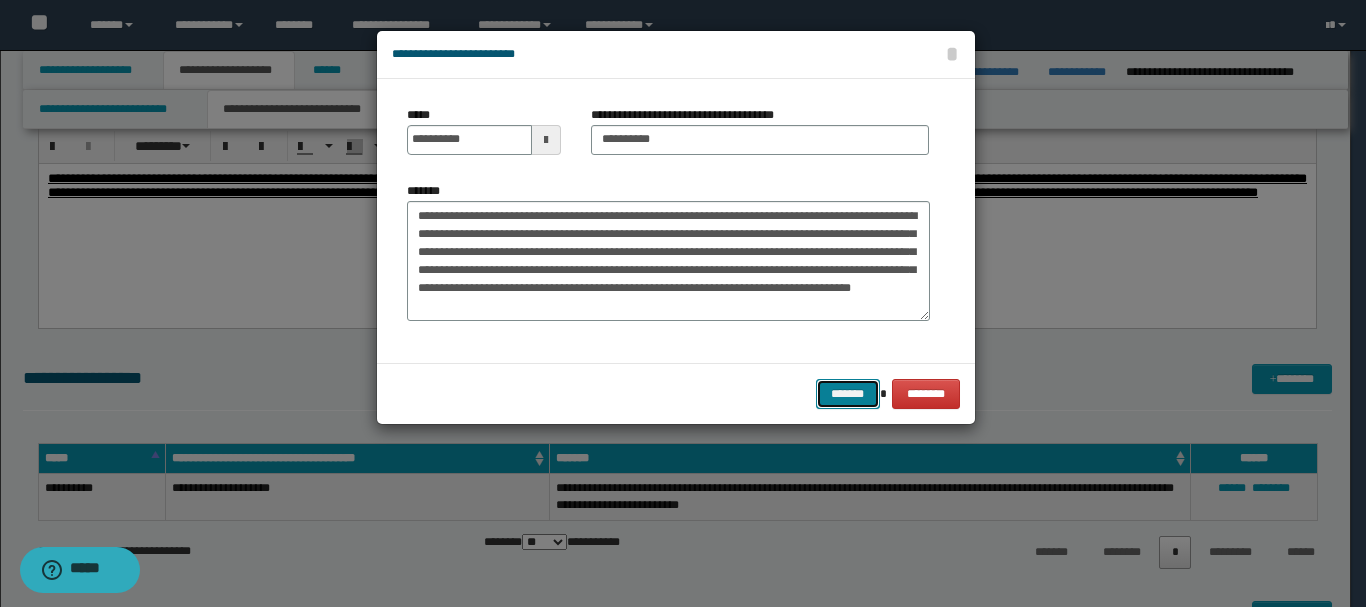 click on "*******" at bounding box center [848, 394] 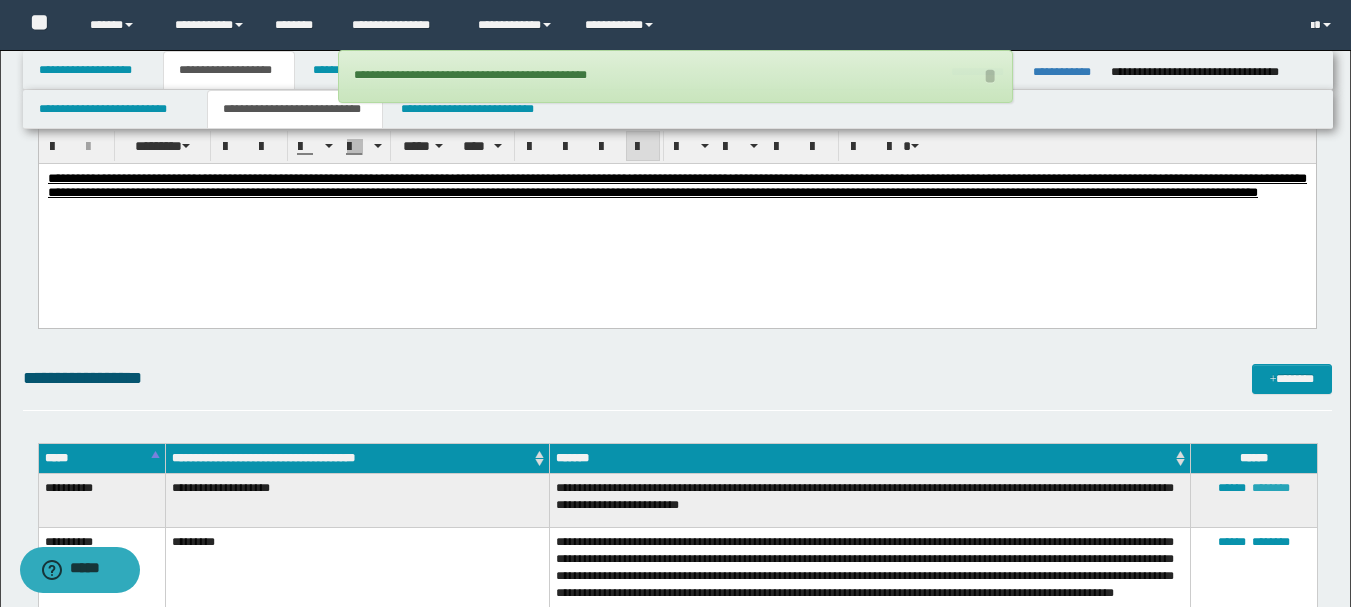 click on "********" at bounding box center (1271, 488) 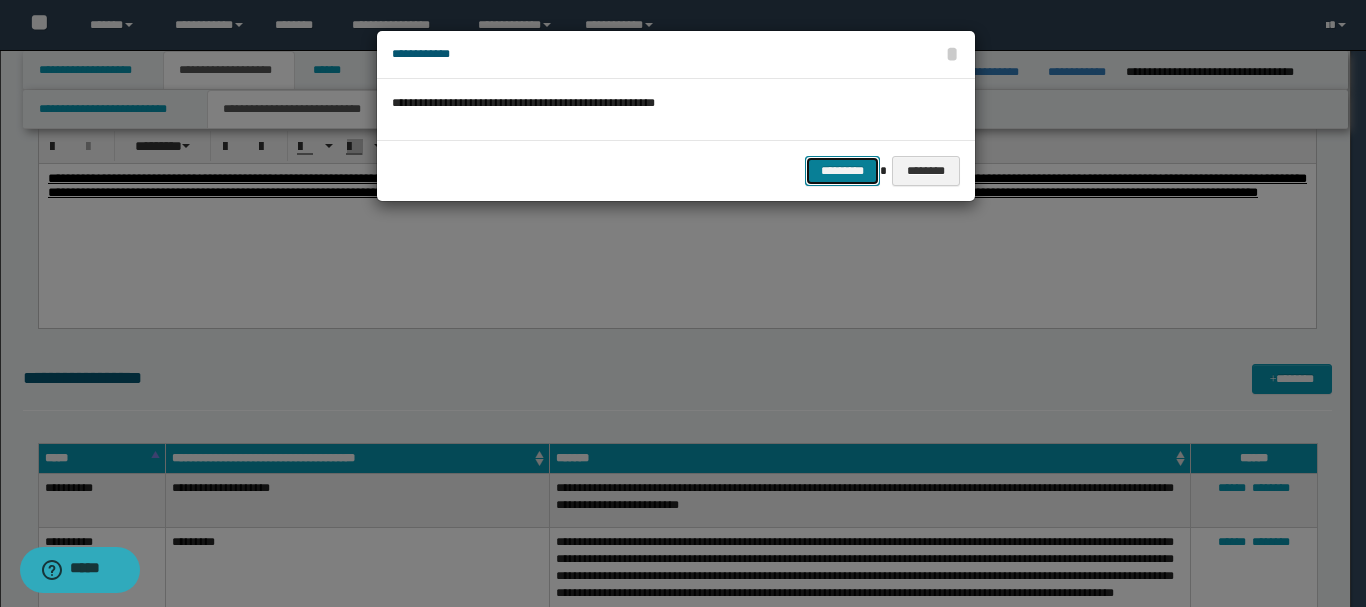 click on "*********" at bounding box center [842, 171] 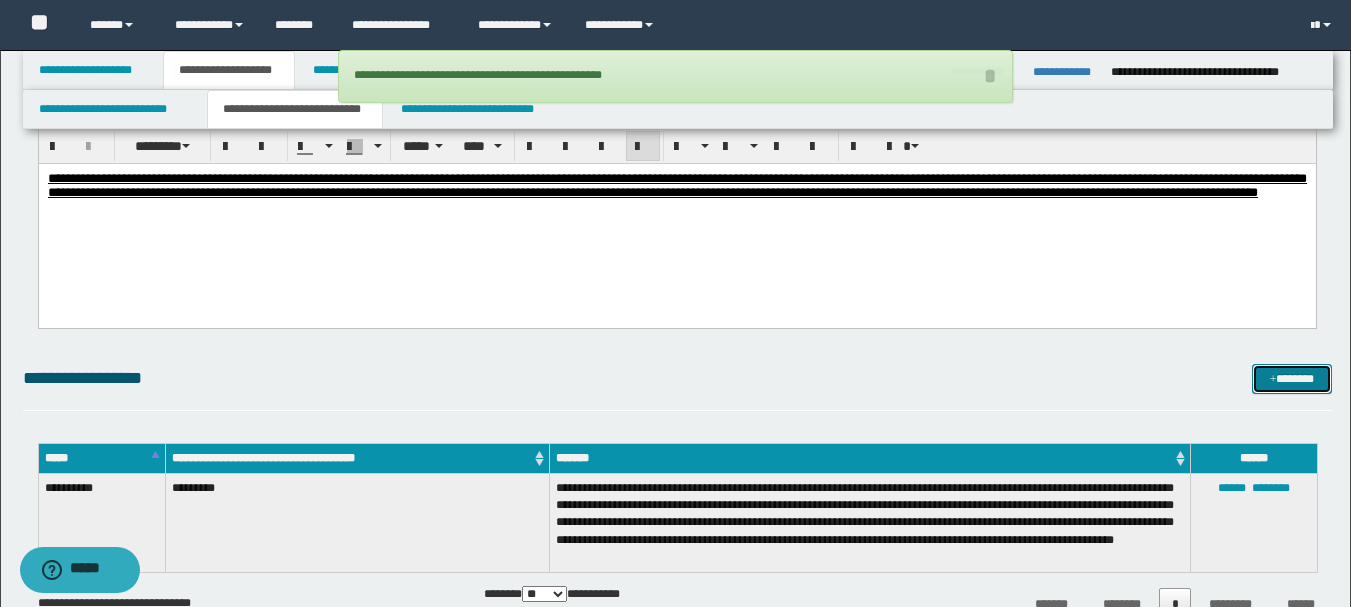 click on "*******" at bounding box center (1292, 379) 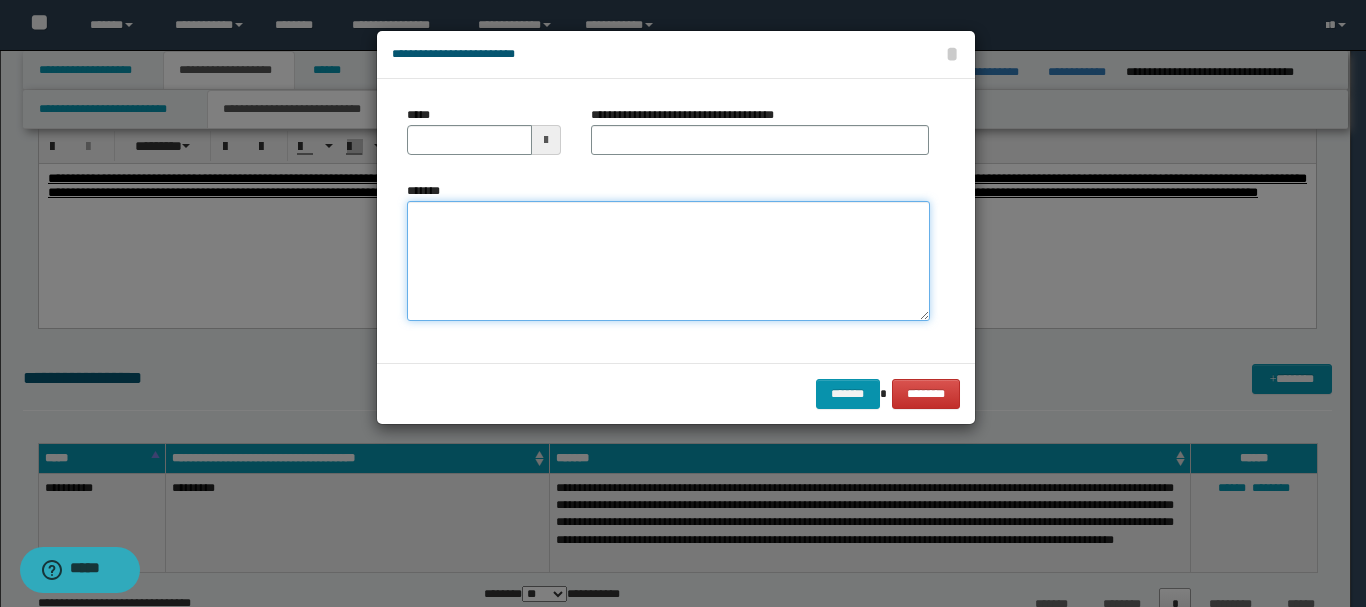 click on "*******" at bounding box center [668, 261] 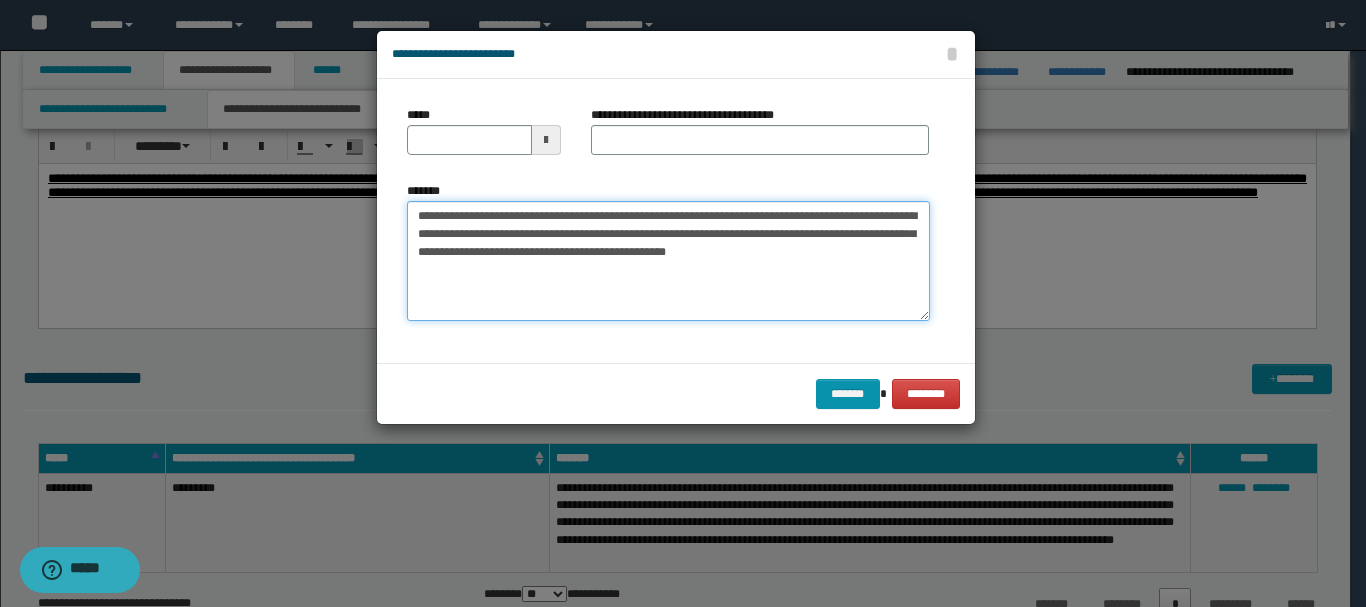 drag, startPoint x: 457, startPoint y: 216, endPoint x: 514, endPoint y: 216, distance: 57 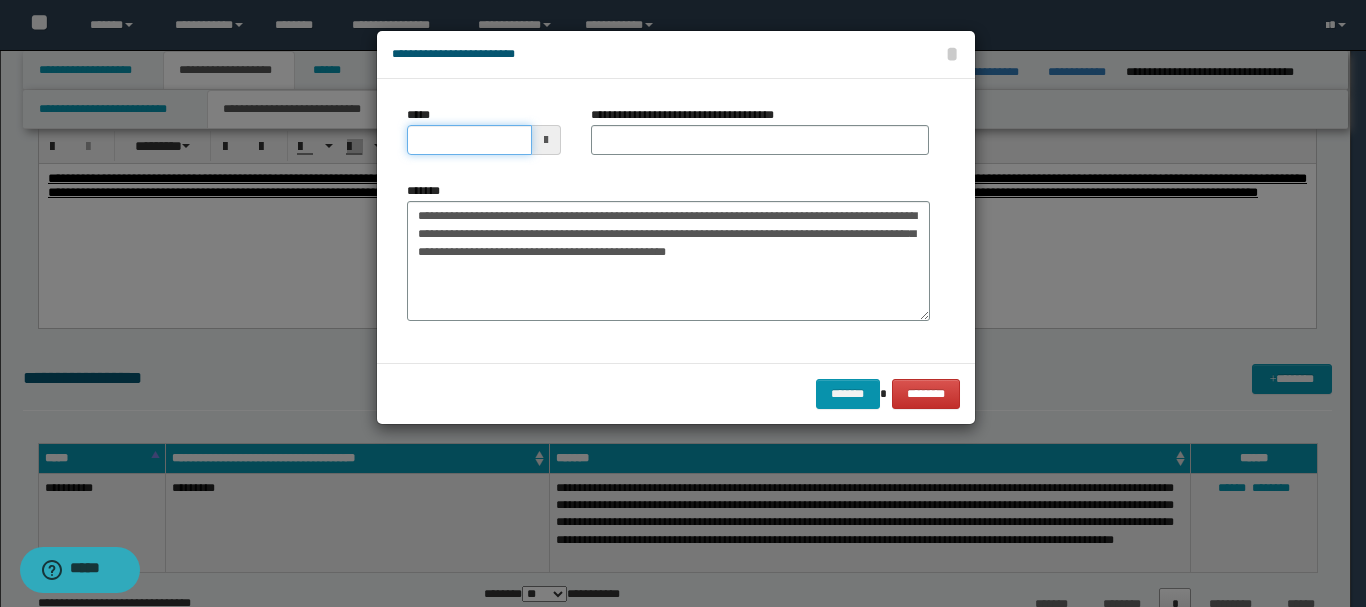 click on "*****" at bounding box center (469, 140) 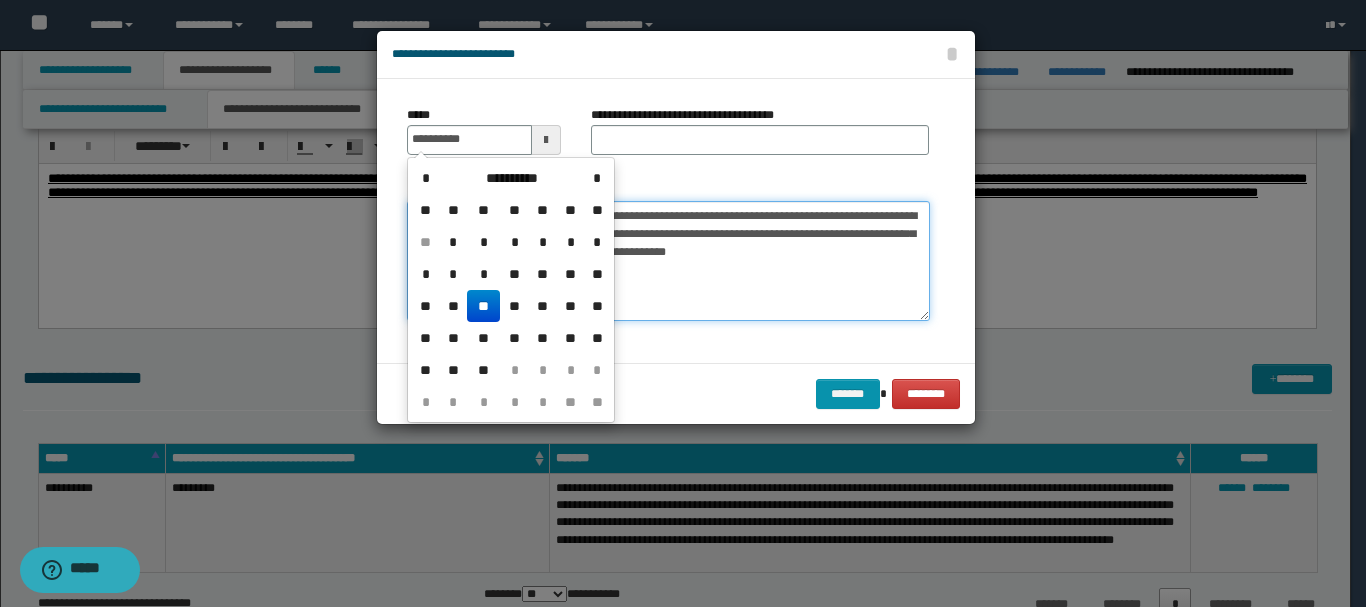 type on "**********" 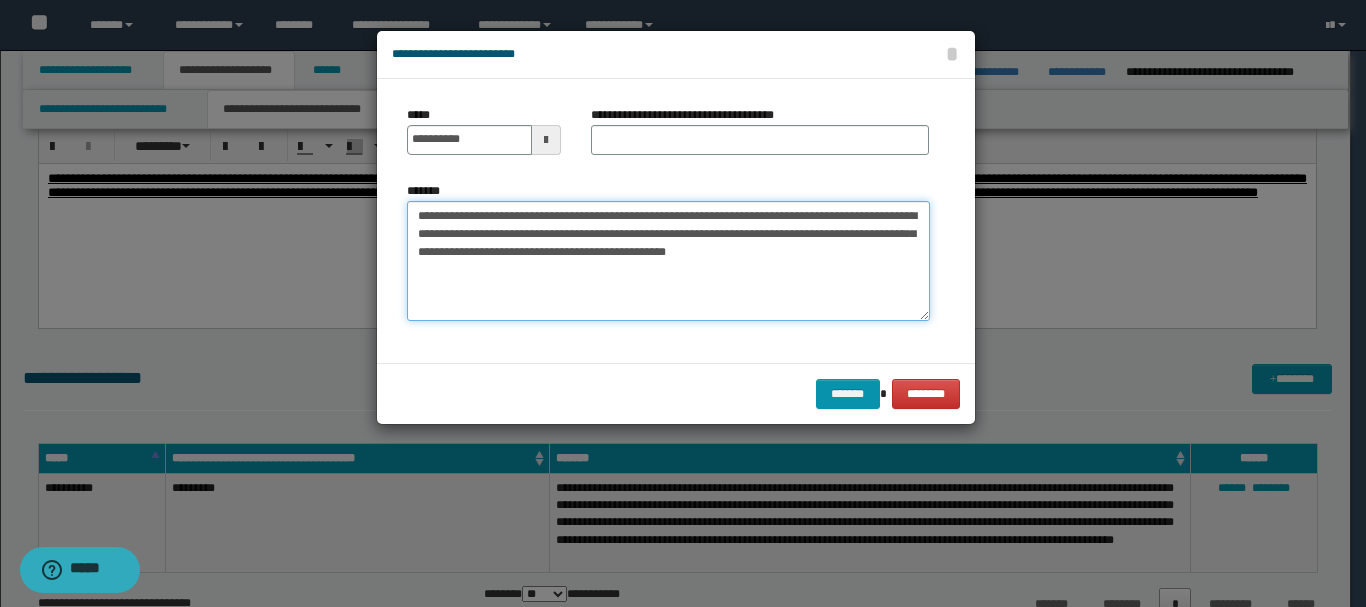 drag, startPoint x: 703, startPoint y: 216, endPoint x: 757, endPoint y: 219, distance: 54.08327 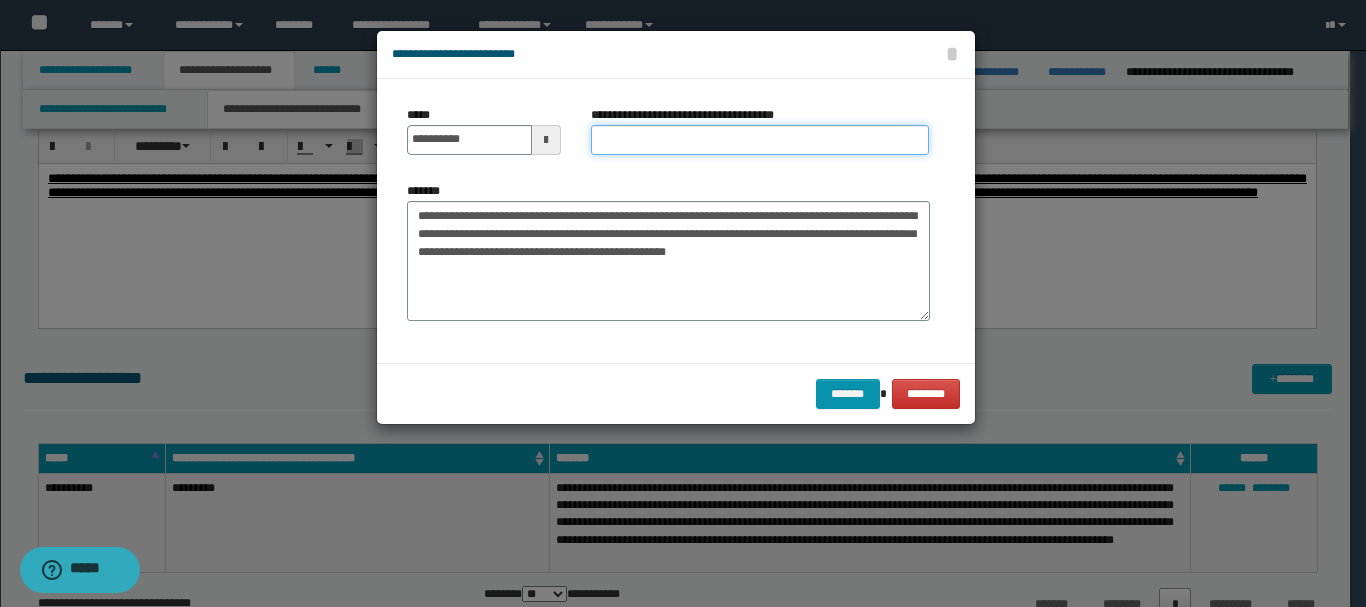 click on "**********" at bounding box center [760, 140] 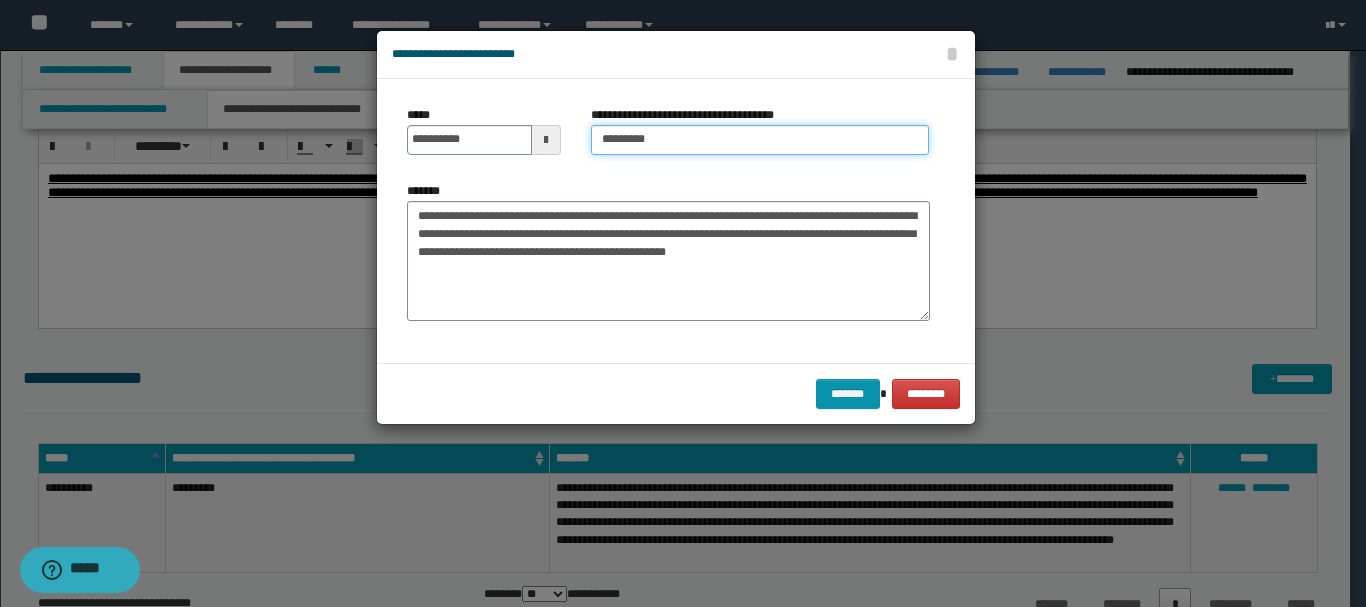 type on "*********" 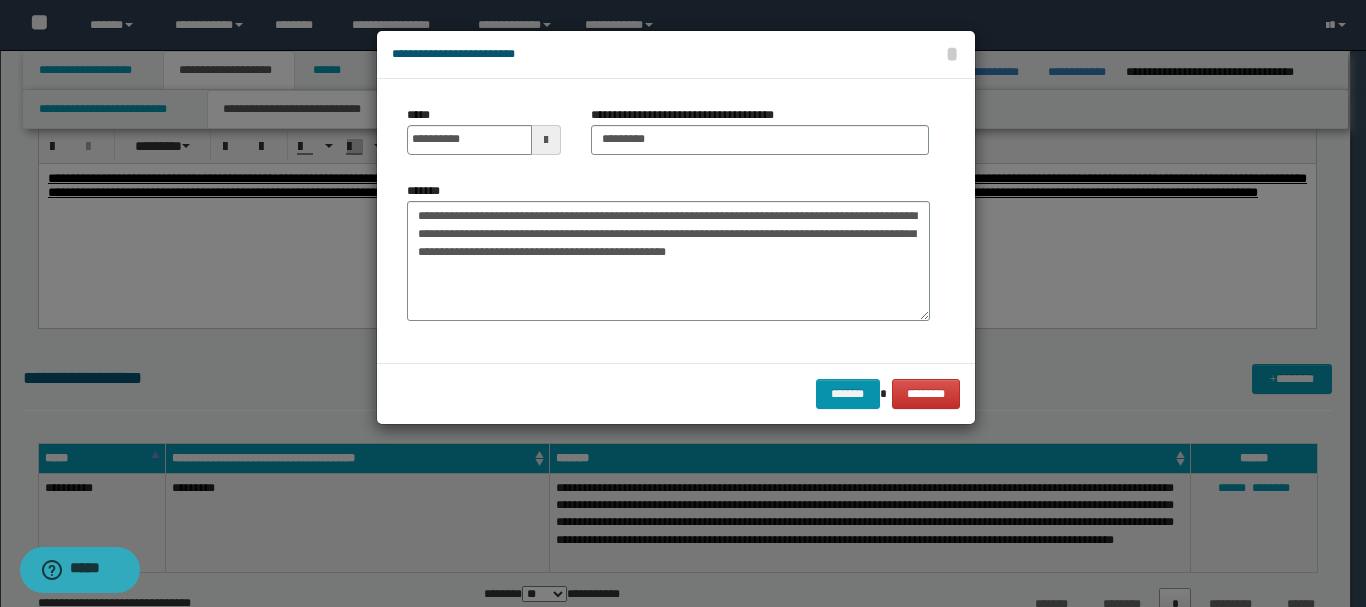 click on "*******
********" at bounding box center [676, 393] 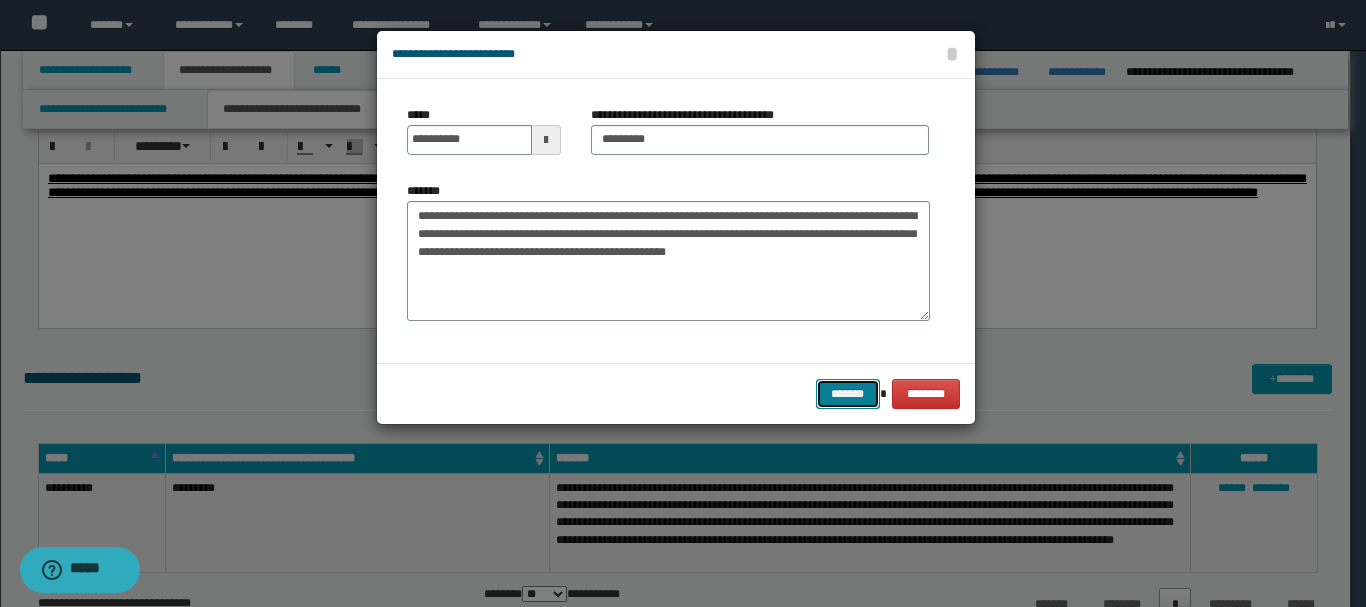 click on "*******" at bounding box center (848, 394) 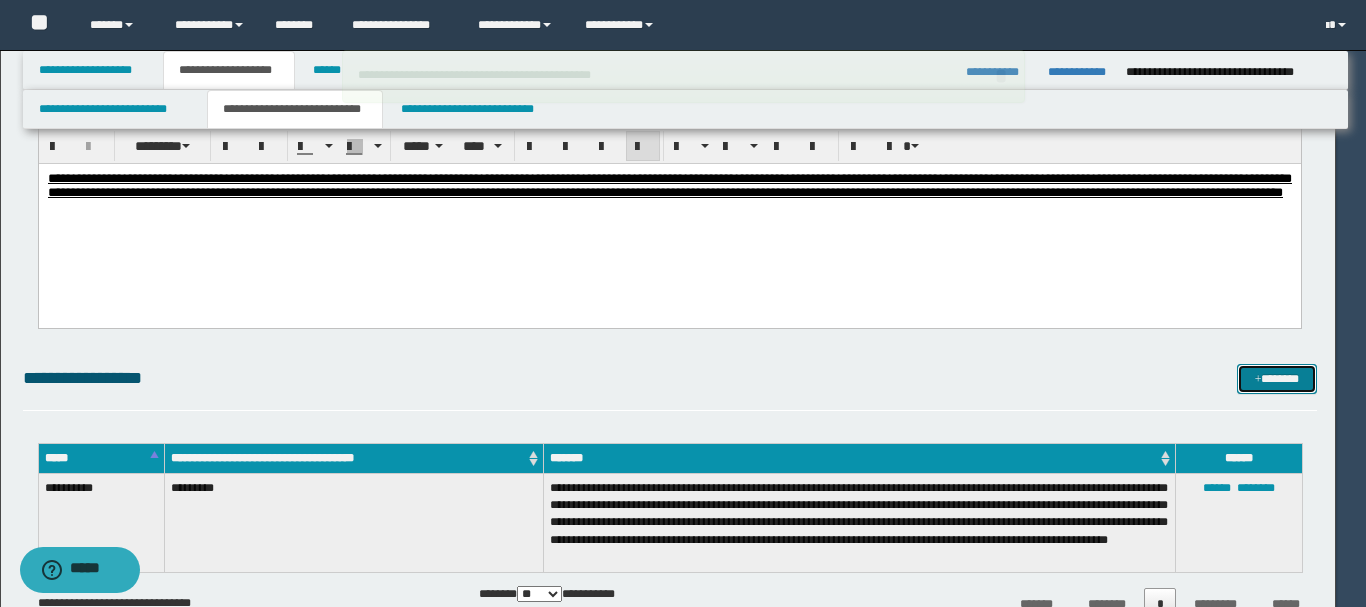 type 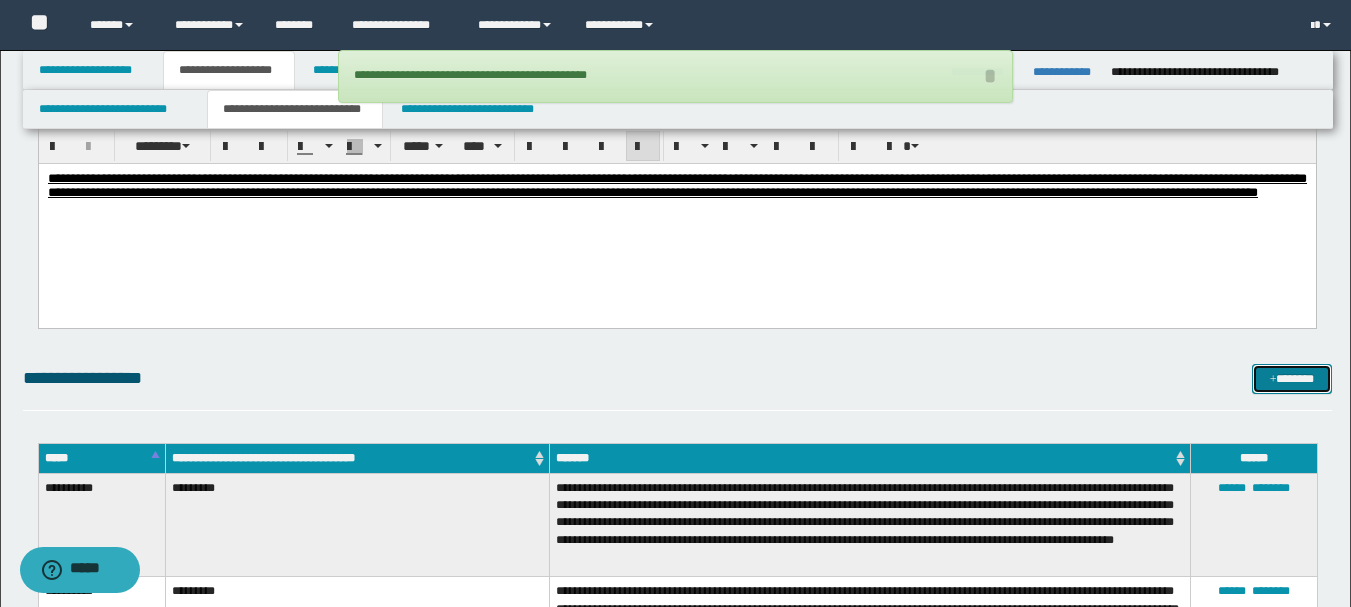 click on "*******" at bounding box center [1292, 379] 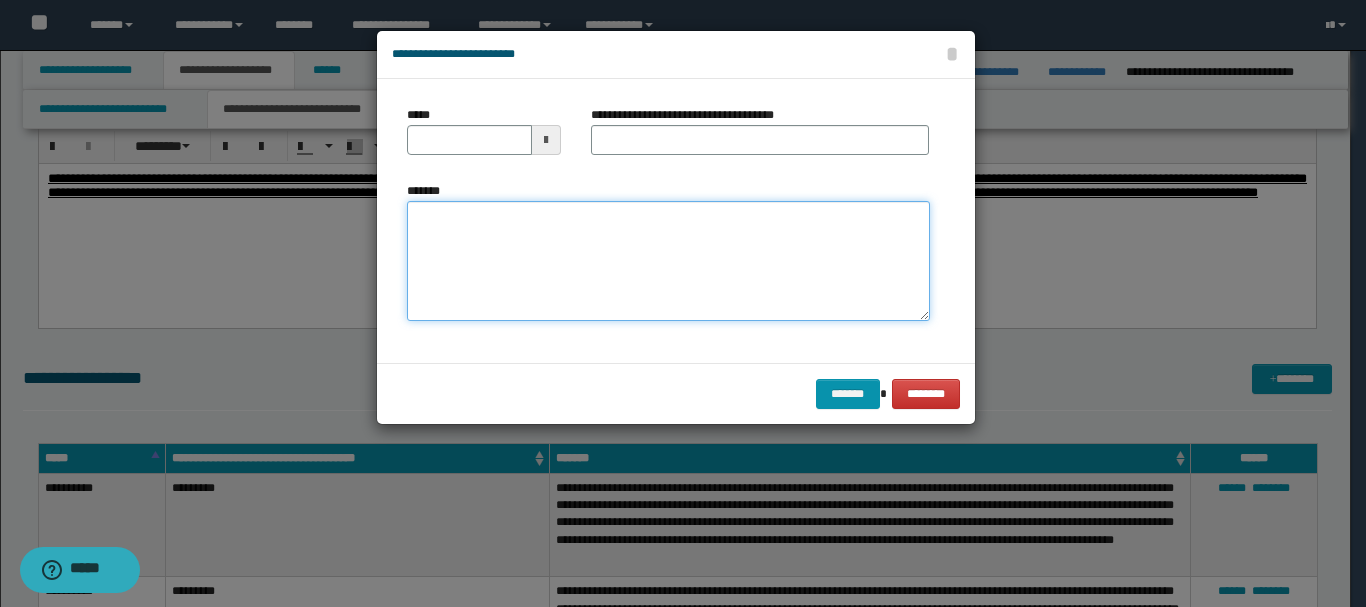 click on "*******" at bounding box center [668, 261] 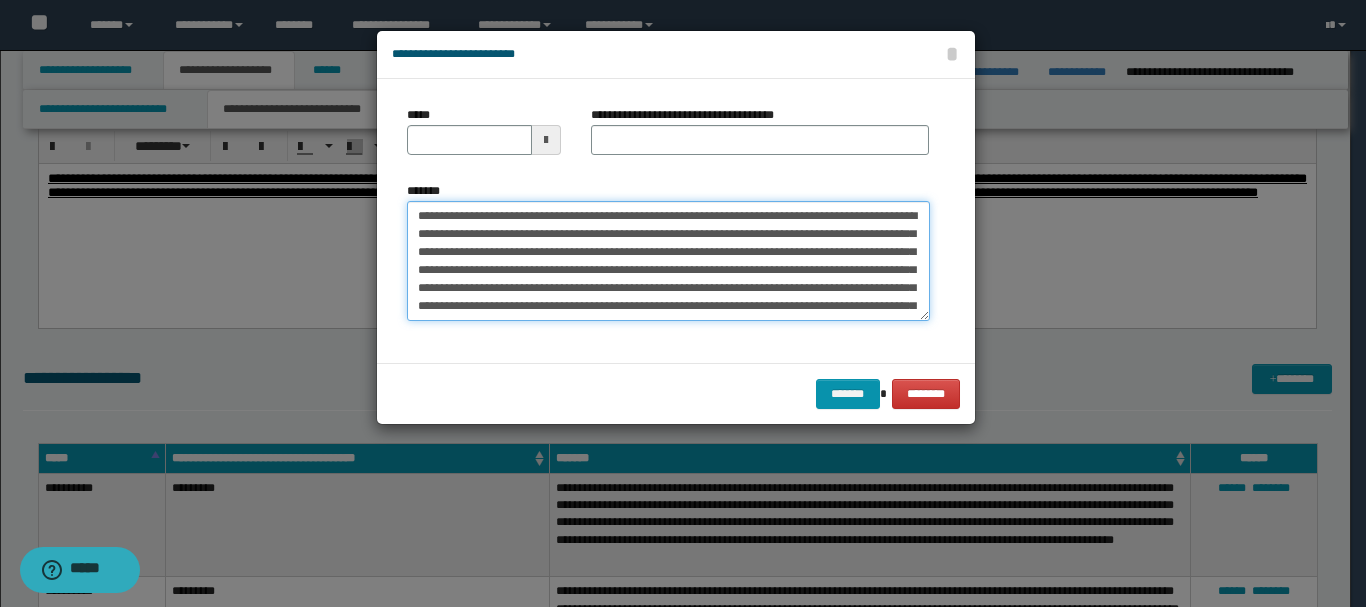 scroll, scrollTop: 0, scrollLeft: 0, axis: both 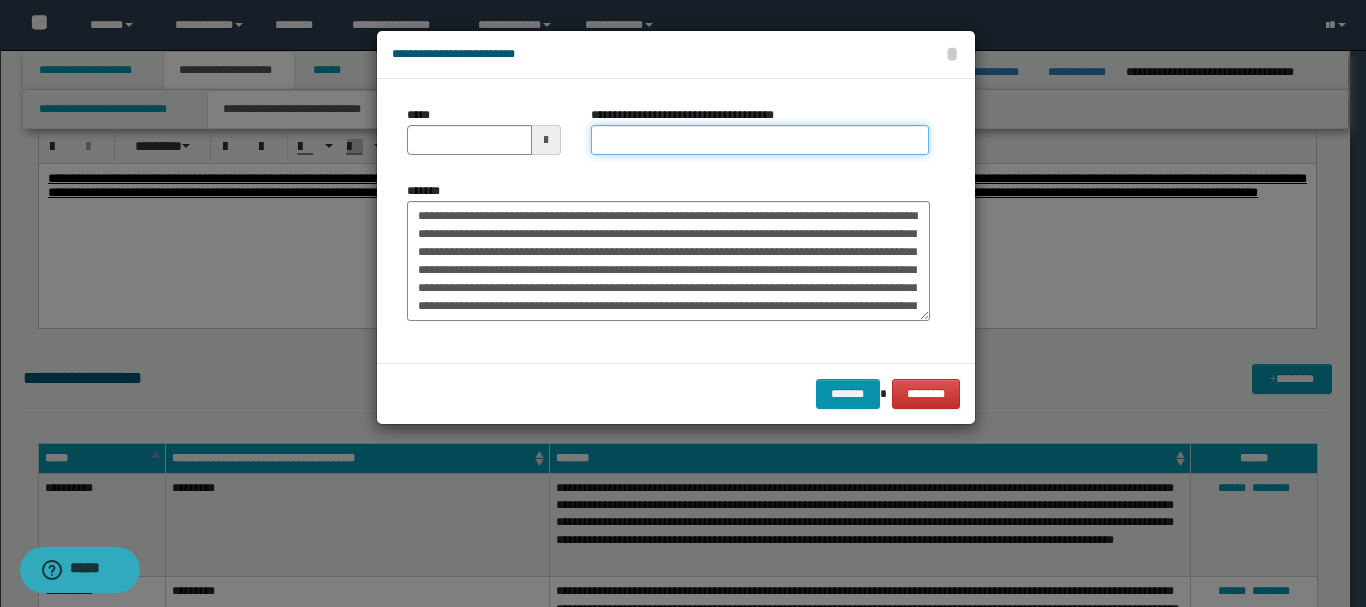 click on "**********" at bounding box center (760, 140) 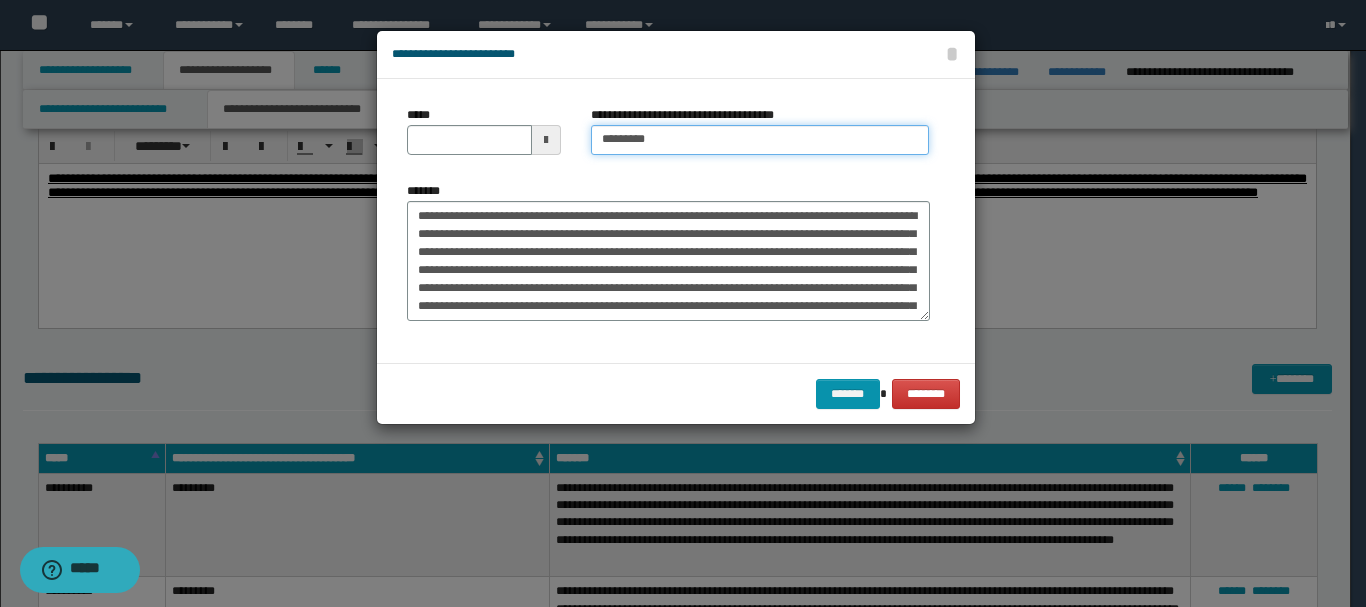 type on "*********" 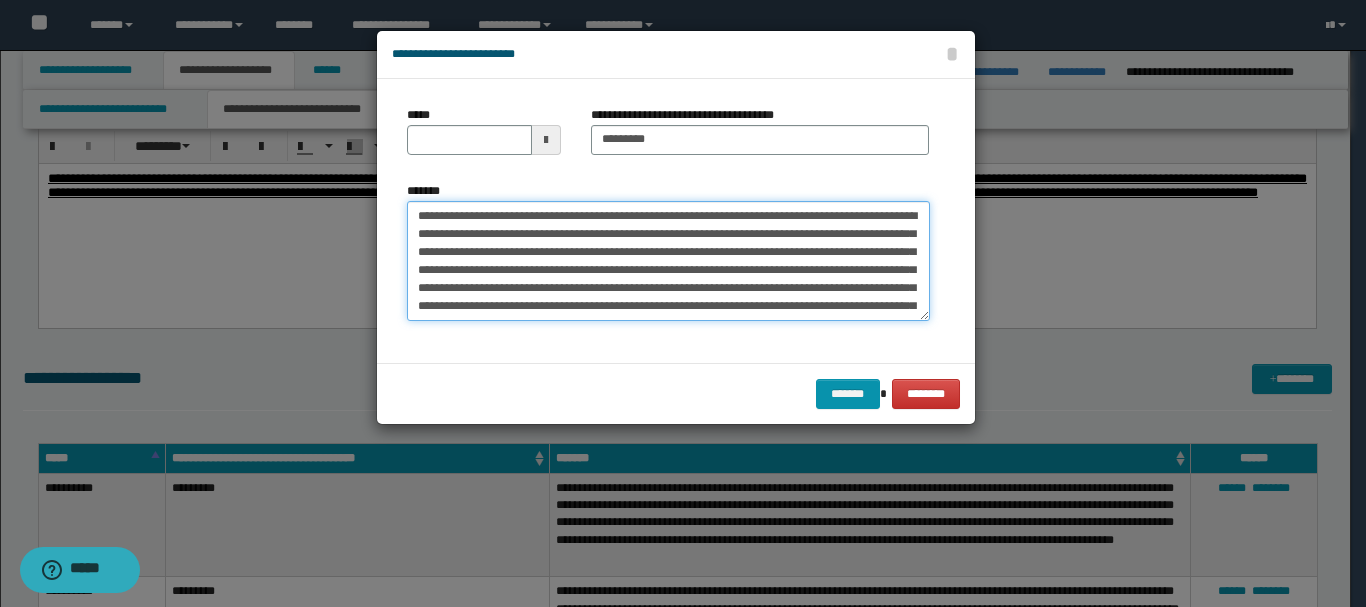 drag, startPoint x: 454, startPoint y: 212, endPoint x: 515, endPoint y: 214, distance: 61.03278 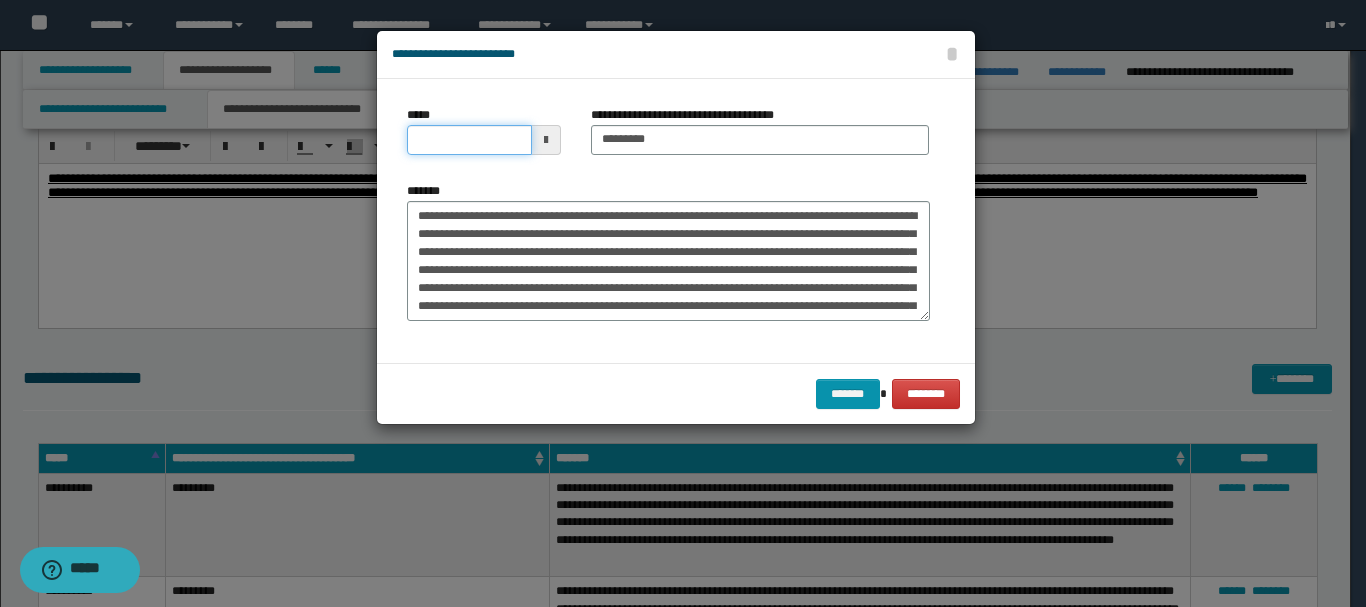 click on "*****" at bounding box center [469, 140] 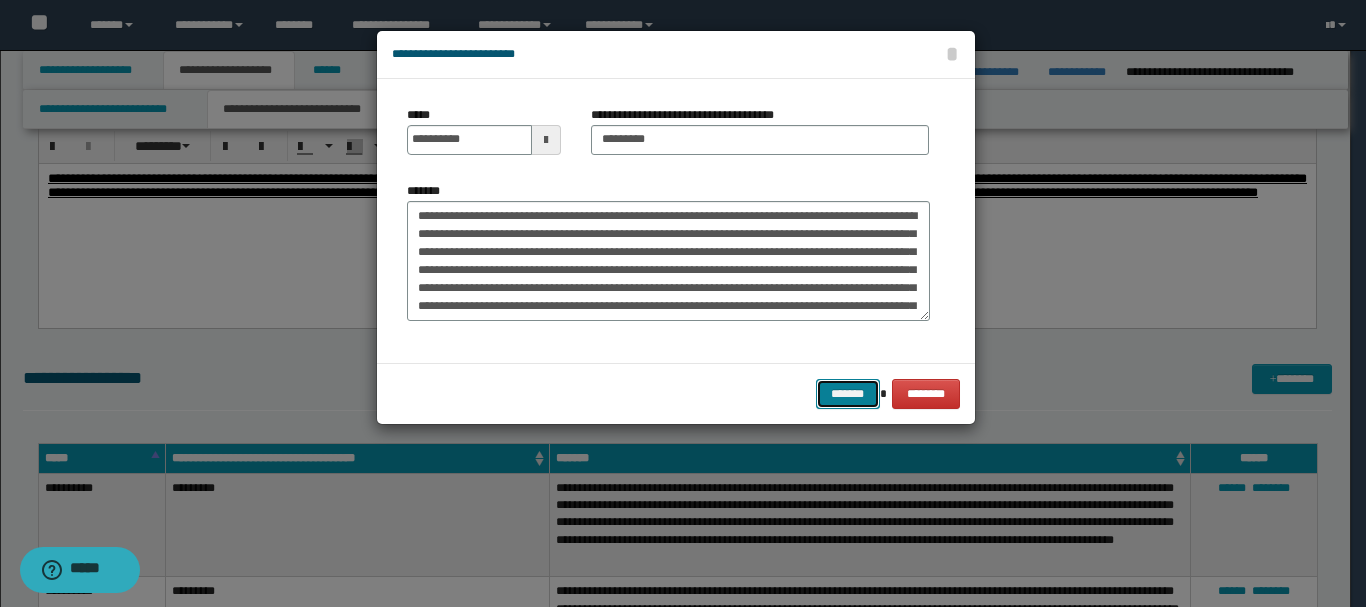 type on "**********" 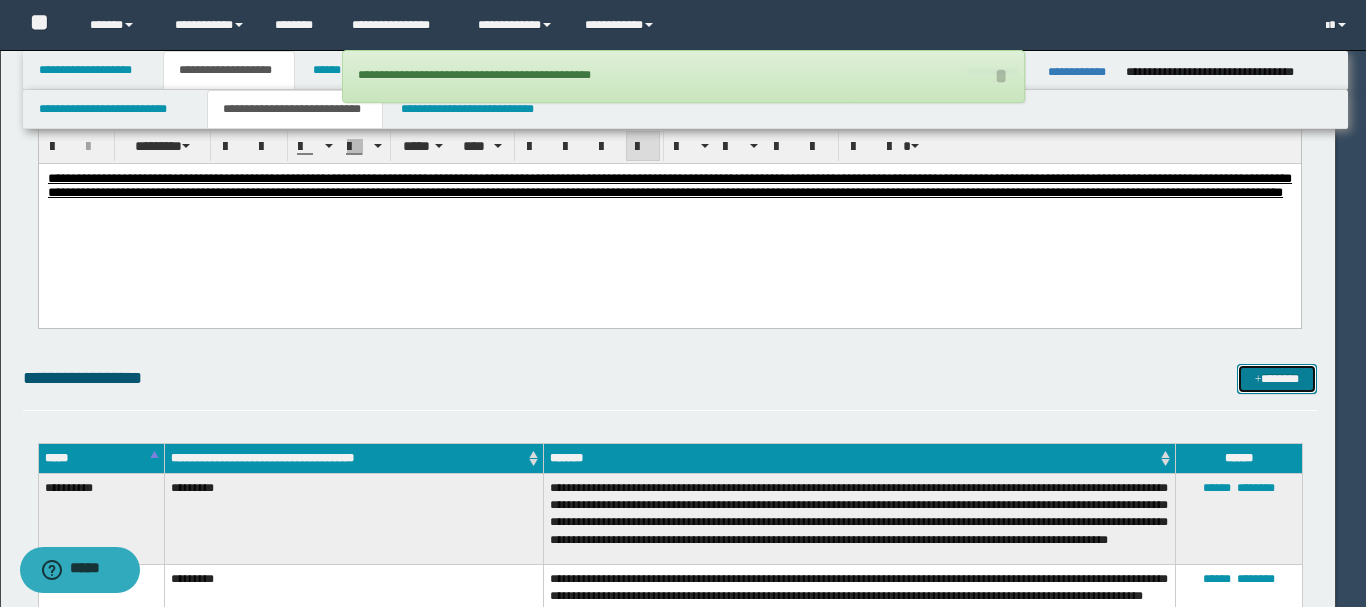 type 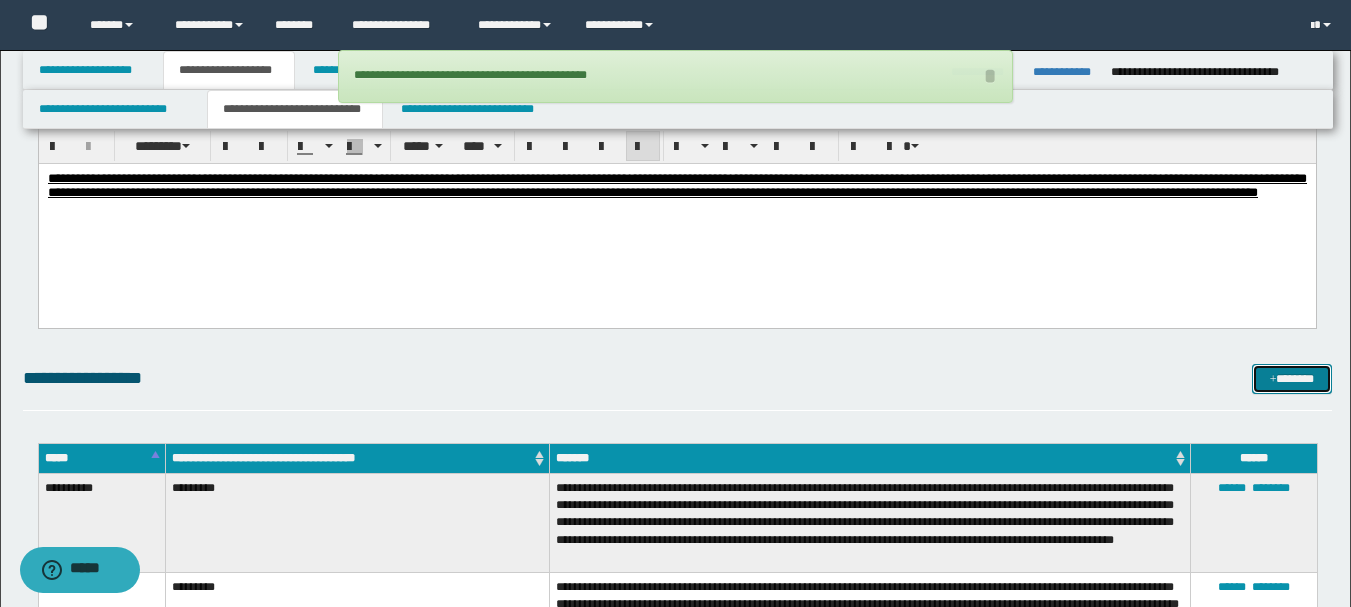 click on "*******" at bounding box center (1292, 379) 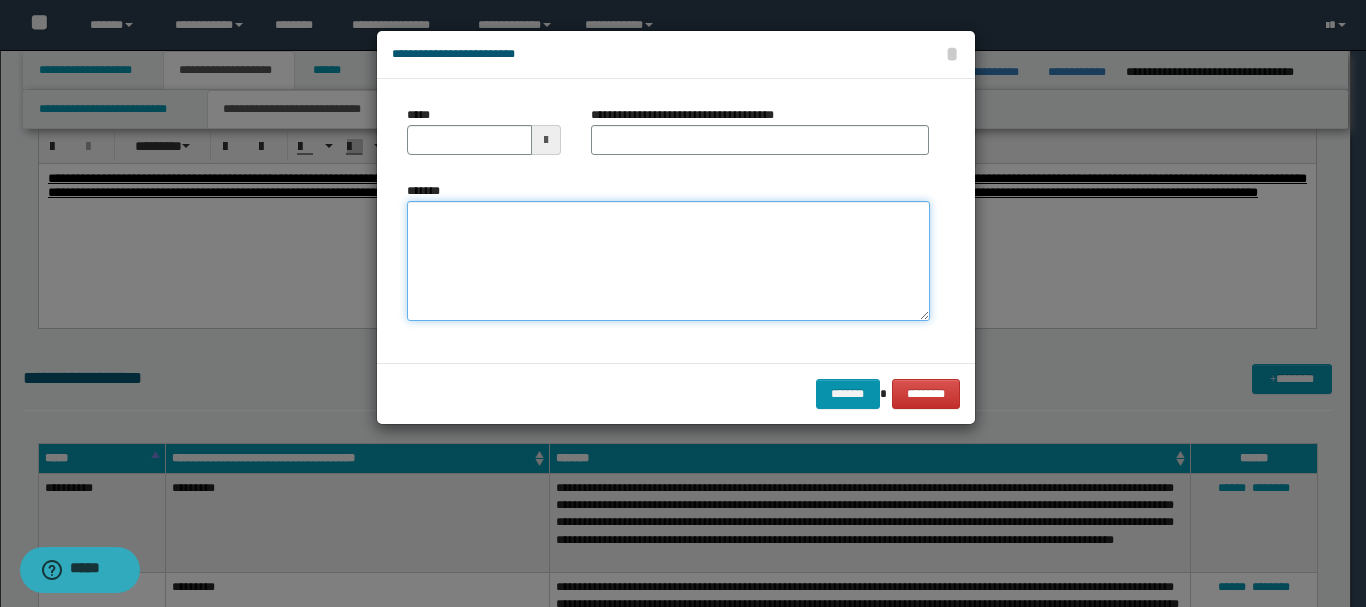 click on "*******" at bounding box center (668, 261) 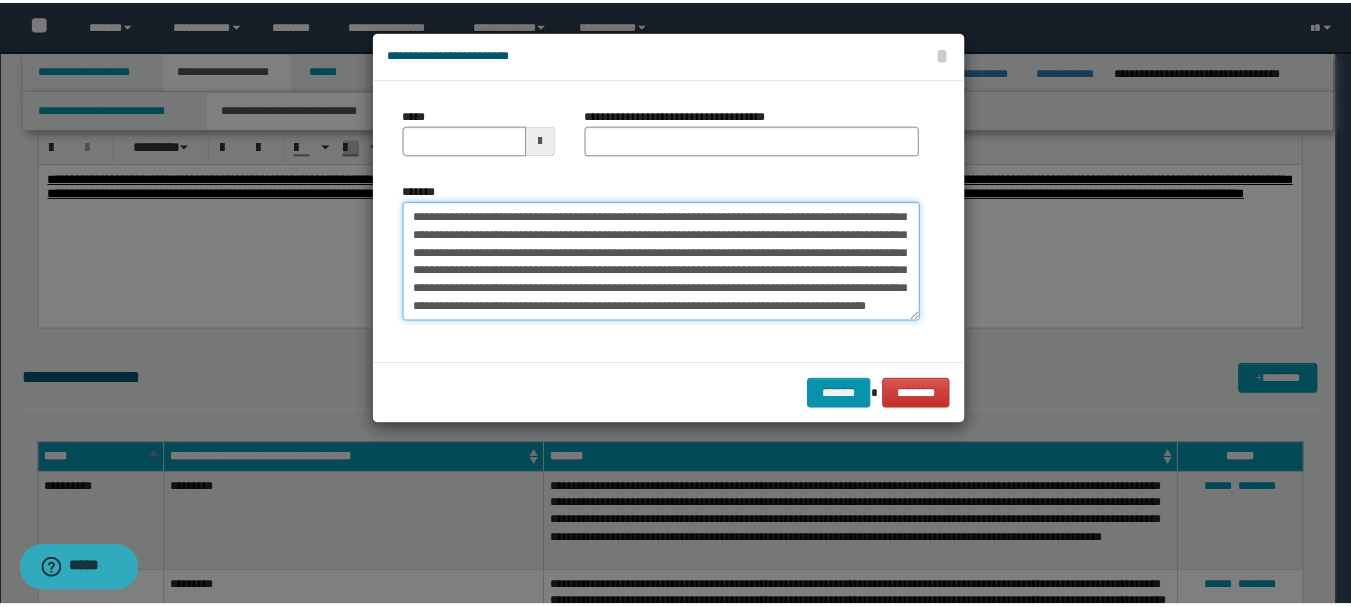 scroll, scrollTop: 0, scrollLeft: 0, axis: both 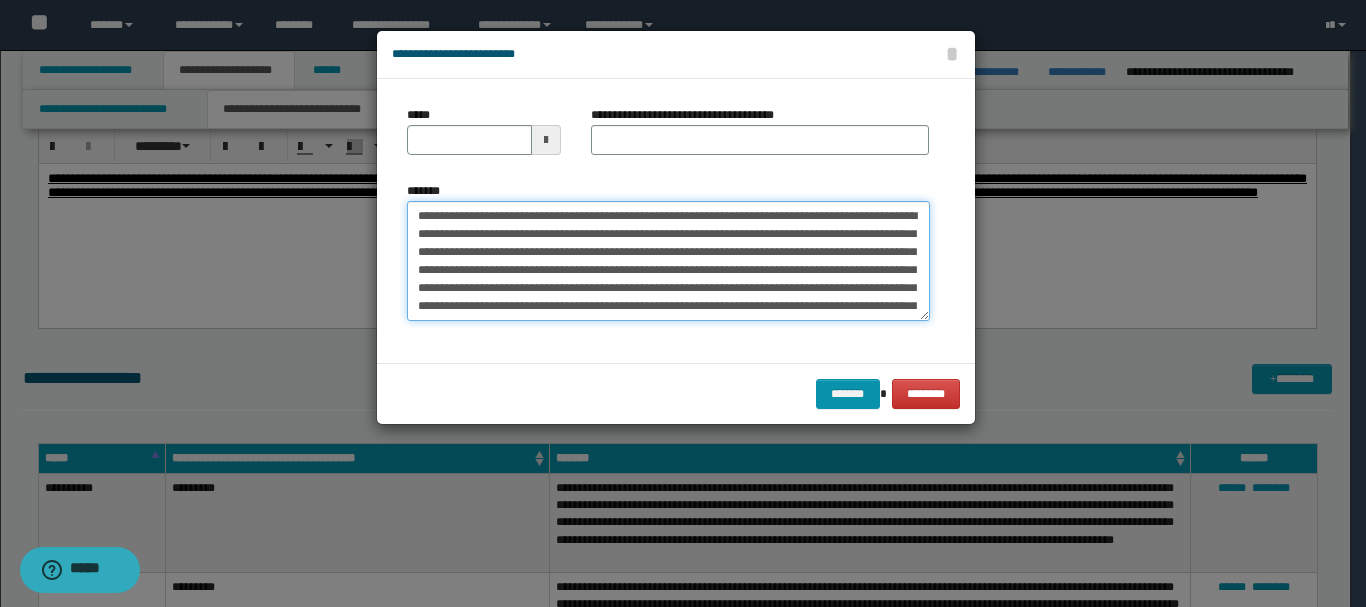 drag, startPoint x: 457, startPoint y: 217, endPoint x: 522, endPoint y: 215, distance: 65.03076 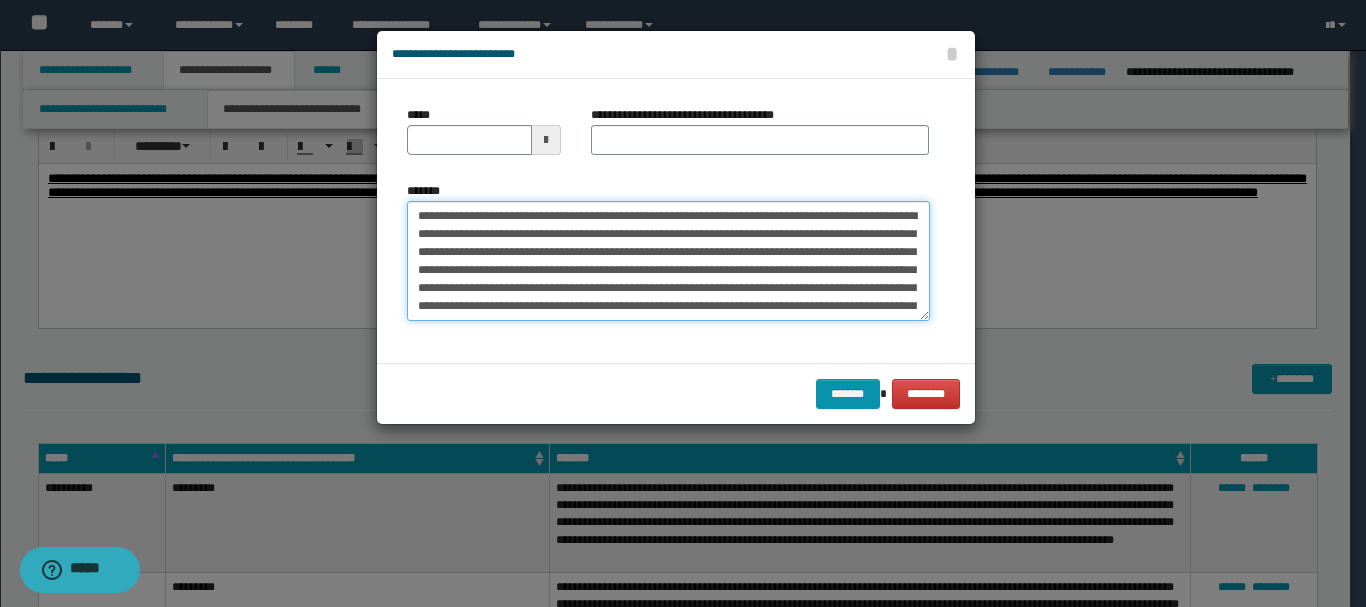 drag, startPoint x: 454, startPoint y: 216, endPoint x: 514, endPoint y: 217, distance: 60.00833 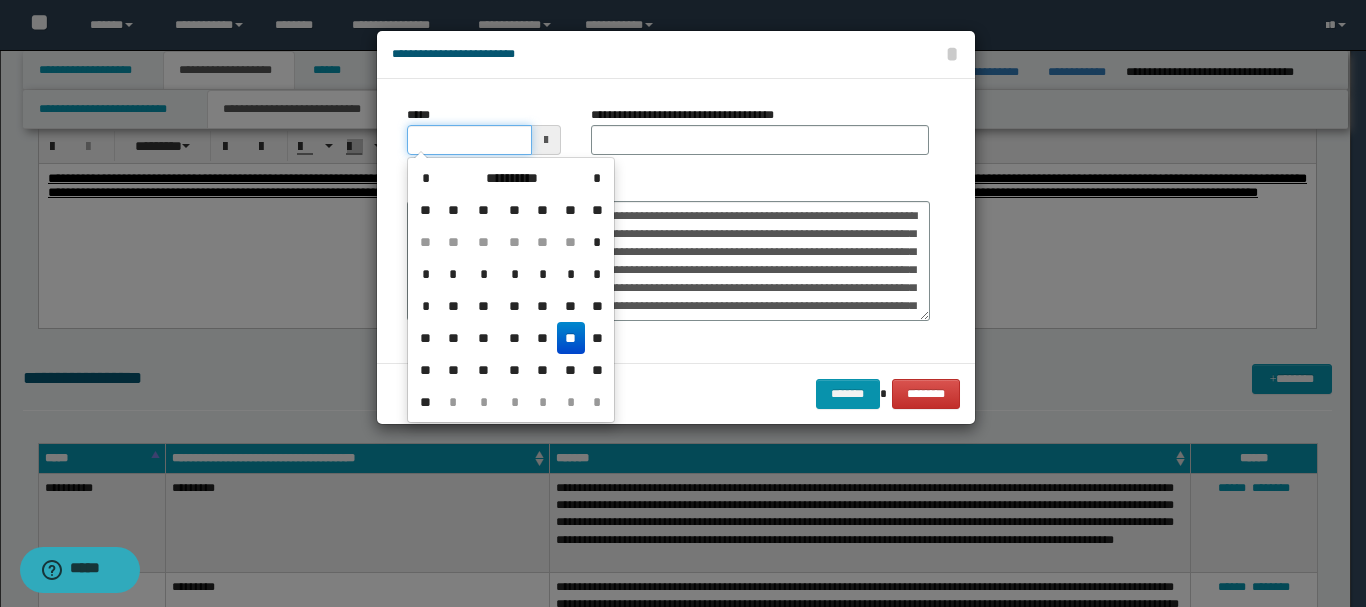 click on "*****" at bounding box center [469, 140] 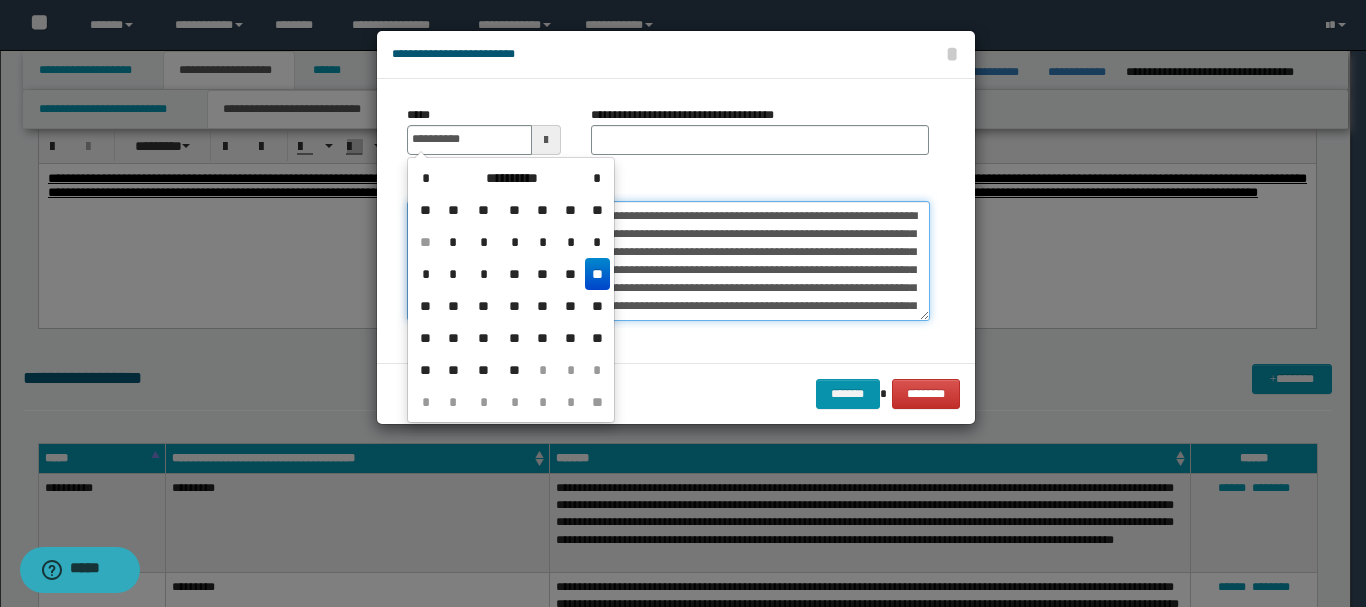 type on "**********" 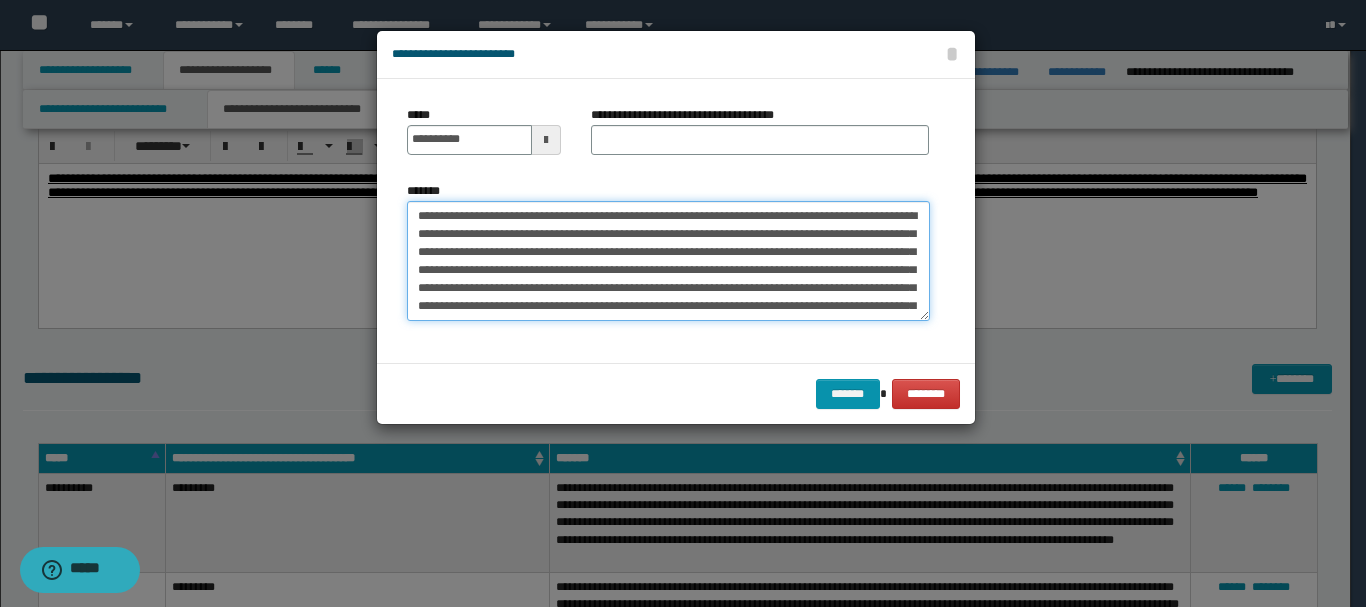 drag, startPoint x: 686, startPoint y: 213, endPoint x: 780, endPoint y: 215, distance: 94.02127 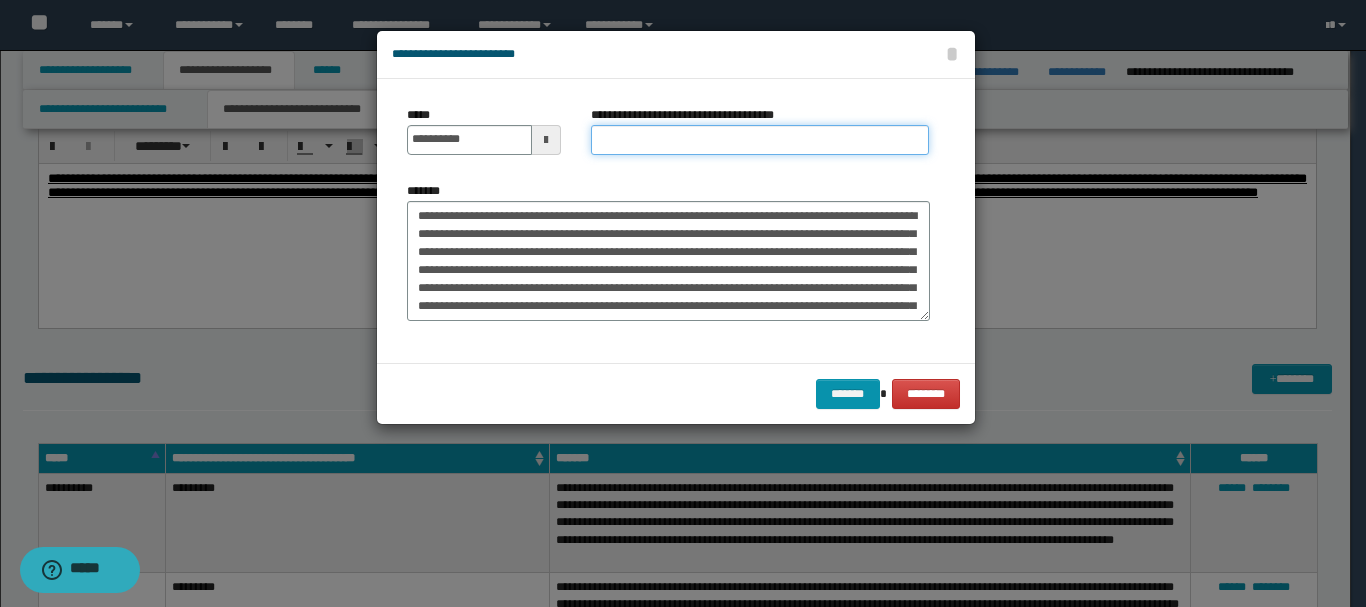click on "**********" at bounding box center (760, 140) 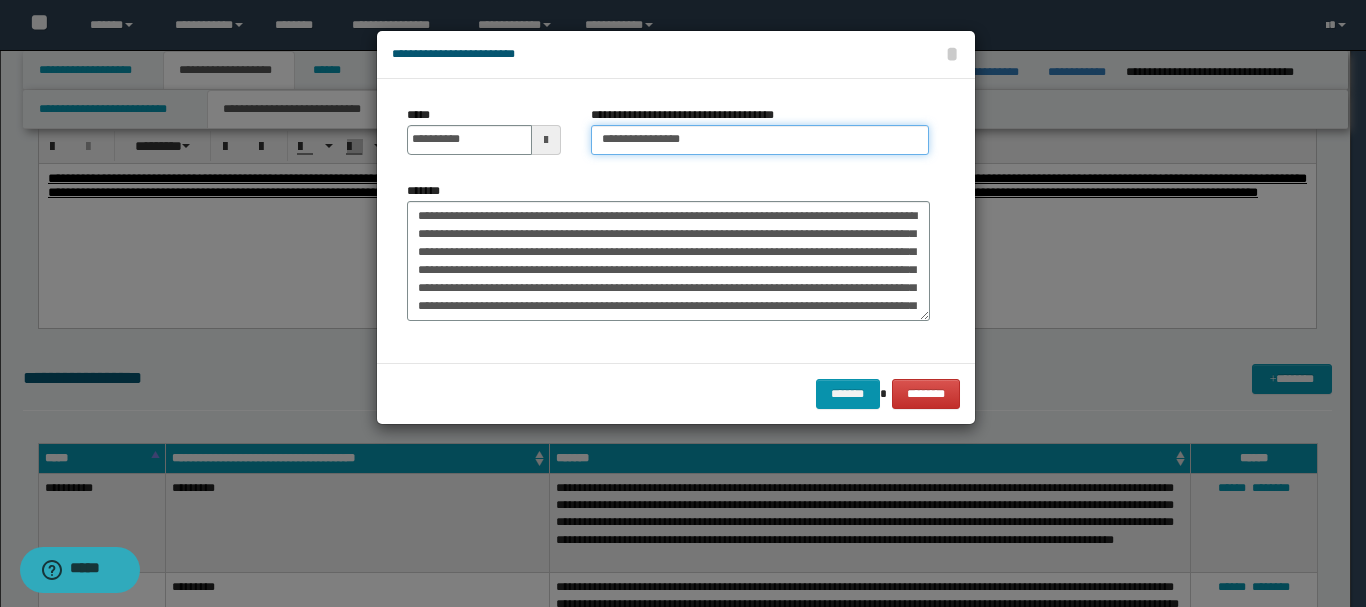 type on "**********" 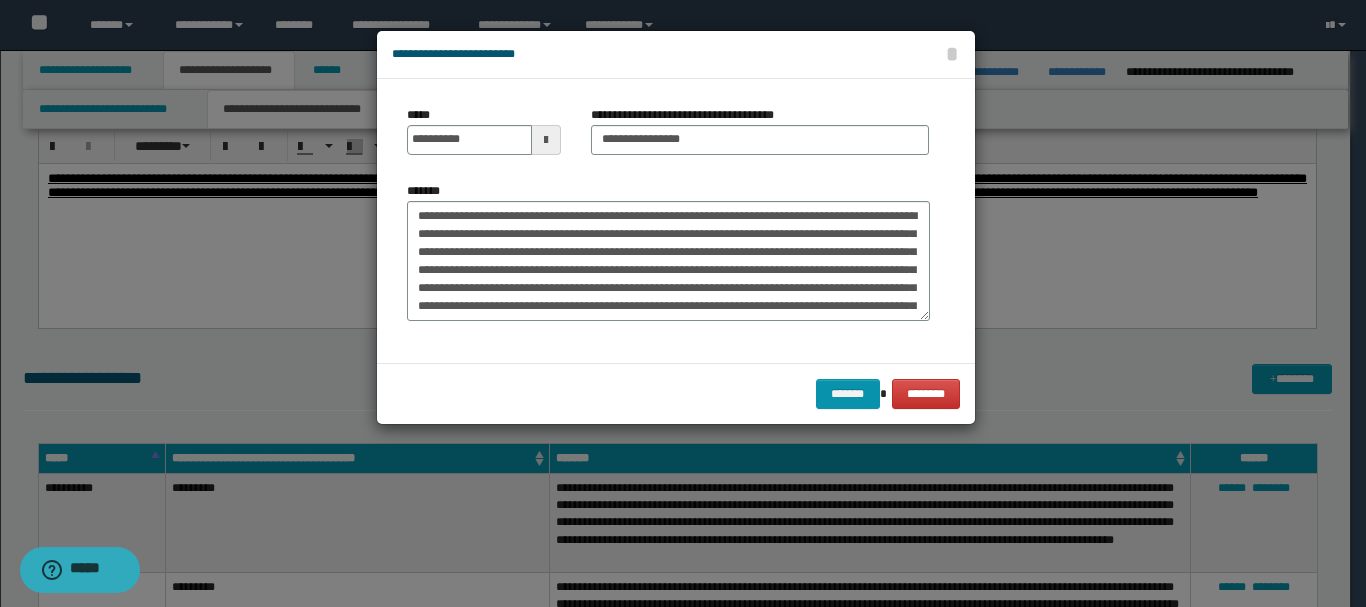 click on "*******
********" at bounding box center [676, 393] 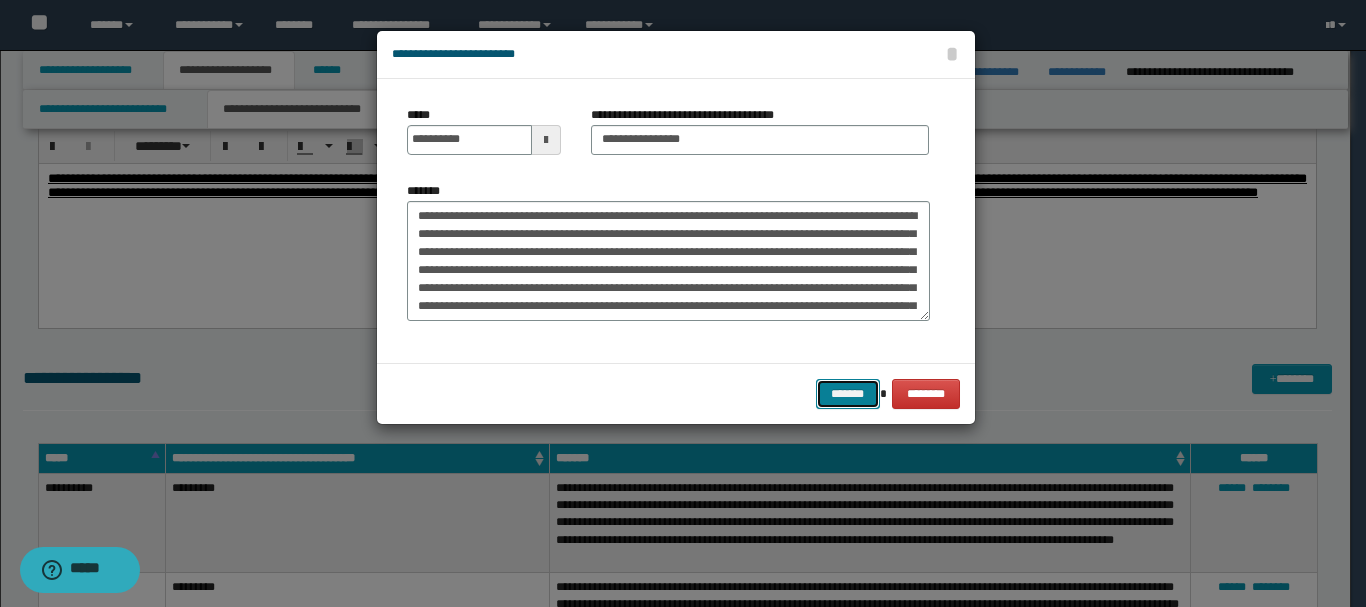 click on "*******" at bounding box center (848, 394) 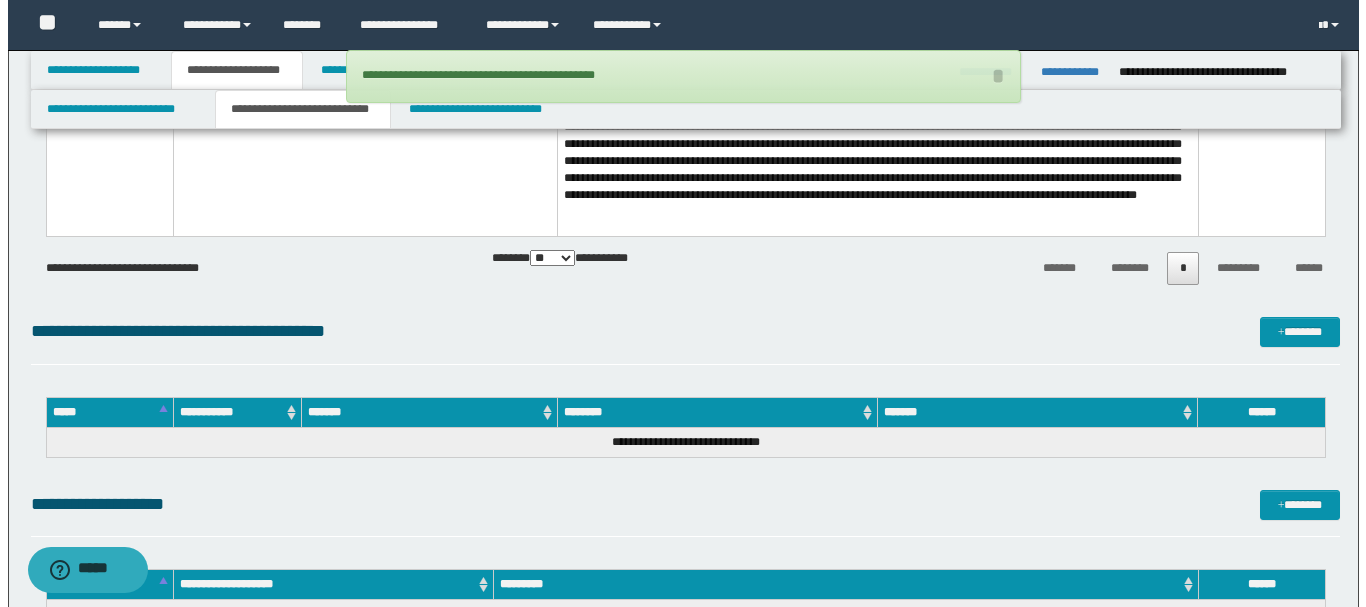 scroll, scrollTop: 2728, scrollLeft: 0, axis: vertical 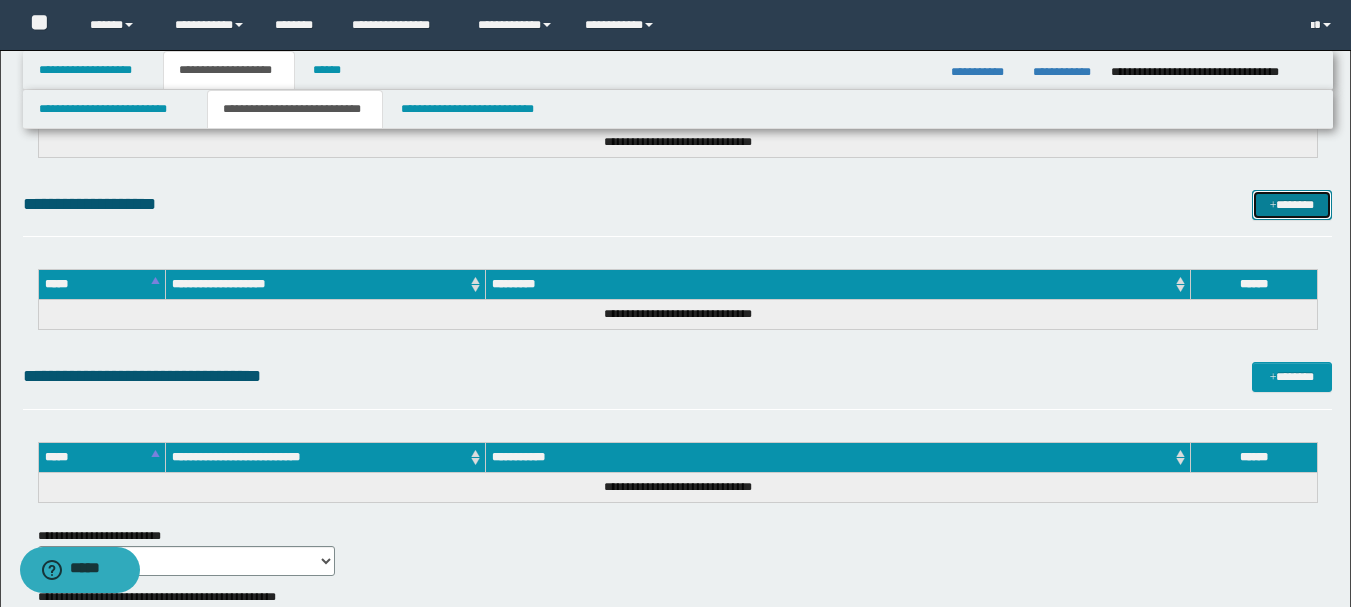 click on "*******" at bounding box center [1292, 205] 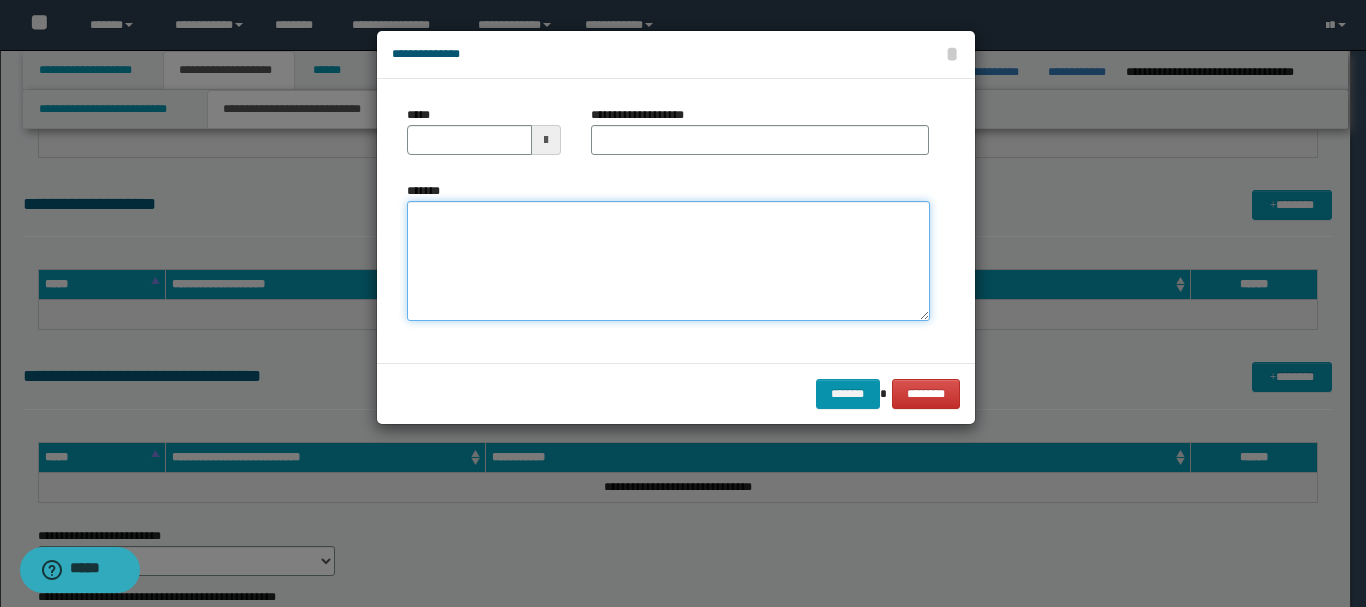 click on "*******" at bounding box center (668, 261) 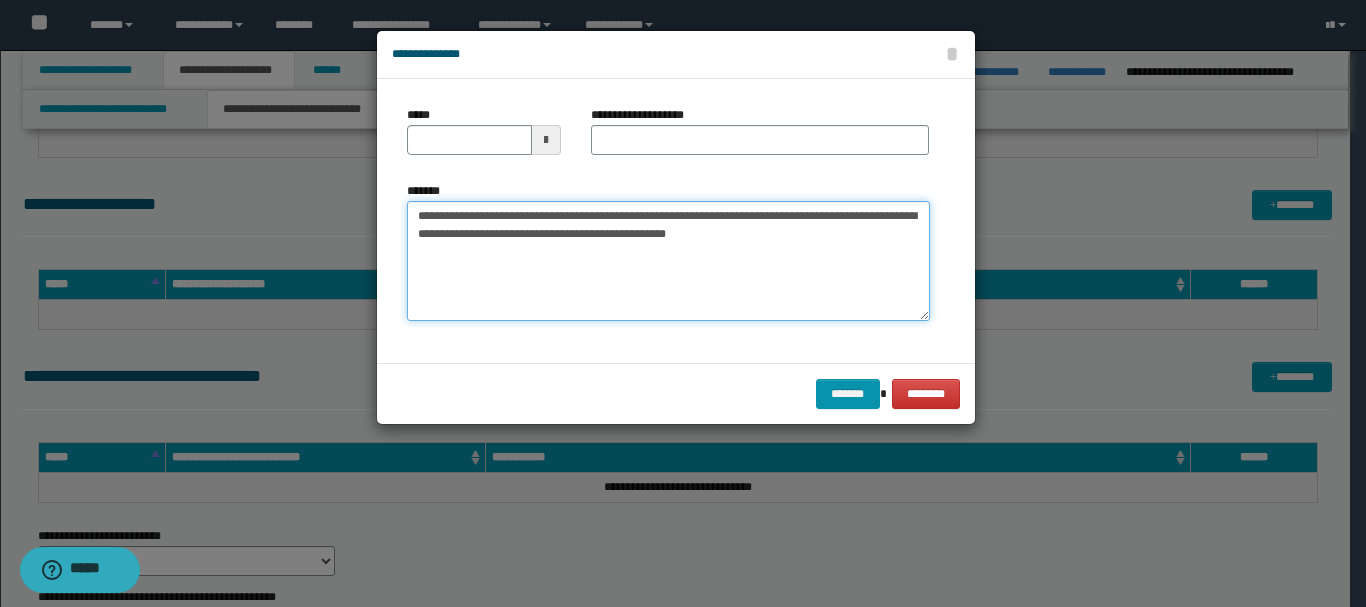 drag, startPoint x: 456, startPoint y: 216, endPoint x: 513, endPoint y: 215, distance: 57.00877 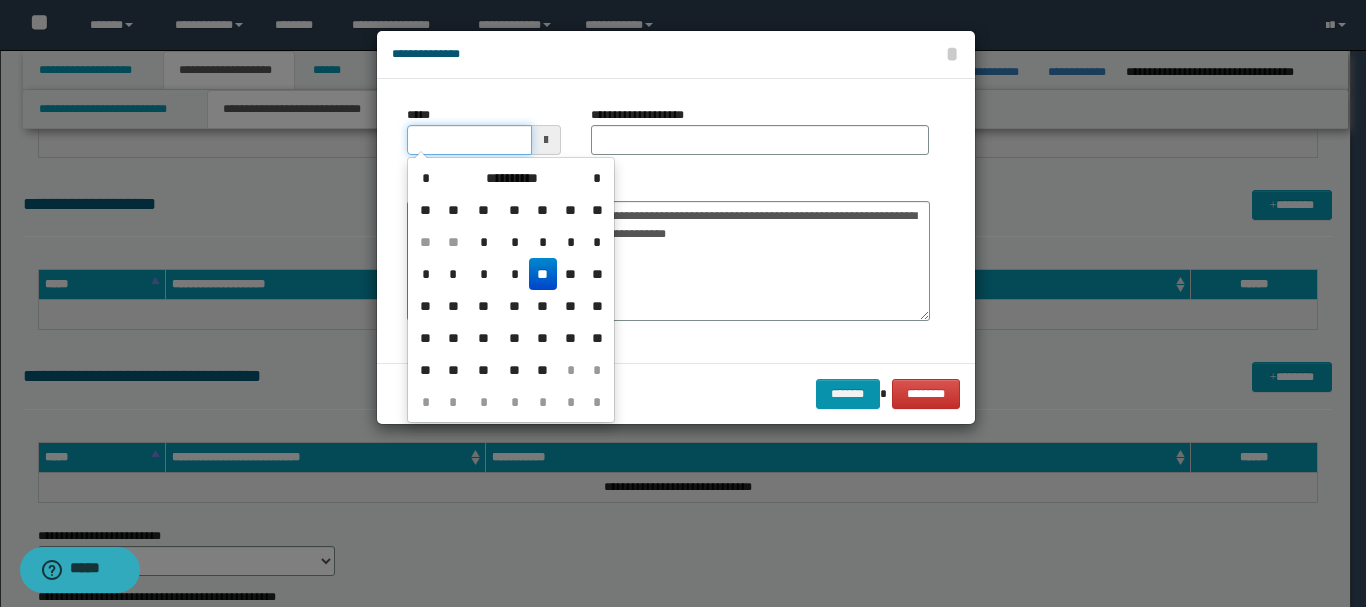 click on "*****" at bounding box center (469, 140) 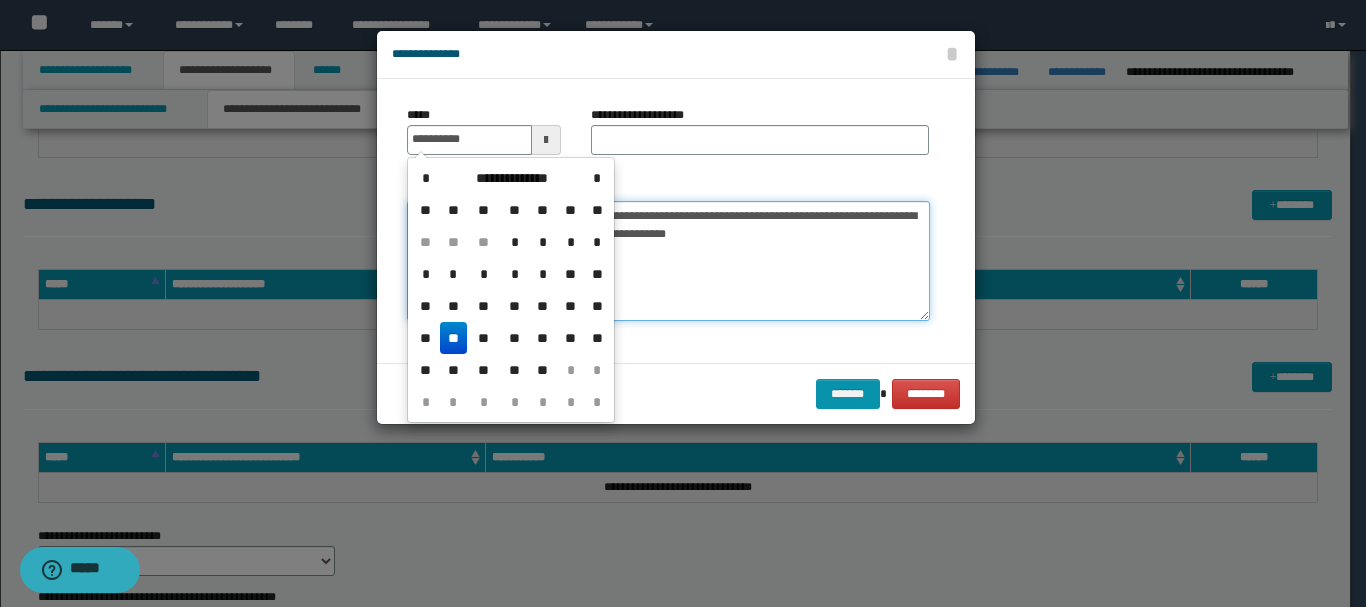type on "**********" 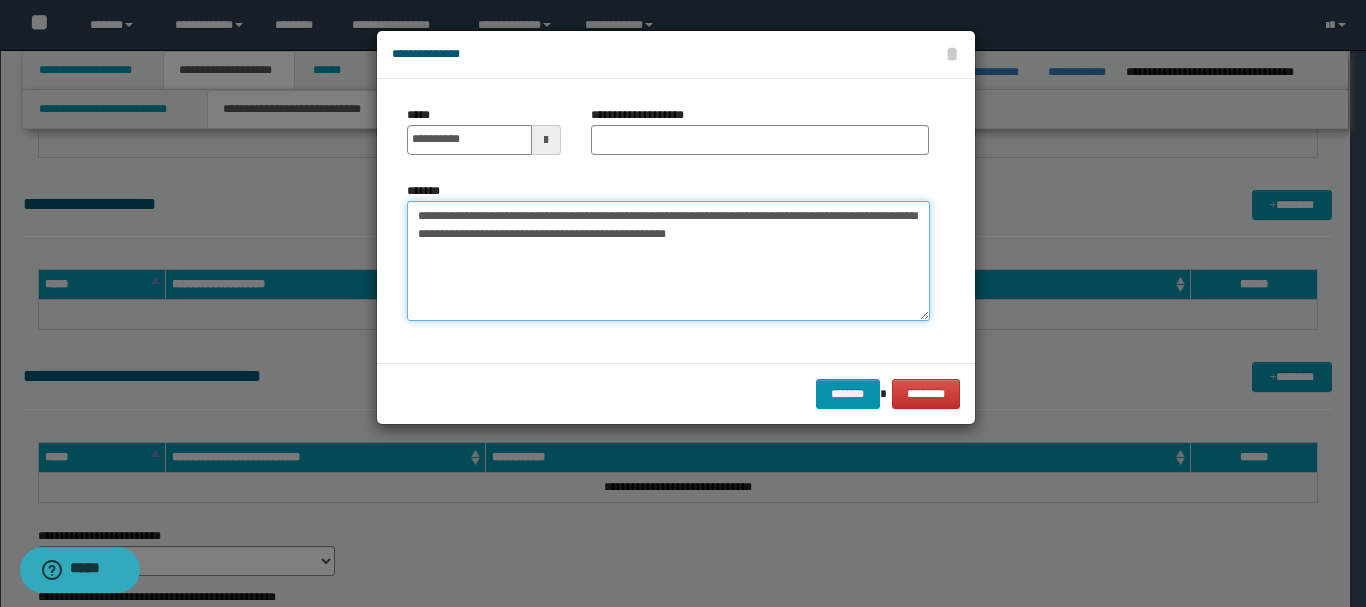 drag, startPoint x: 602, startPoint y: 217, endPoint x: 729, endPoint y: 217, distance: 127 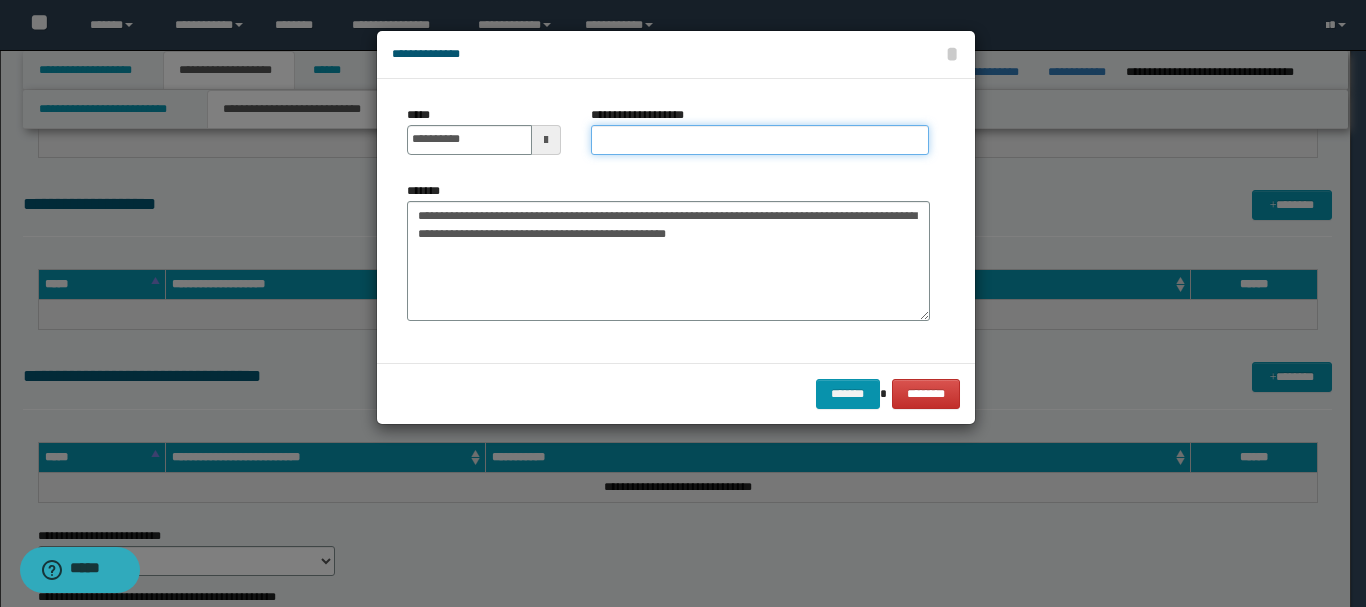 click on "**********" at bounding box center [760, 140] 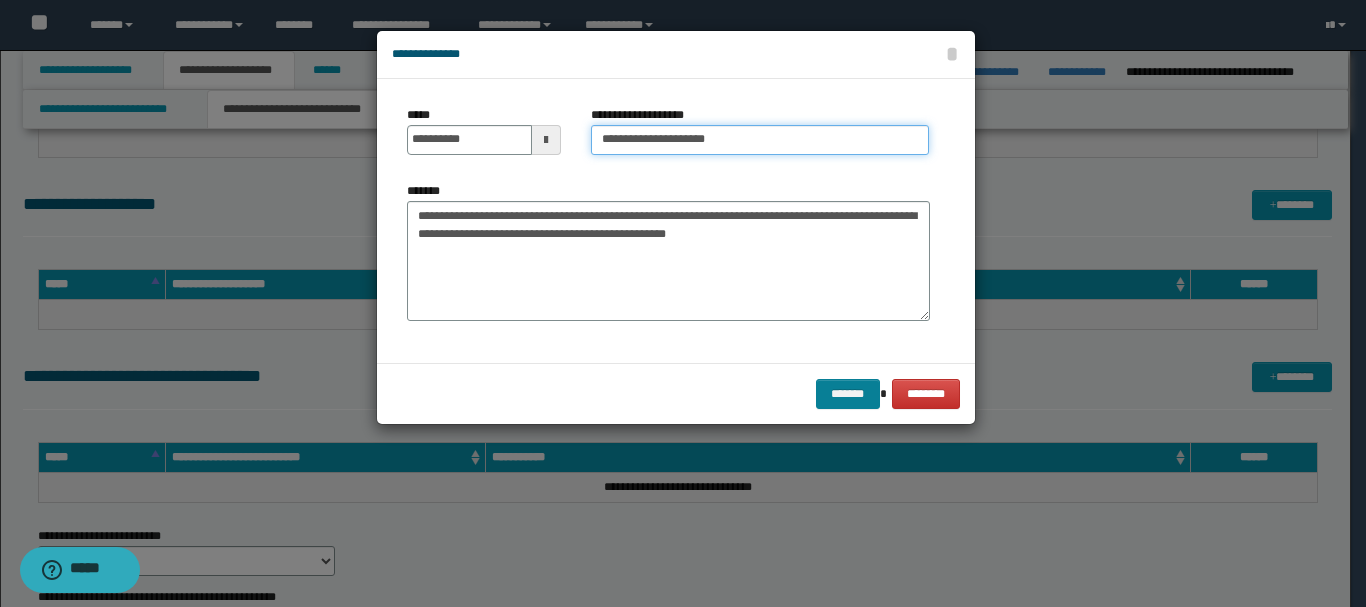 type on "**********" 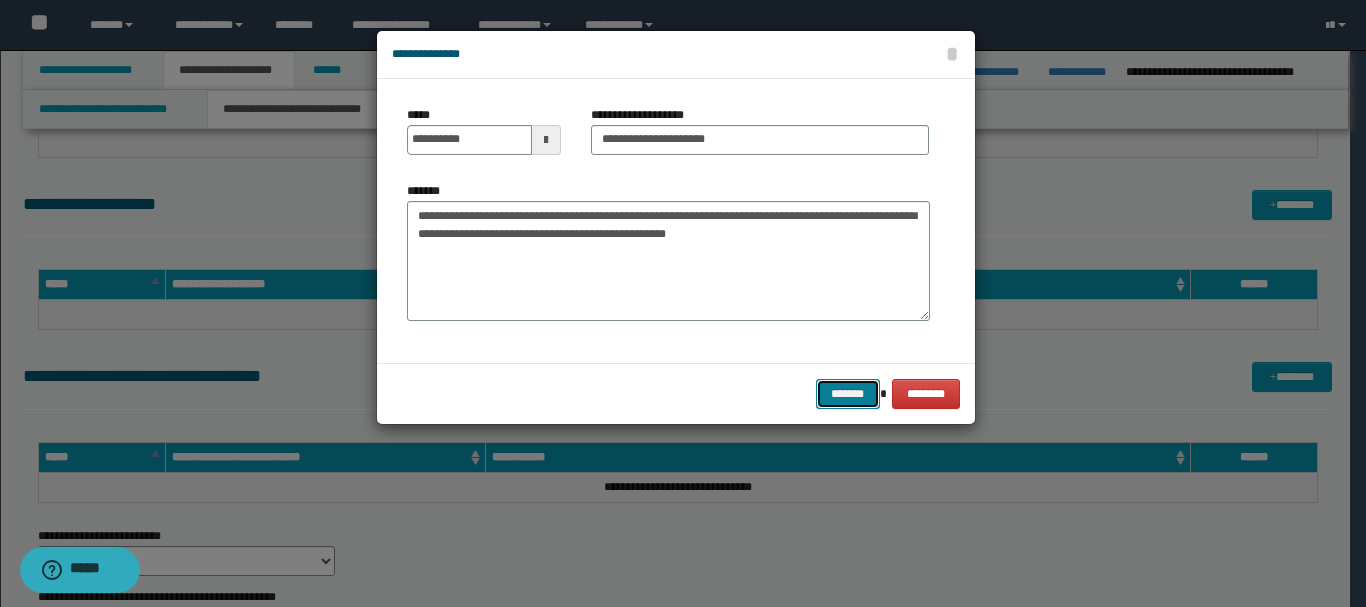 click on "*******" at bounding box center (848, 394) 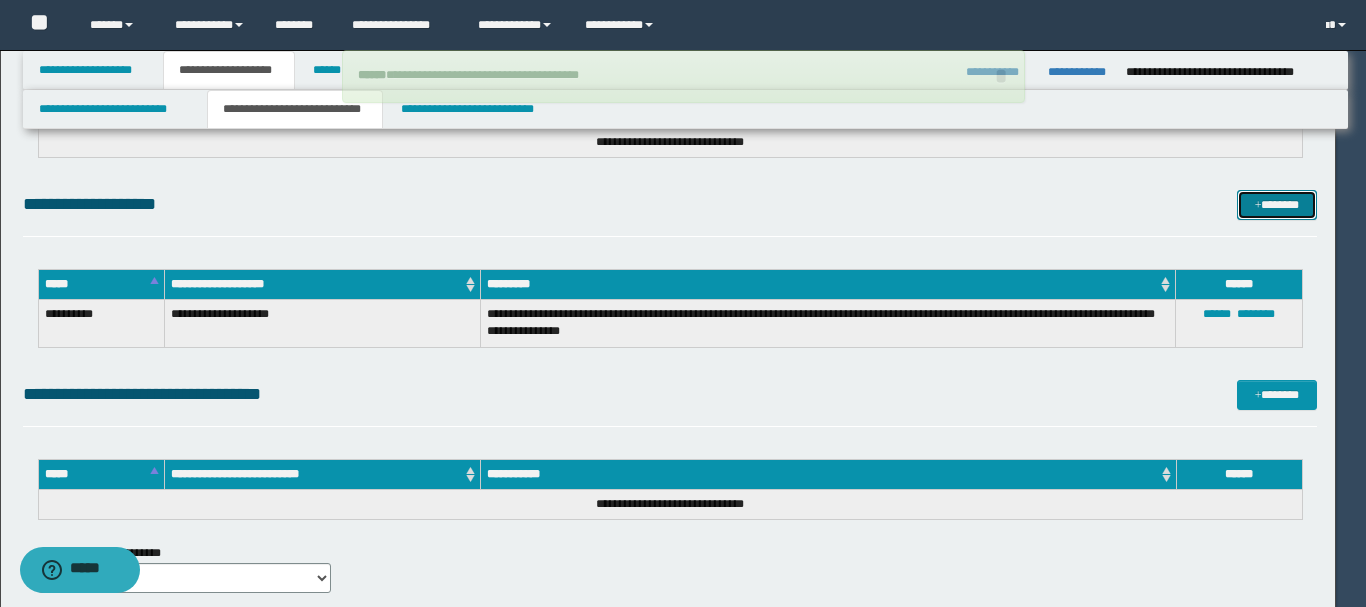type 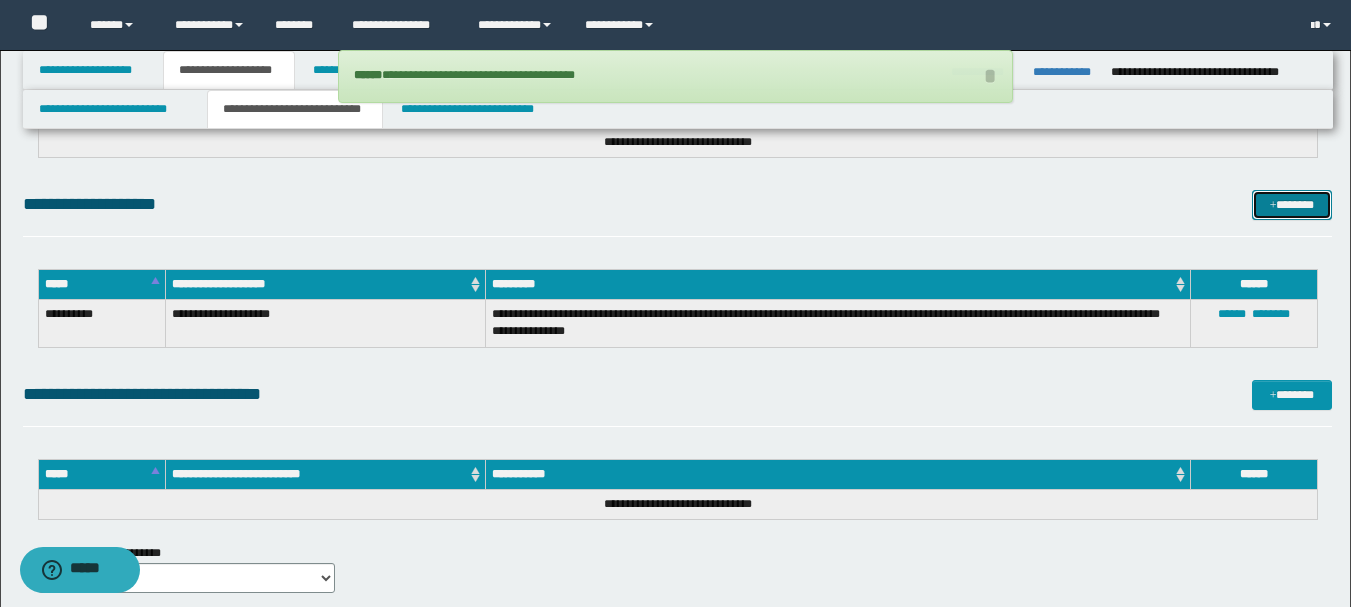 click on "*******" at bounding box center [1292, 205] 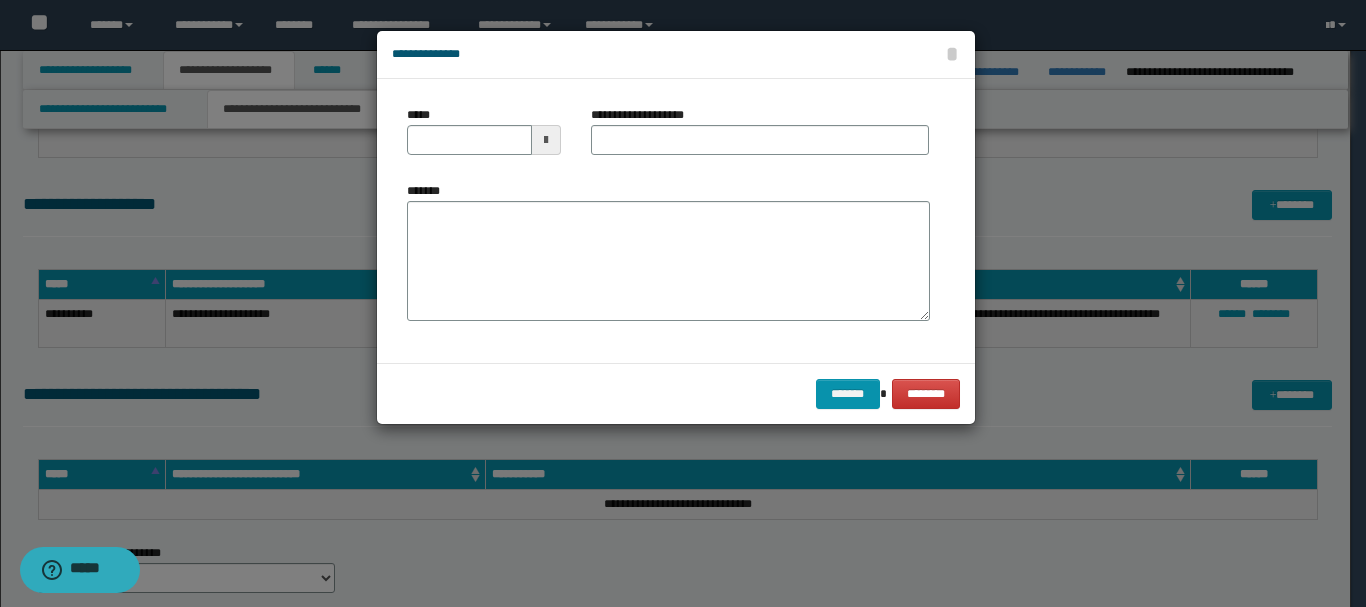 type 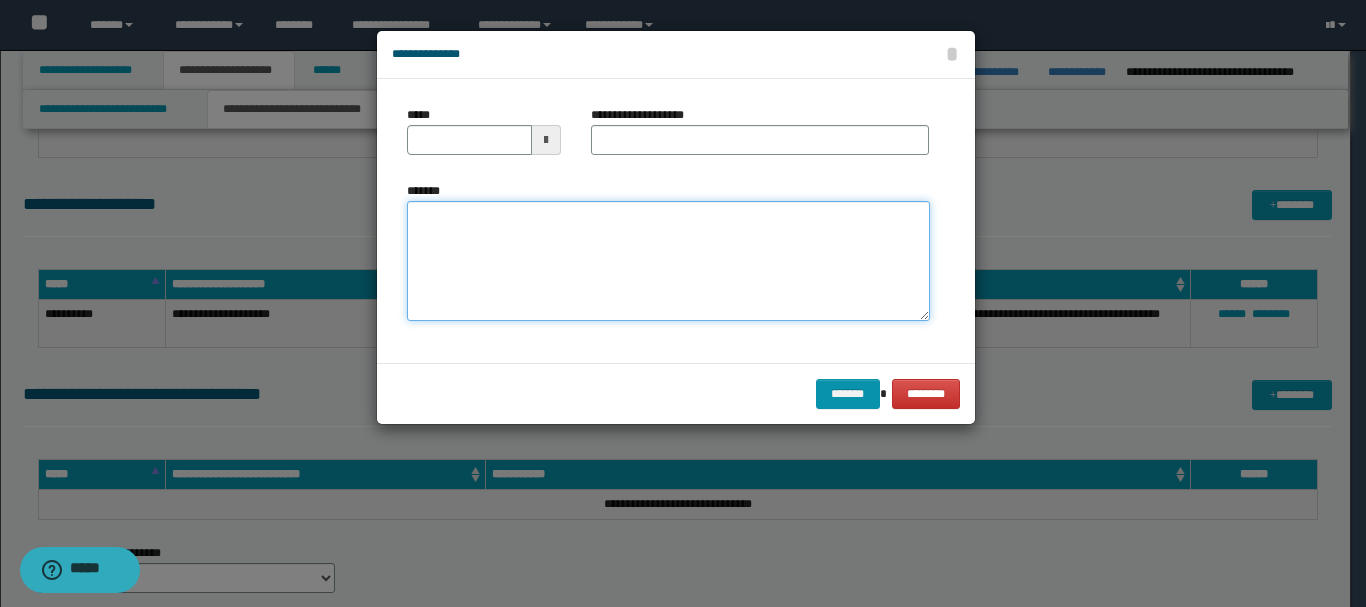 click on "*******" at bounding box center [668, 261] 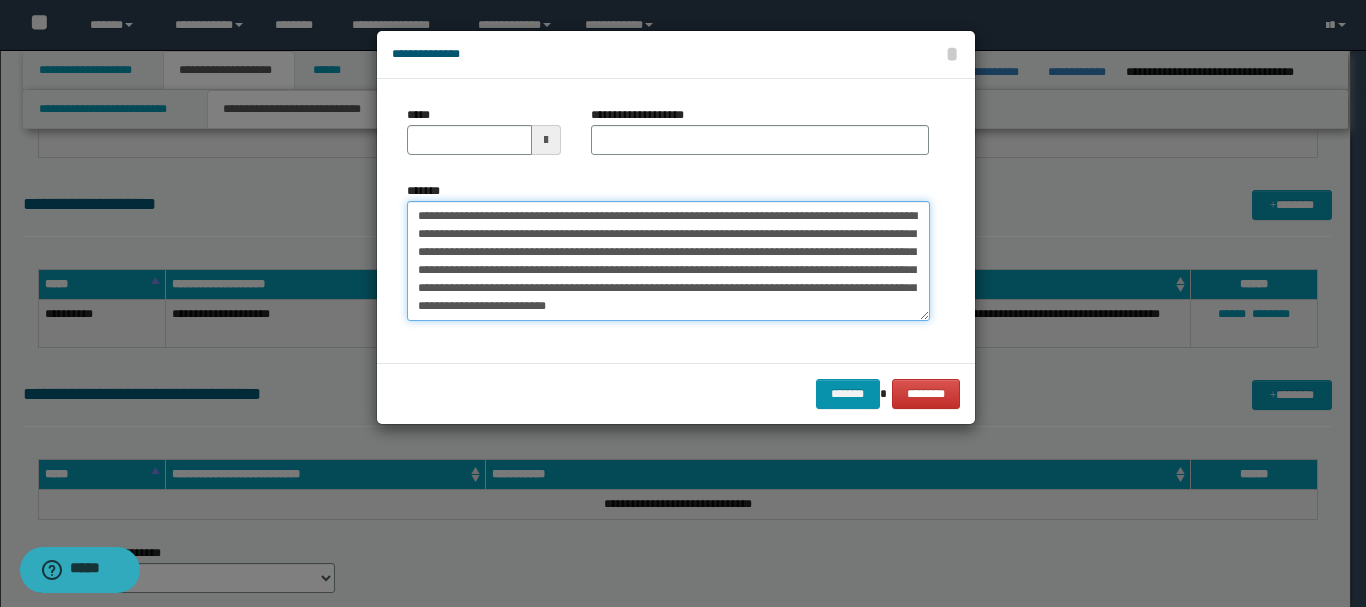 scroll, scrollTop: 0, scrollLeft: 0, axis: both 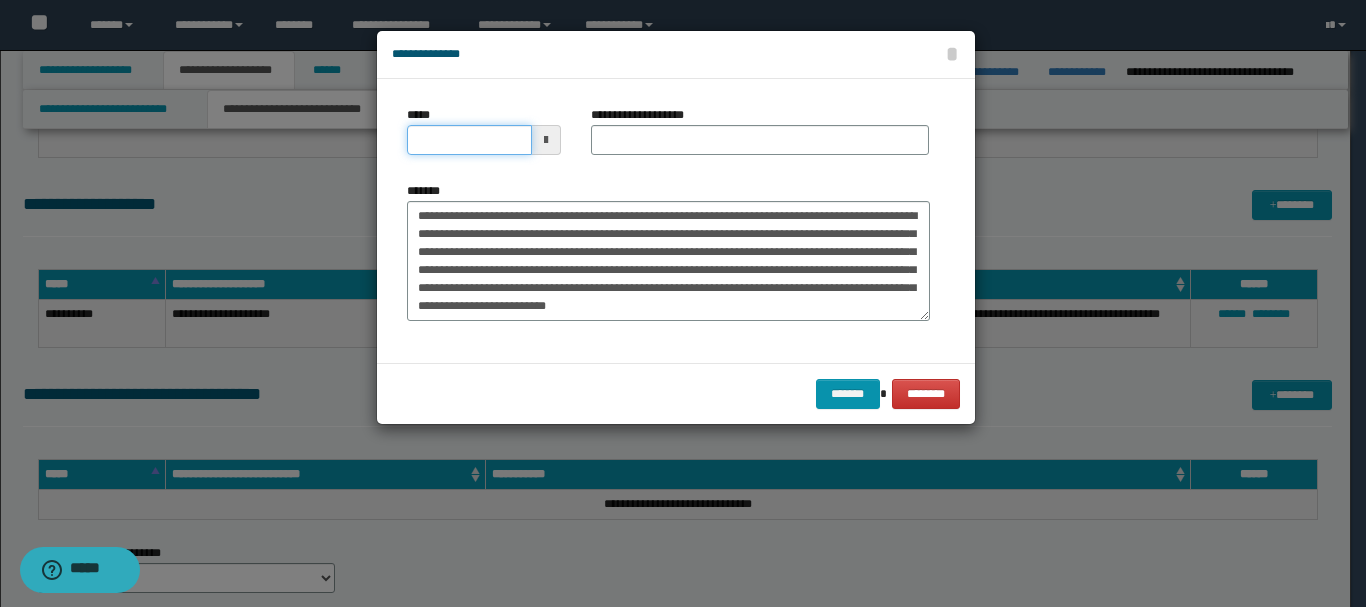 click on "*****" at bounding box center (469, 140) 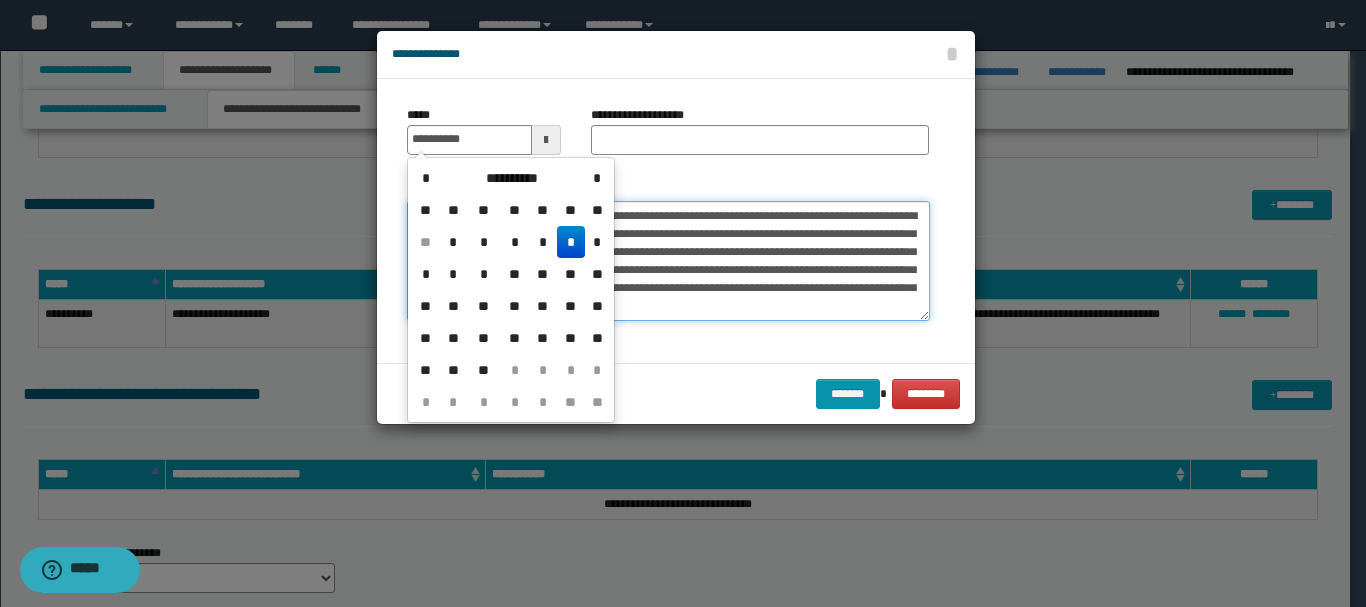 type on "**********" 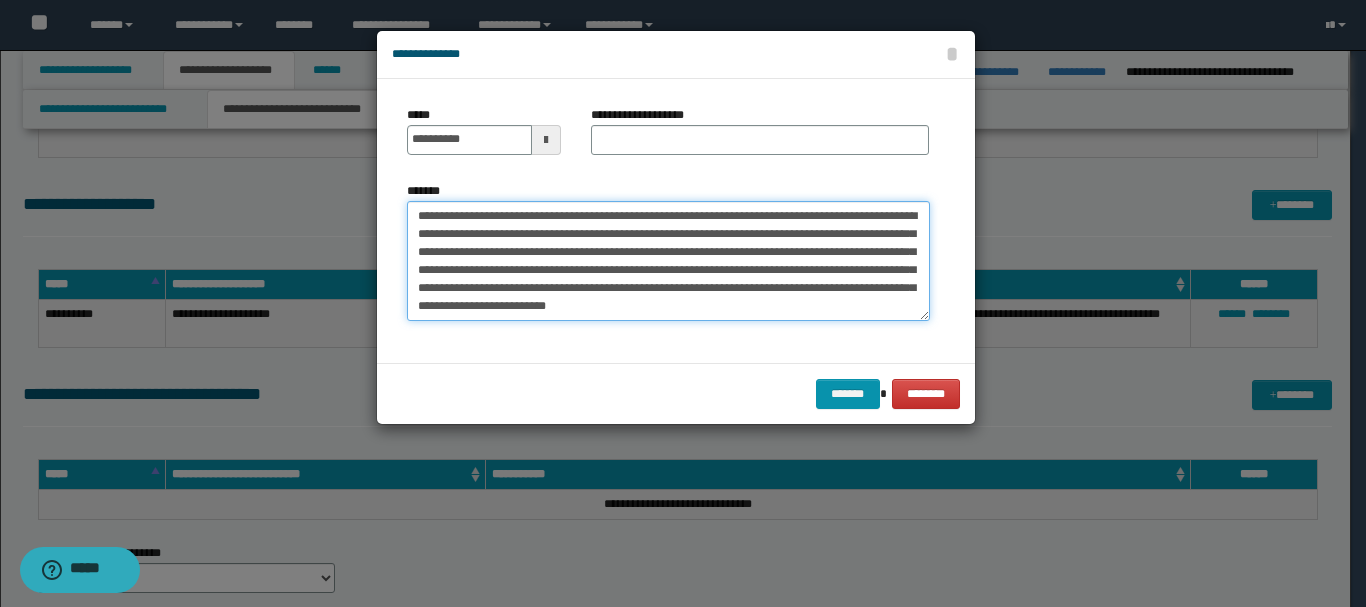 click on "**********" at bounding box center (668, 261) 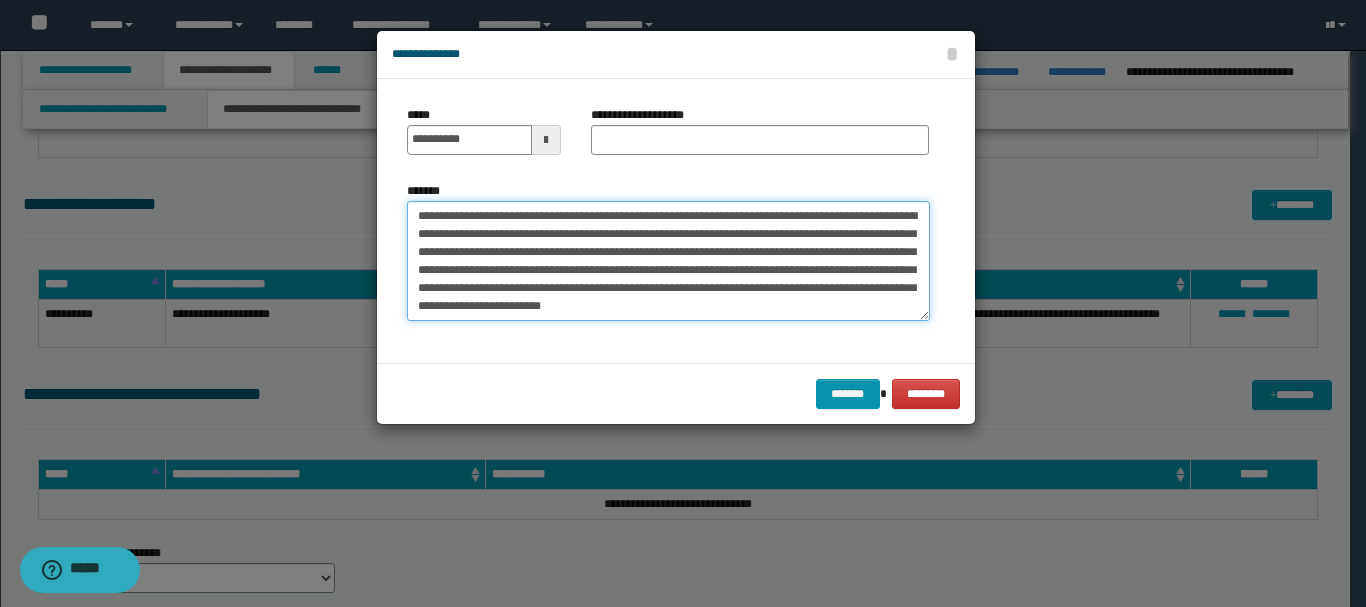 scroll, scrollTop: 0, scrollLeft: 0, axis: both 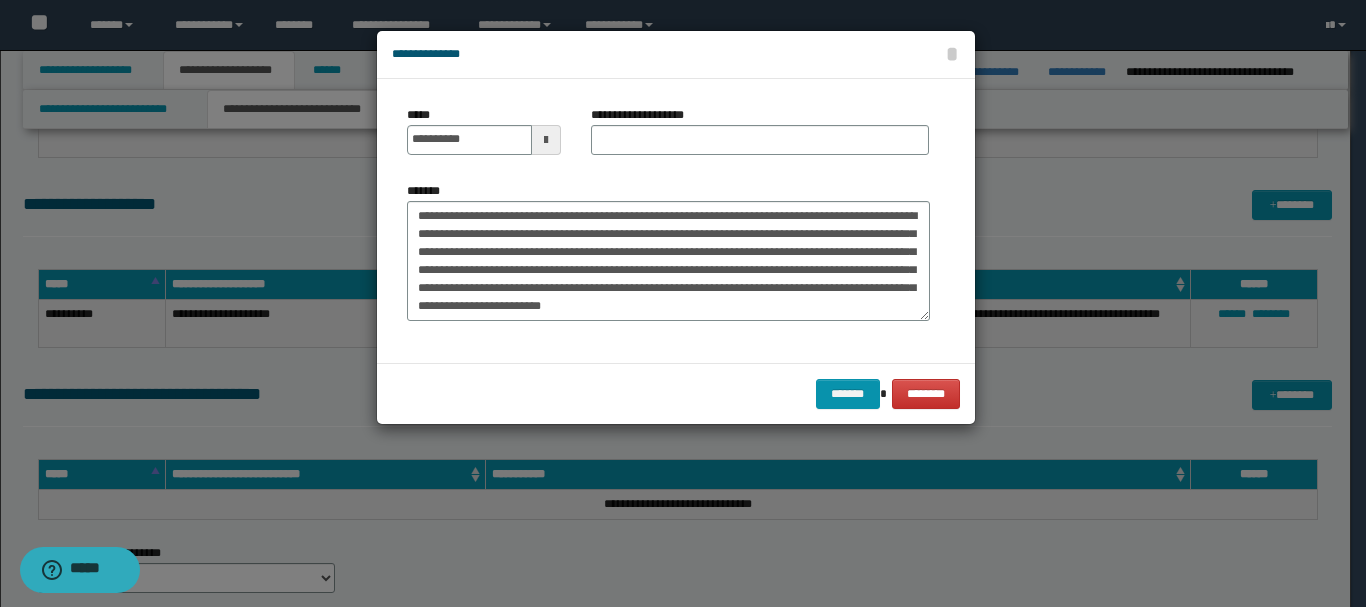 click on "**********" at bounding box center [760, 130] 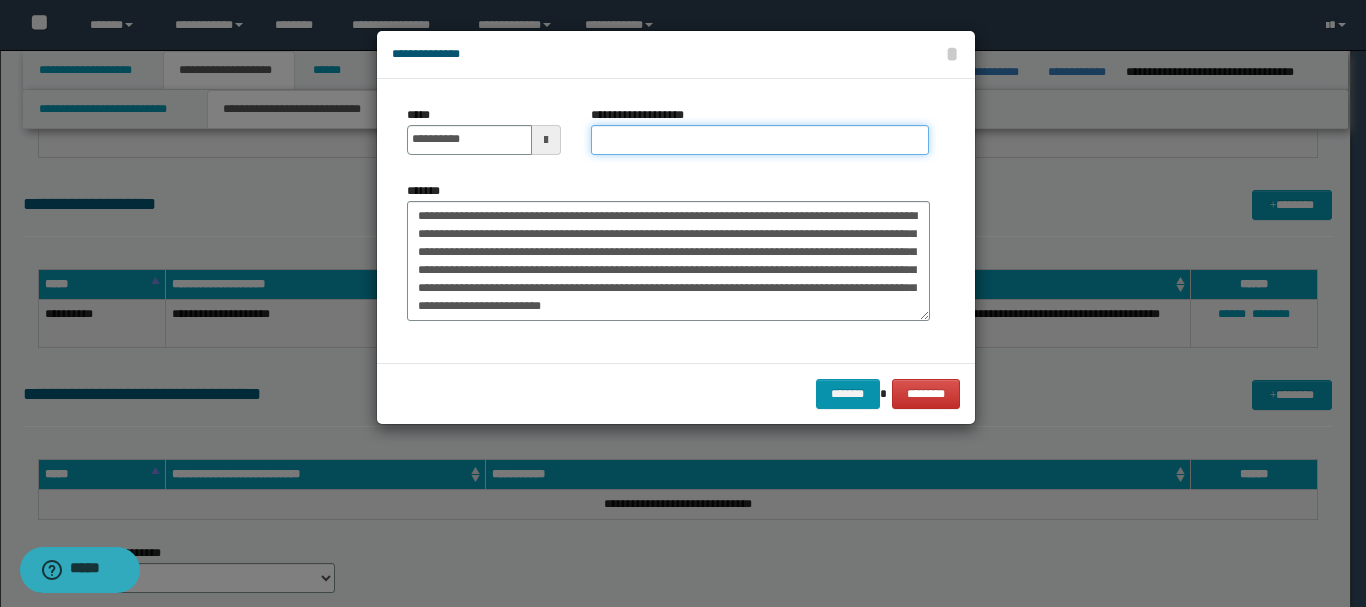 click on "**********" at bounding box center [760, 140] 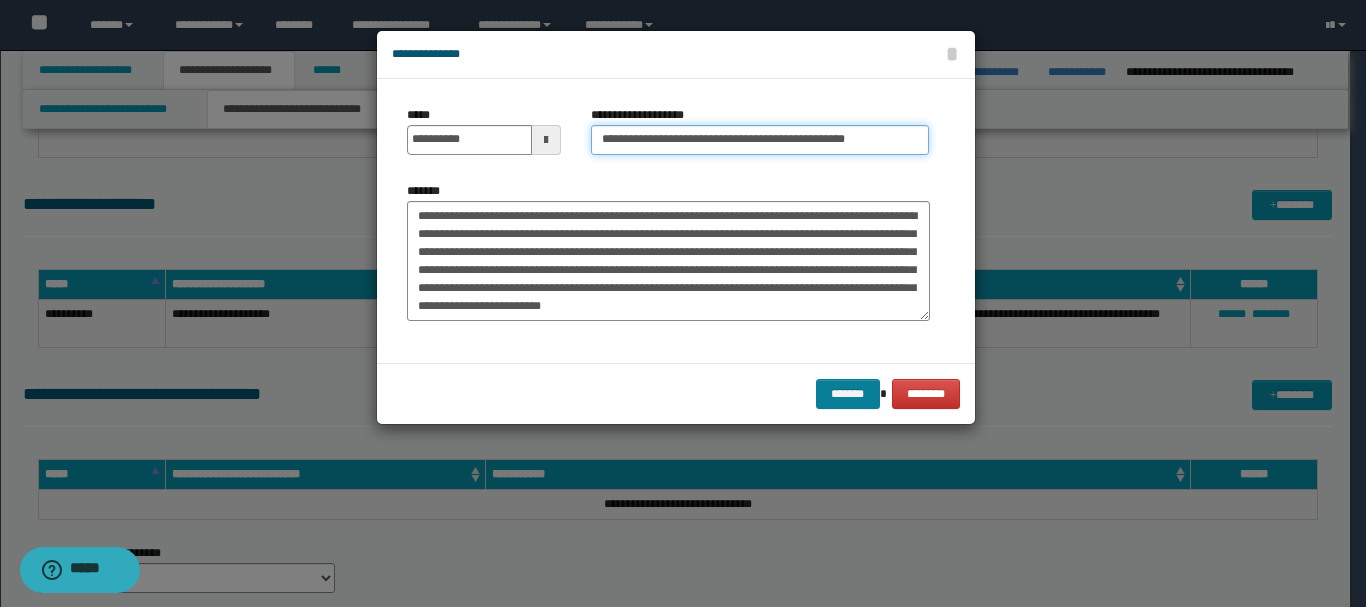 type on "**********" 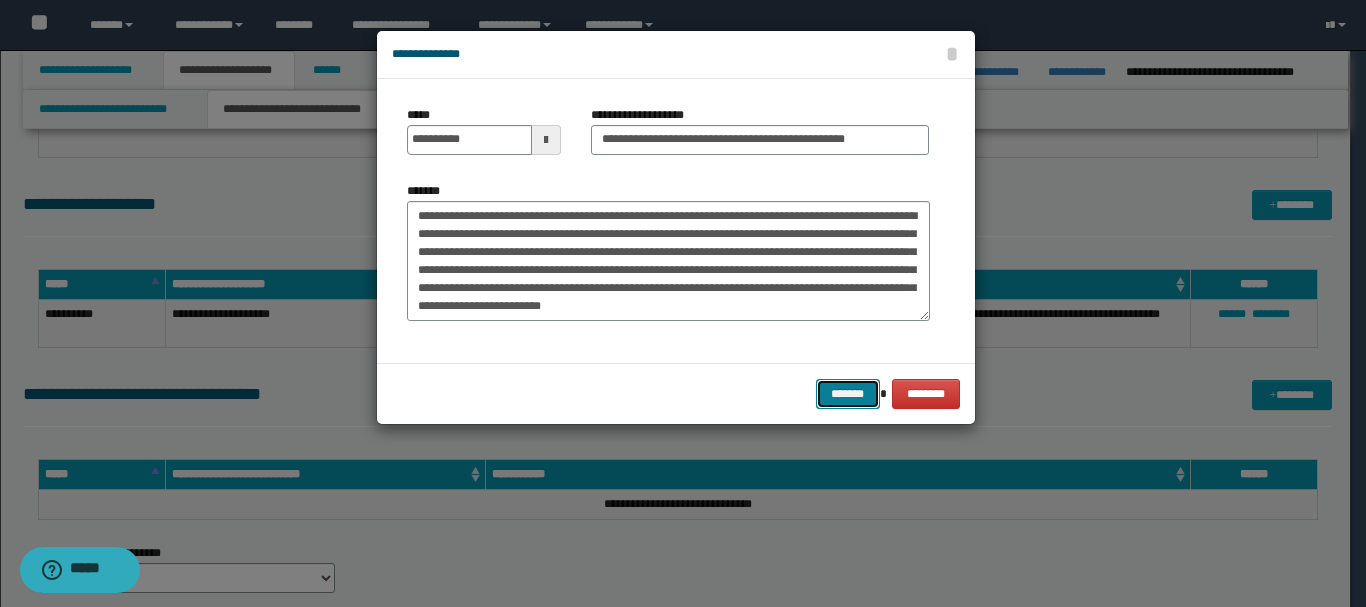 click on "*******" at bounding box center (848, 394) 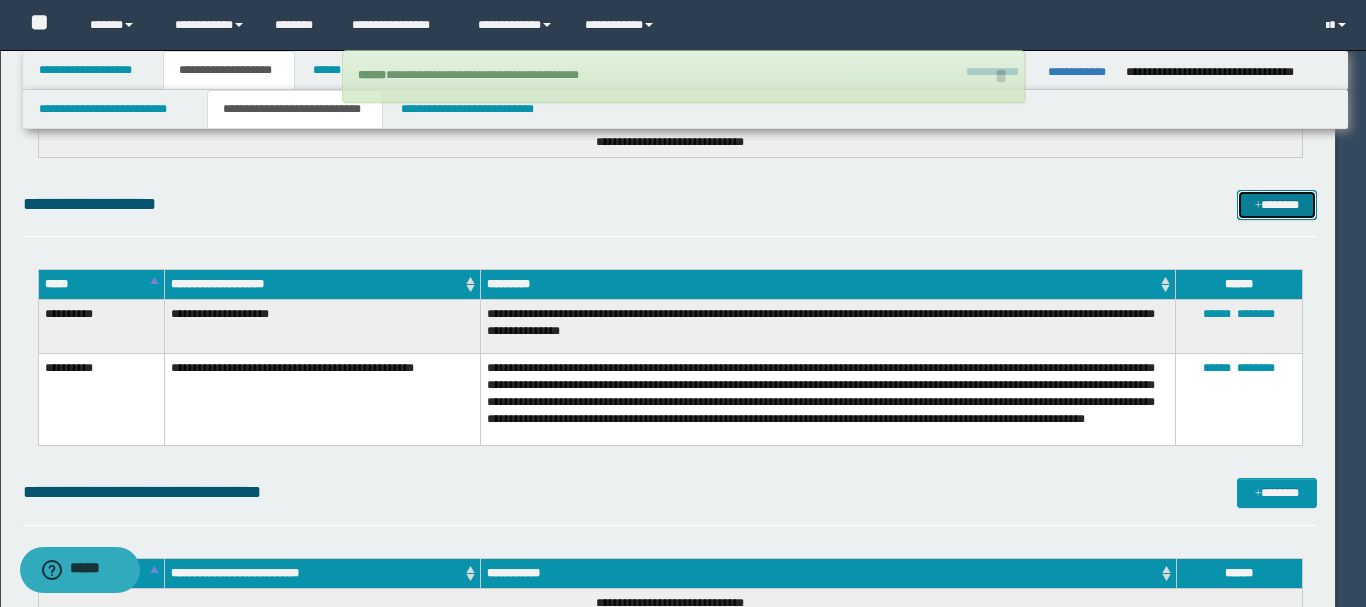 type 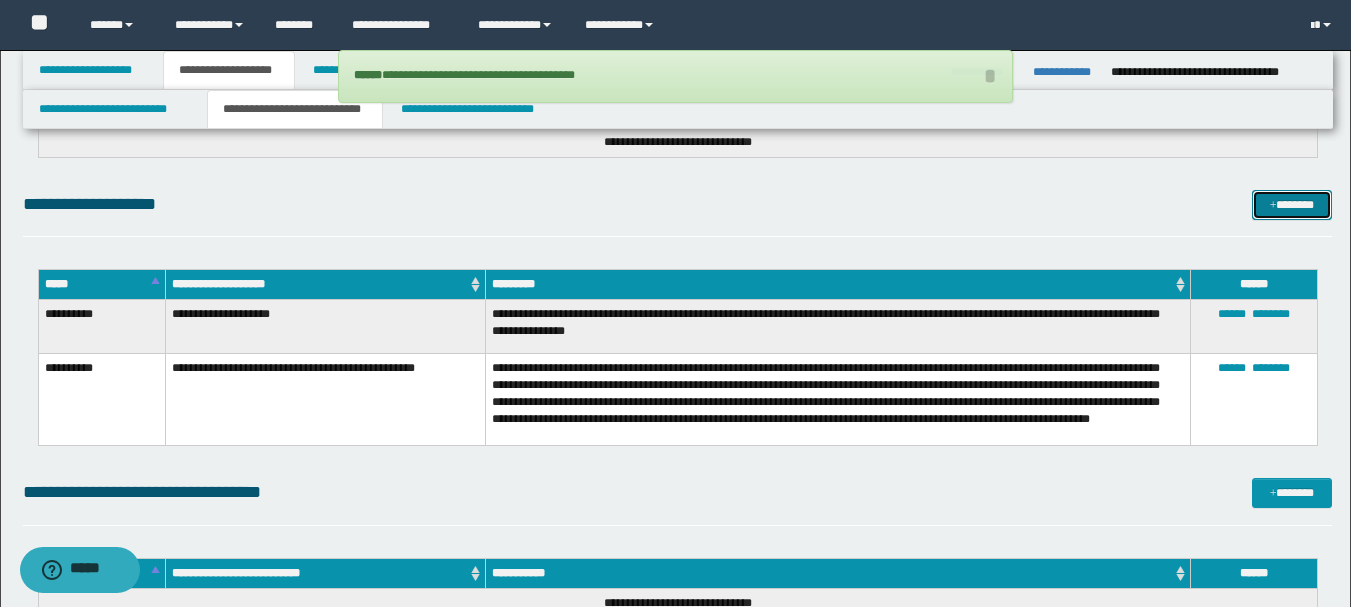 click on "*******" at bounding box center [1292, 205] 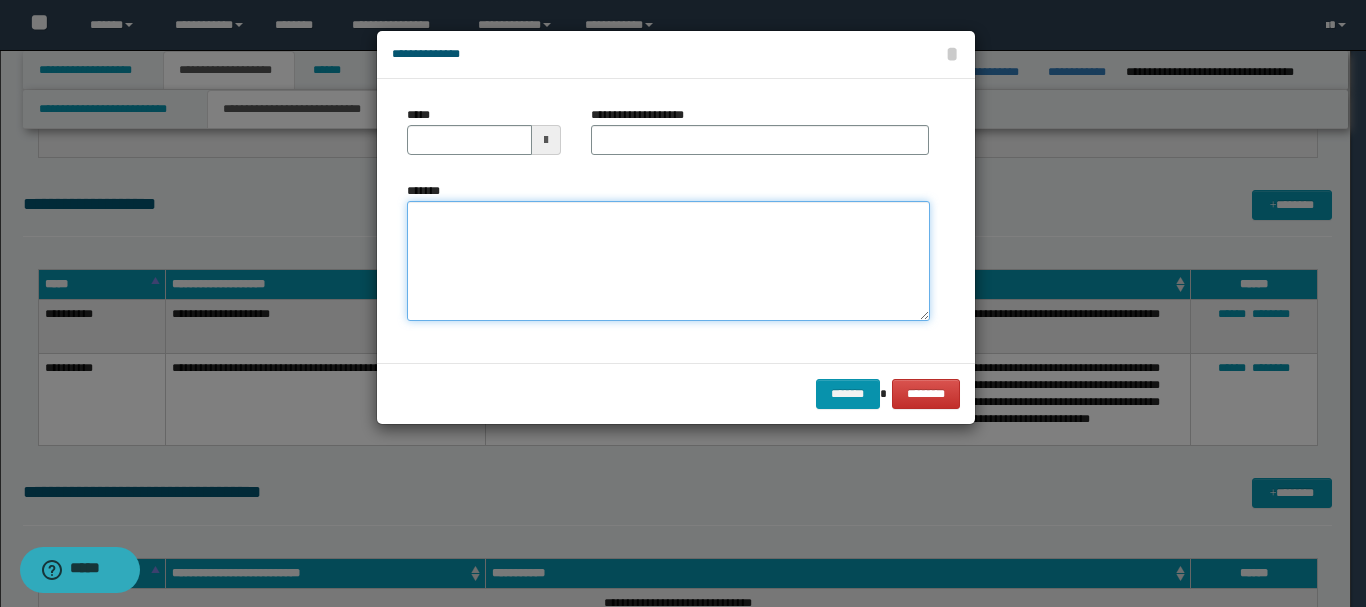 click on "*******" at bounding box center (668, 261) 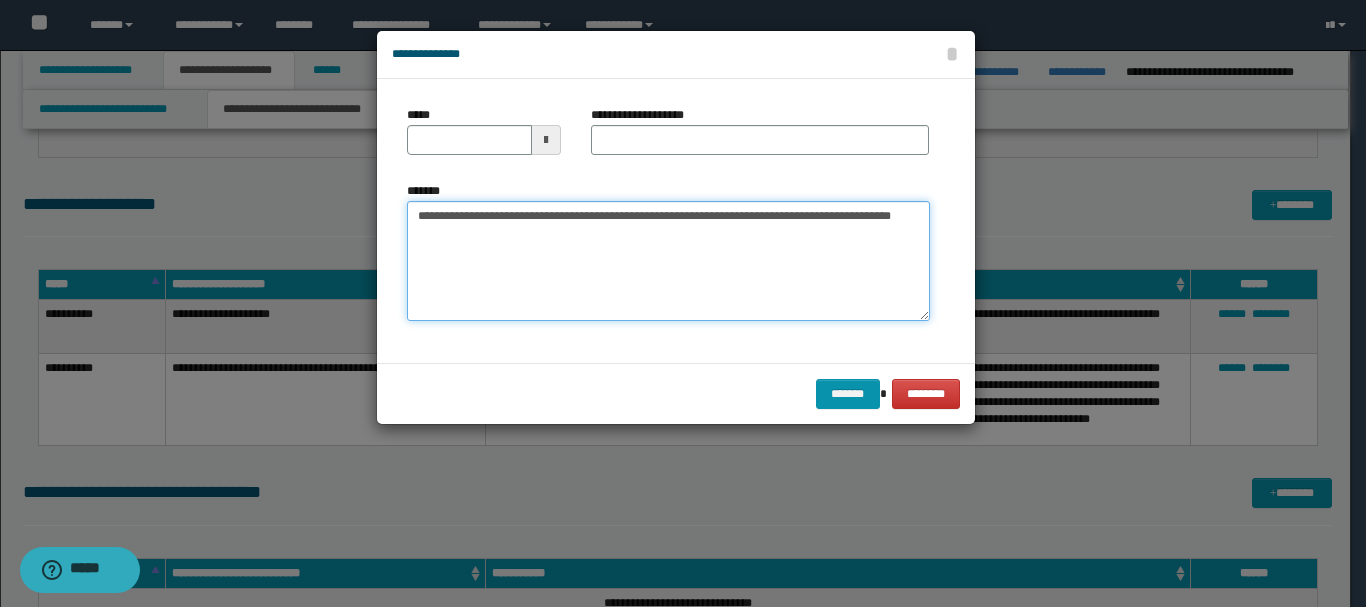 drag, startPoint x: 456, startPoint y: 216, endPoint x: 515, endPoint y: 218, distance: 59.03389 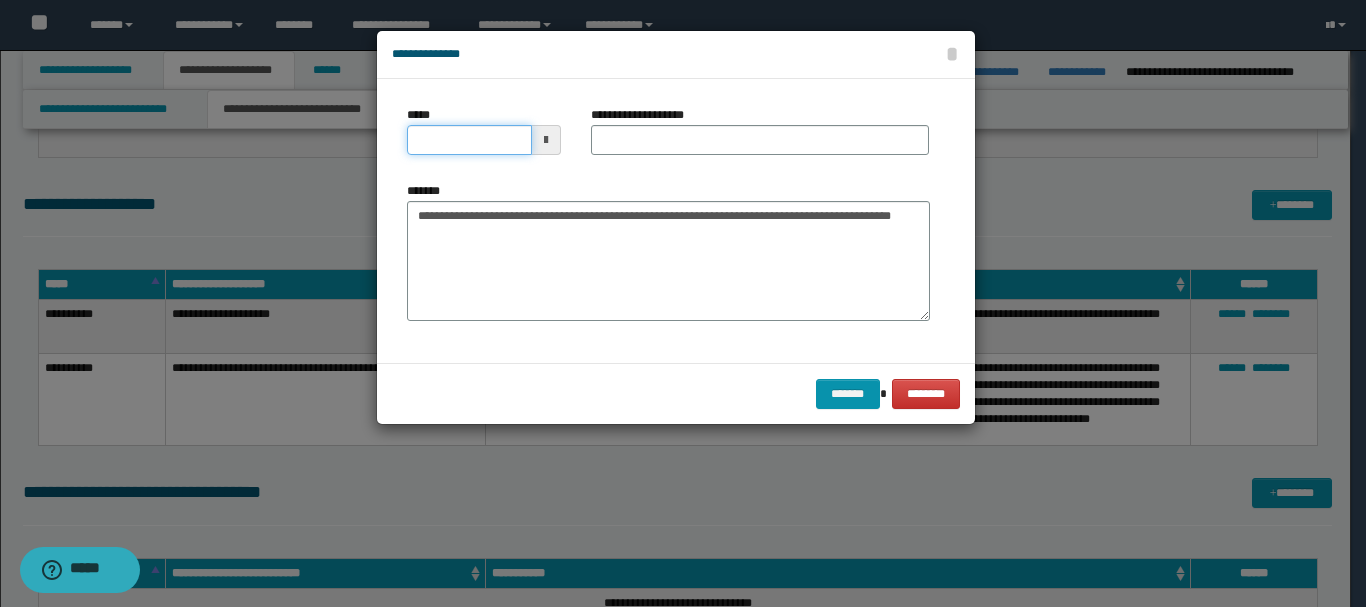 click on "*****" at bounding box center [469, 140] 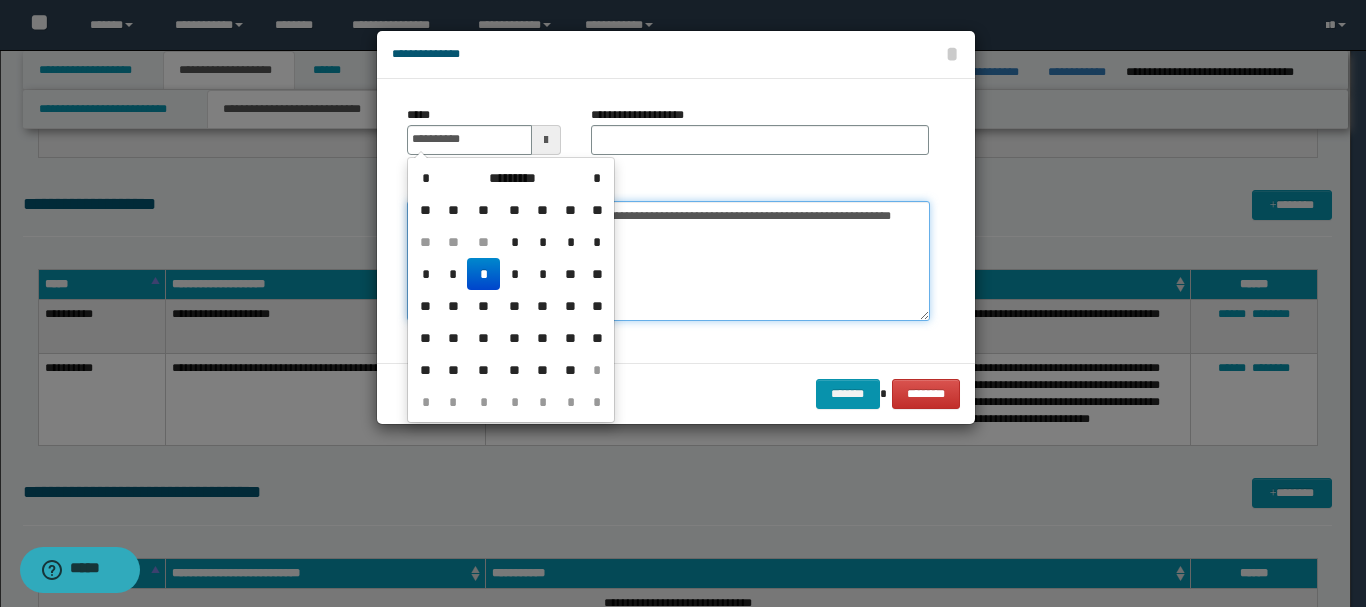 type on "**********" 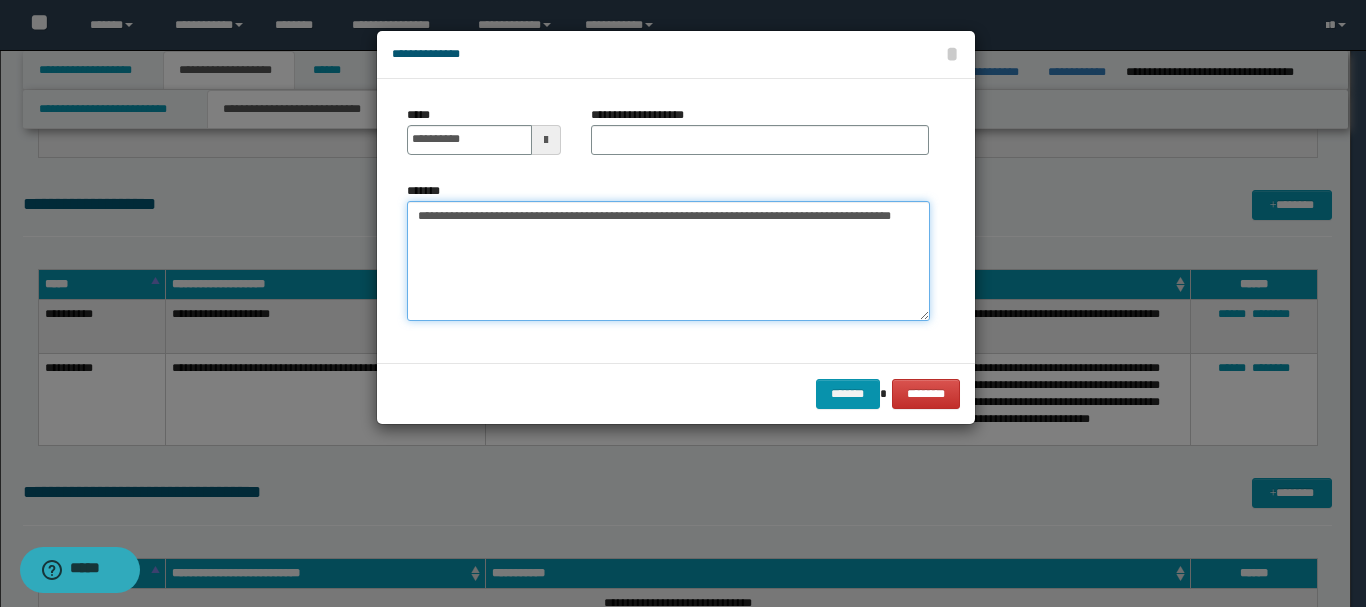 click on "**********" at bounding box center [668, 261] 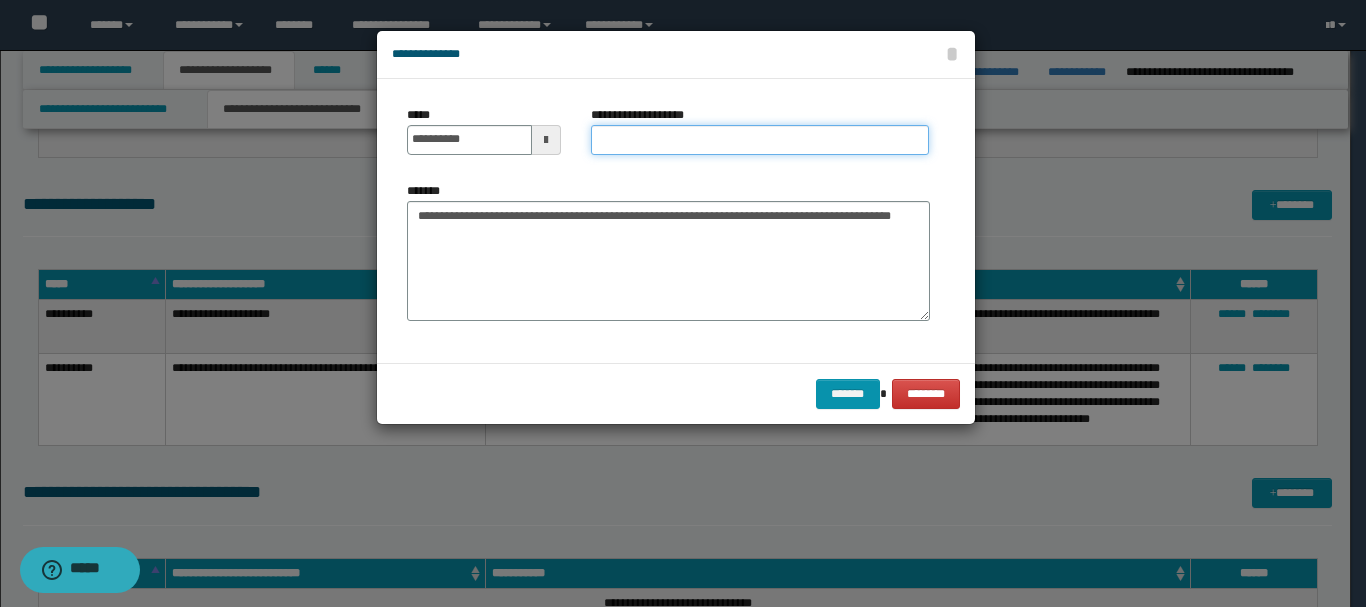 click on "**********" at bounding box center [760, 140] 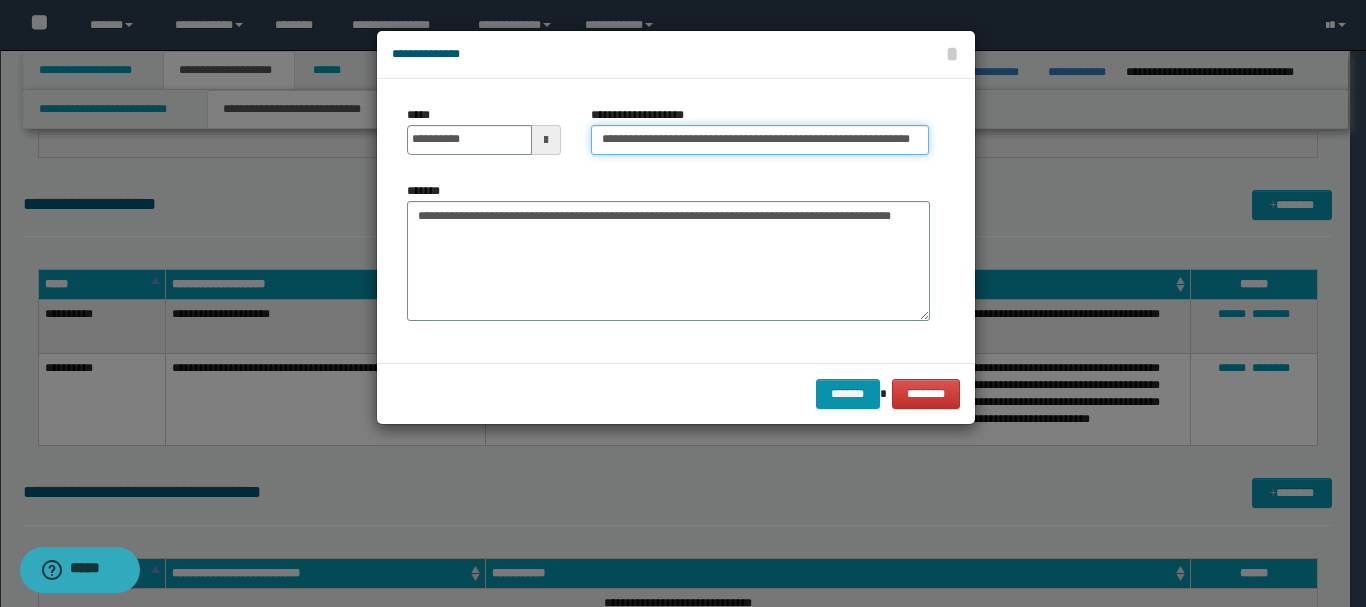scroll, scrollTop: 0, scrollLeft: 8, axis: horizontal 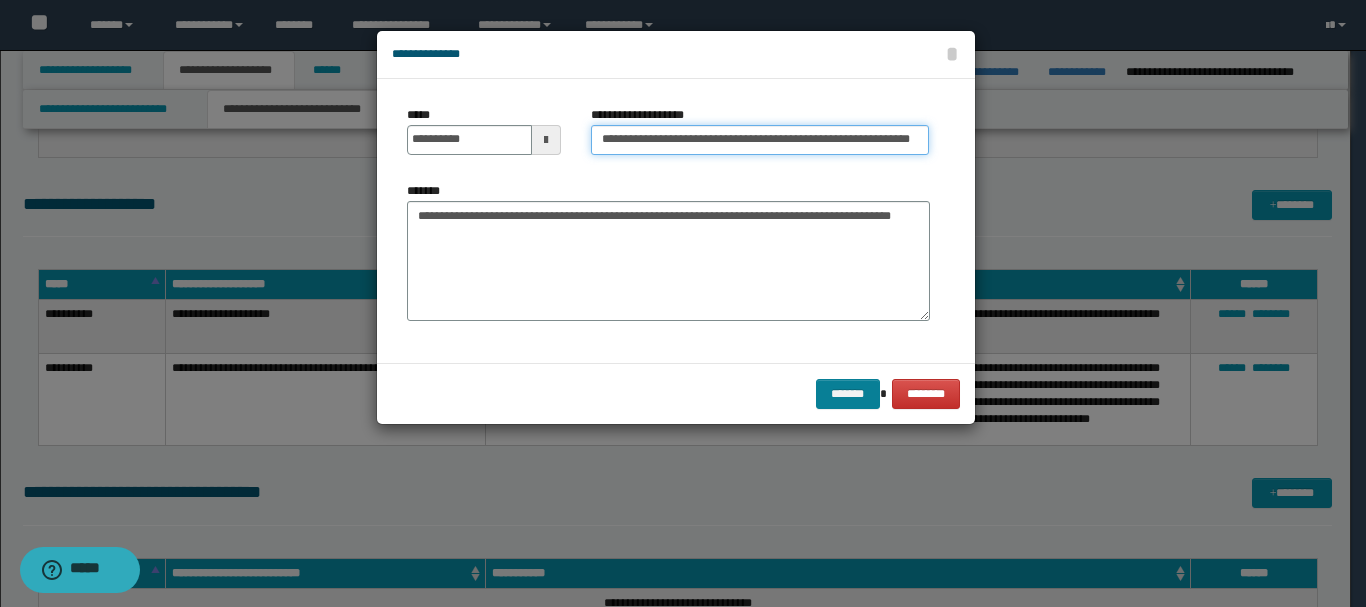 type on "**********" 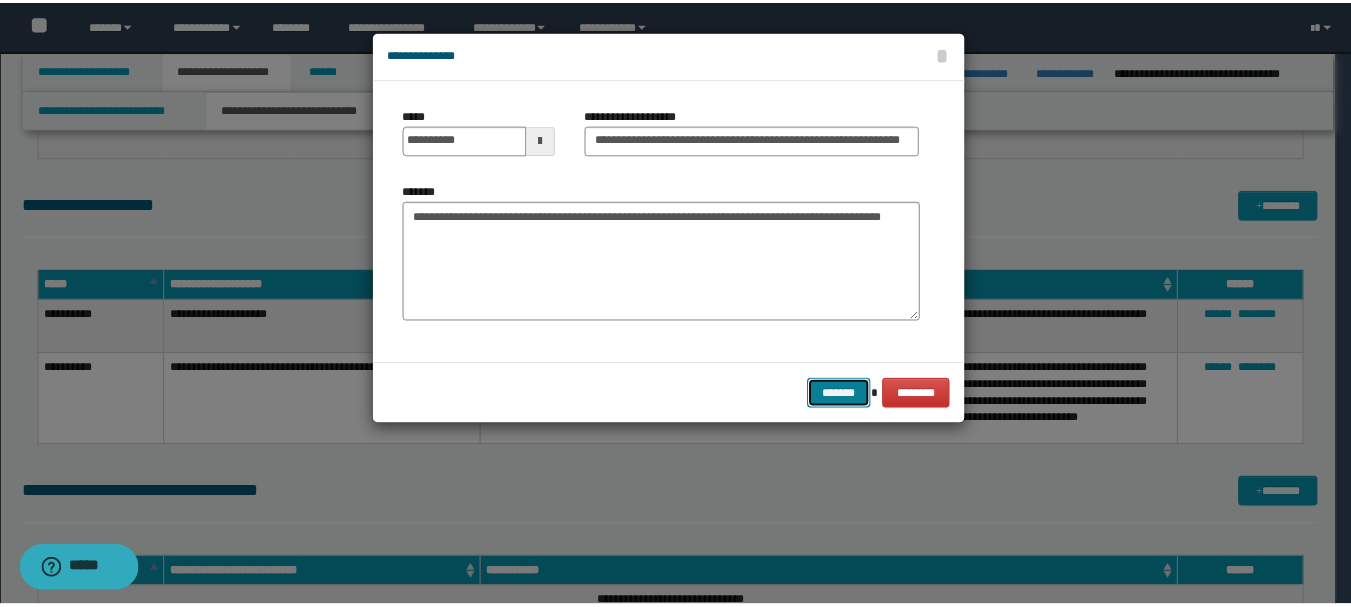 scroll, scrollTop: 0, scrollLeft: 0, axis: both 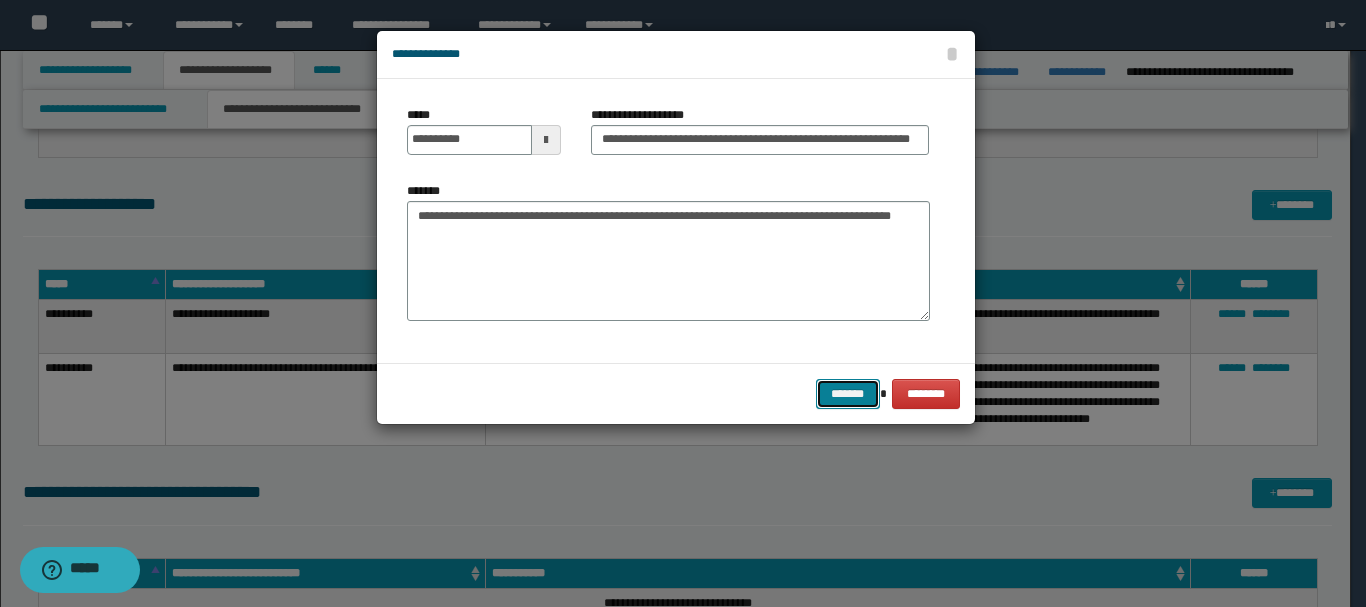 click on "*******" at bounding box center [848, 394] 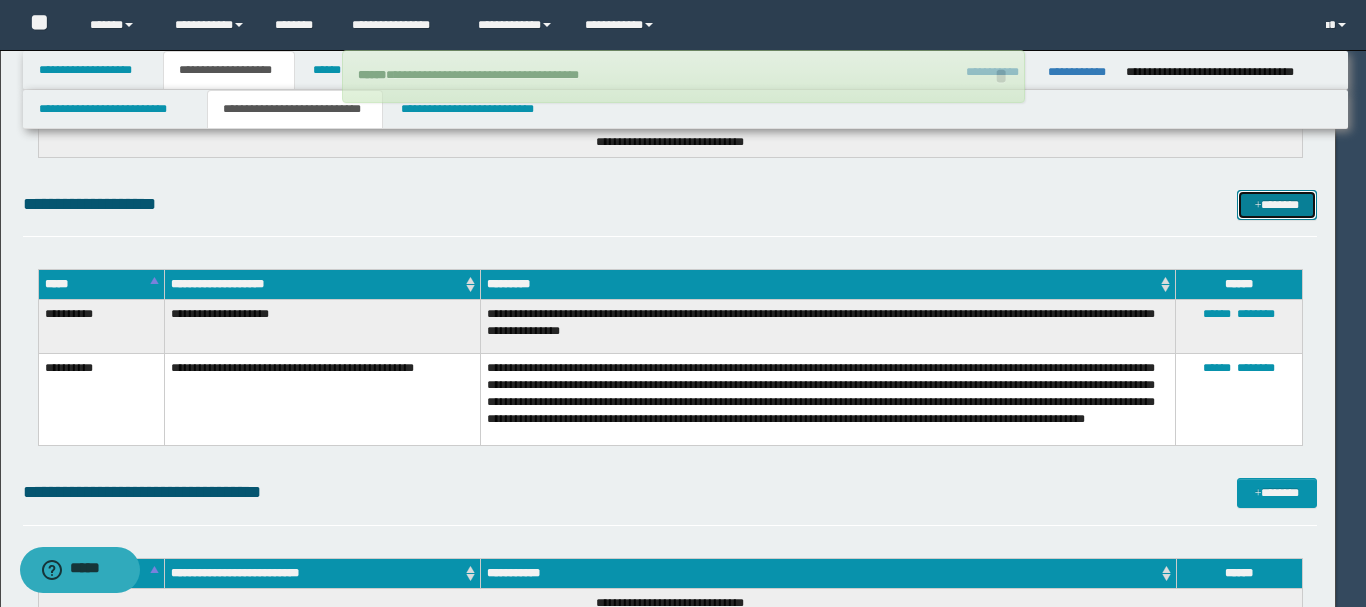 type 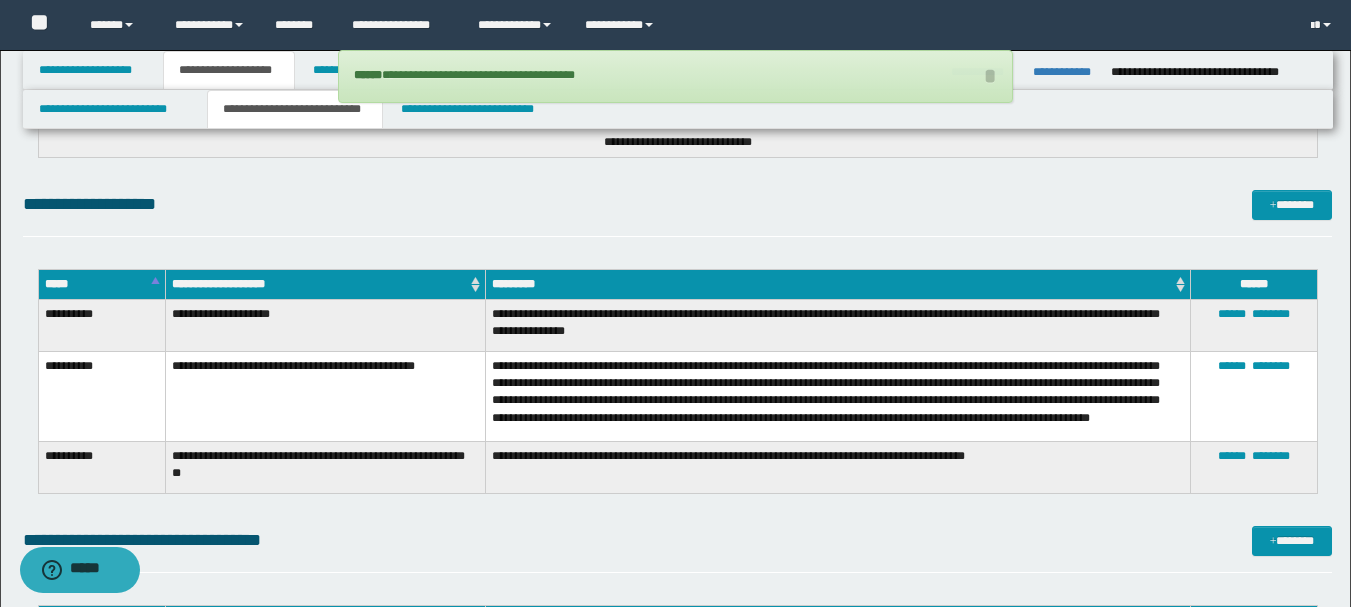 click on "**********" at bounding box center [677, -820] 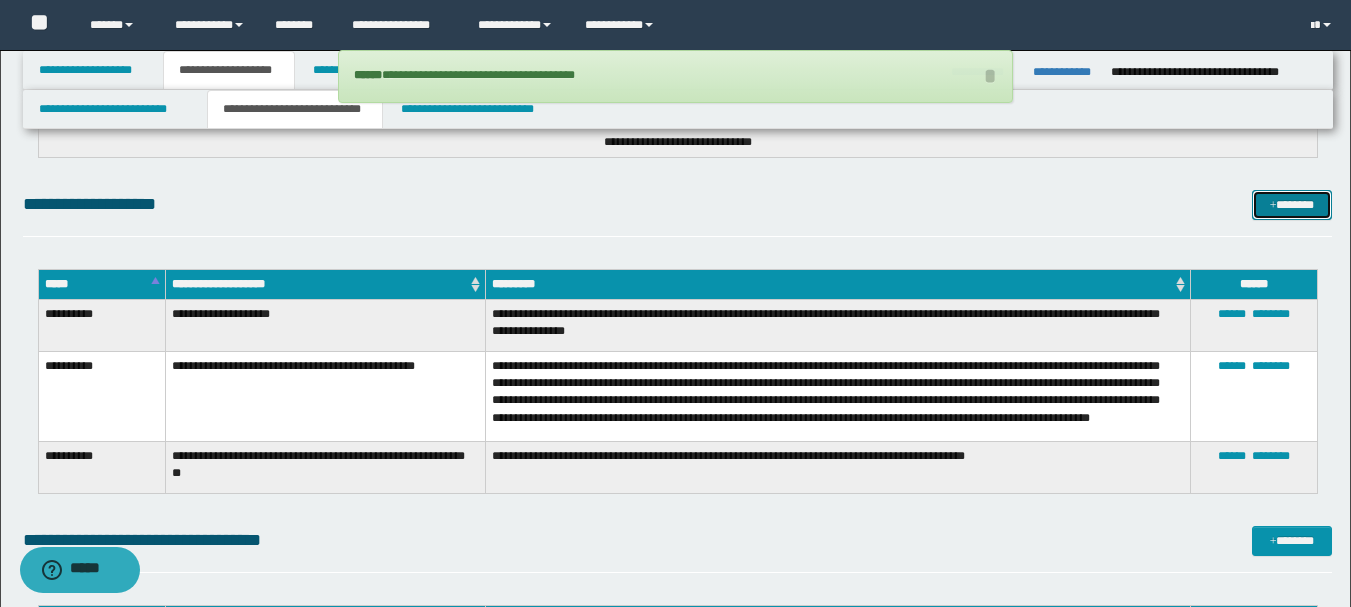 click on "*******" at bounding box center [1292, 205] 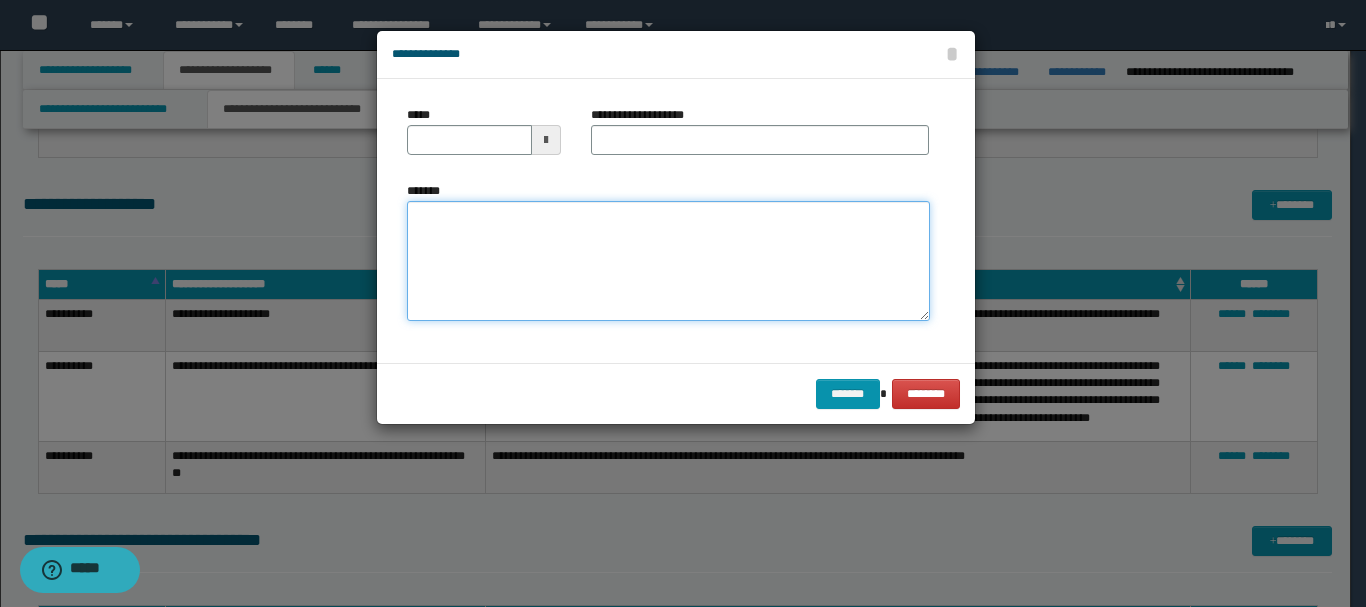 click on "*******" at bounding box center [668, 261] 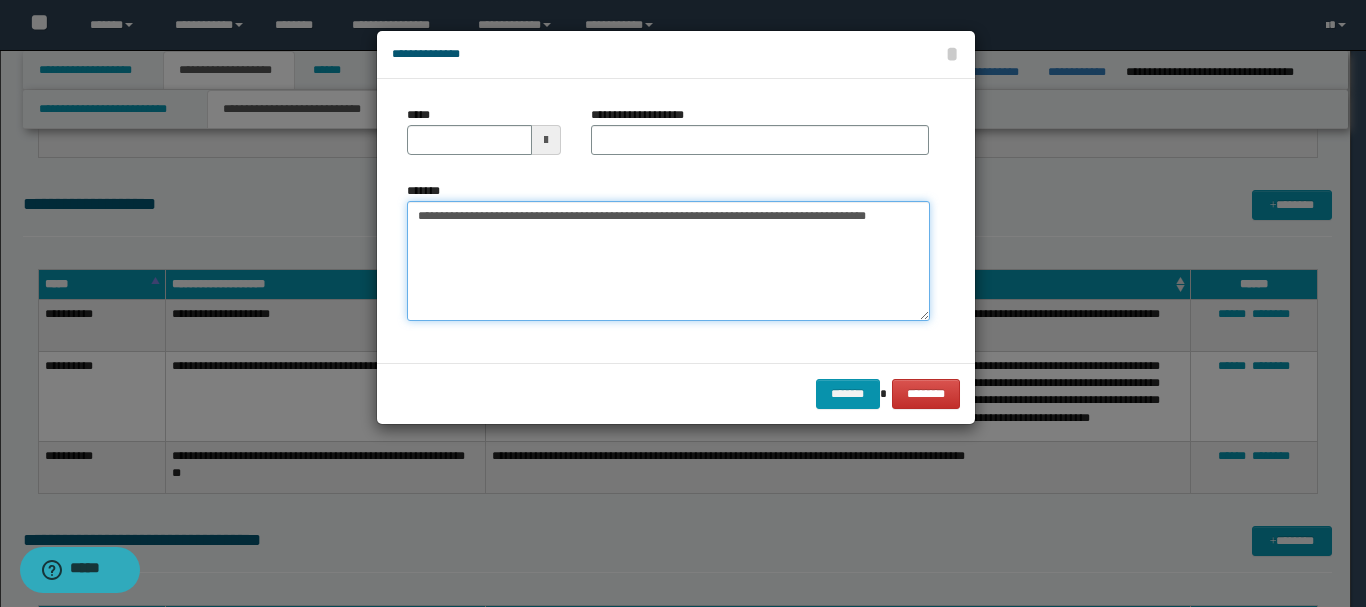 drag, startPoint x: 453, startPoint y: 218, endPoint x: 516, endPoint y: 215, distance: 63.07139 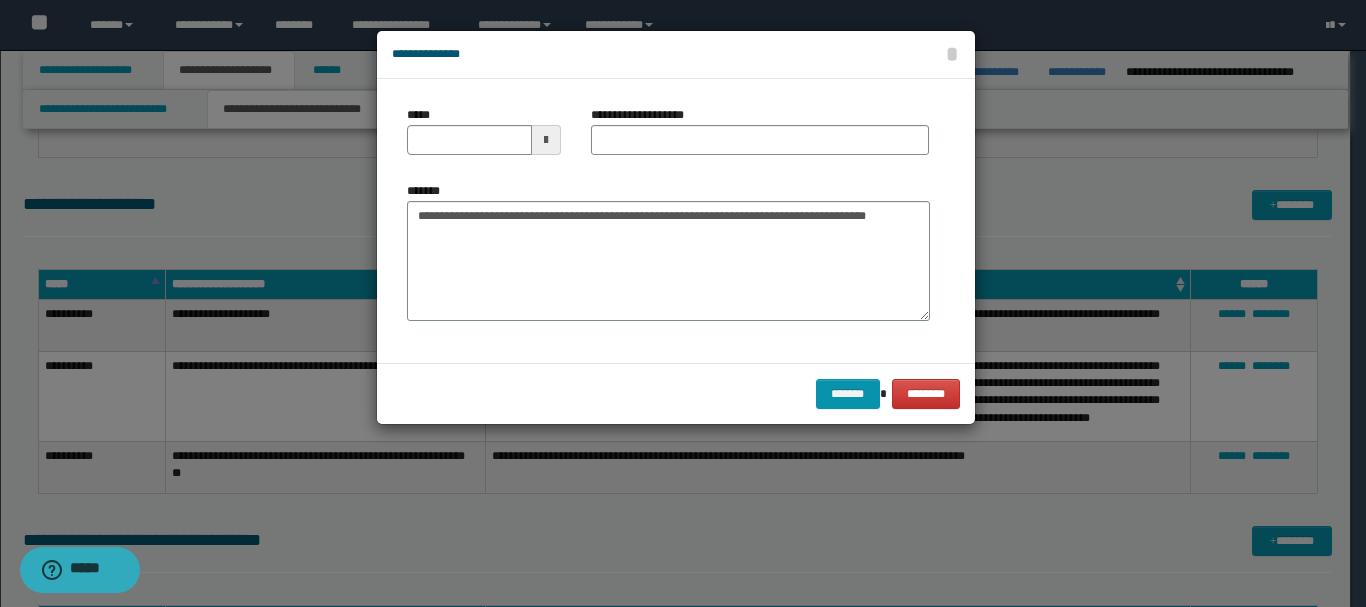 click on "*****" at bounding box center [484, 138] 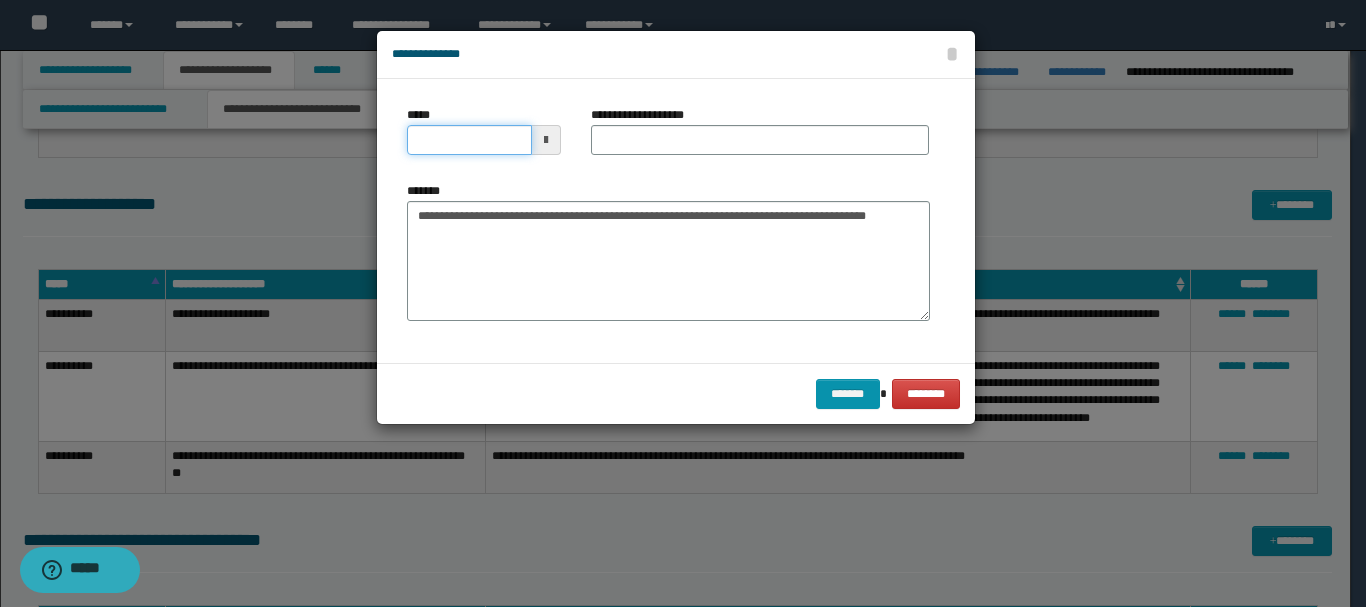 click on "*****" at bounding box center (469, 140) 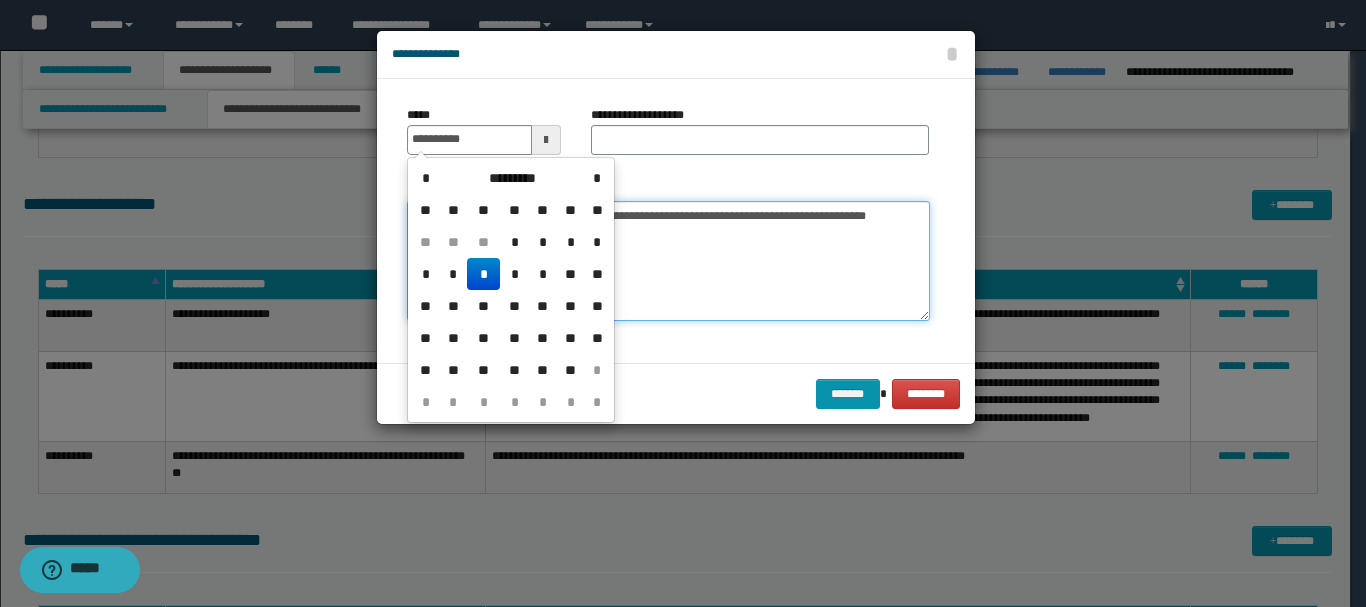 type on "**********" 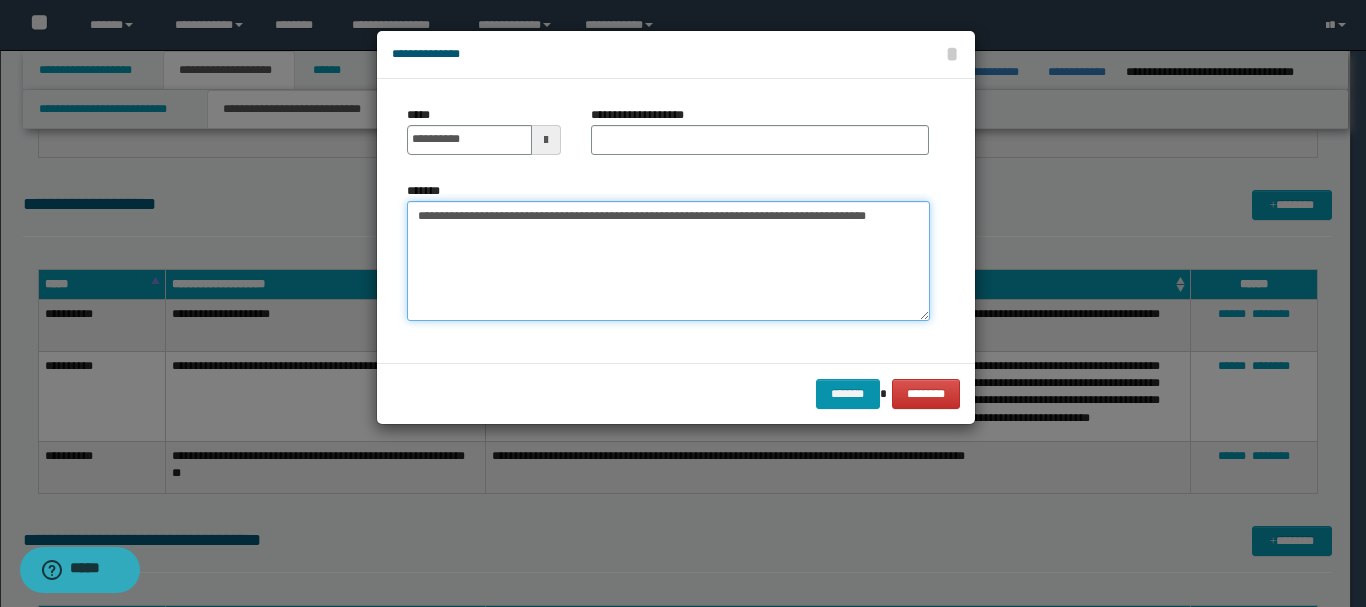 drag, startPoint x: 607, startPoint y: 214, endPoint x: 783, endPoint y: 213, distance: 176.00284 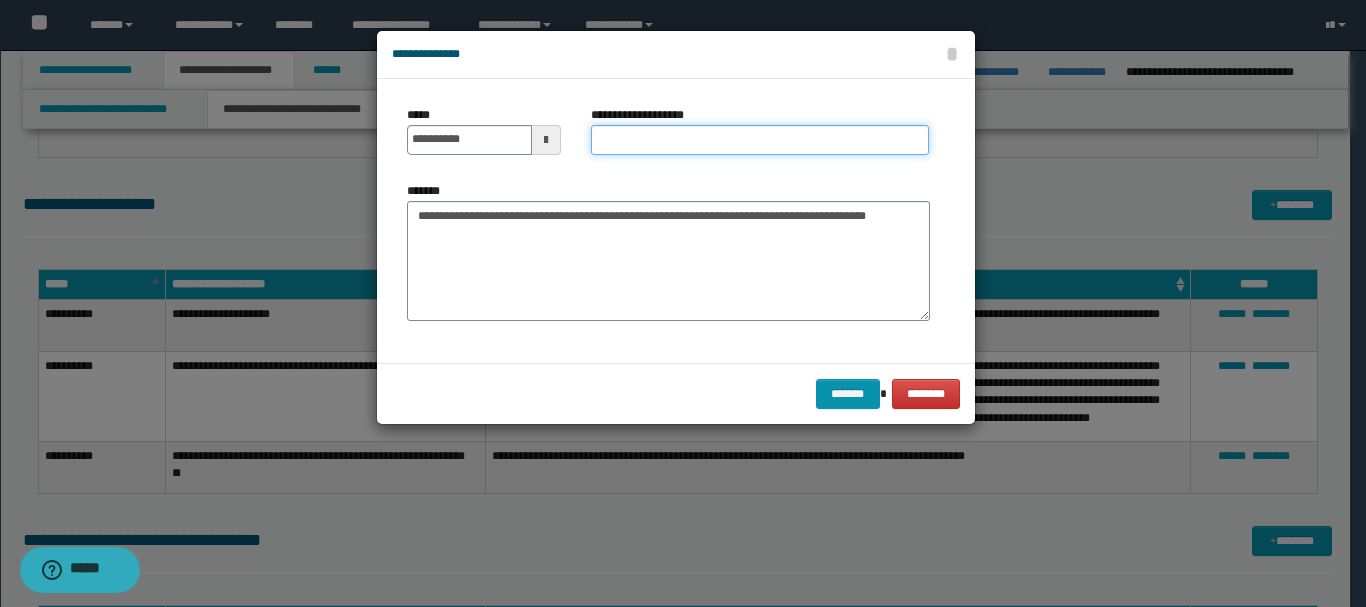 click on "**********" at bounding box center [760, 140] 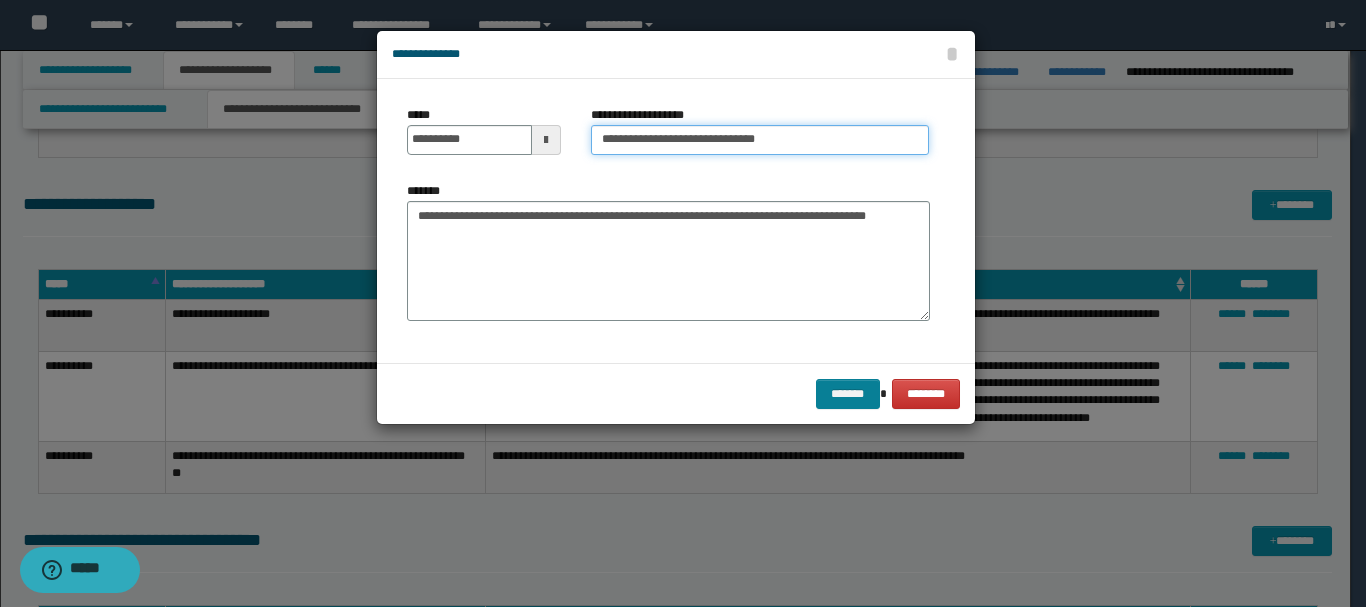 type on "**********" 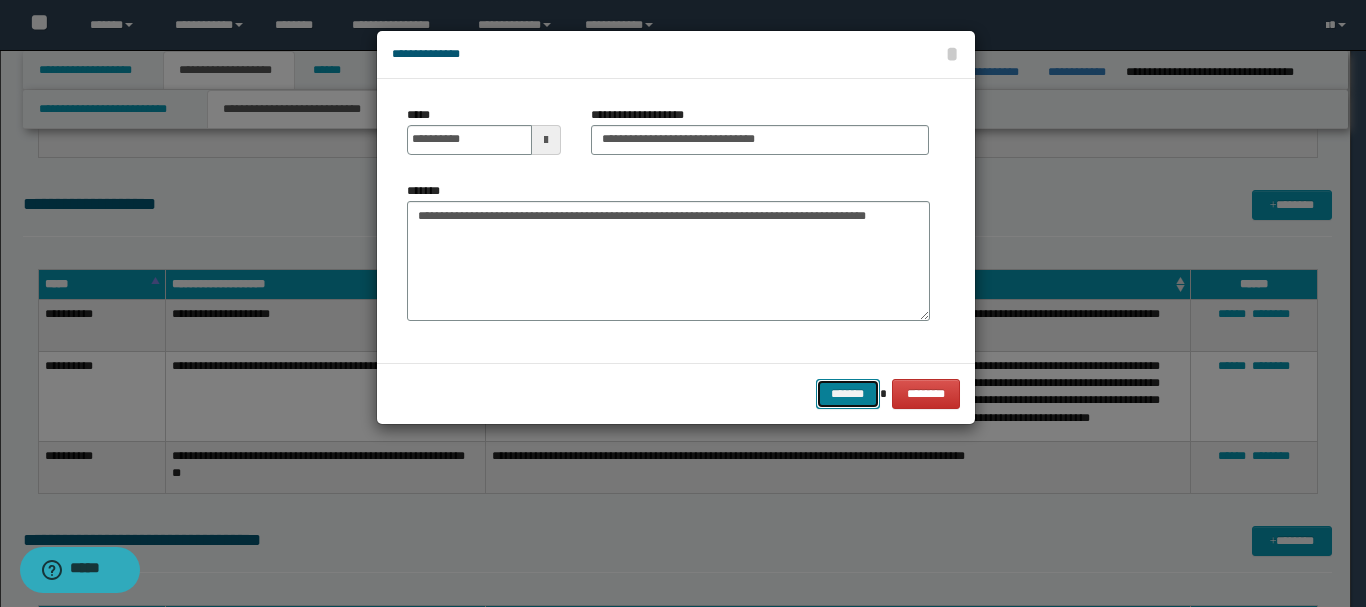click on "*******" at bounding box center (848, 394) 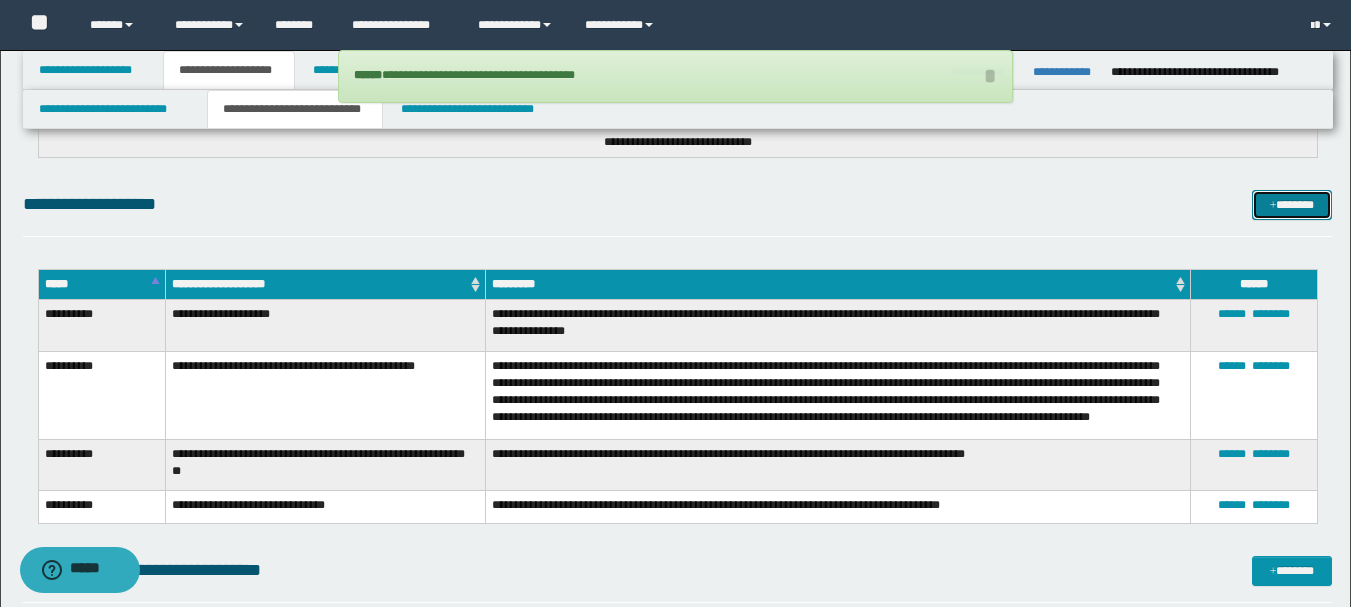 scroll, scrollTop: 2128, scrollLeft: 0, axis: vertical 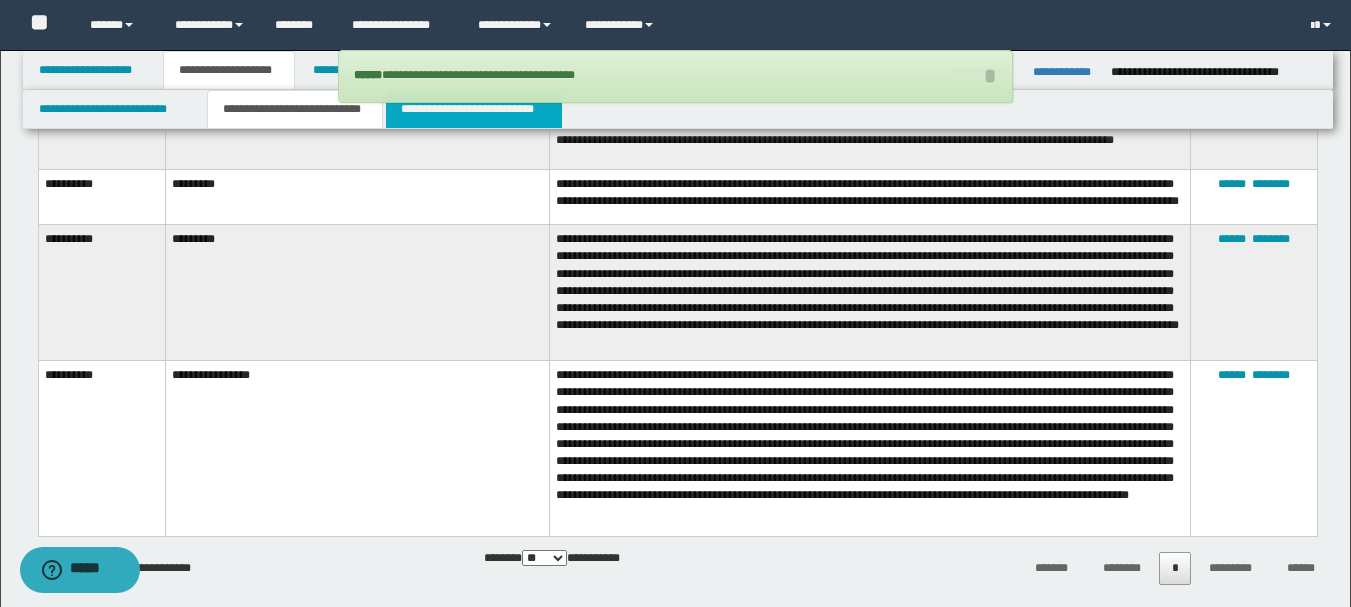 click on "**********" at bounding box center (474, 109) 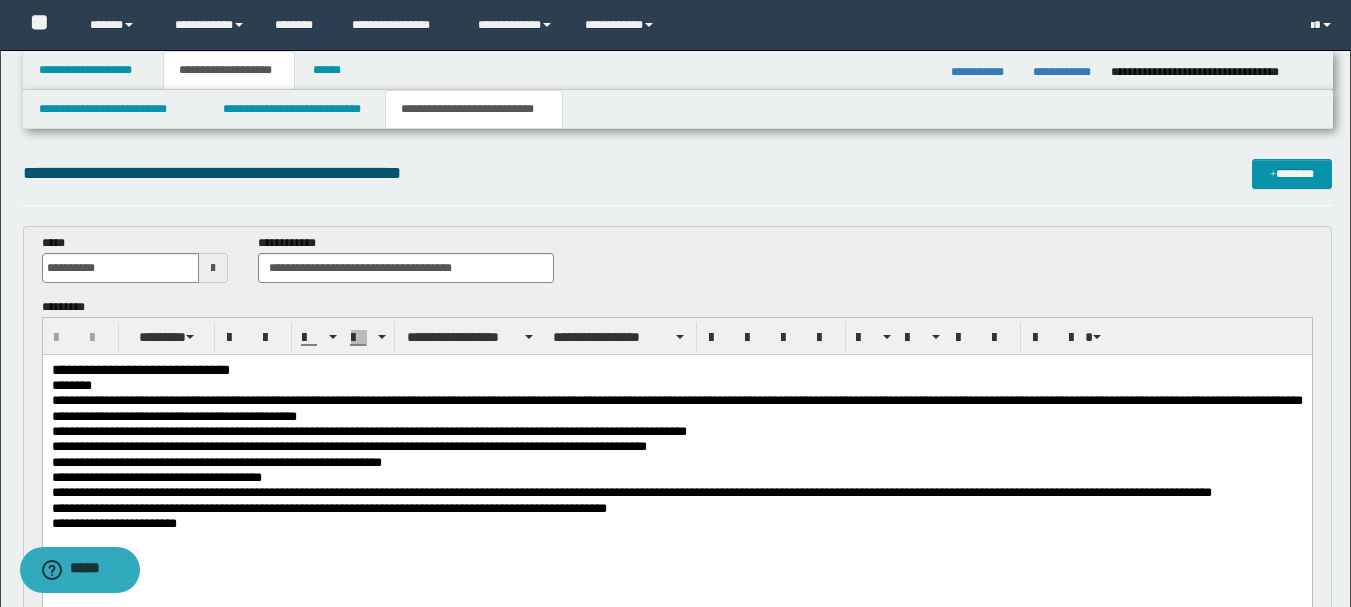 scroll, scrollTop: 200, scrollLeft: 0, axis: vertical 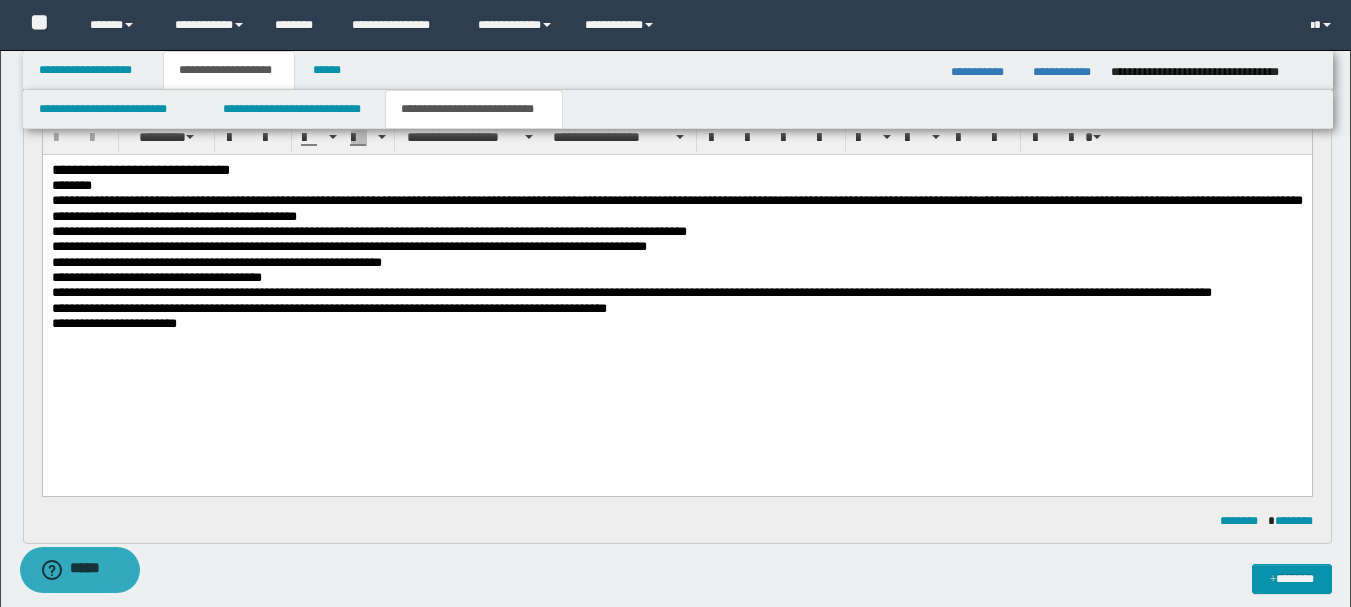 click on "**********" at bounding box center [676, 287] 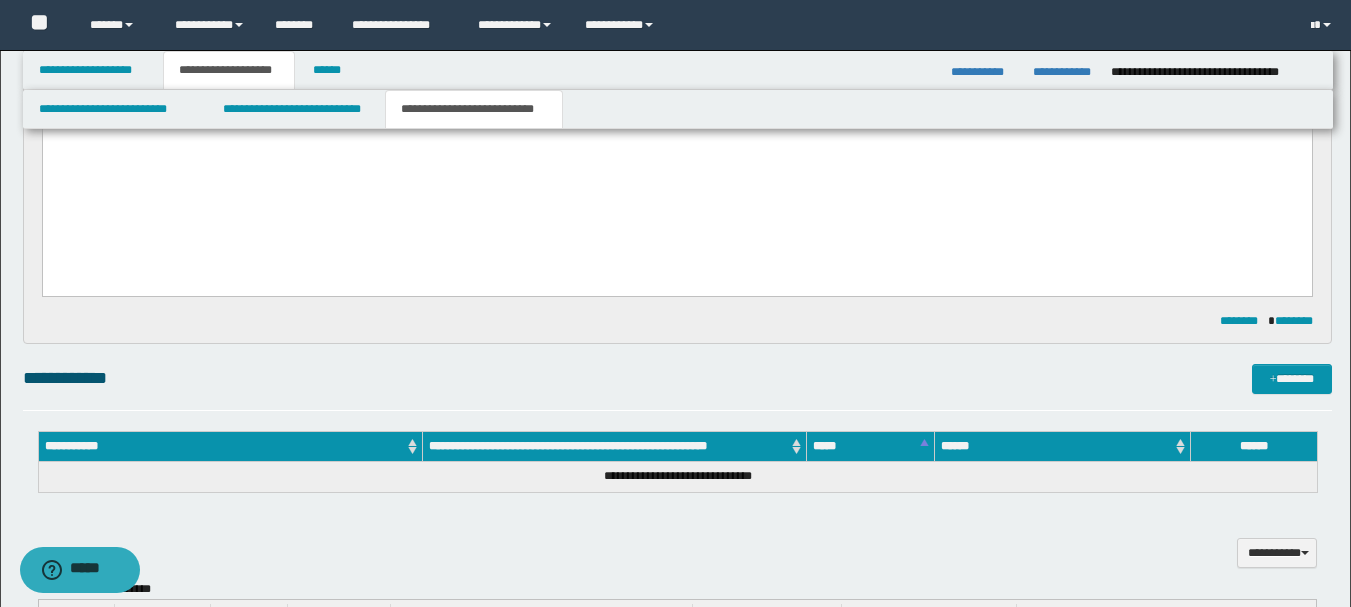 scroll, scrollTop: 500, scrollLeft: 0, axis: vertical 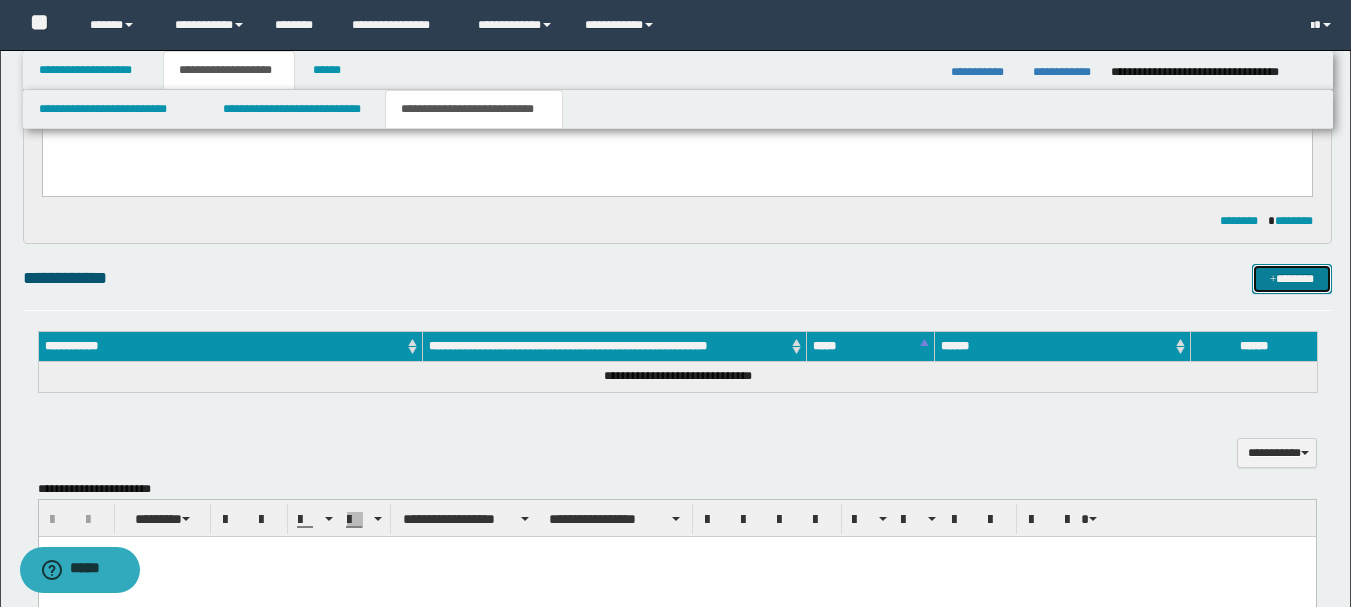 click at bounding box center (1273, 280) 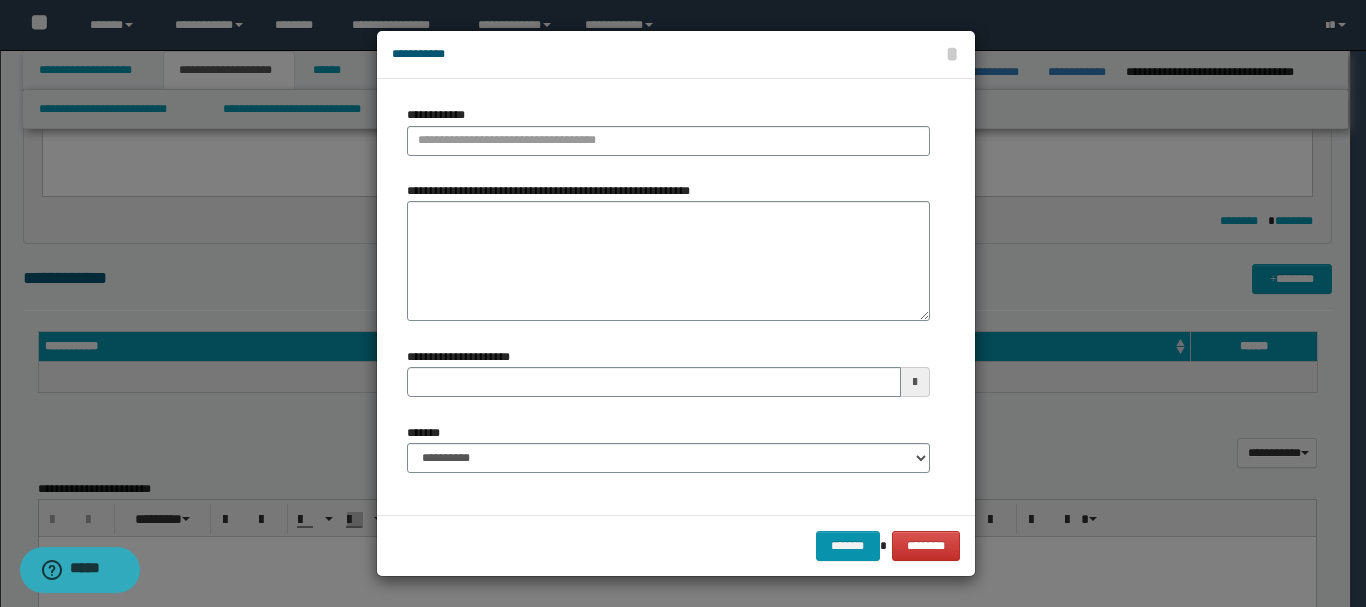type 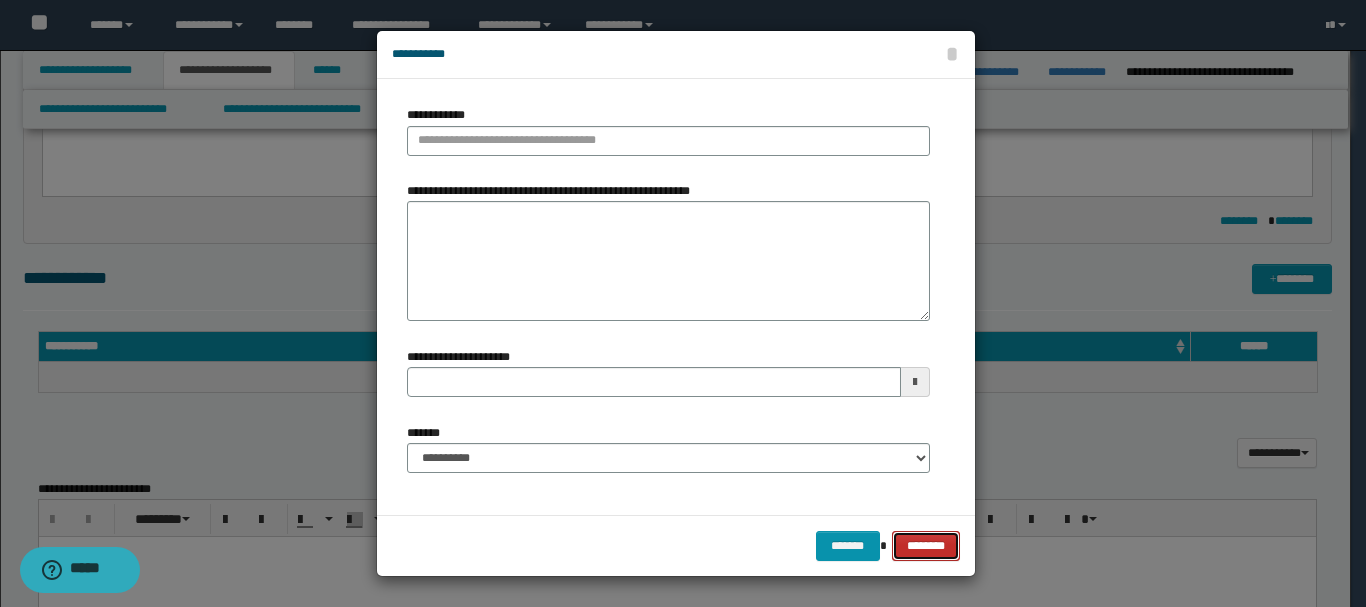 click on "********" at bounding box center [925, 546] 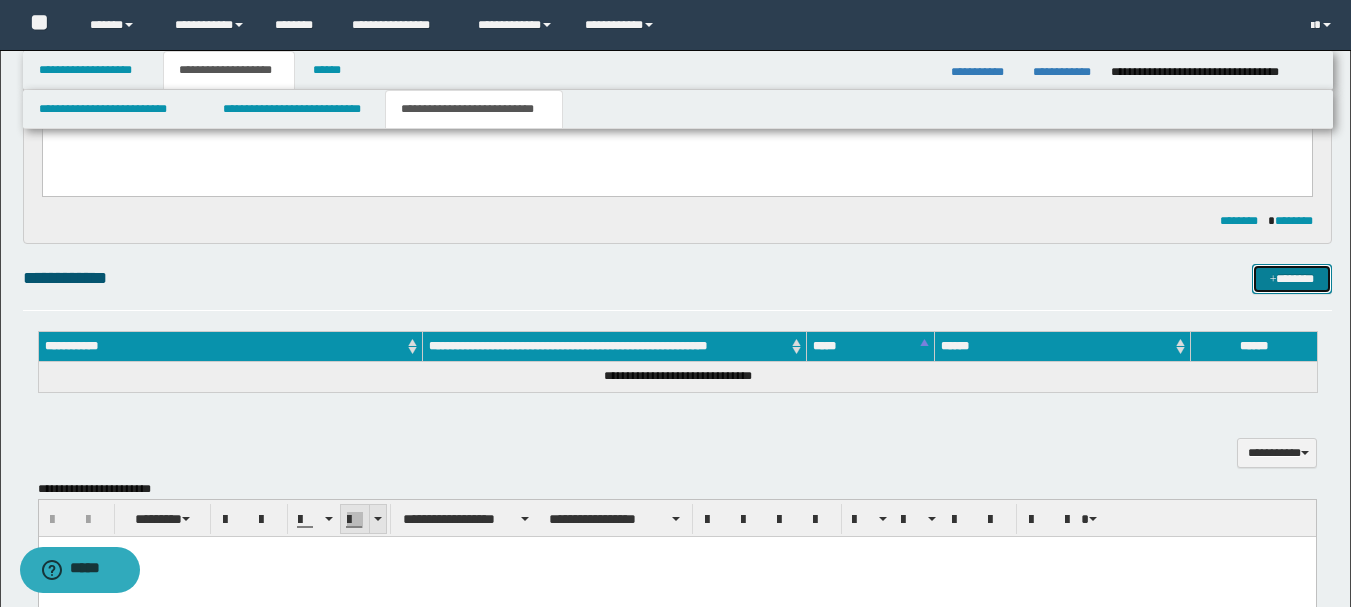 scroll, scrollTop: 700, scrollLeft: 0, axis: vertical 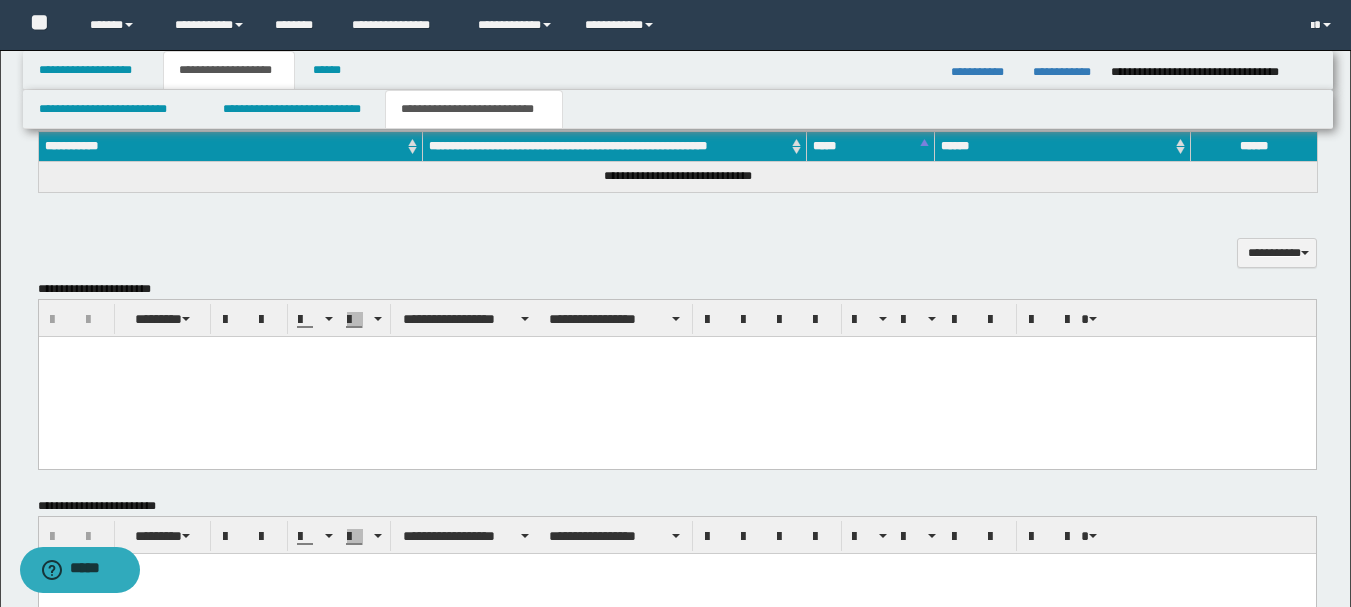 click at bounding box center (676, 377) 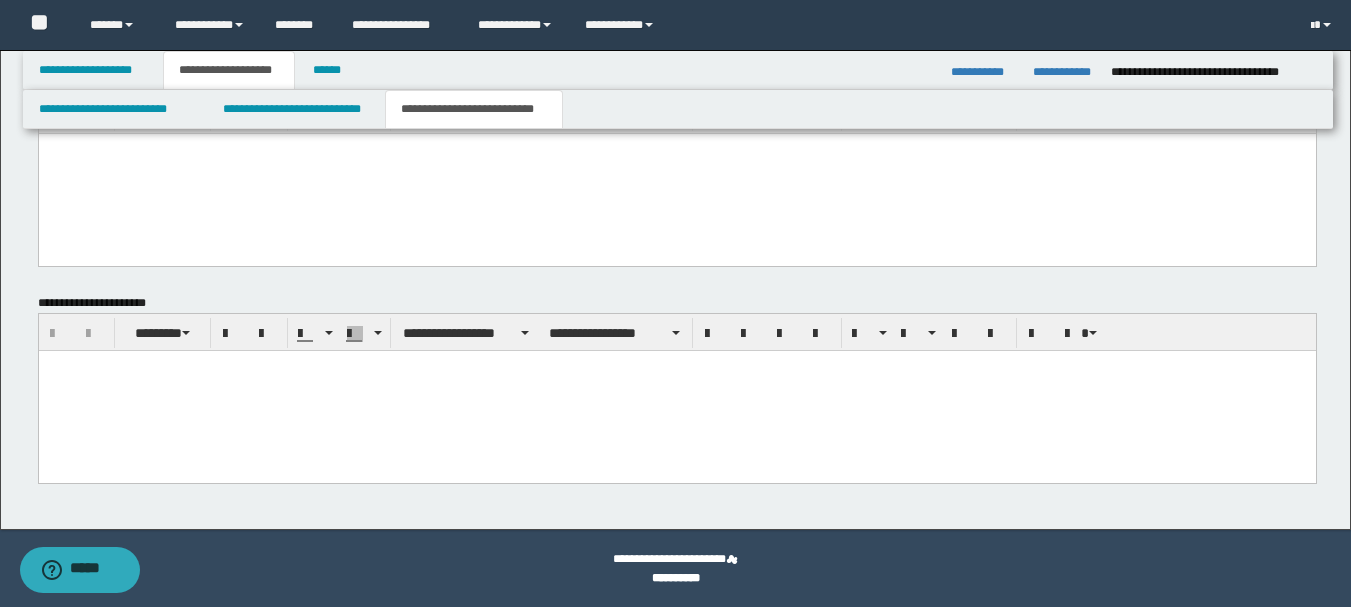 drag, startPoint x: 49, startPoint y: -705, endPoint x: 739, endPoint y: 611, distance: 1485.9192 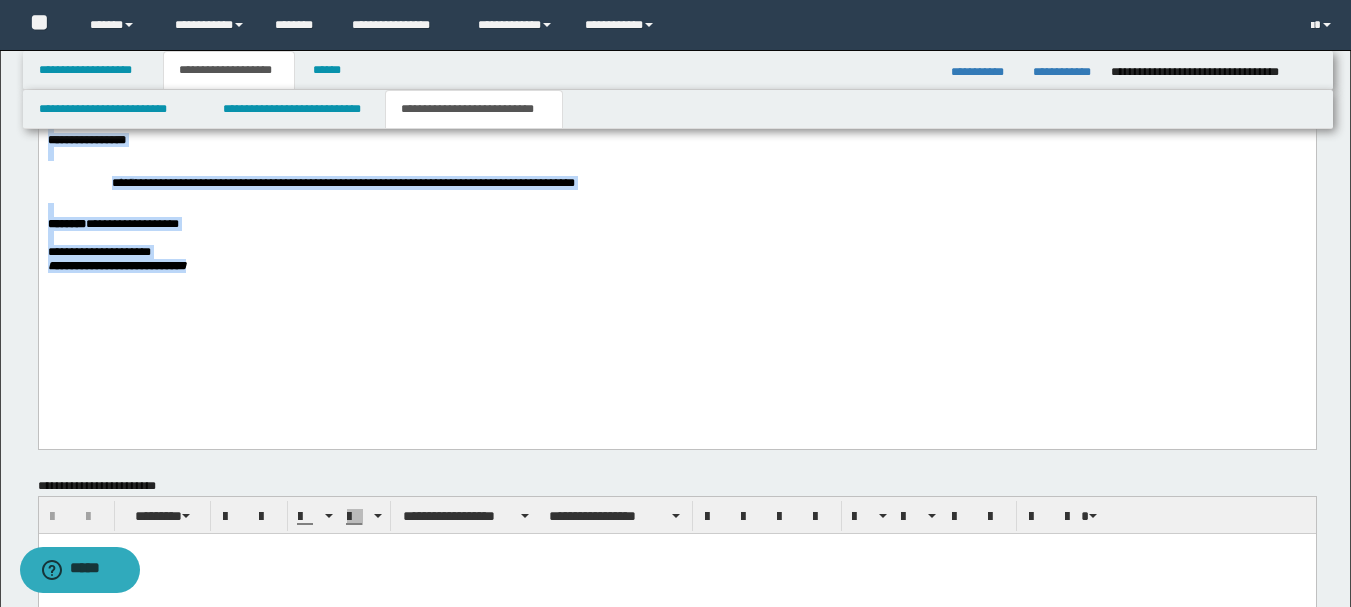 scroll, scrollTop: 757, scrollLeft: 0, axis: vertical 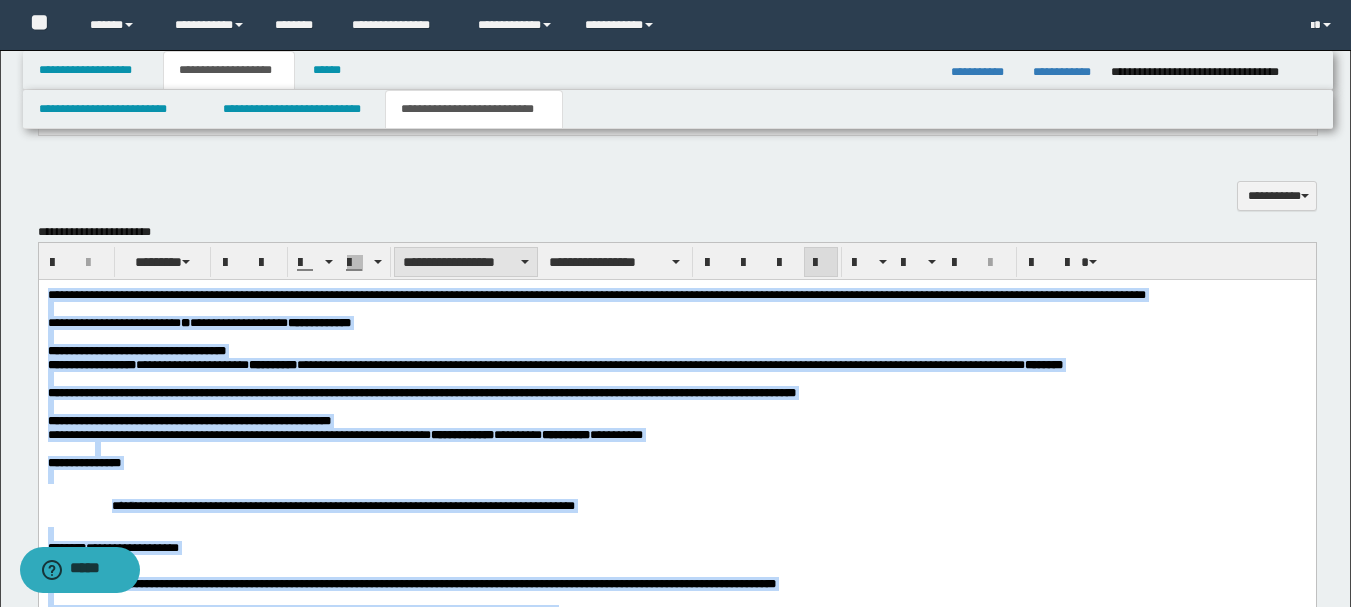 click on "**********" at bounding box center (466, 262) 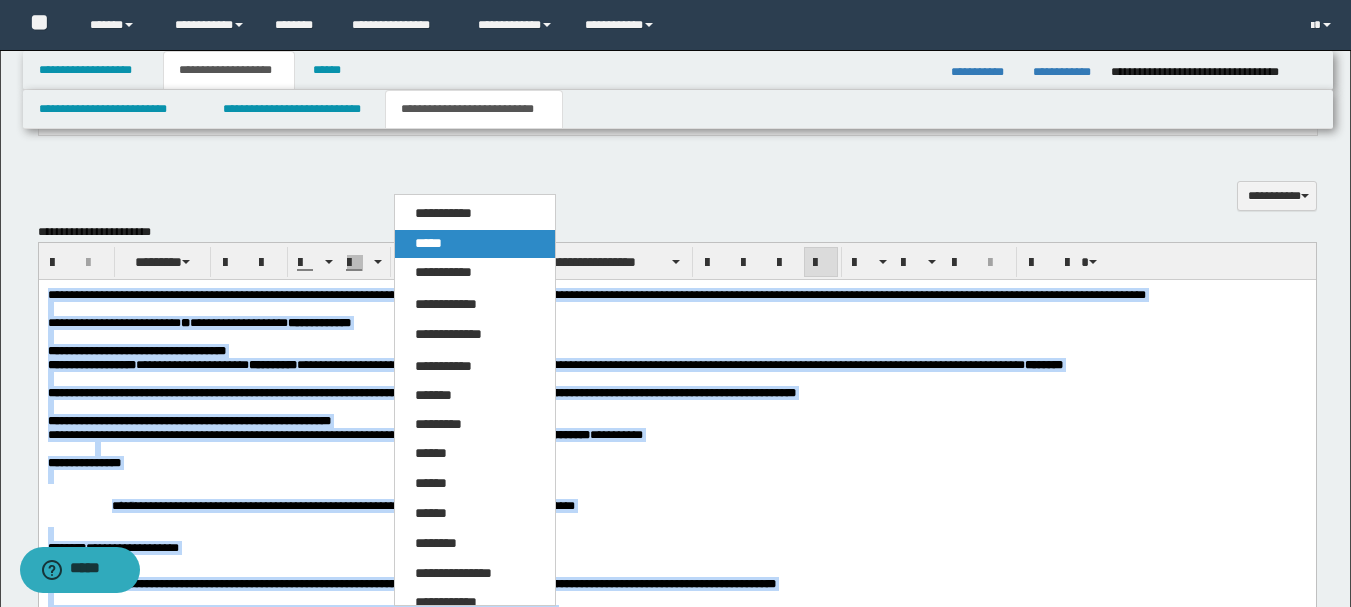click on "*****" at bounding box center (475, 244) 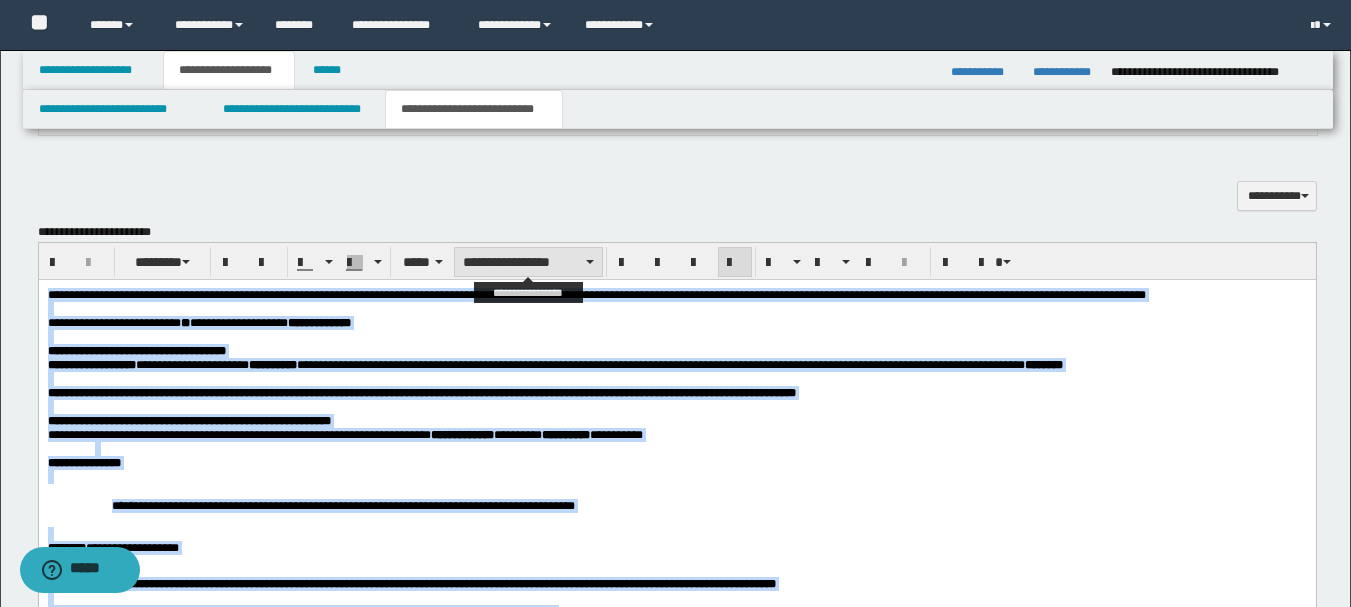 click on "**********" at bounding box center [528, 262] 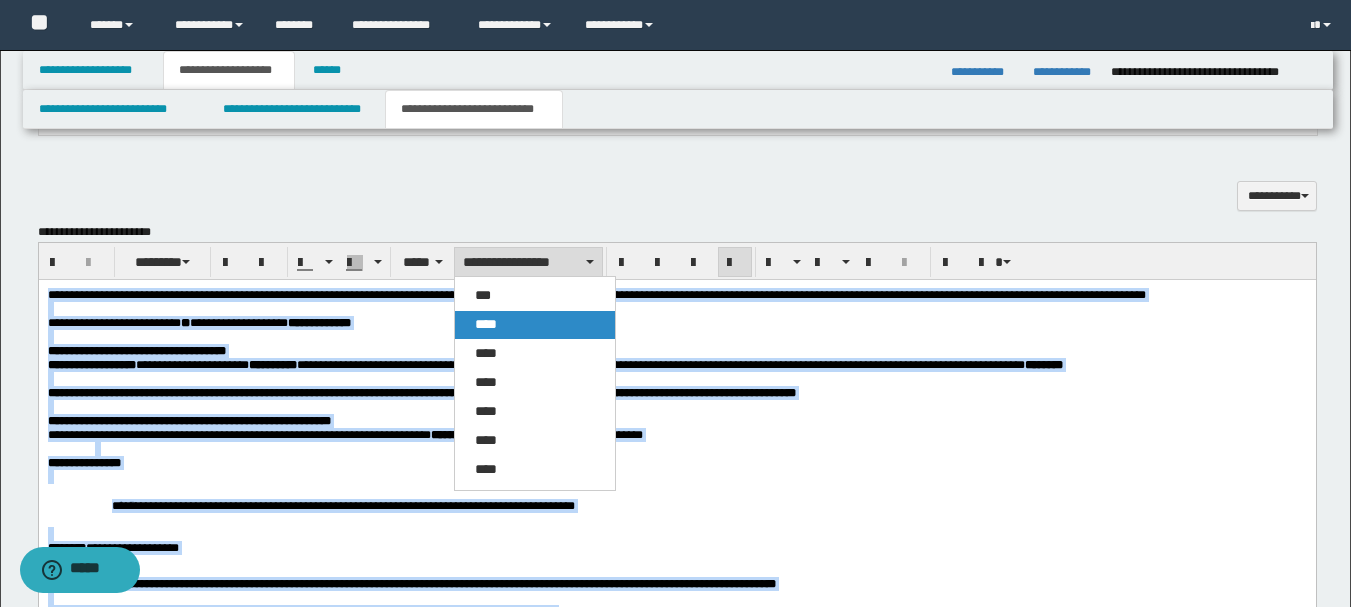 click on "****" at bounding box center [535, 325] 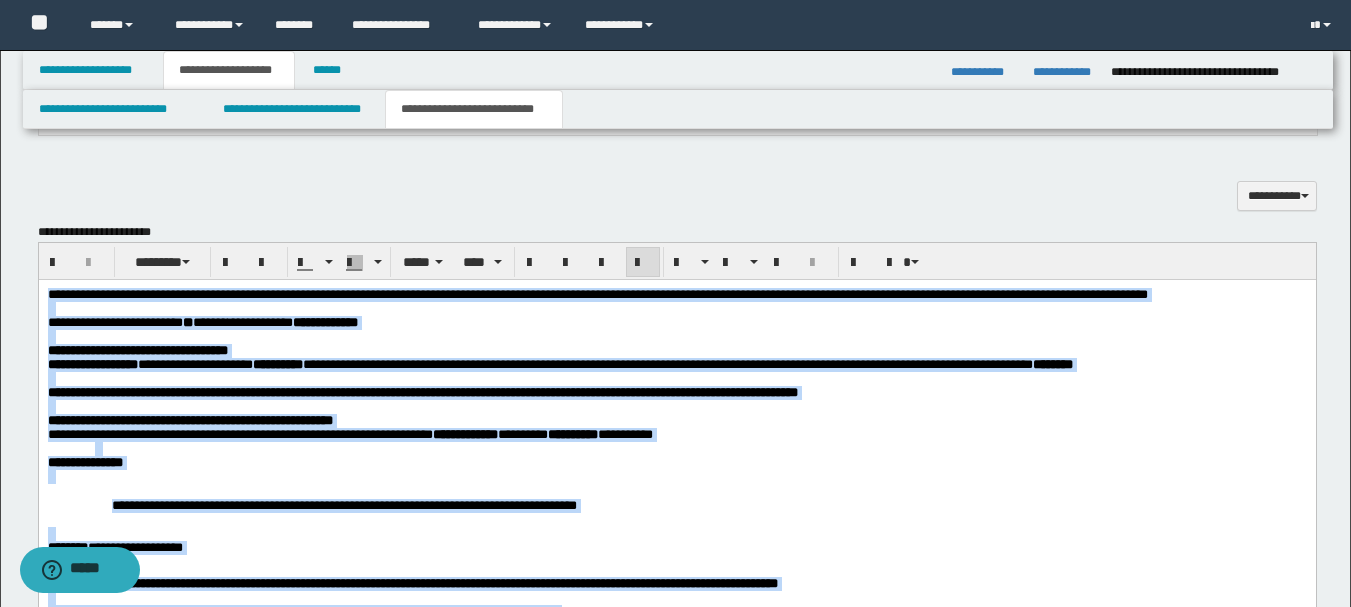 click at bounding box center (643, 263) 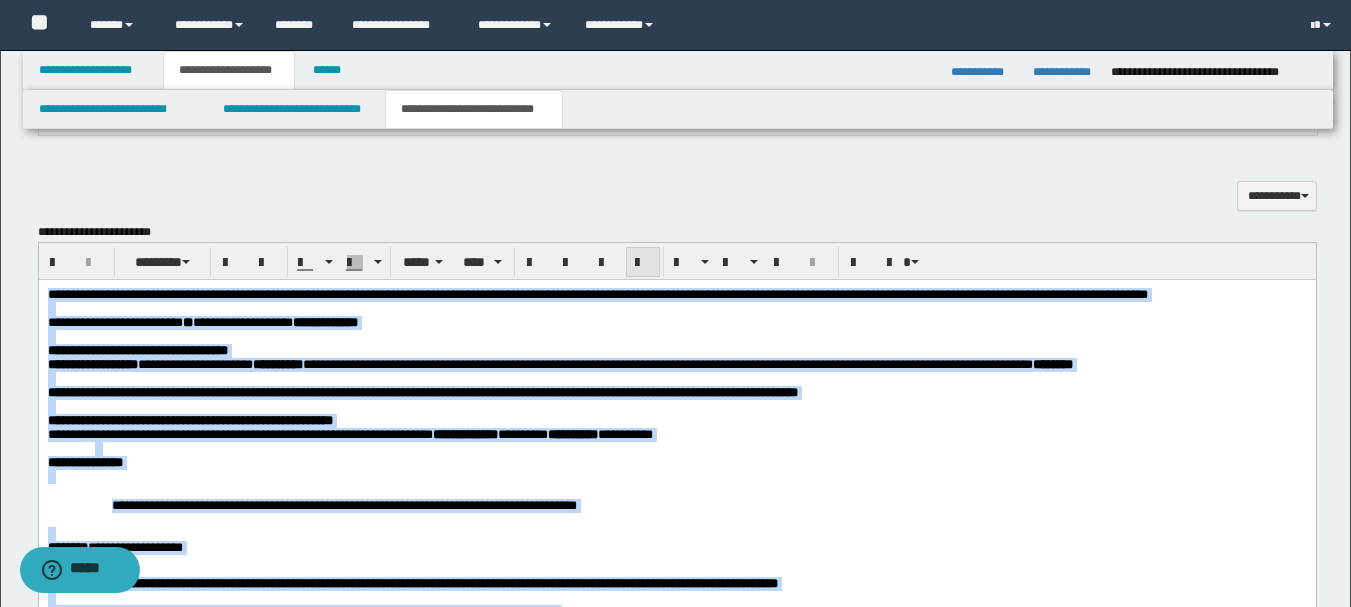 click at bounding box center (643, 263) 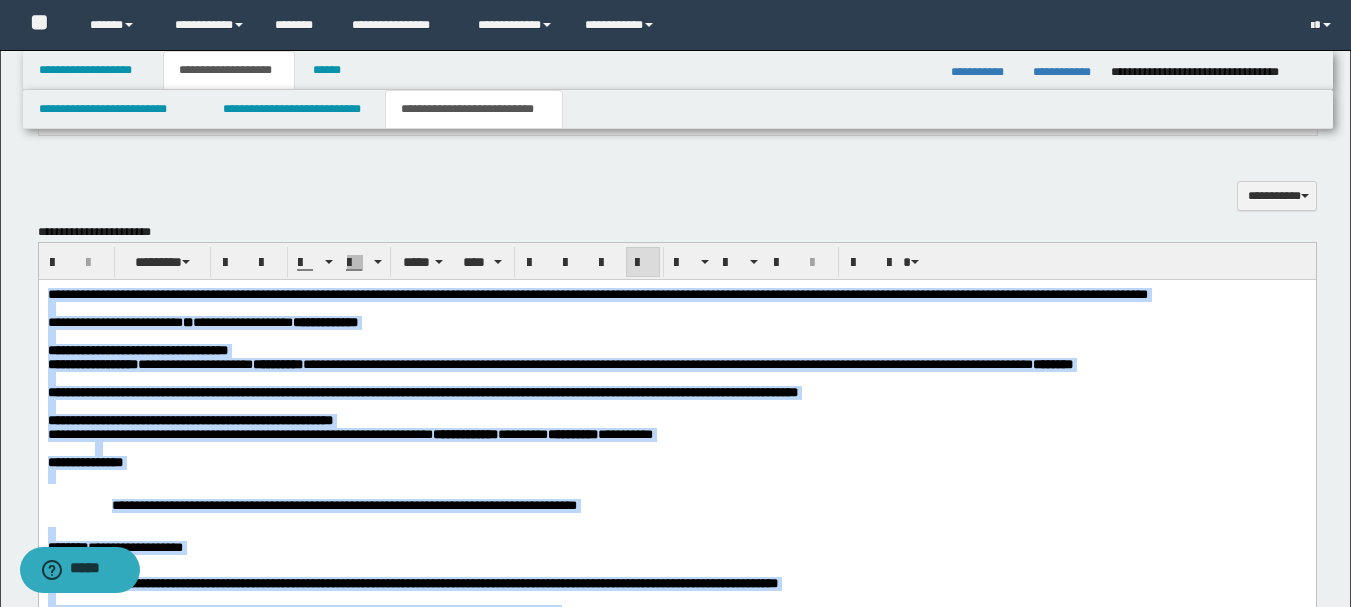 click on "**********" at bounding box center [676, 323] 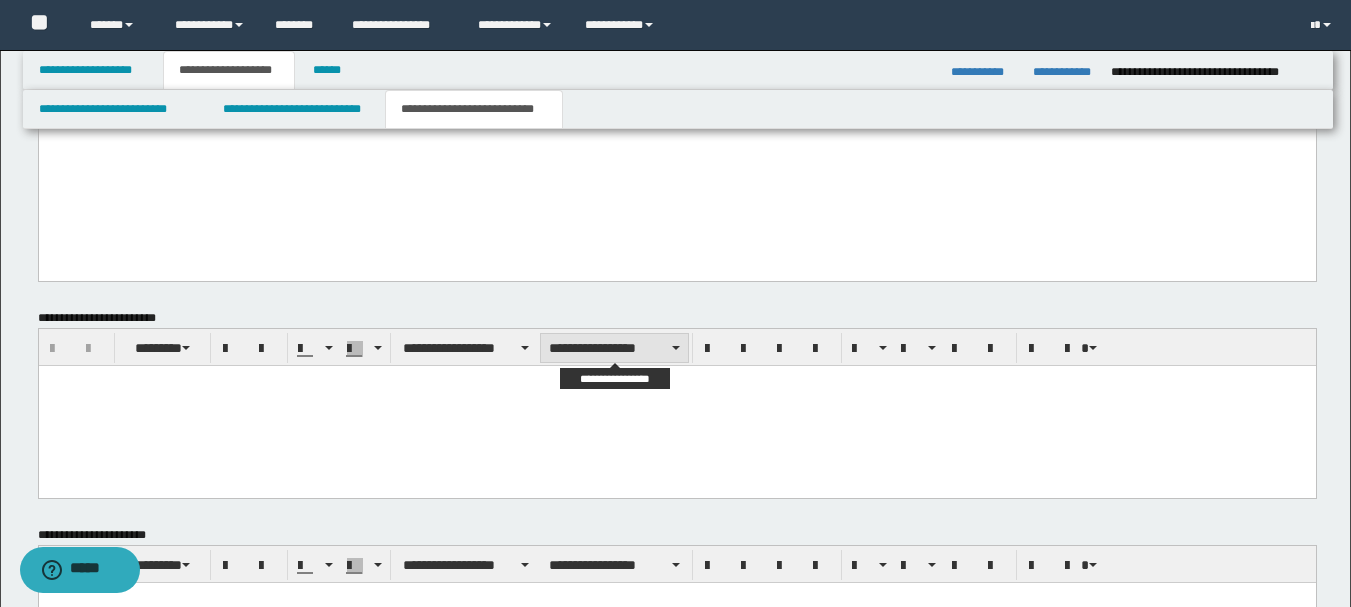 scroll, scrollTop: 1257, scrollLeft: 0, axis: vertical 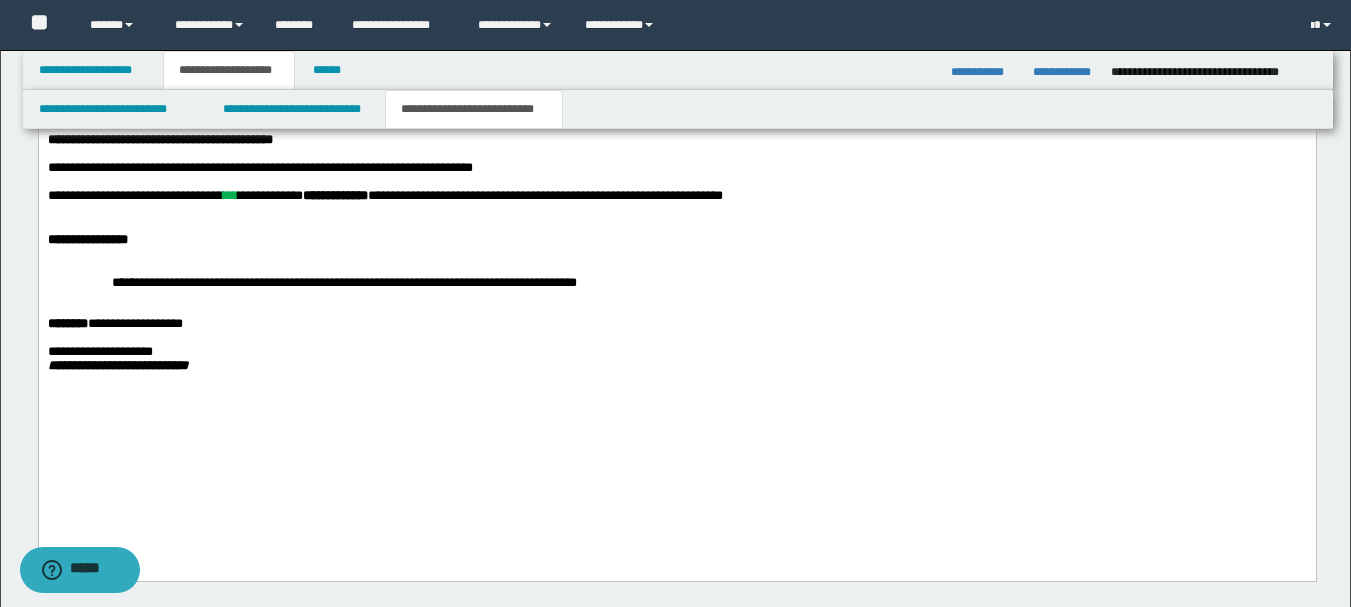click on "**********" at bounding box center (343, 282) 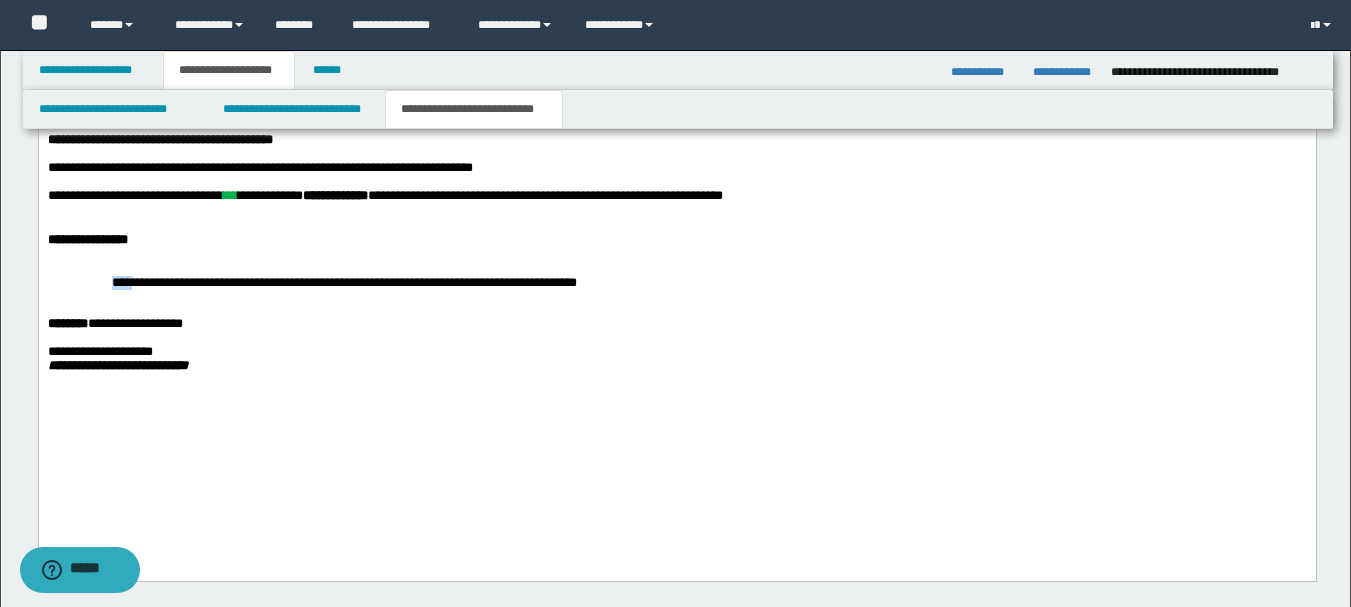 drag, startPoint x: 108, startPoint y: 364, endPoint x: 144, endPoint y: 370, distance: 36.496574 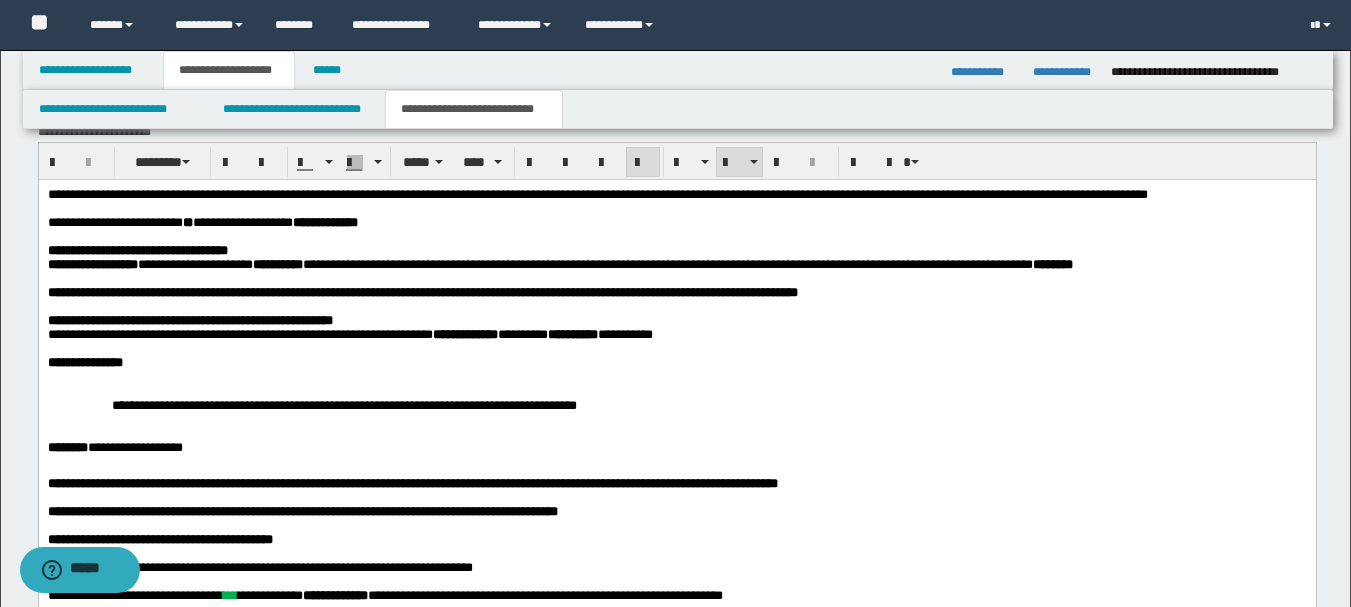 scroll, scrollTop: 457, scrollLeft: 0, axis: vertical 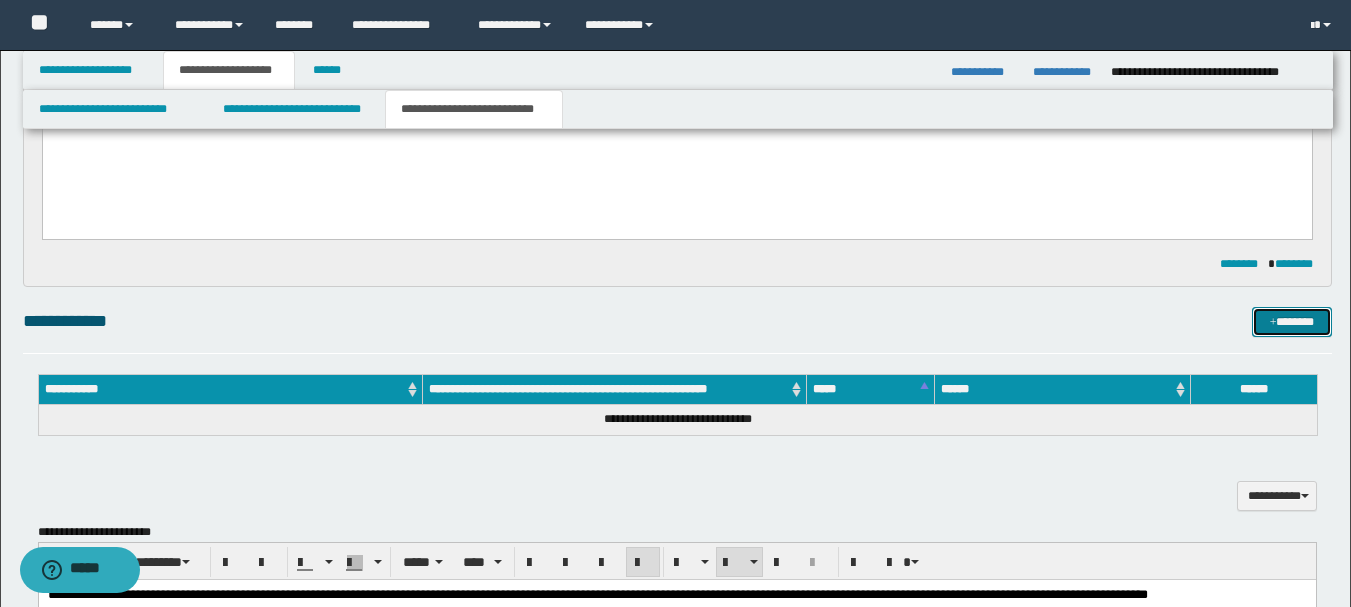 click on "*******" at bounding box center (1292, 322) 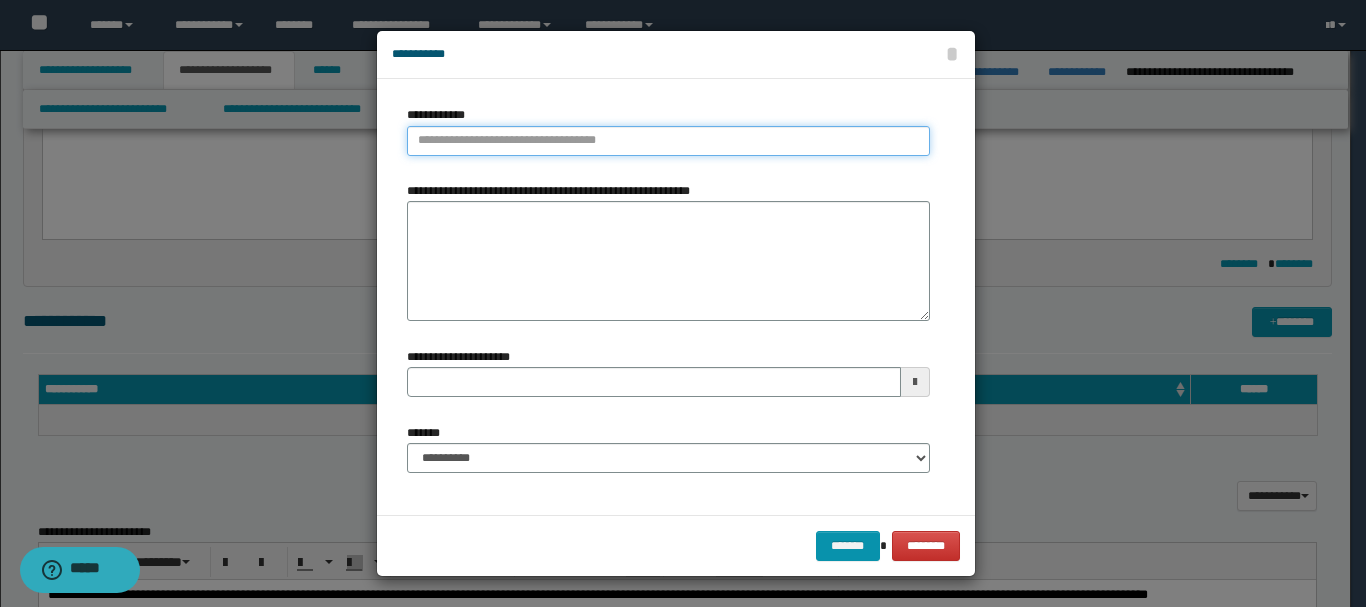 click on "**********" at bounding box center [668, 141] 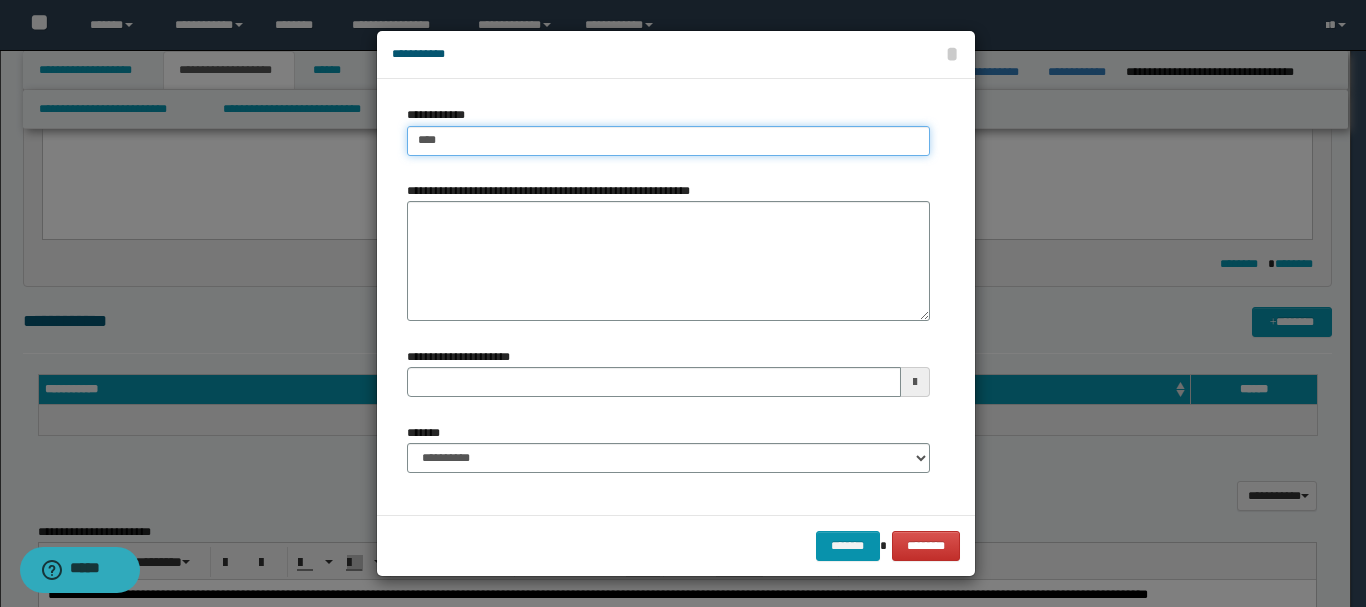 type on "****" 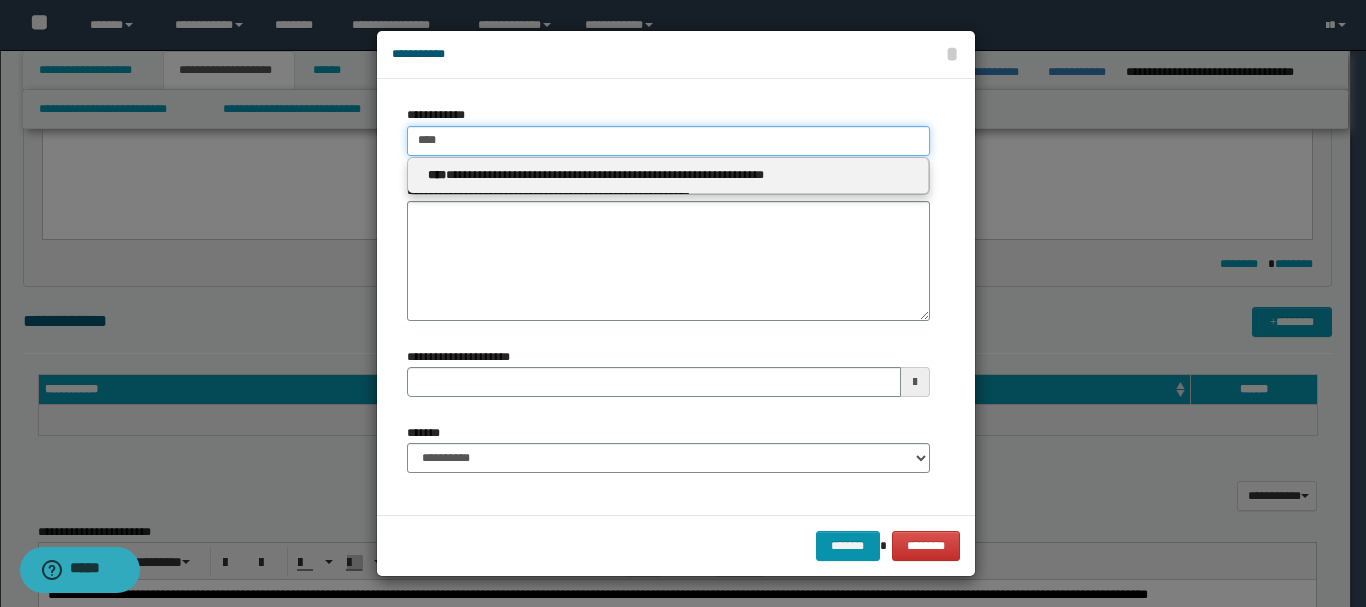 type on "****" 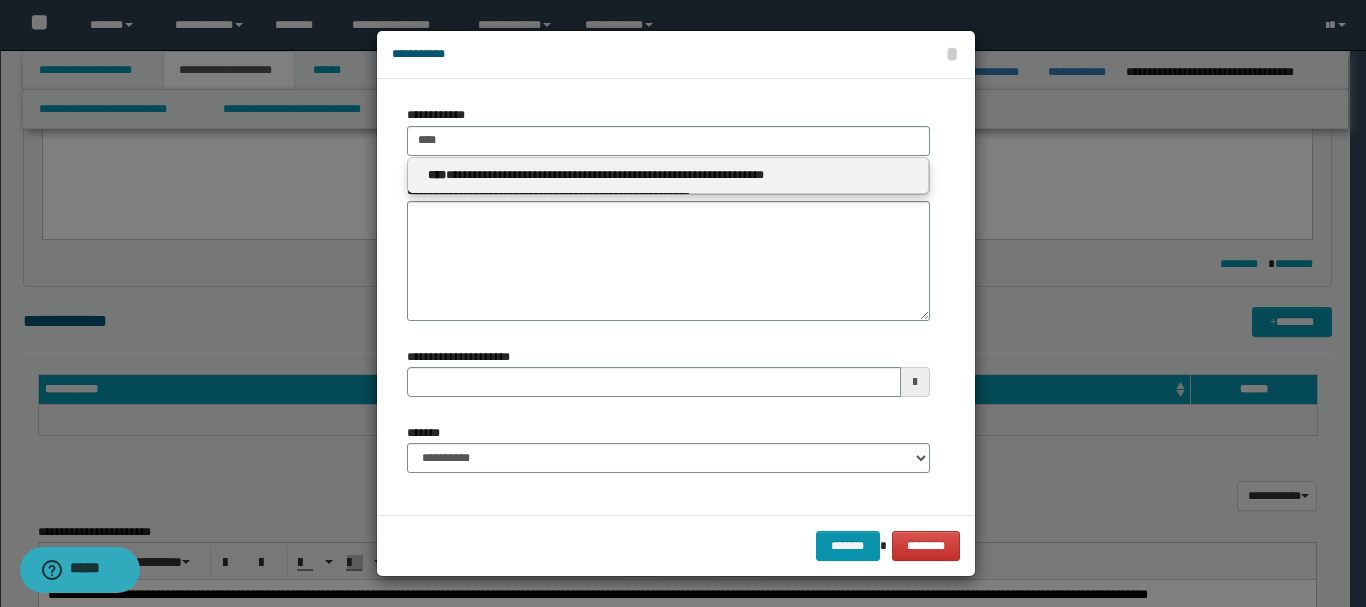 click on "**********" at bounding box center [668, 175] 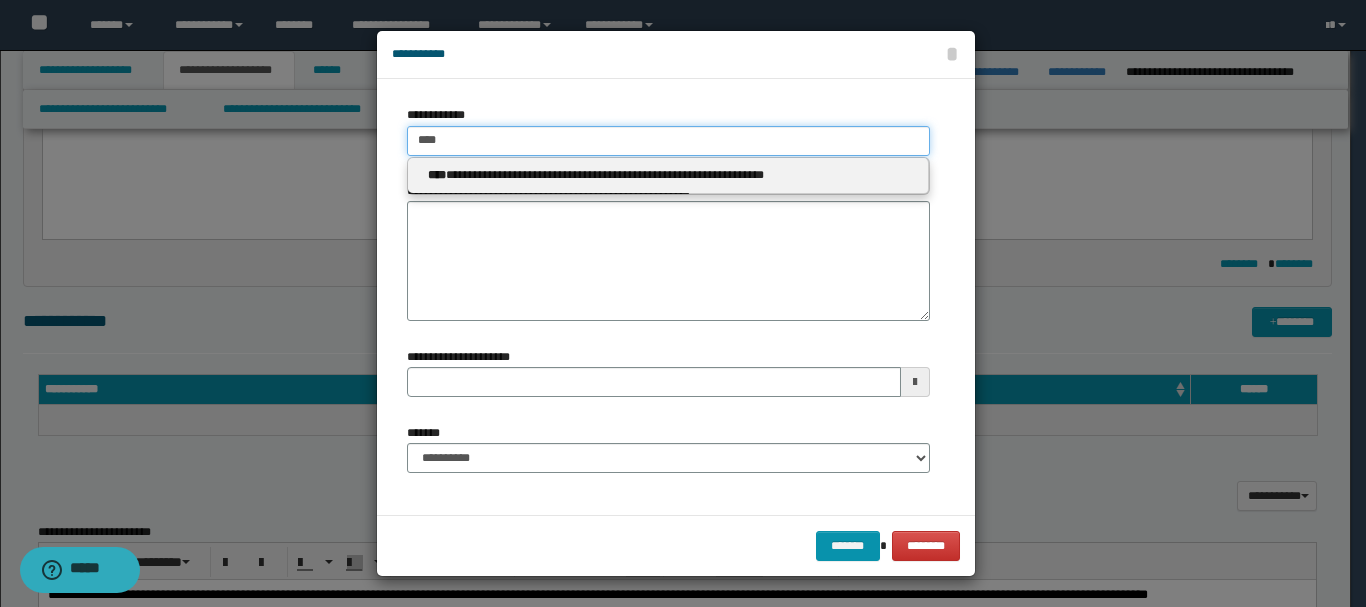 type 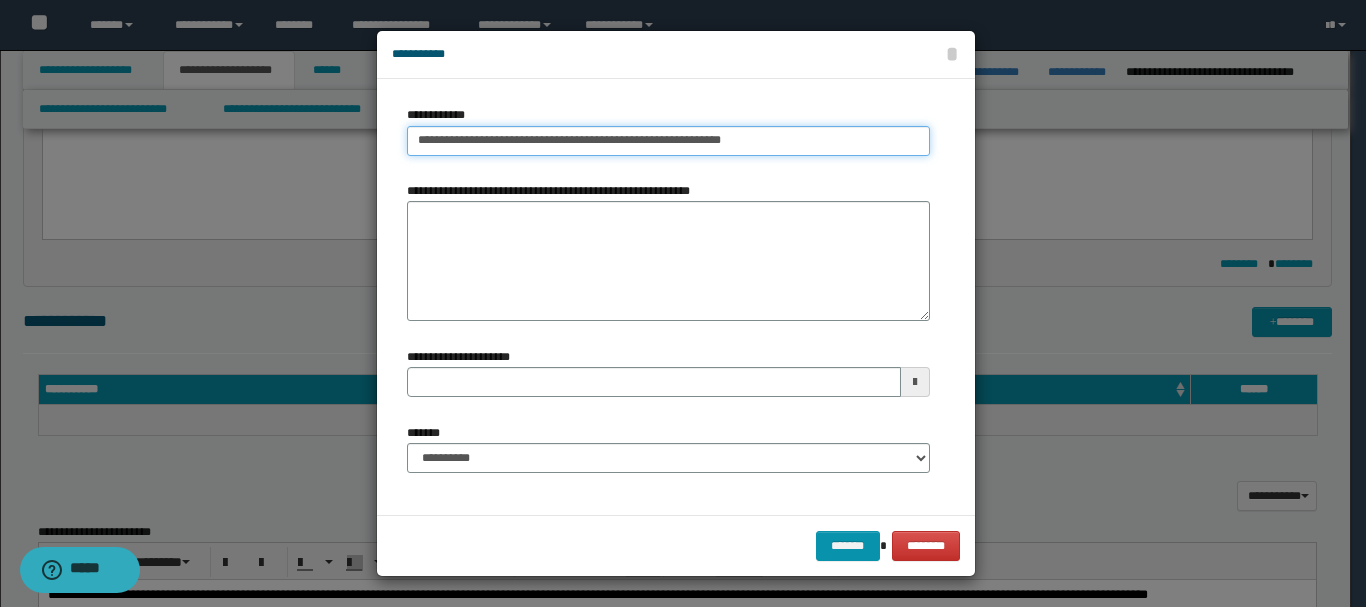 type 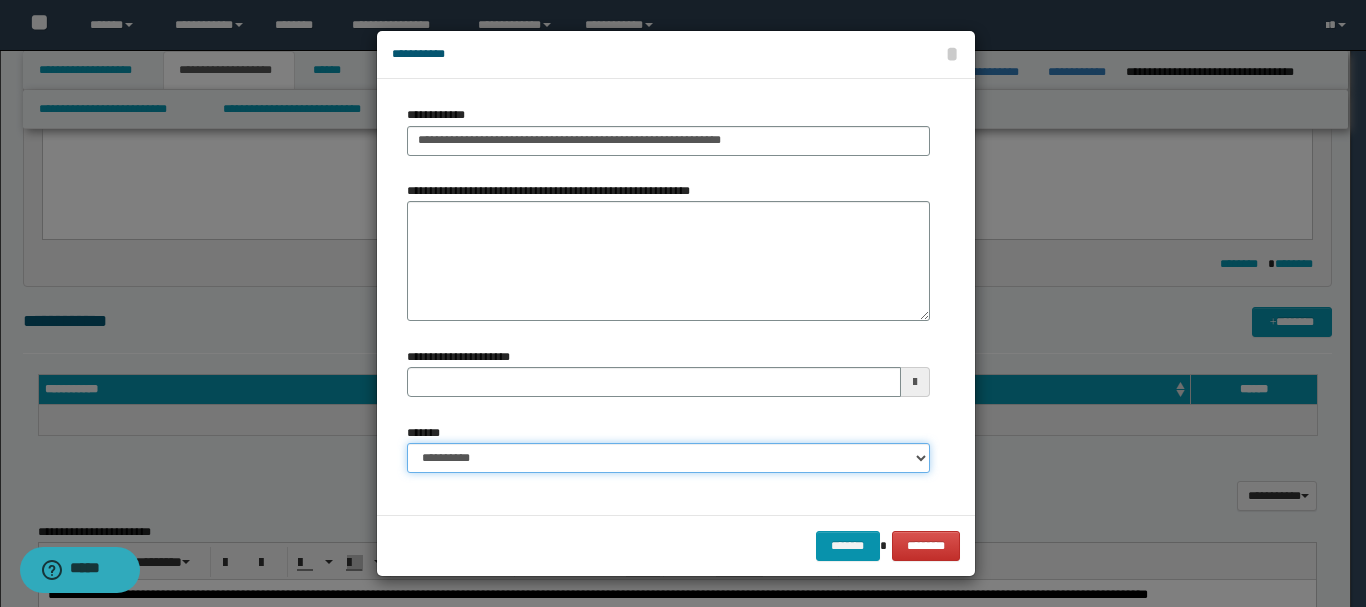 click on "**********" at bounding box center (668, 458) 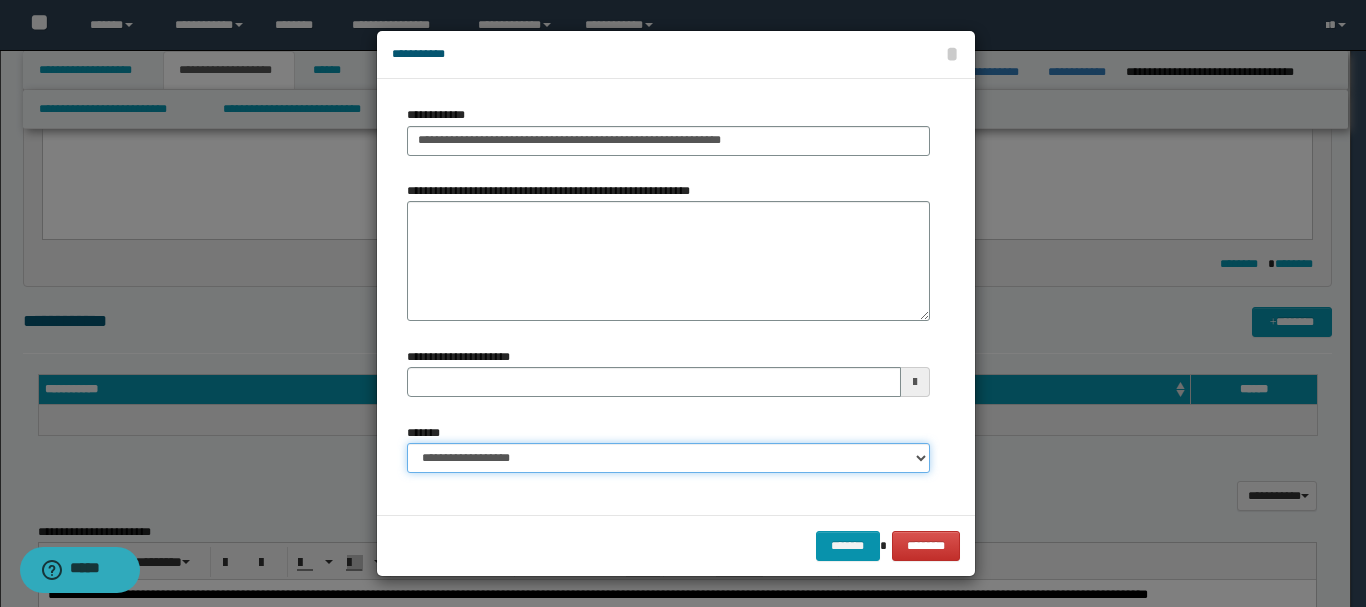 click on "**********" at bounding box center [668, 458] 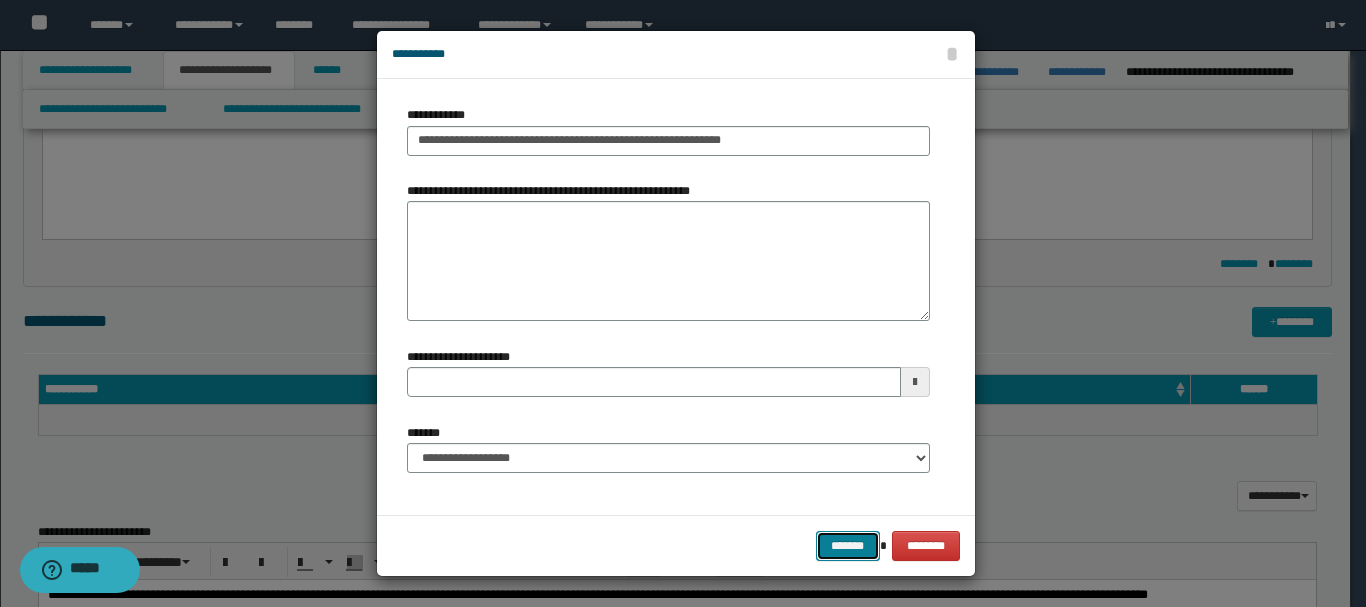 click on "*******" at bounding box center [848, 546] 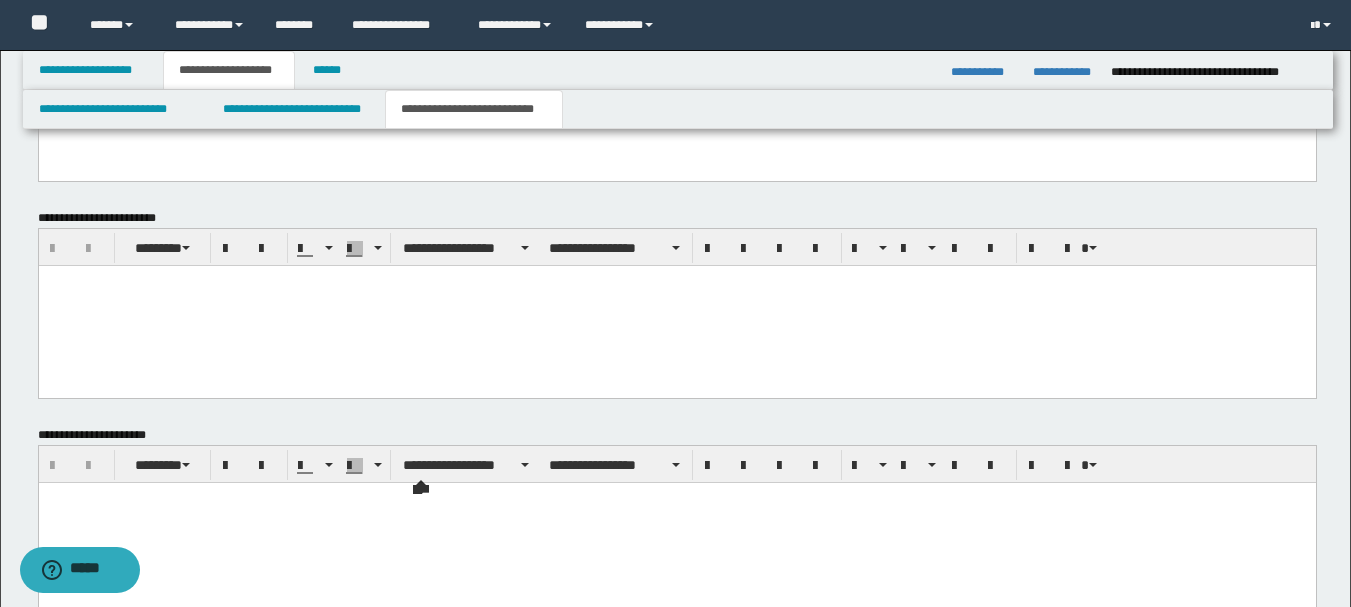 scroll, scrollTop: 1789, scrollLeft: 0, axis: vertical 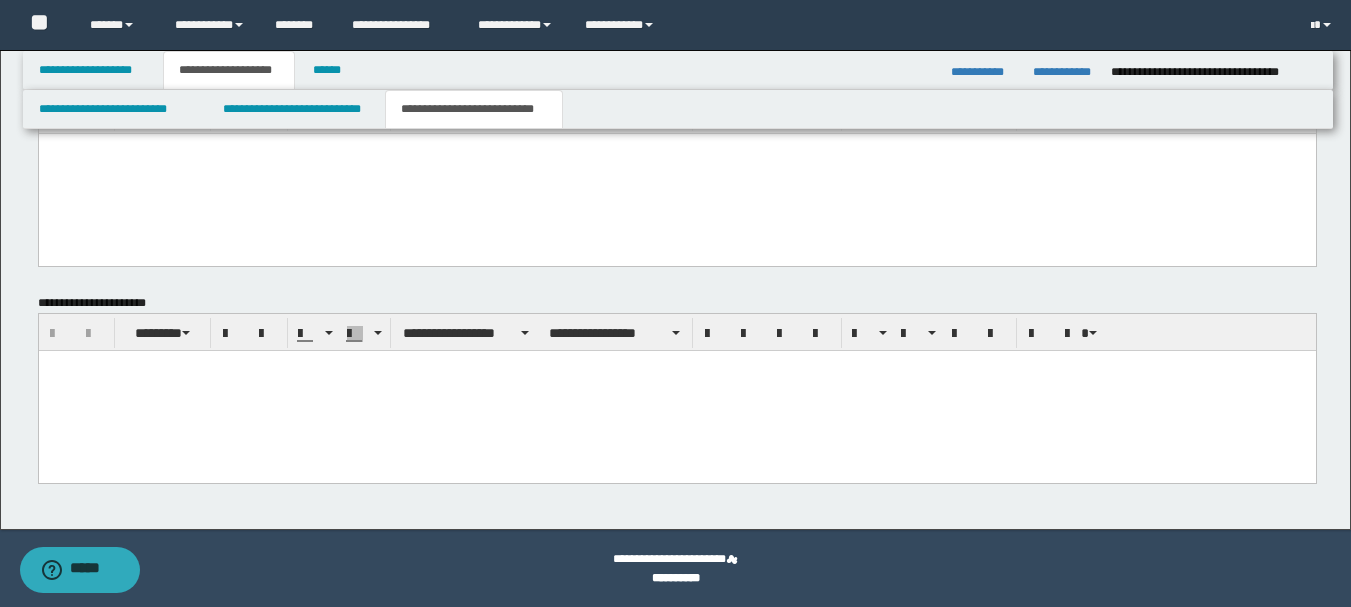 click at bounding box center (676, 390) 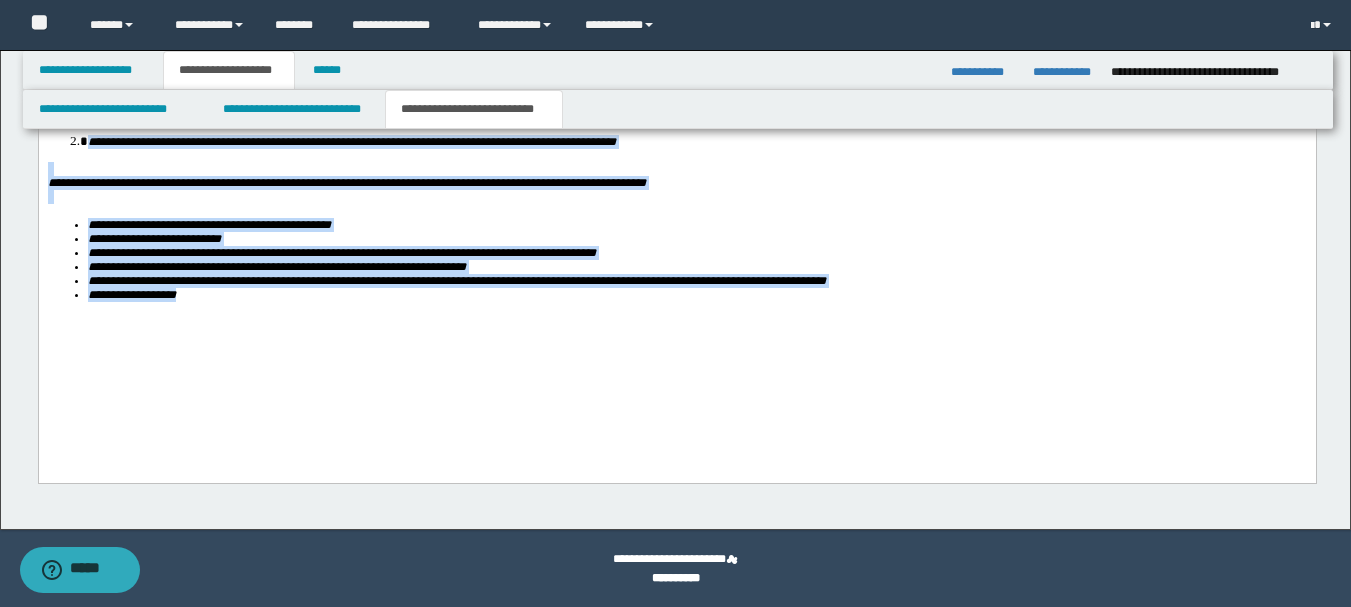drag, startPoint x: 46, startPoint y: -207, endPoint x: 693, endPoint y: 599, distance: 1033.5593 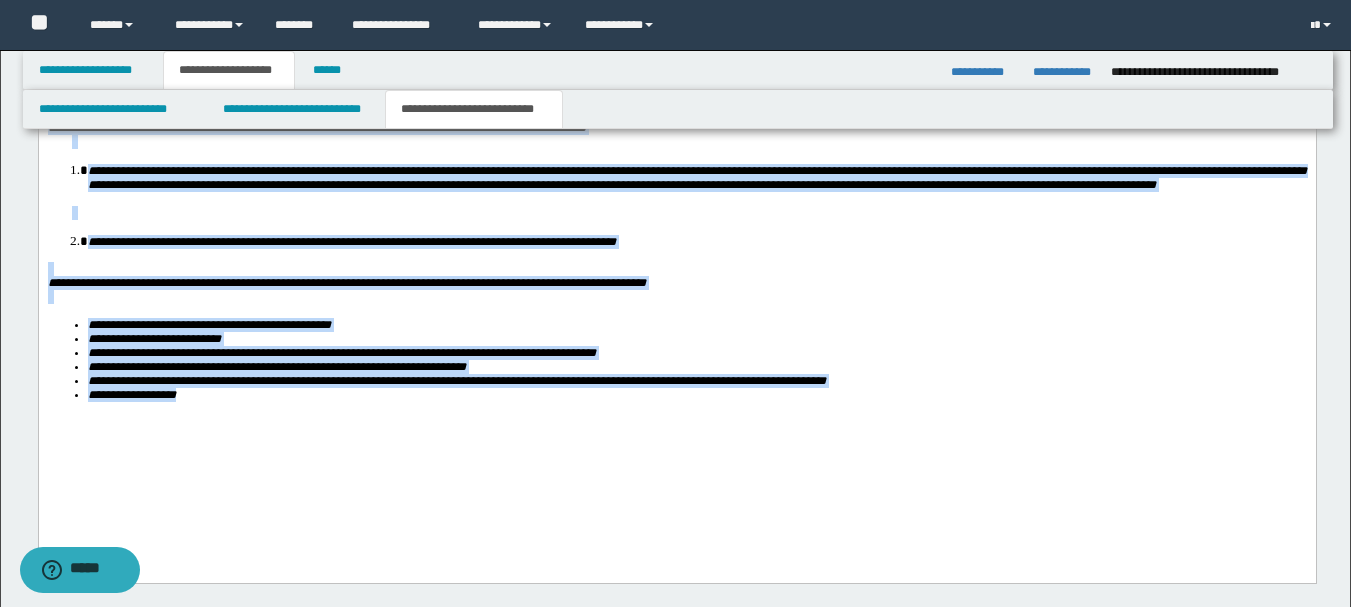 scroll, scrollTop: 1965, scrollLeft: 0, axis: vertical 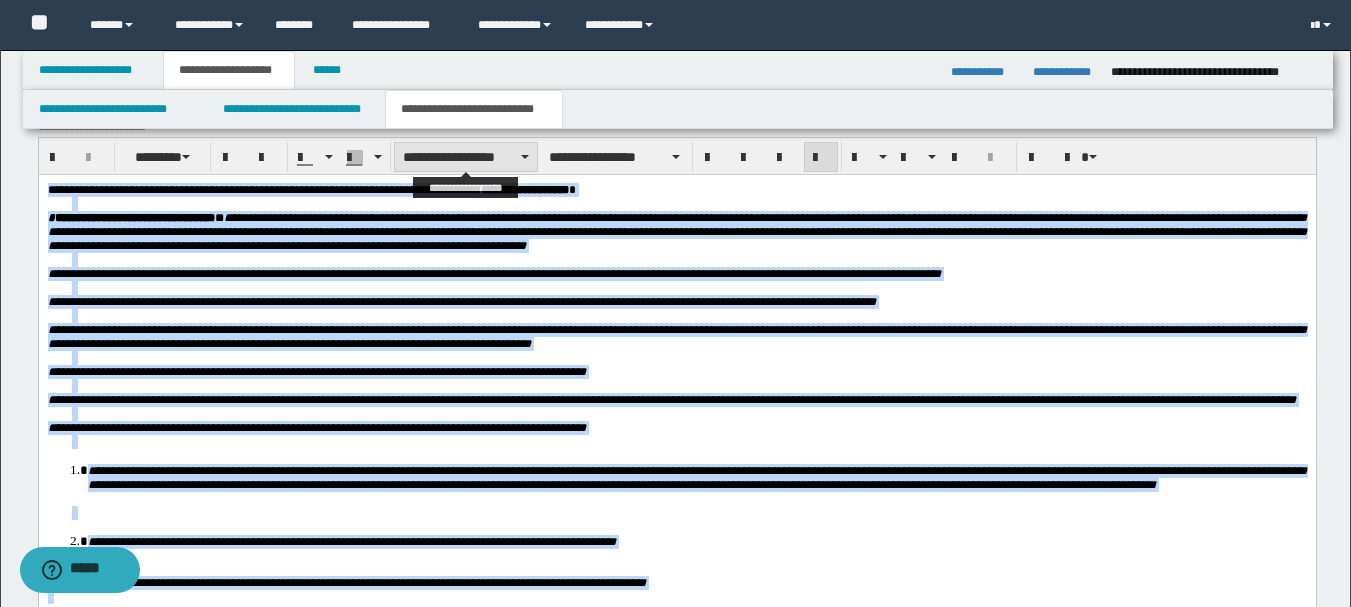 click on "**********" at bounding box center [466, 157] 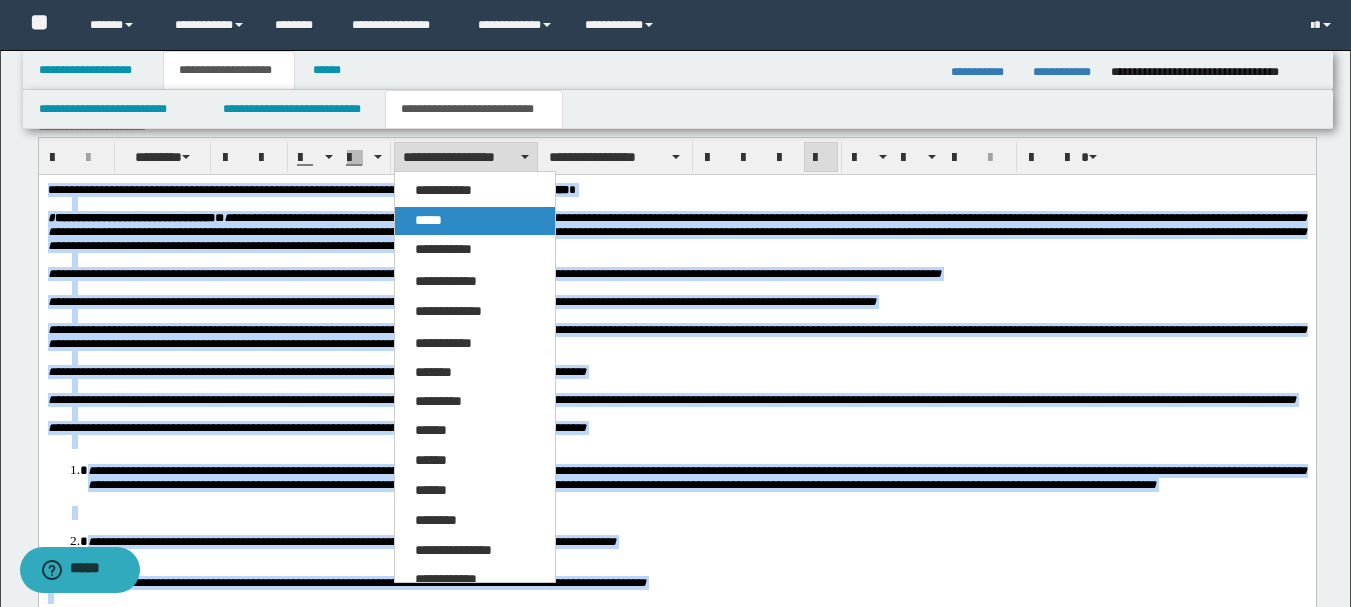 click on "*****" at bounding box center [475, 221] 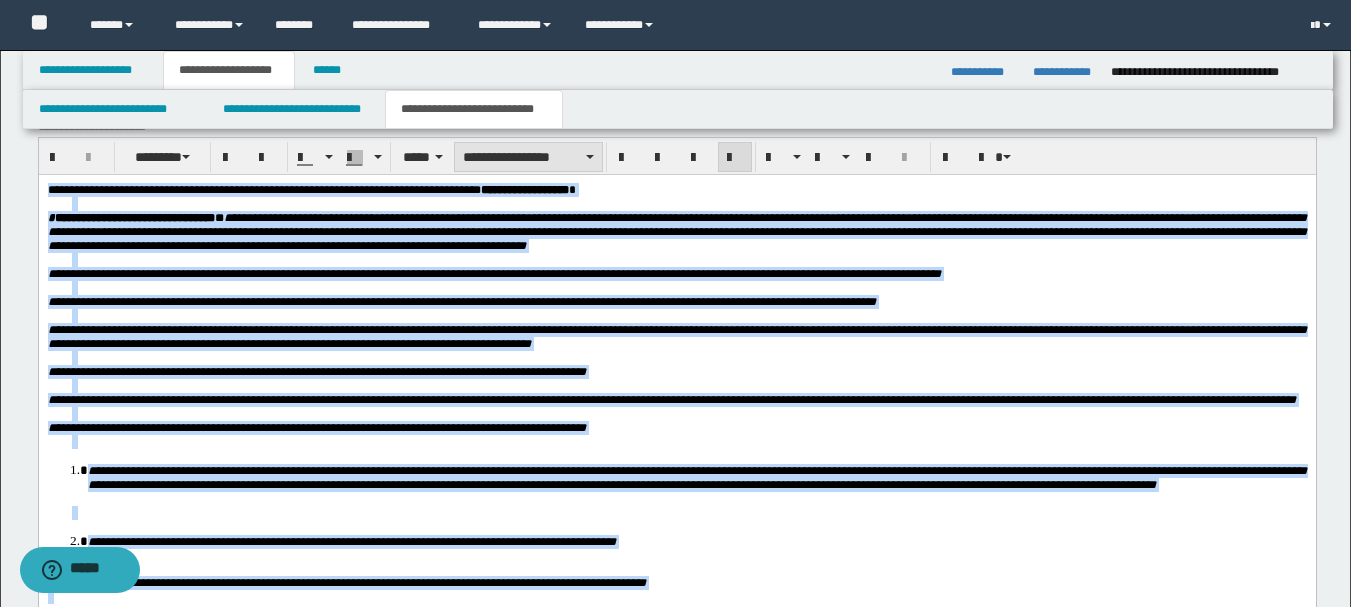 click on "**********" at bounding box center (528, 157) 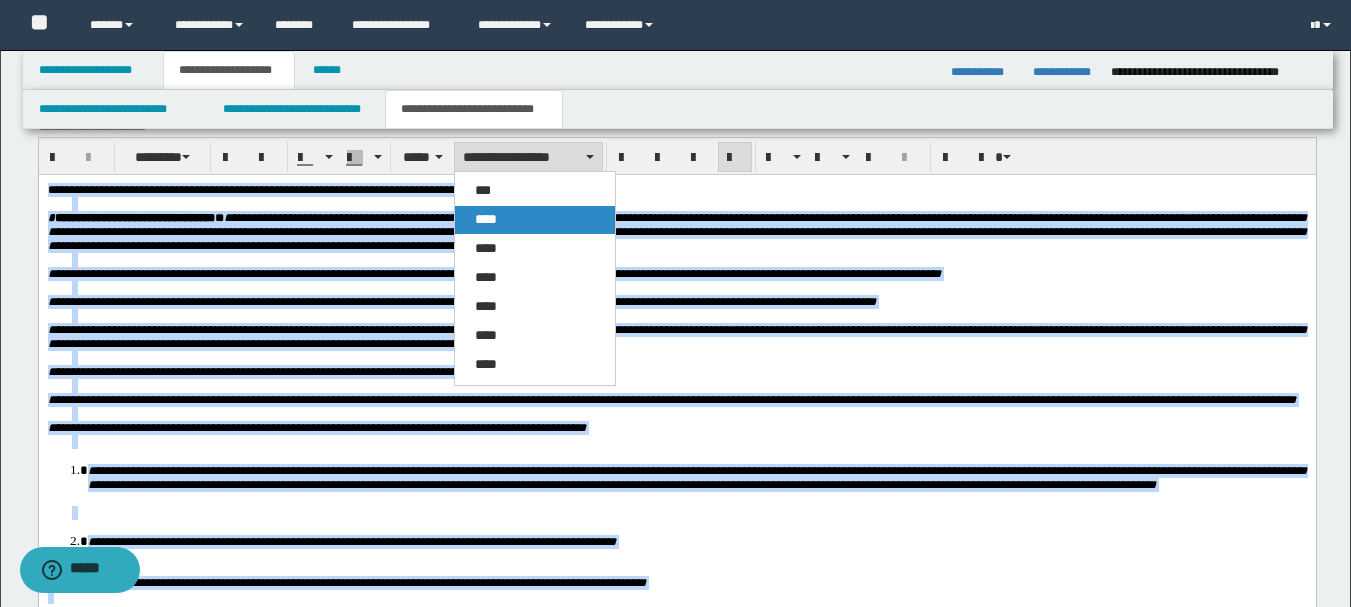 click on "****" at bounding box center [535, 220] 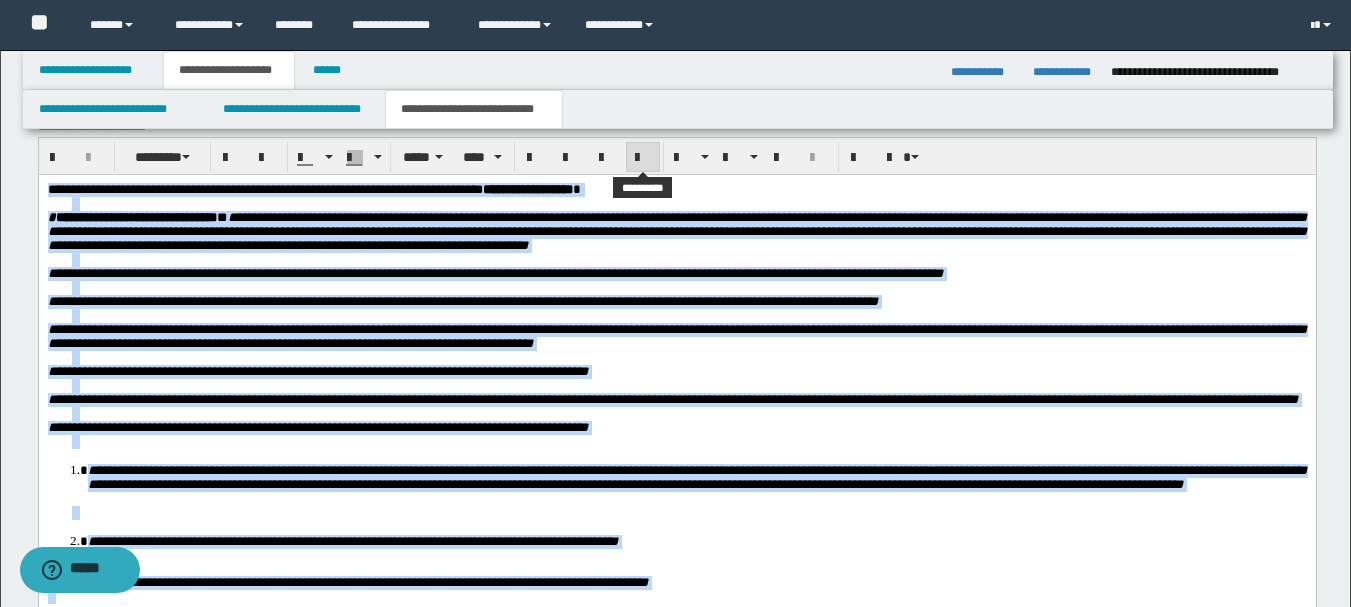 click at bounding box center (643, 158) 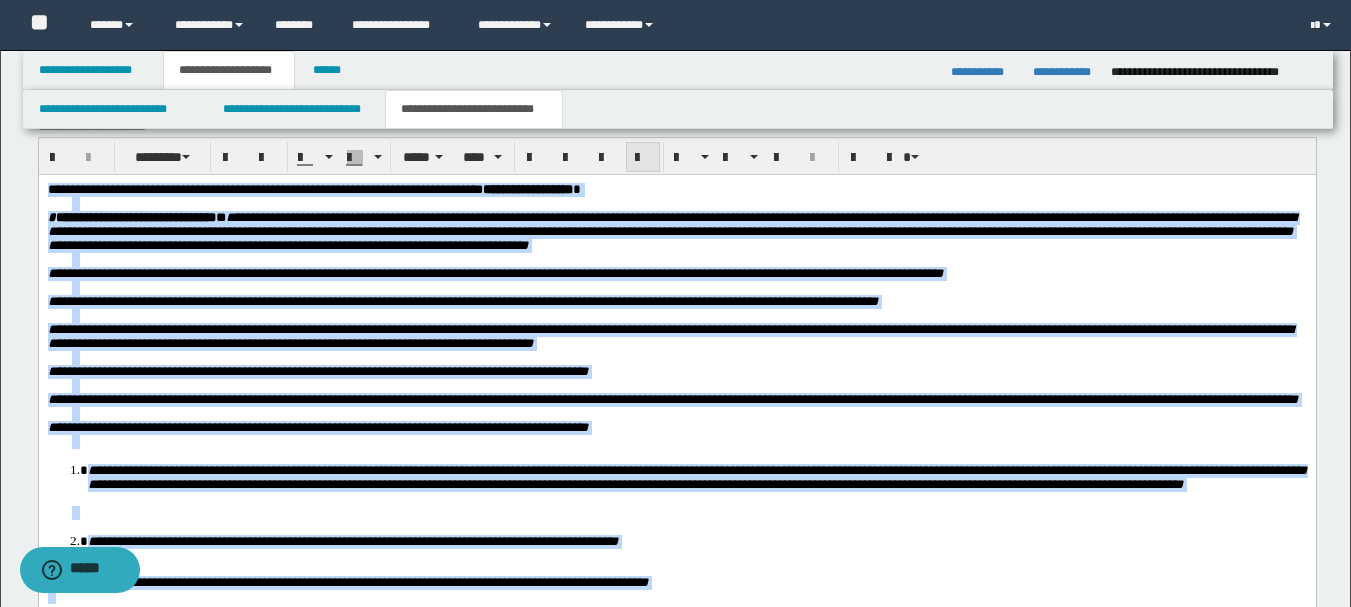 click at bounding box center [643, 158] 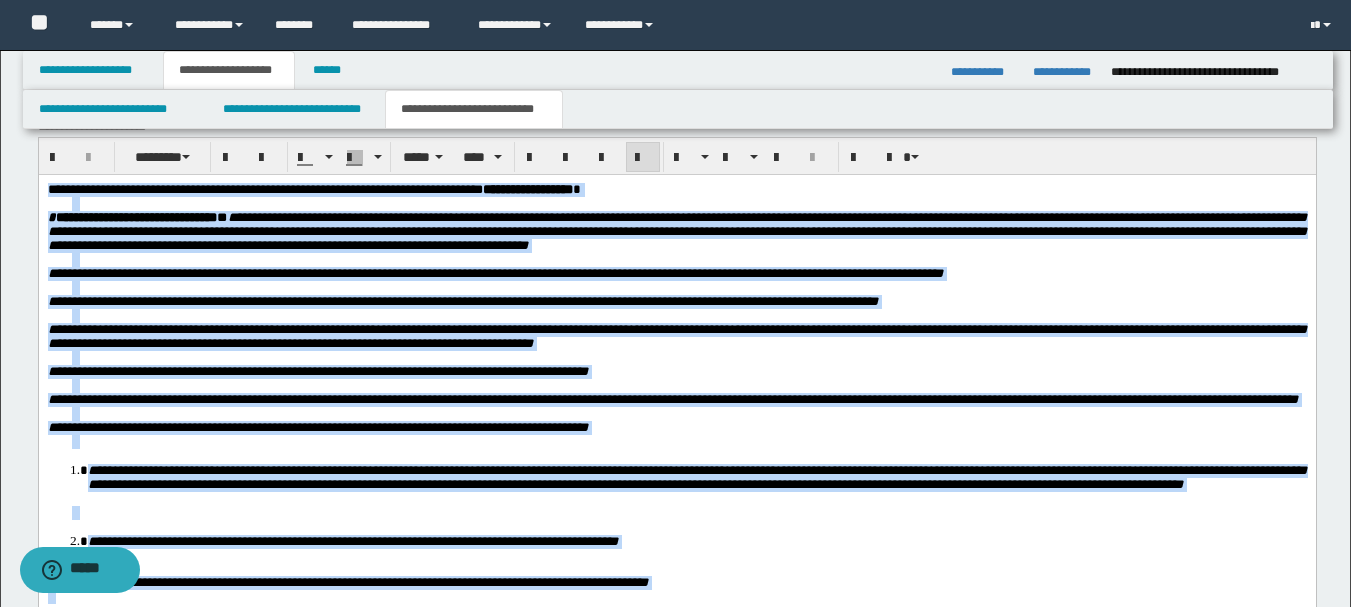 click on "**********" at bounding box center (676, 335) 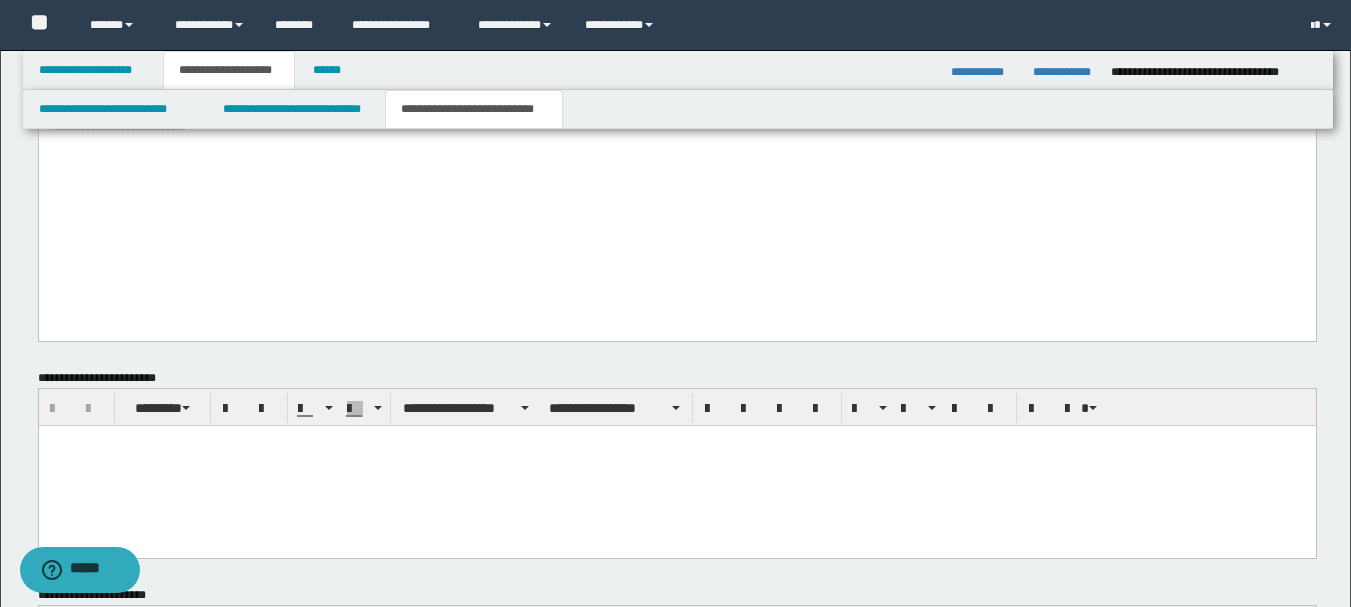 scroll, scrollTop: 1097, scrollLeft: 0, axis: vertical 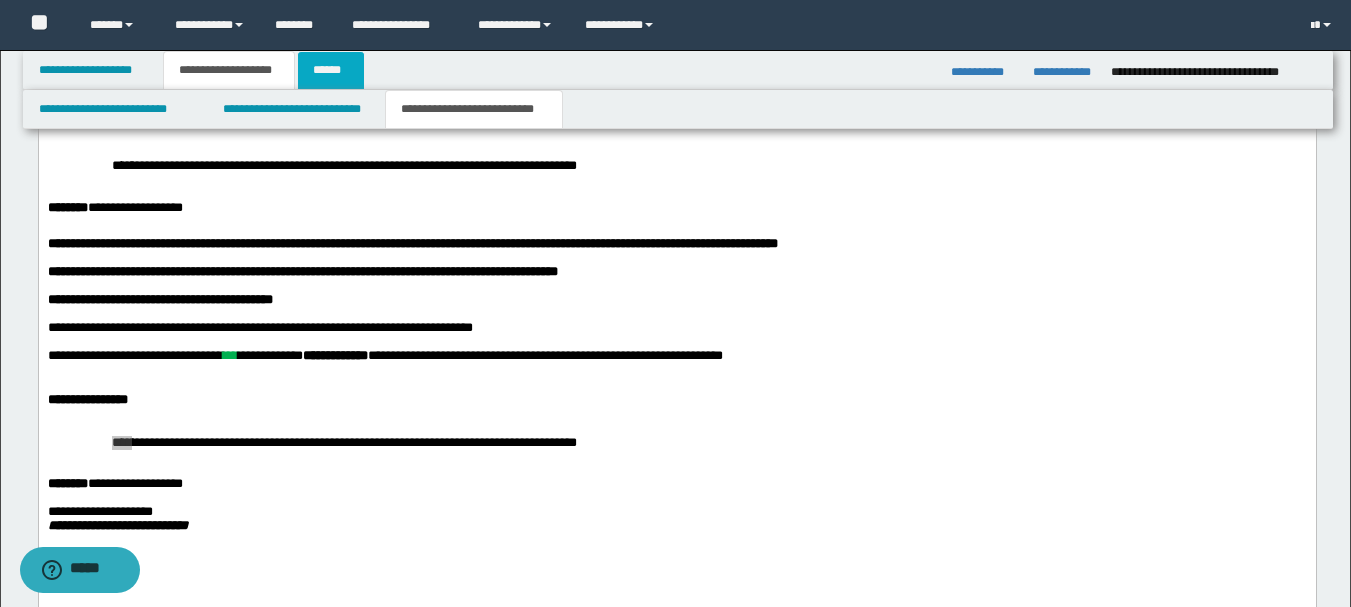 click on "******" at bounding box center [331, 70] 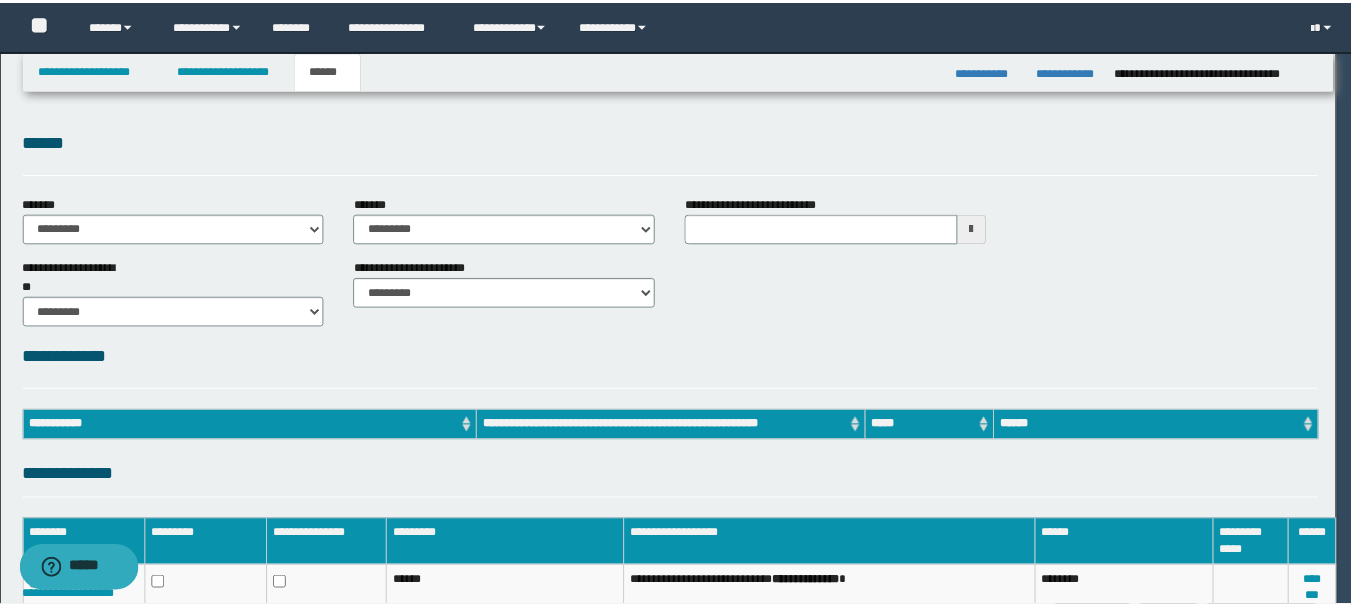scroll, scrollTop: 0, scrollLeft: 0, axis: both 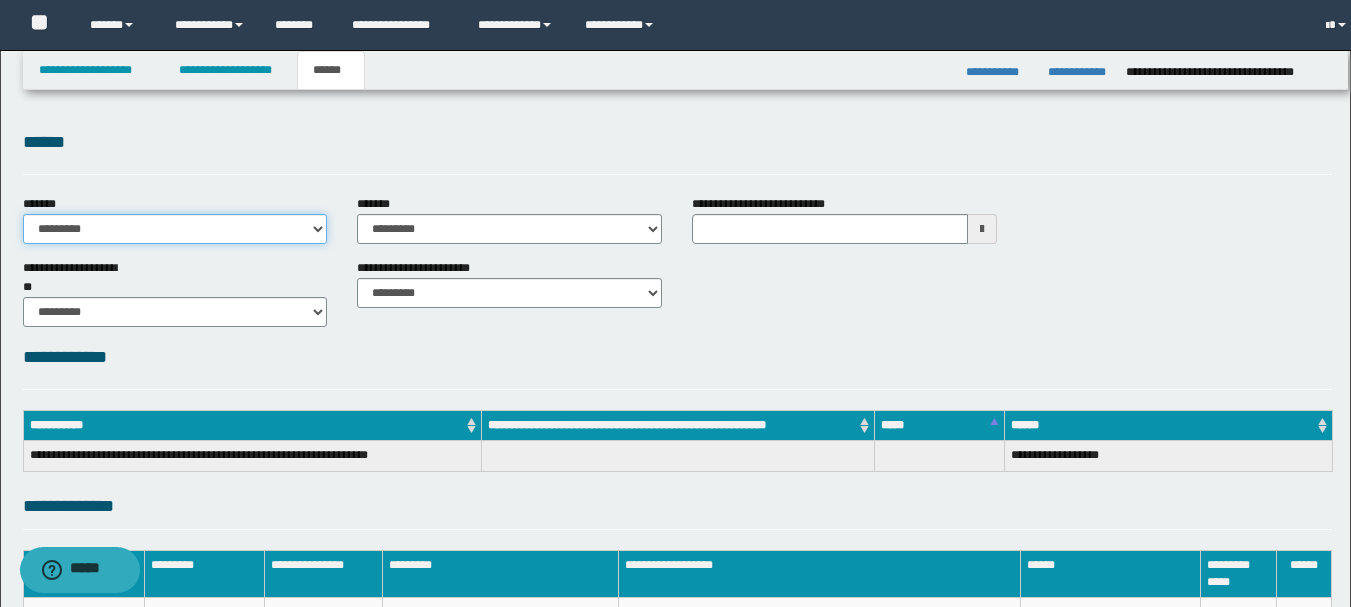 click on "**********" at bounding box center (175, 229) 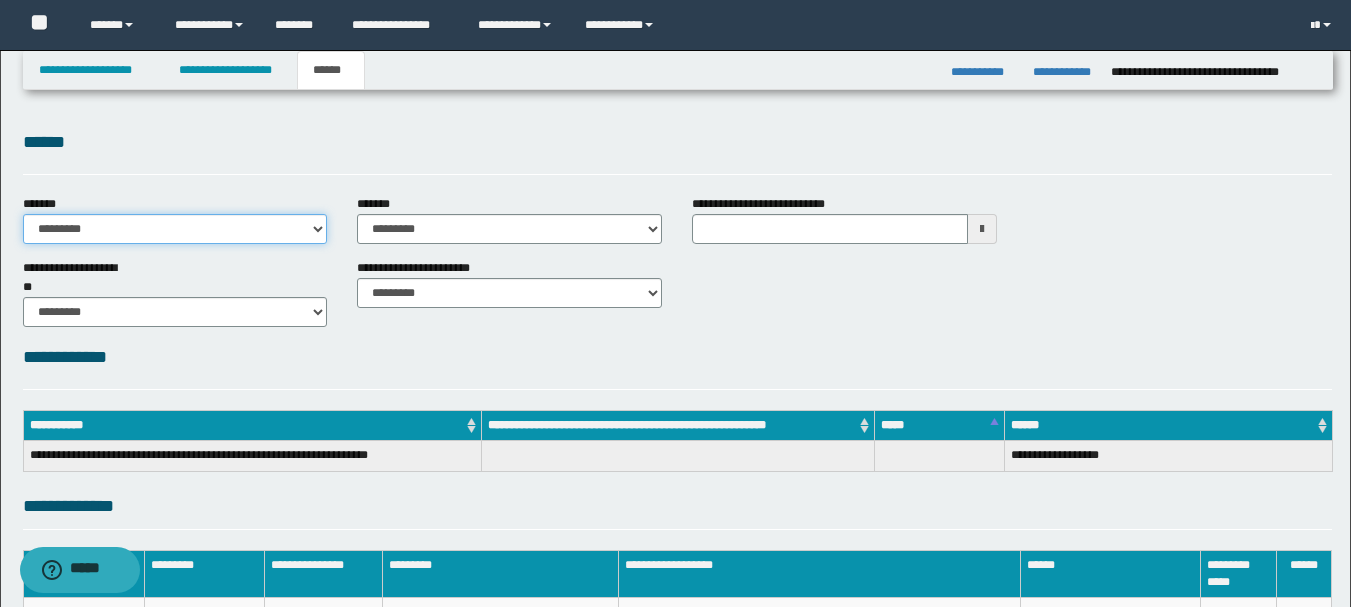 select on "*" 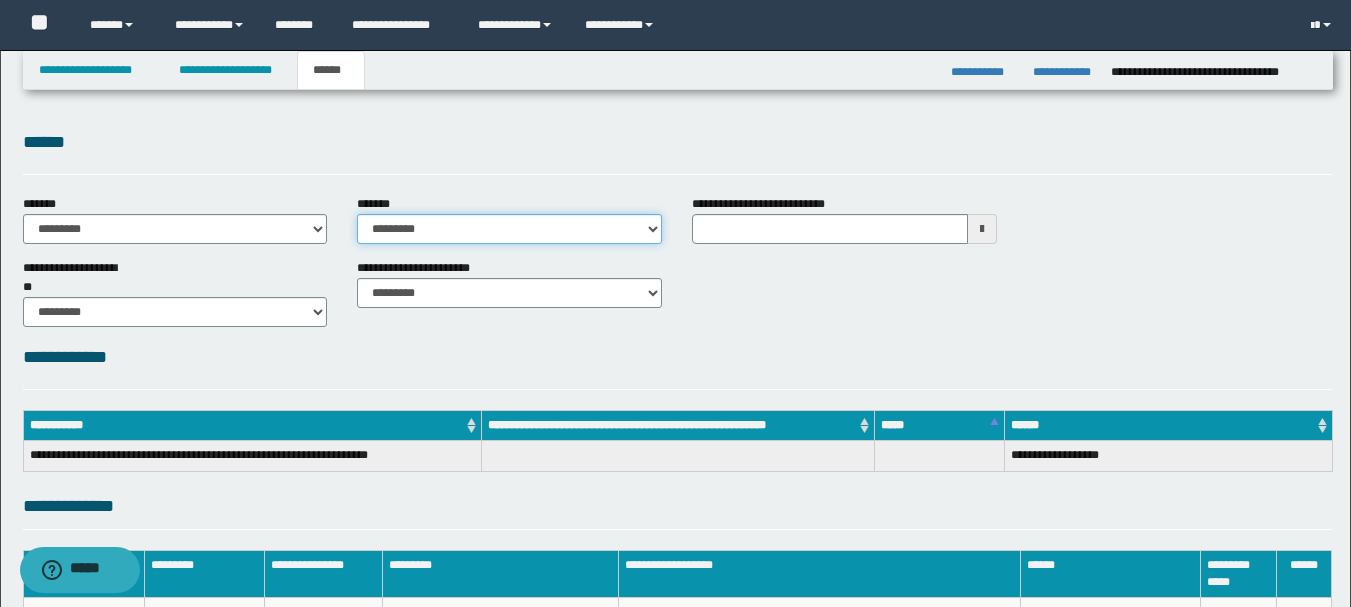 click on "**********" at bounding box center [509, 229] 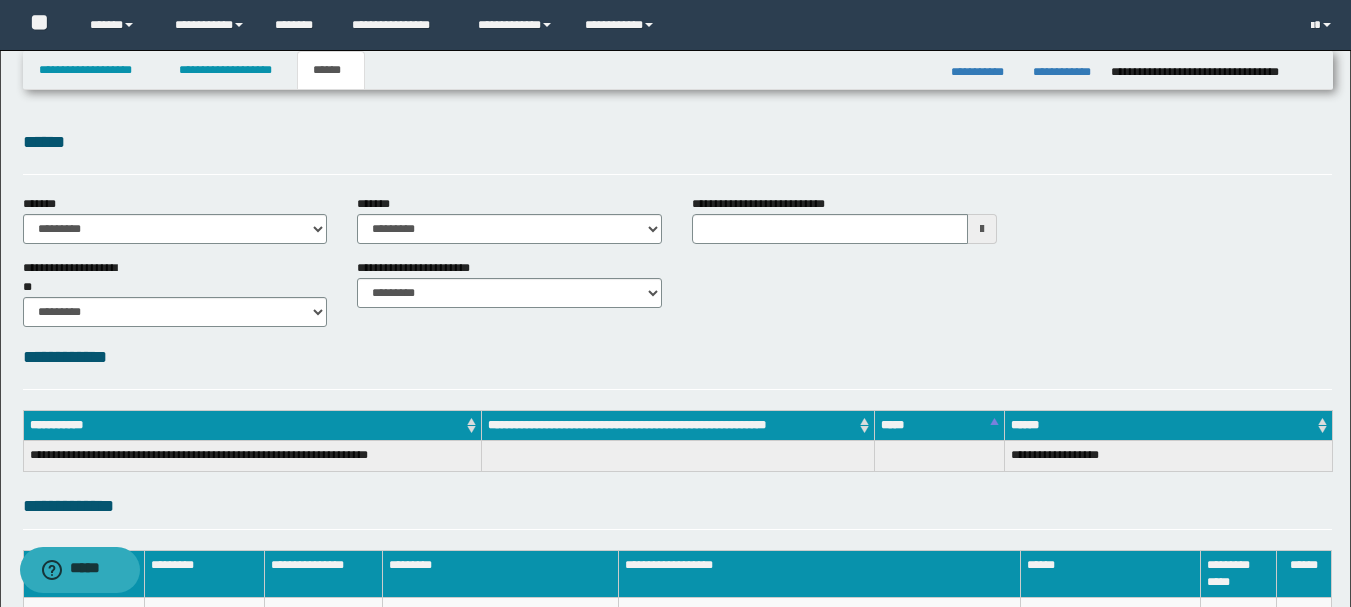 click on "**********" at bounding box center (677, 291) 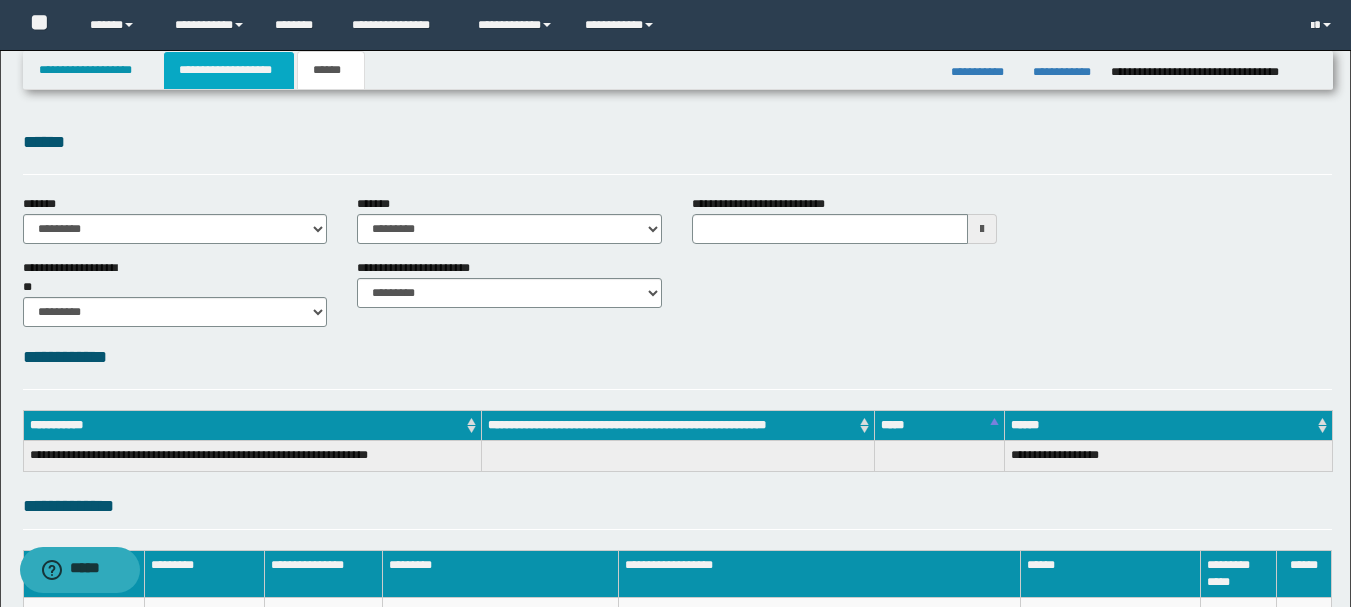 click on "**********" at bounding box center (229, 70) 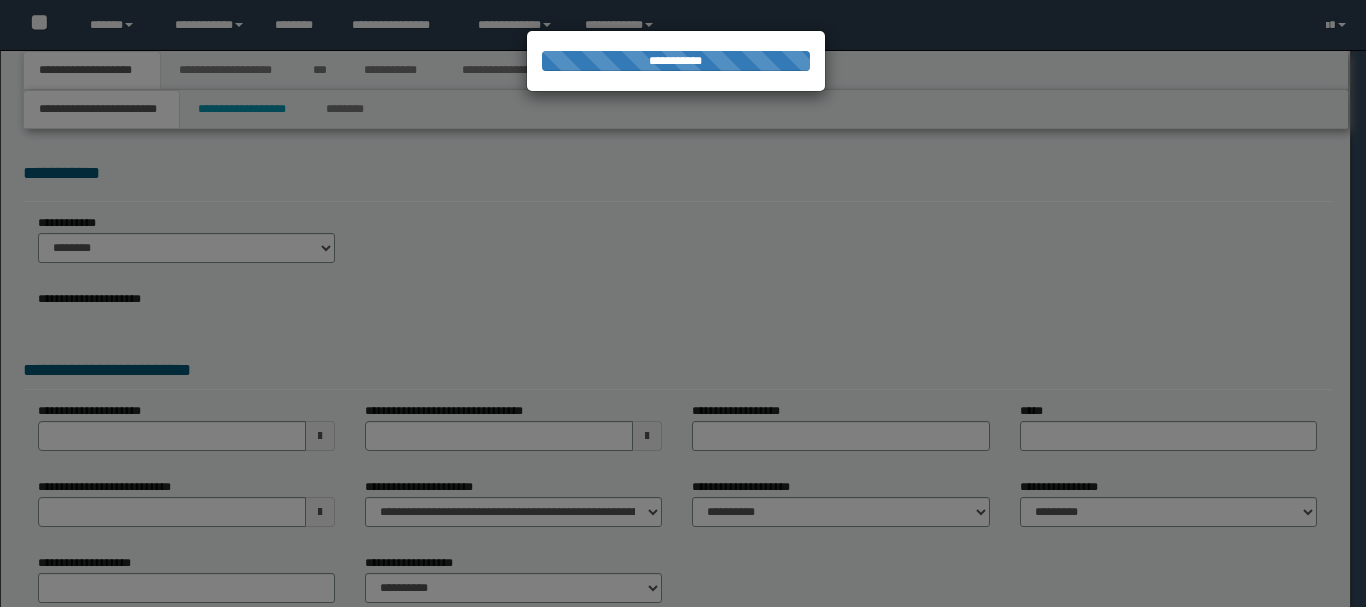 scroll, scrollTop: 0, scrollLeft: 0, axis: both 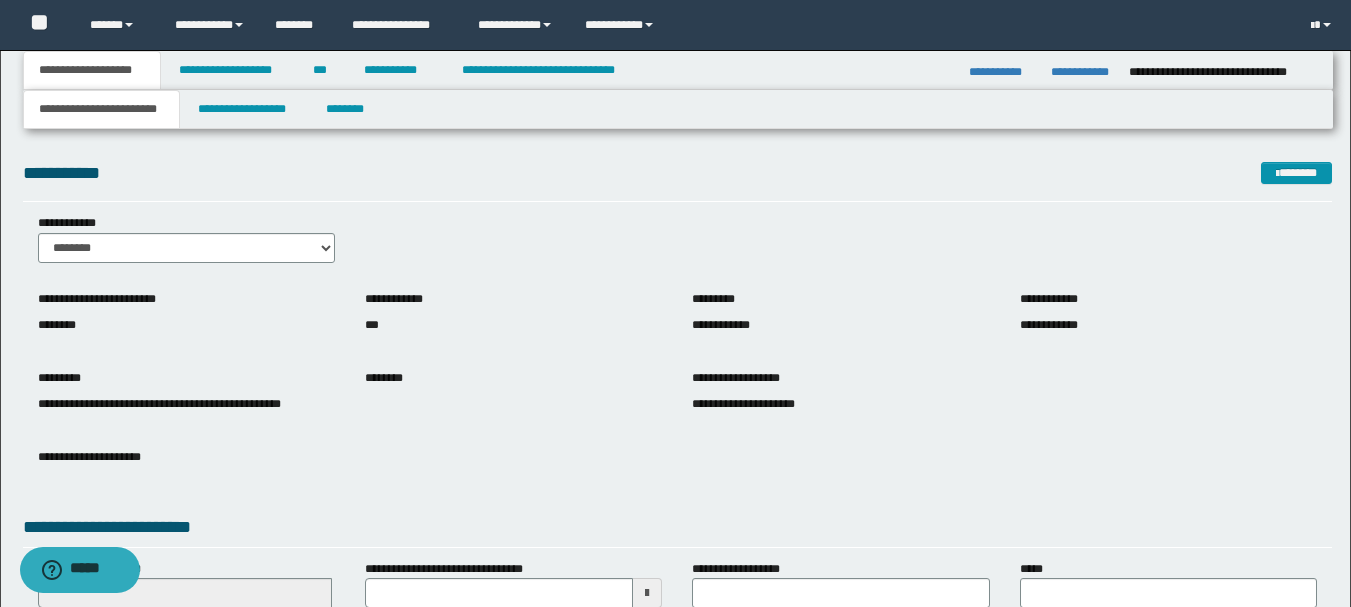 click on "**********" at bounding box center (677, 246) 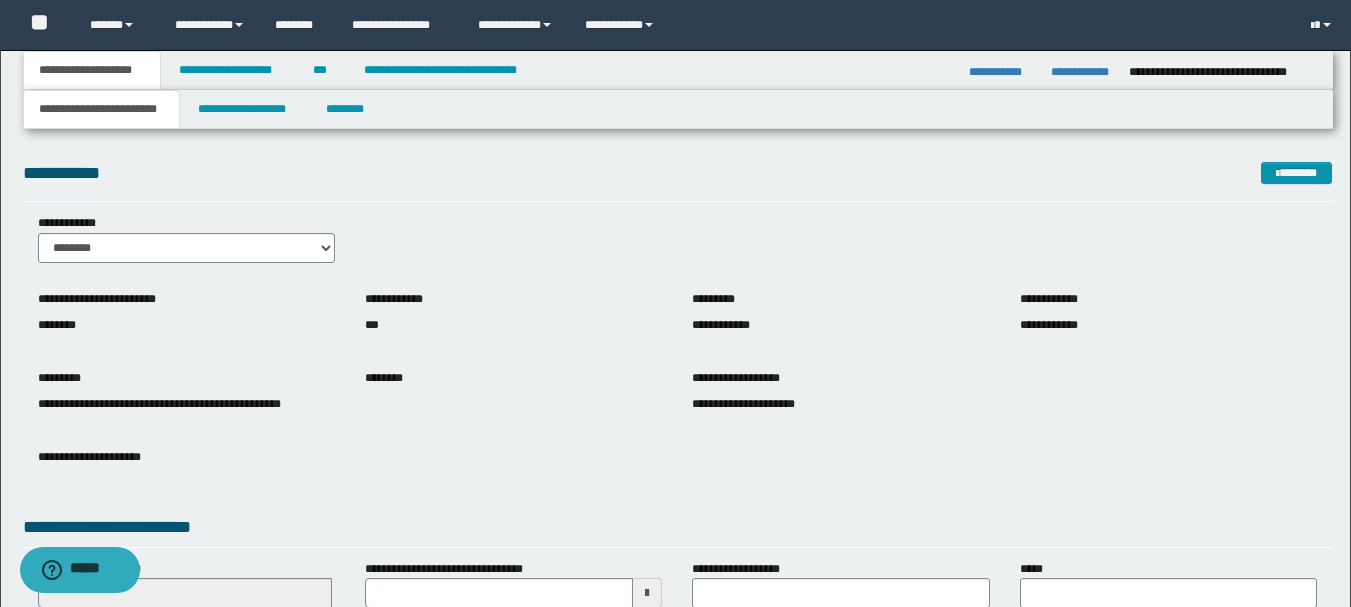 scroll, scrollTop: 277, scrollLeft: 0, axis: vertical 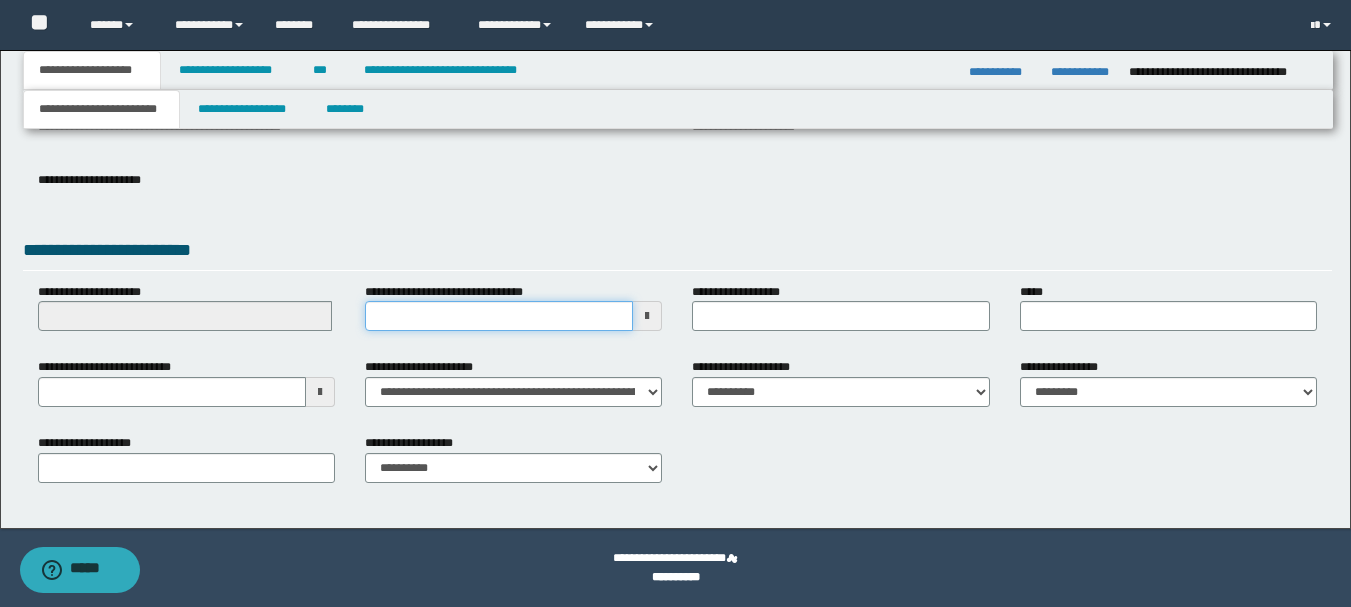 click on "**********" at bounding box center [499, 316] 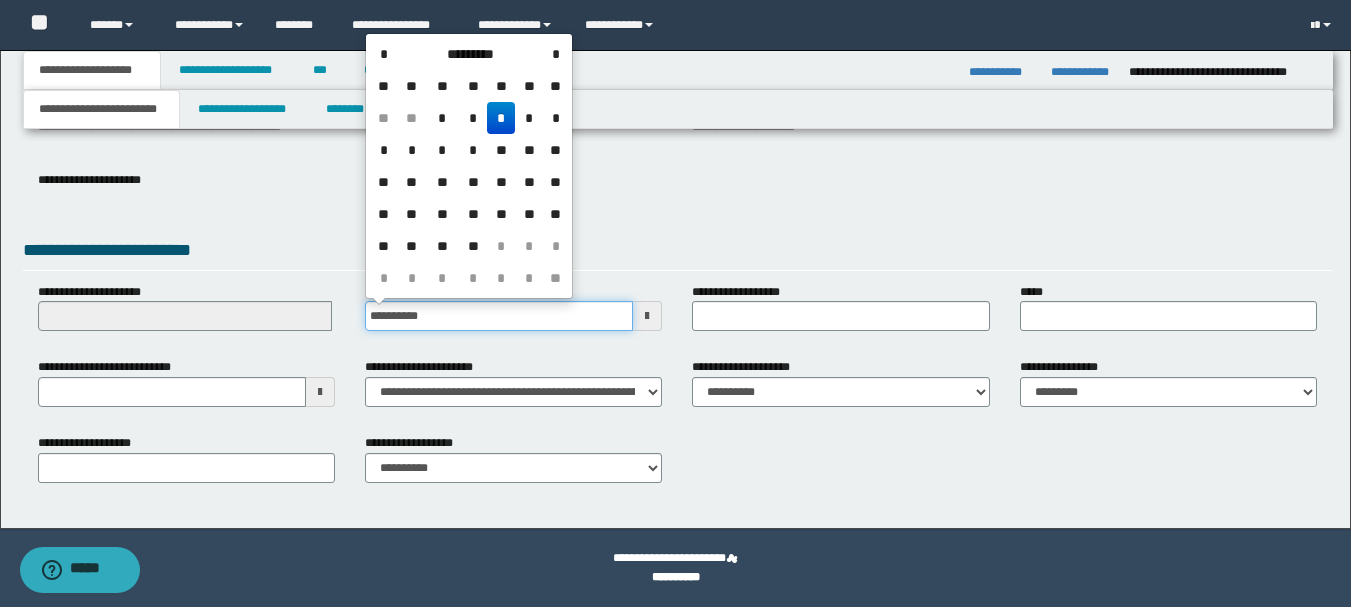 type on "**********" 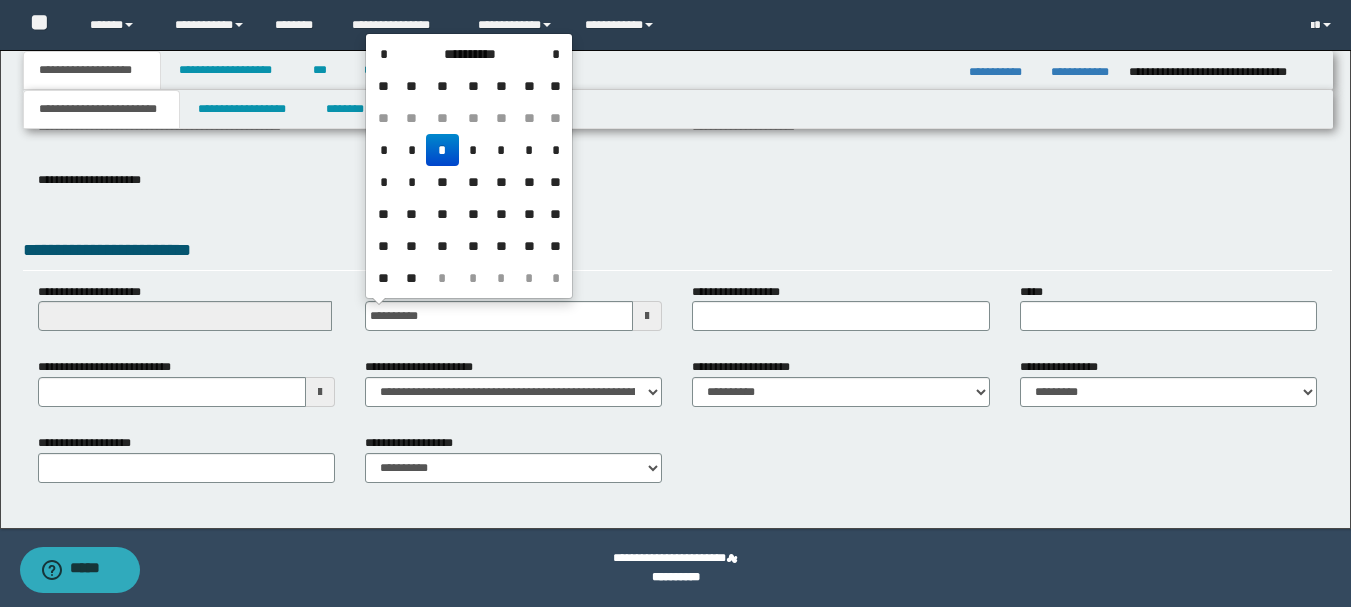 click on "**********" at bounding box center [677, 190] 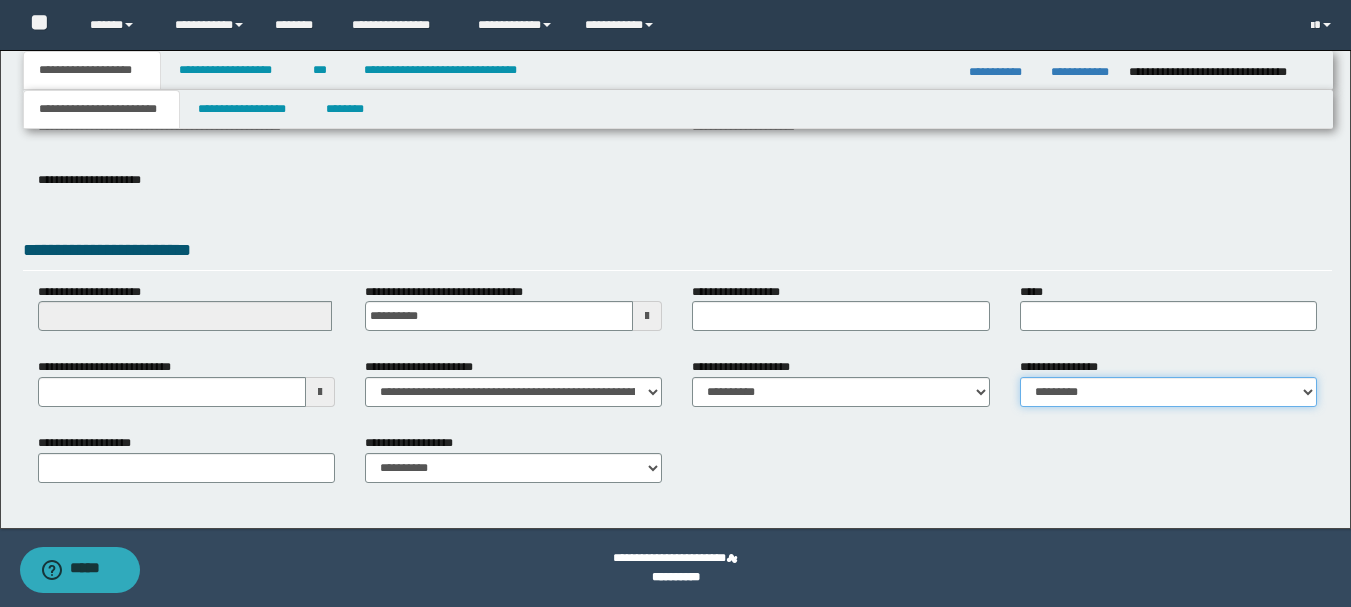 click on "**********" at bounding box center (1168, 392) 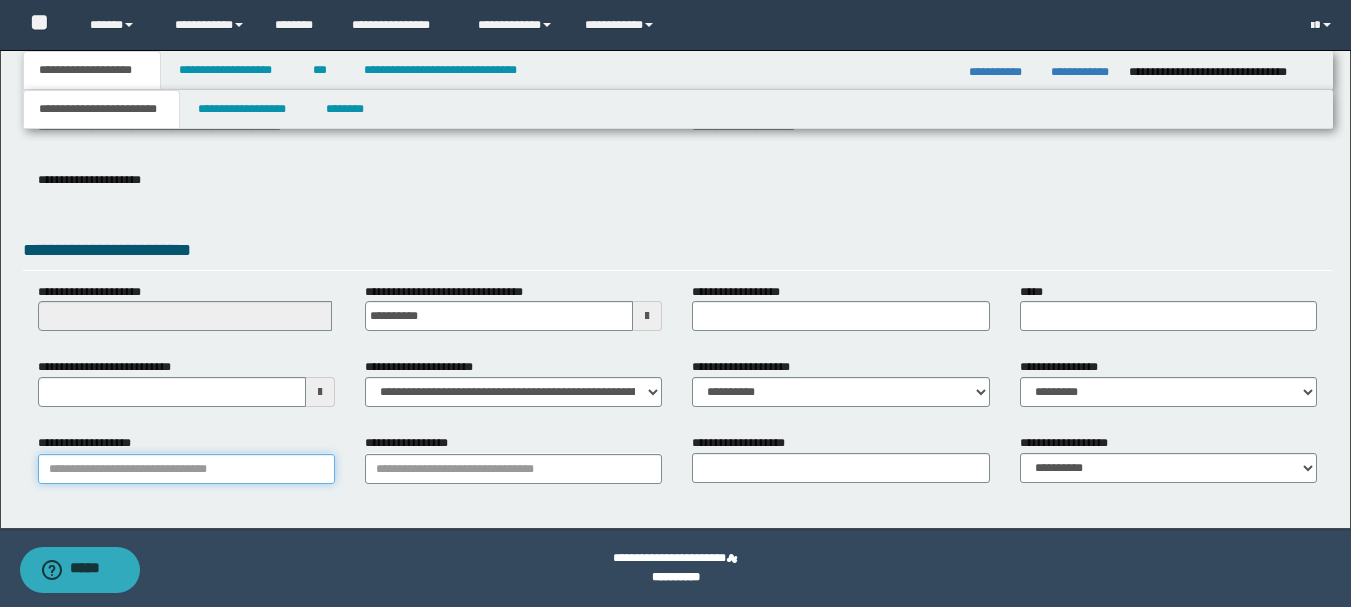 click on "**********" at bounding box center [186, 469] 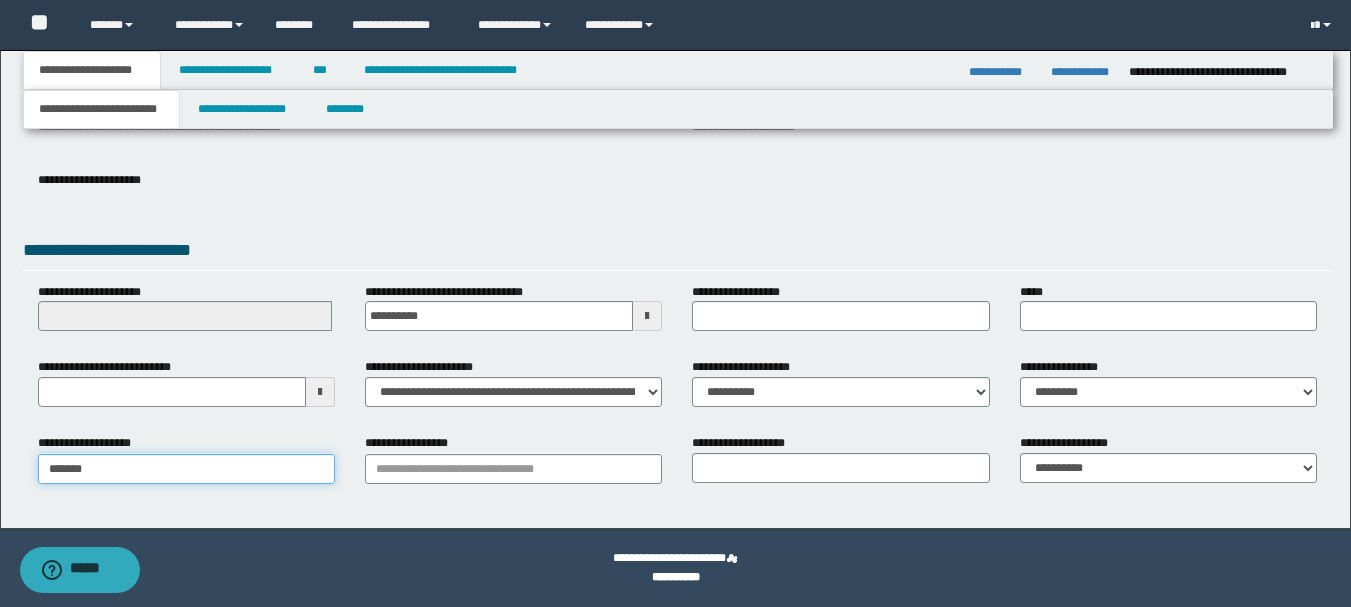 type on "********" 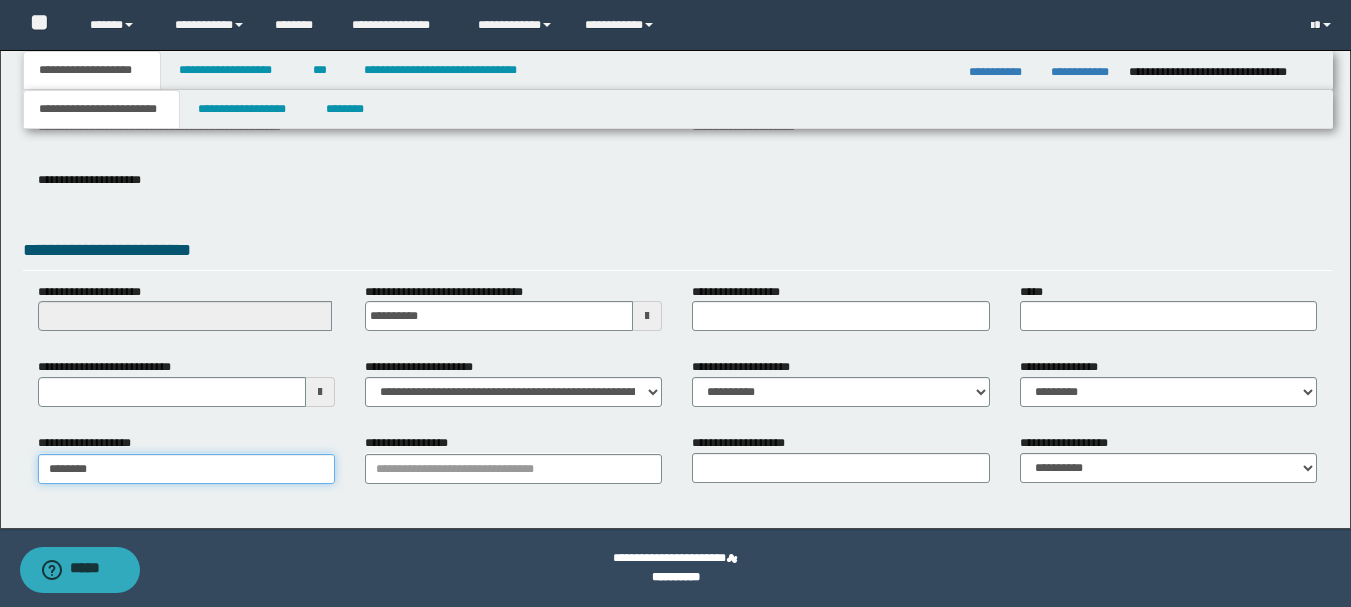 type on "**********" 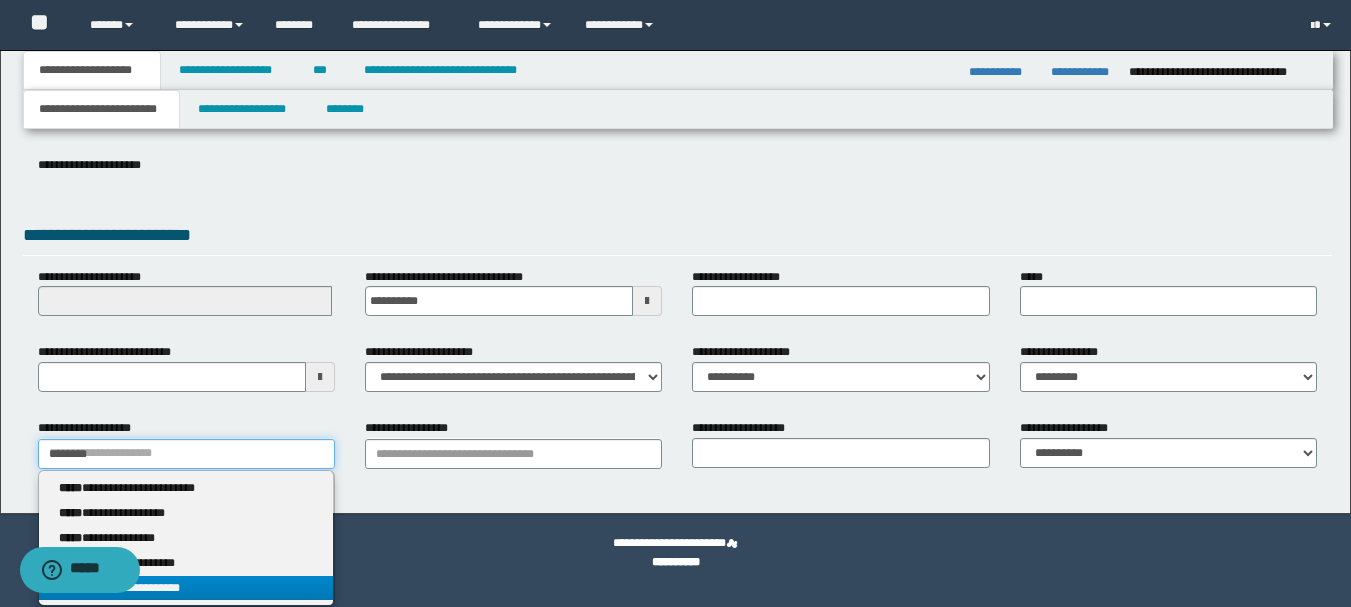 type on "********" 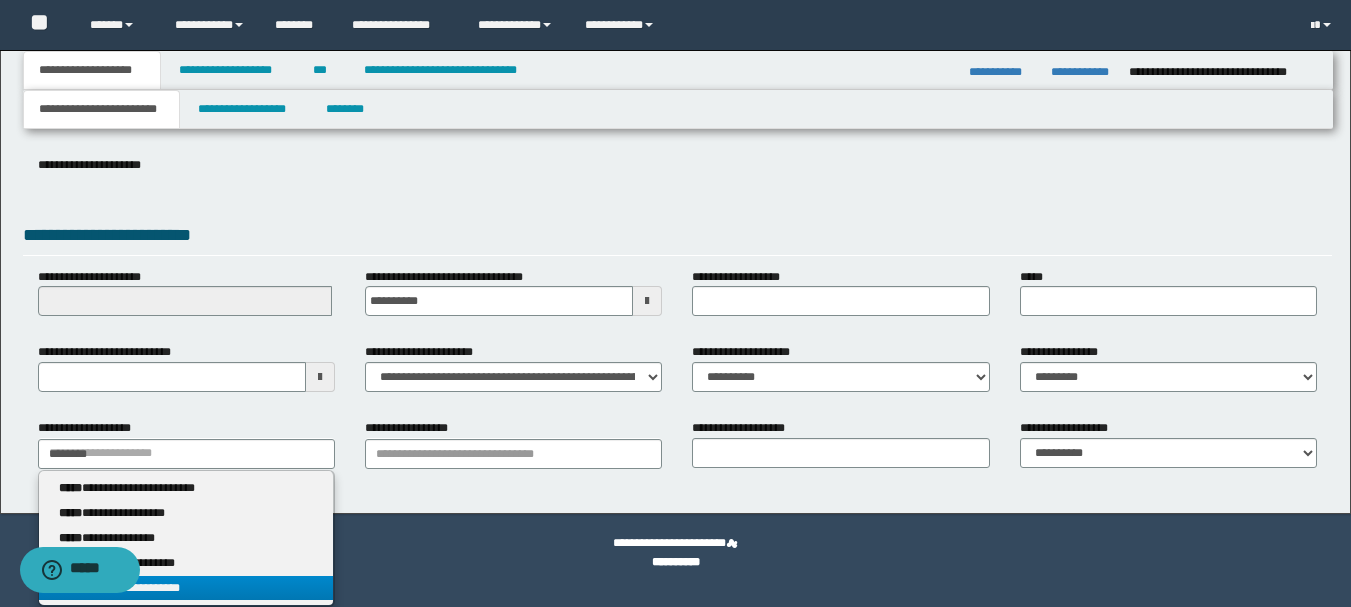 click on "**********" at bounding box center (186, 588) 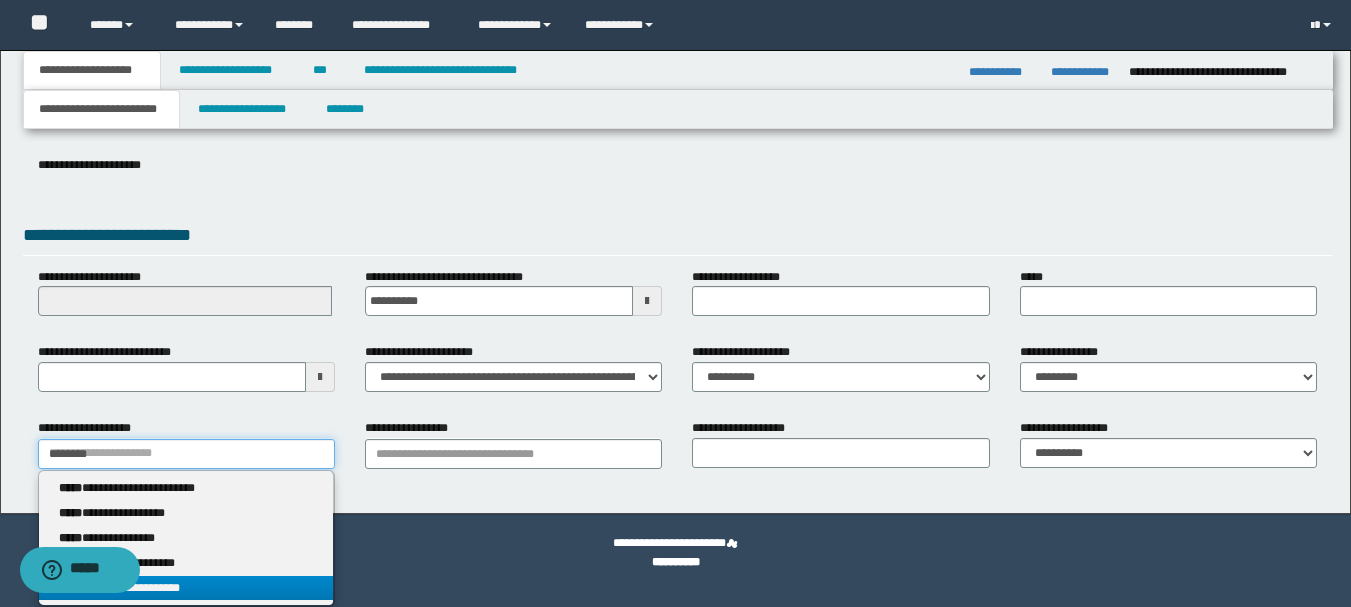 type 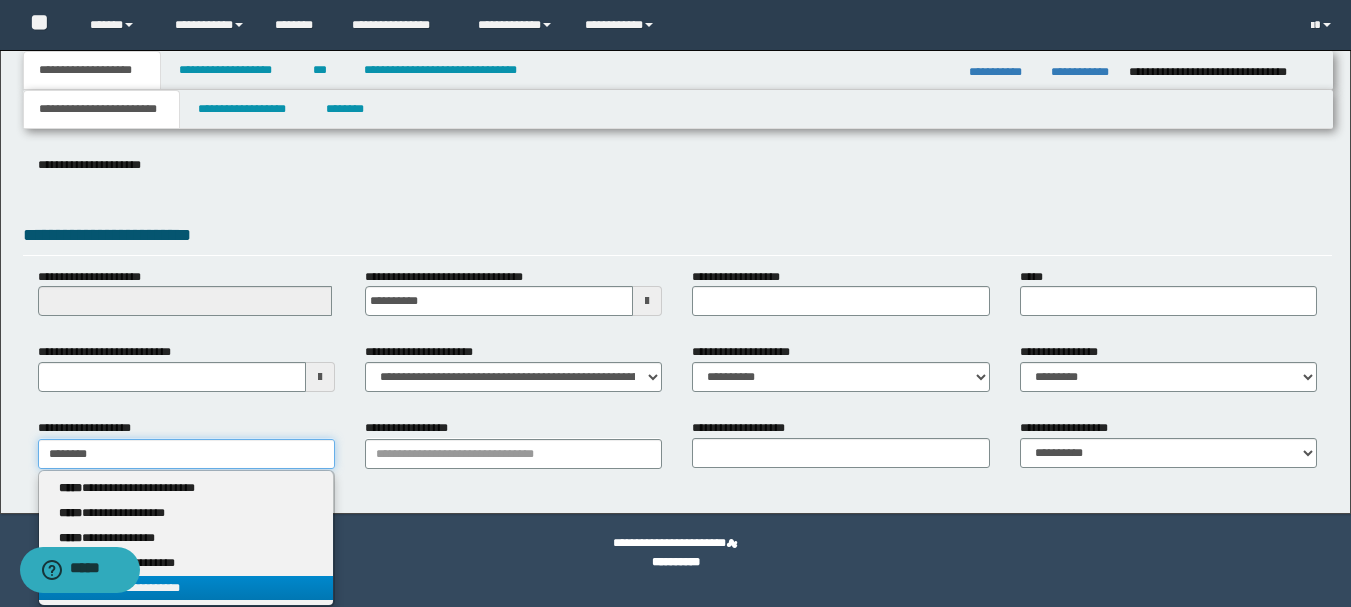 scroll, scrollTop: 277, scrollLeft: 0, axis: vertical 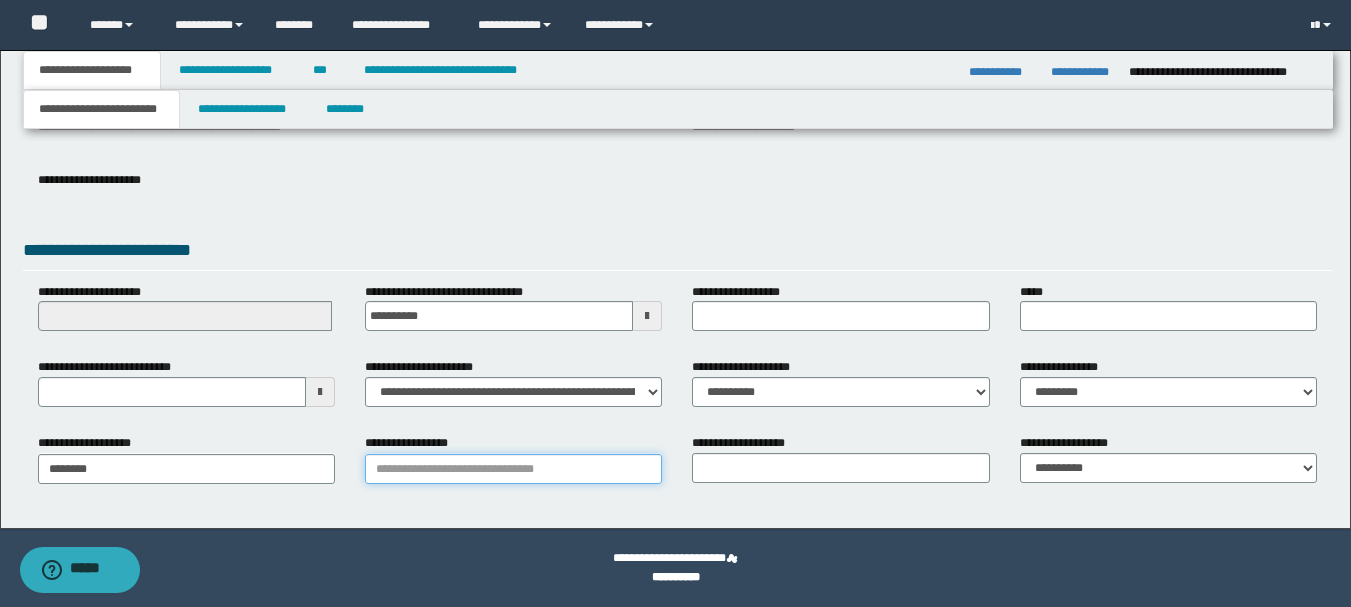 click on "**********" at bounding box center (513, 469) 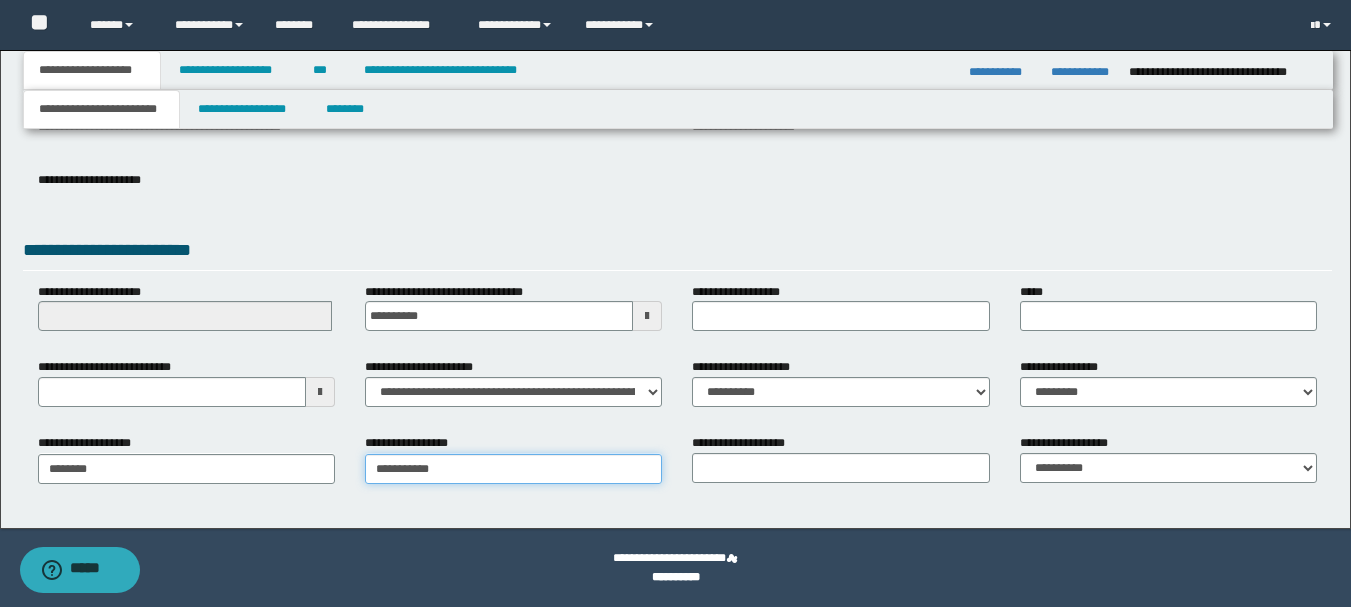type on "**********" 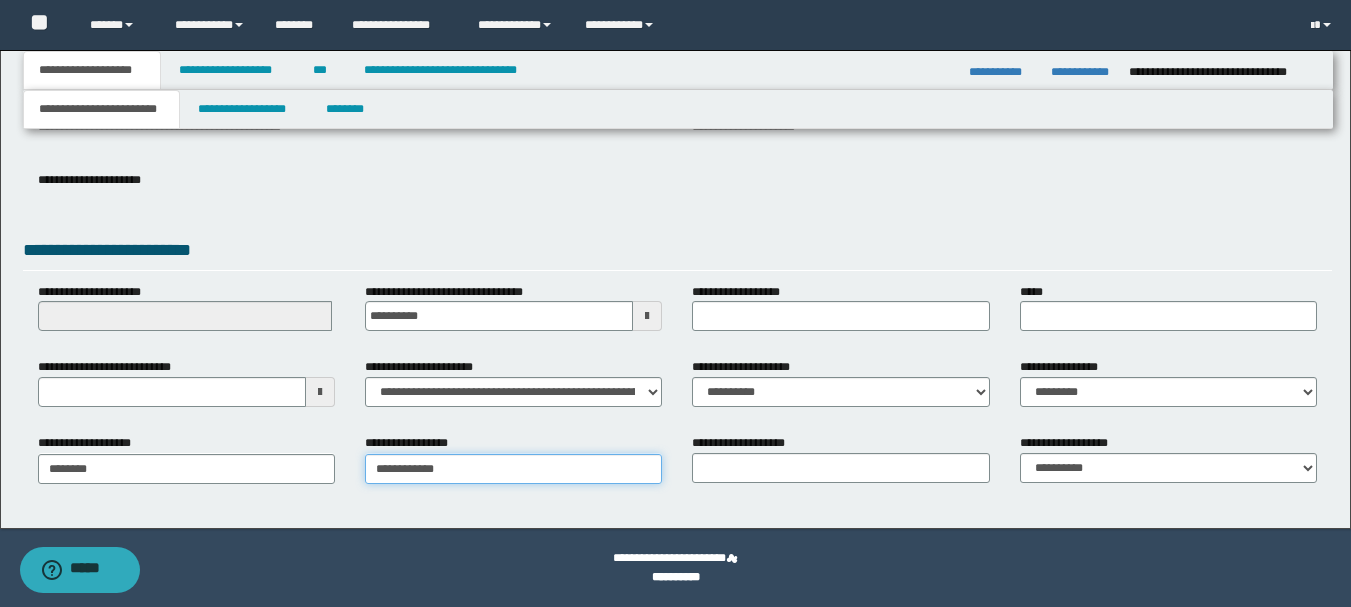 type on "**********" 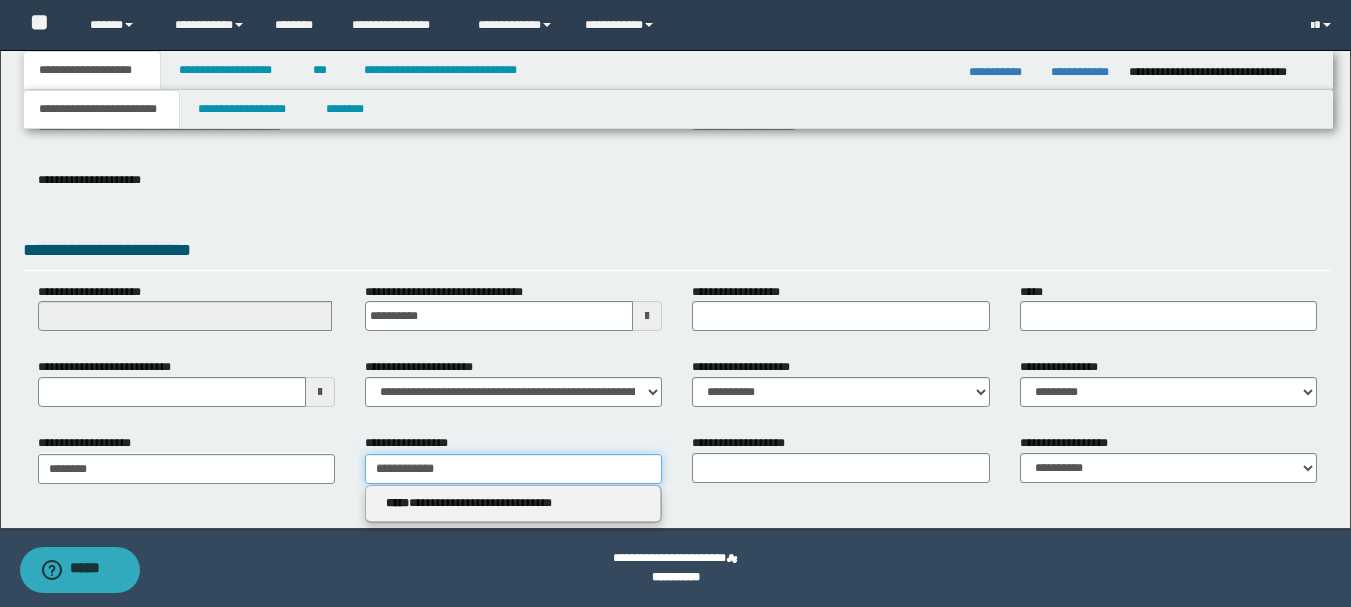 type on "**********" 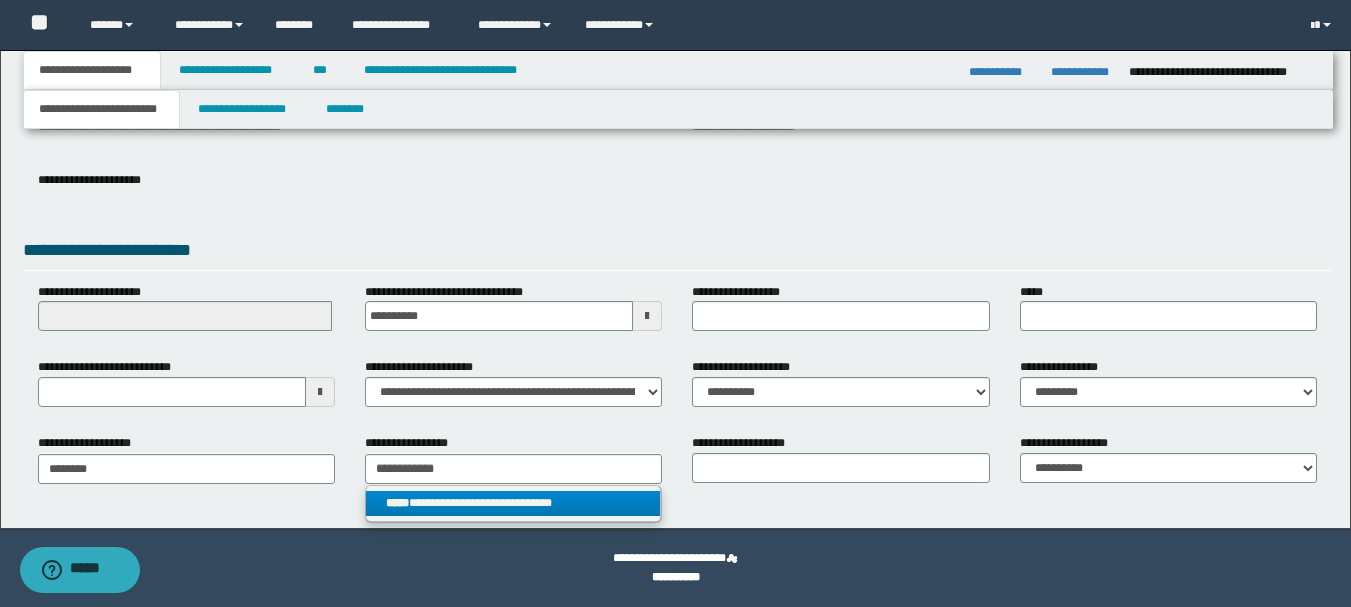 click on "**********" at bounding box center (513, 503) 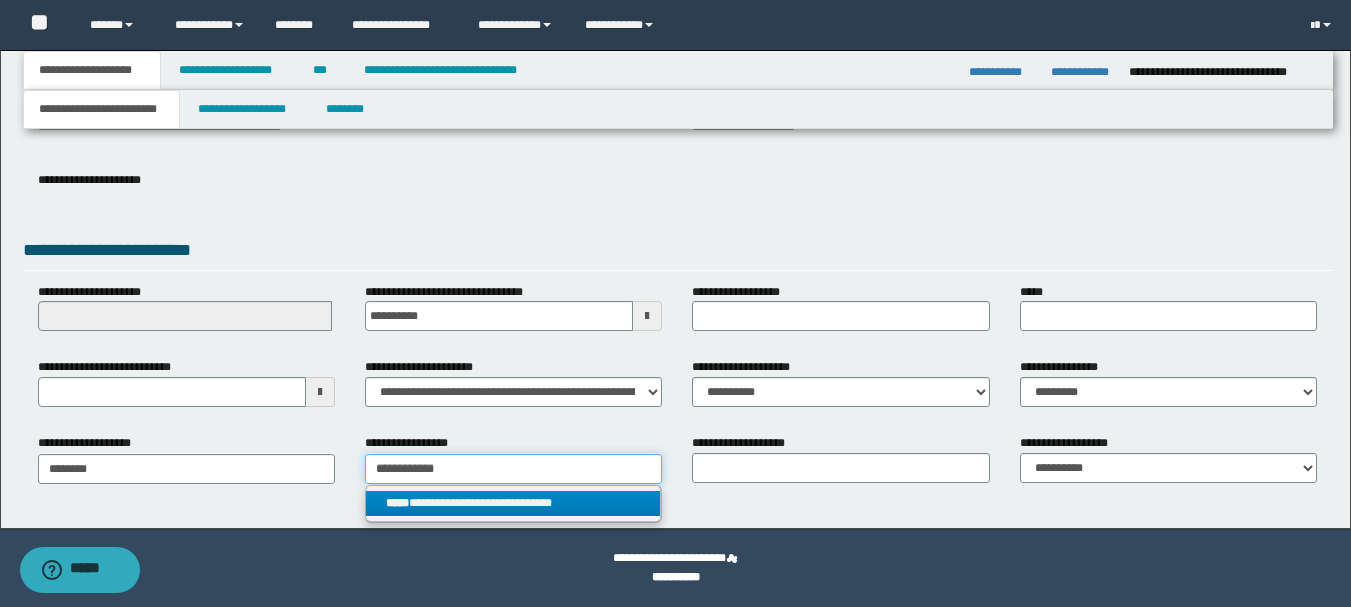 type 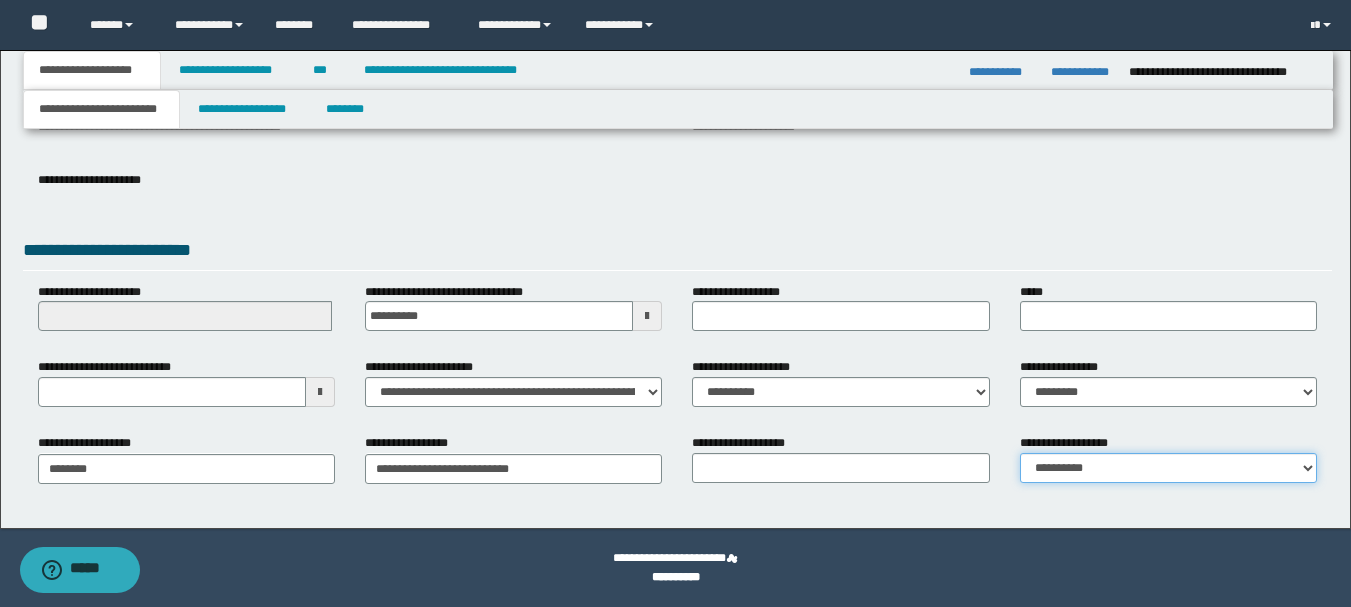click on "**********" at bounding box center (1168, 468) 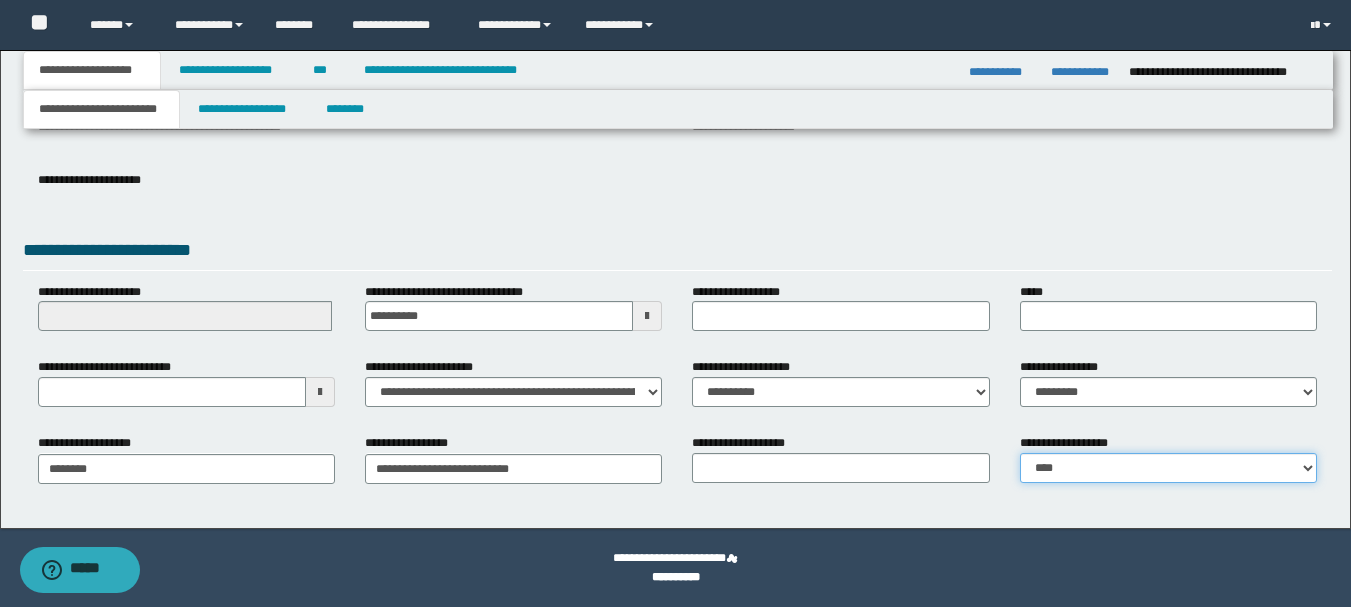 click on "**********" at bounding box center [1168, 468] 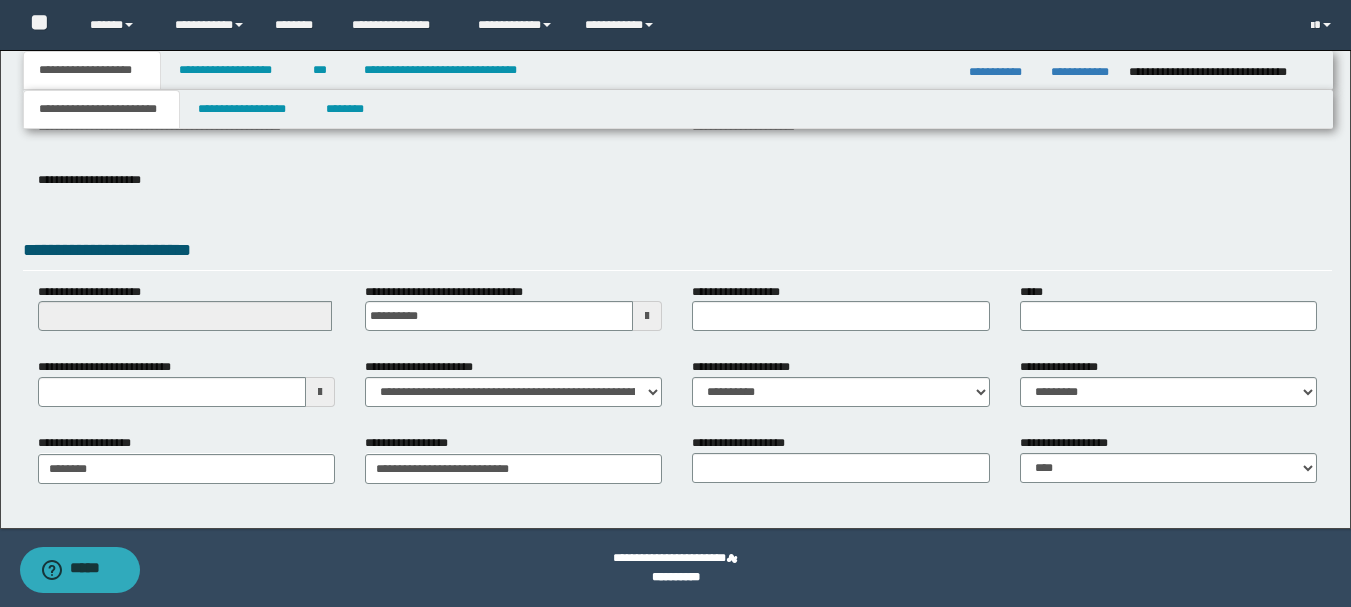 click on "**********" at bounding box center [840, 390] 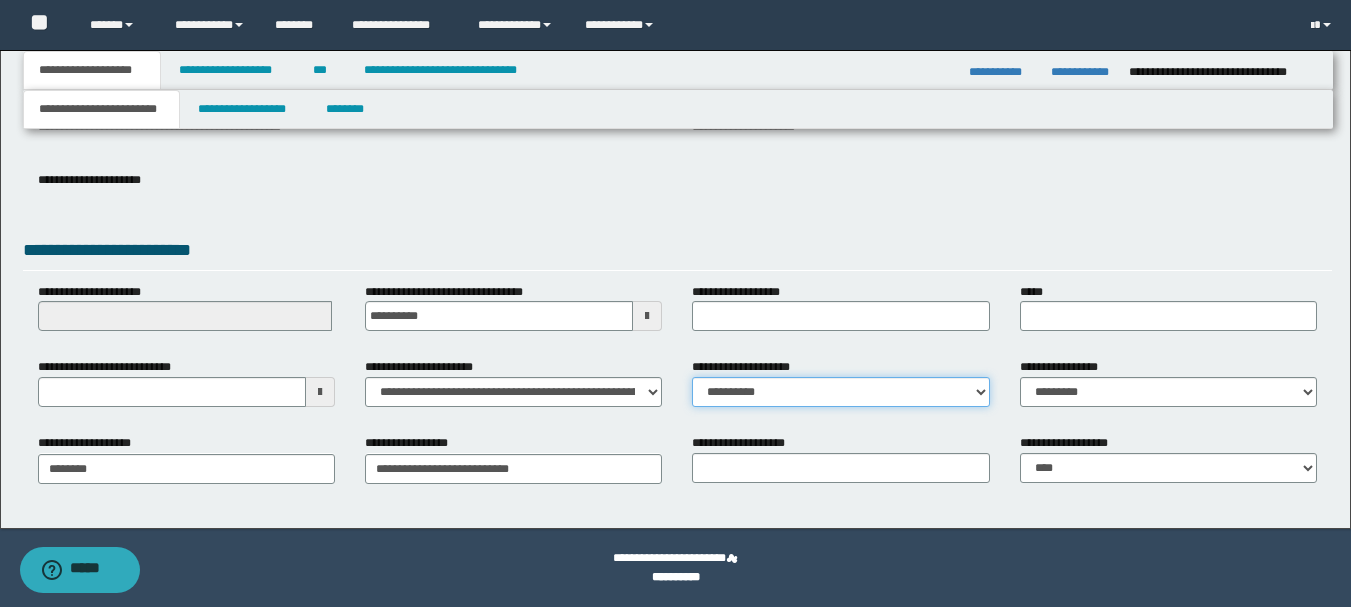 click on "**********" at bounding box center [840, 392] 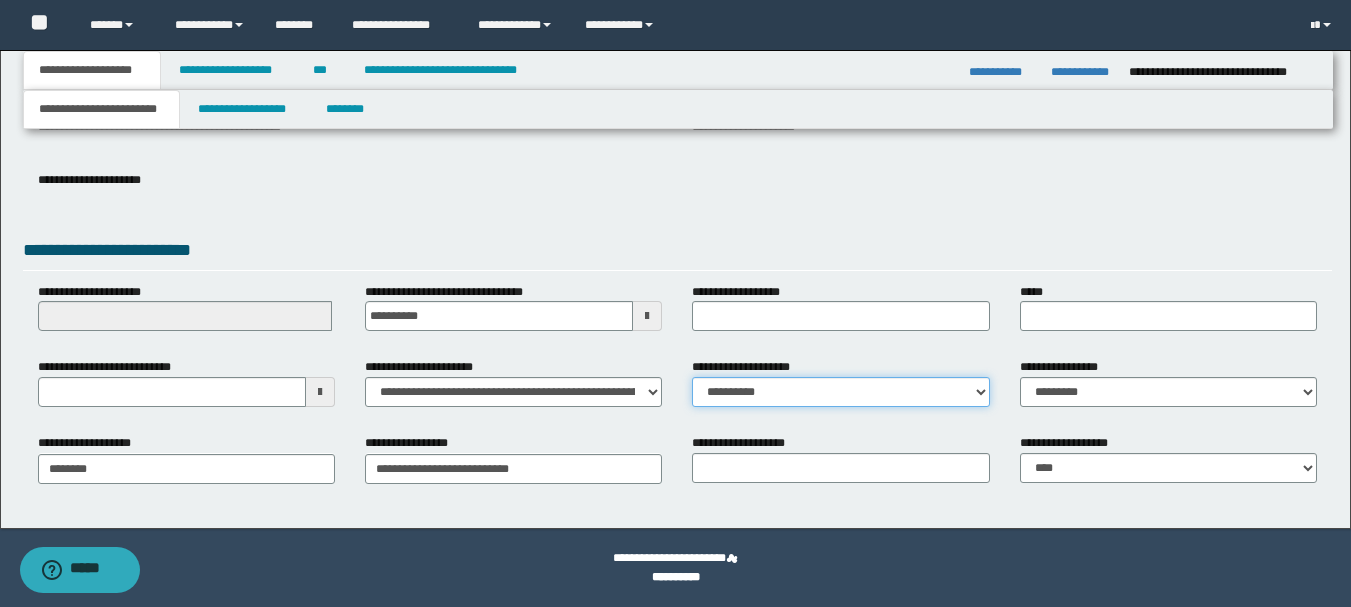 select on "**" 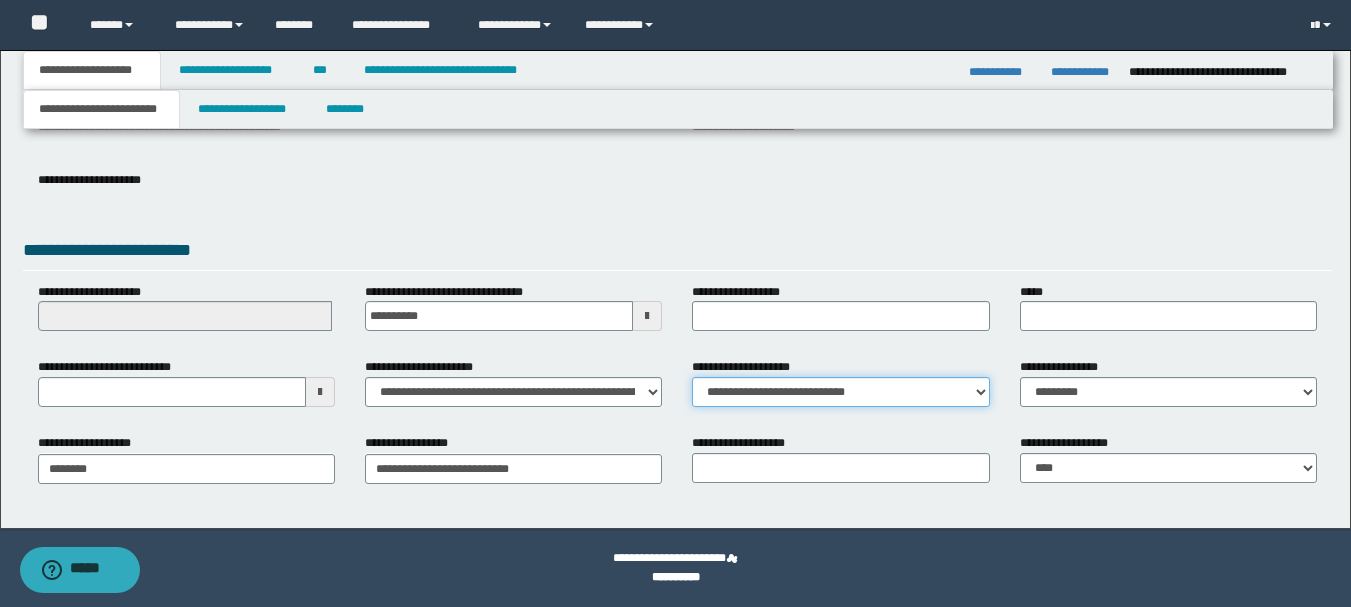 click on "**********" at bounding box center [840, 392] 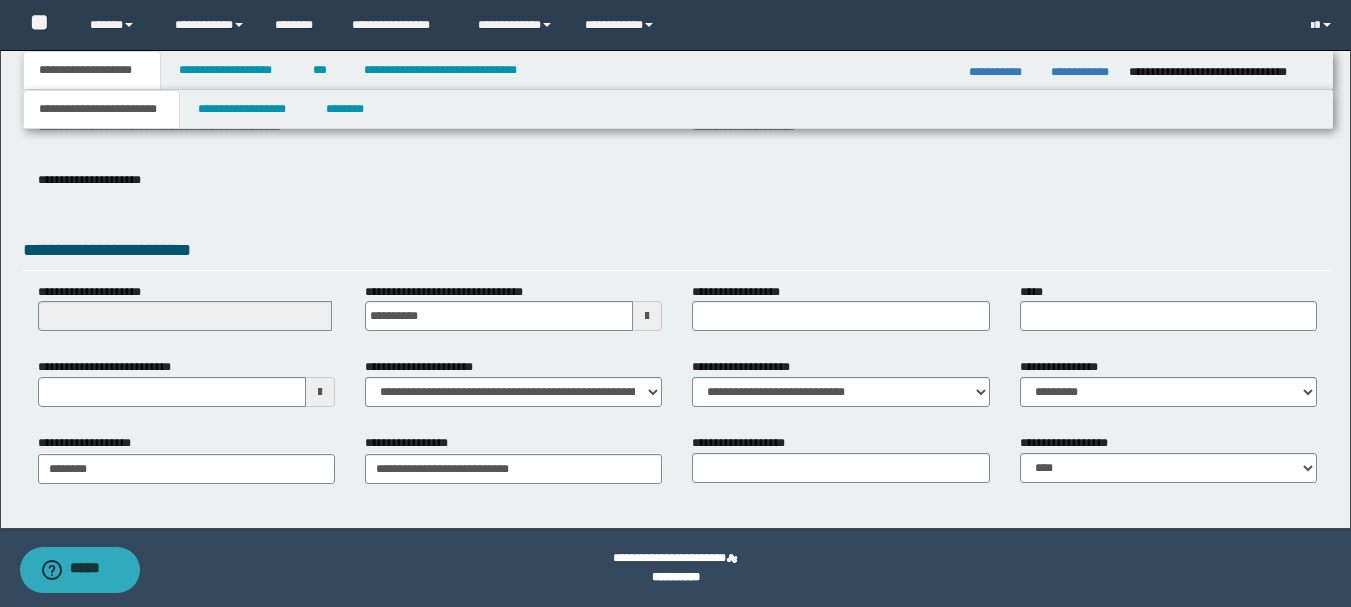 click on "**********" at bounding box center (677, 195) 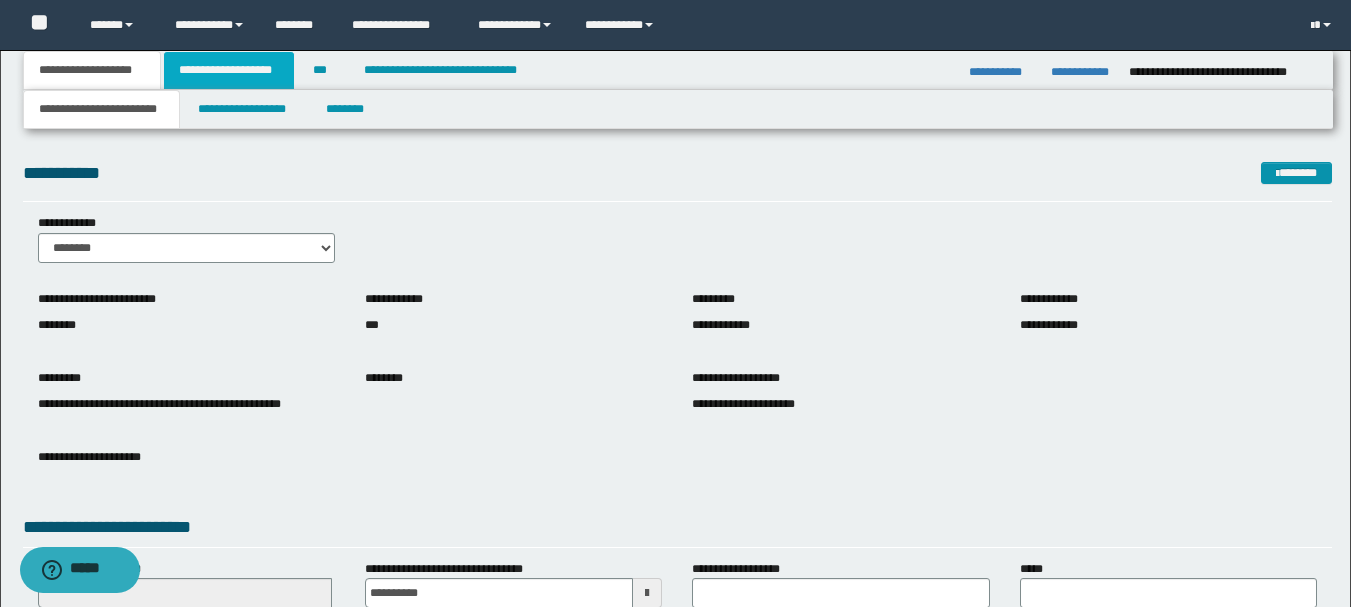click on "**********" at bounding box center (229, 70) 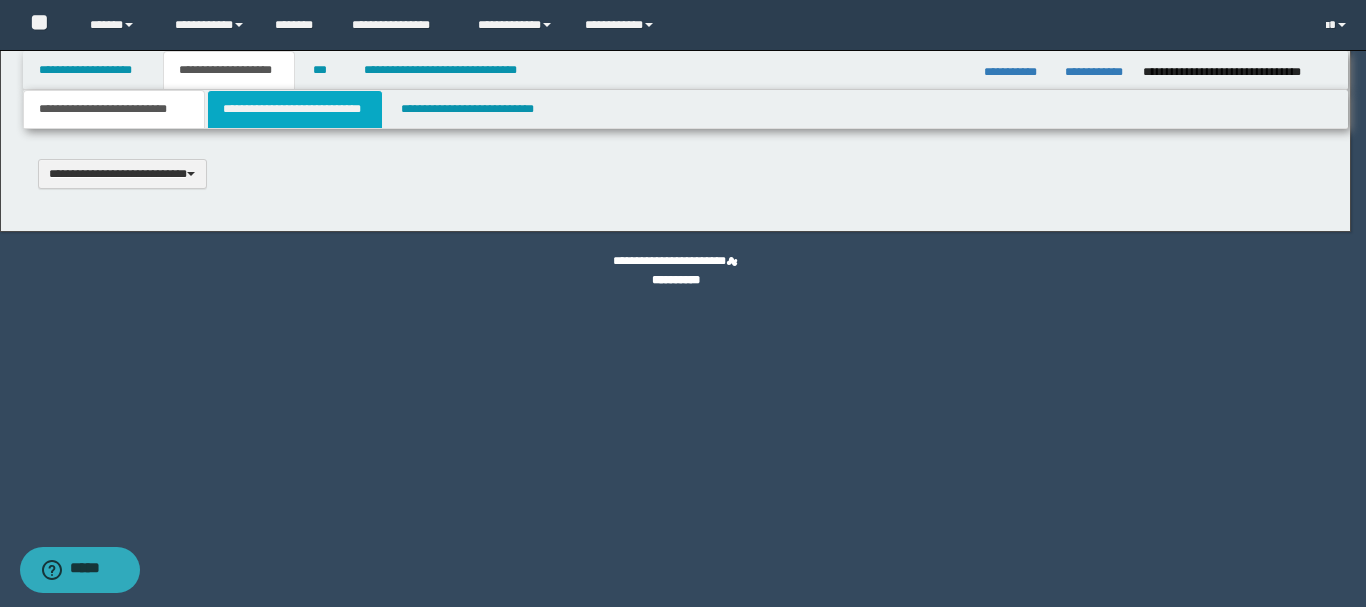 type 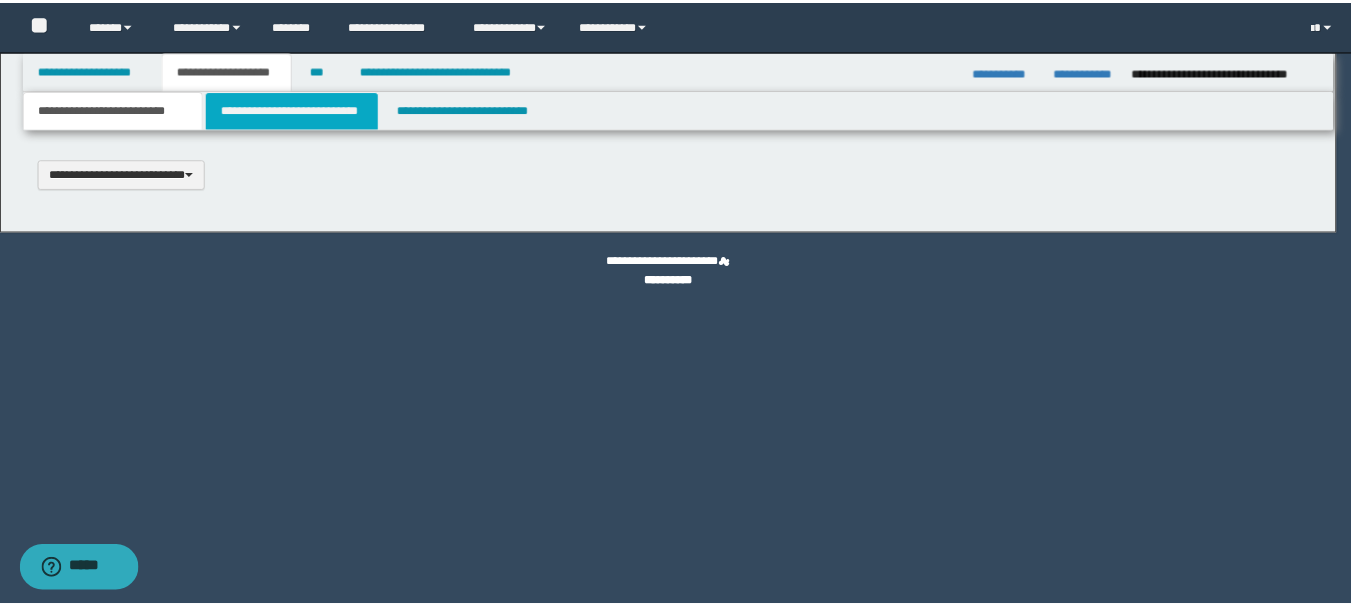 scroll, scrollTop: 0, scrollLeft: 0, axis: both 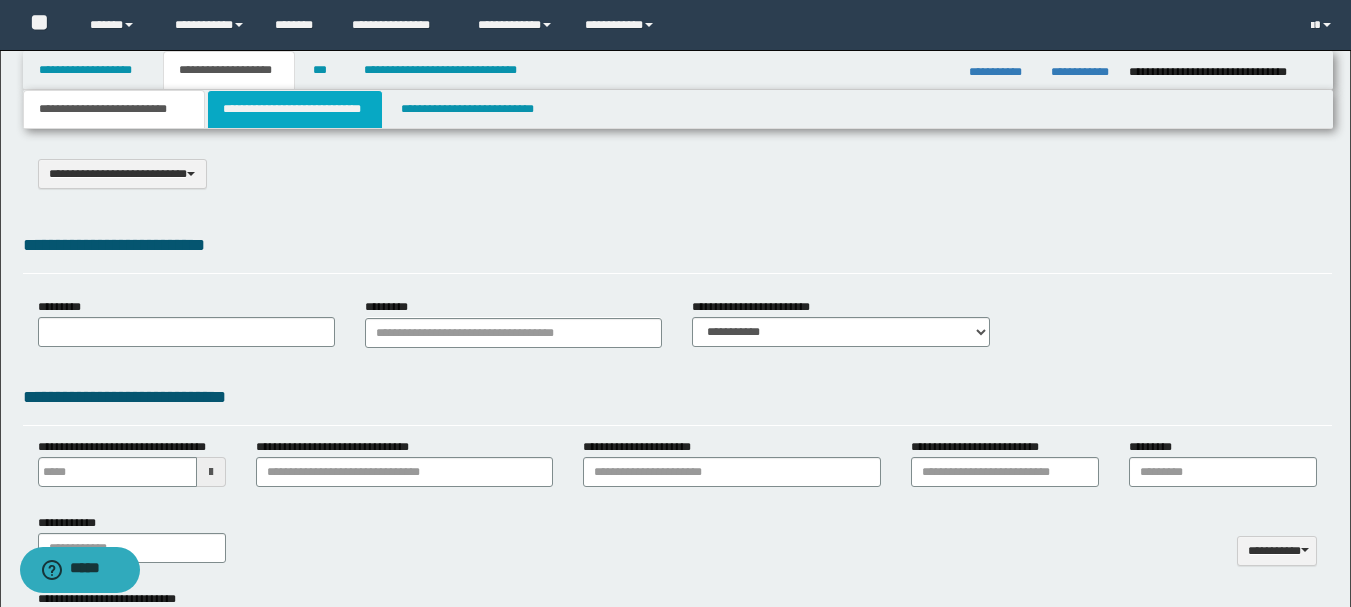 type on "**********" 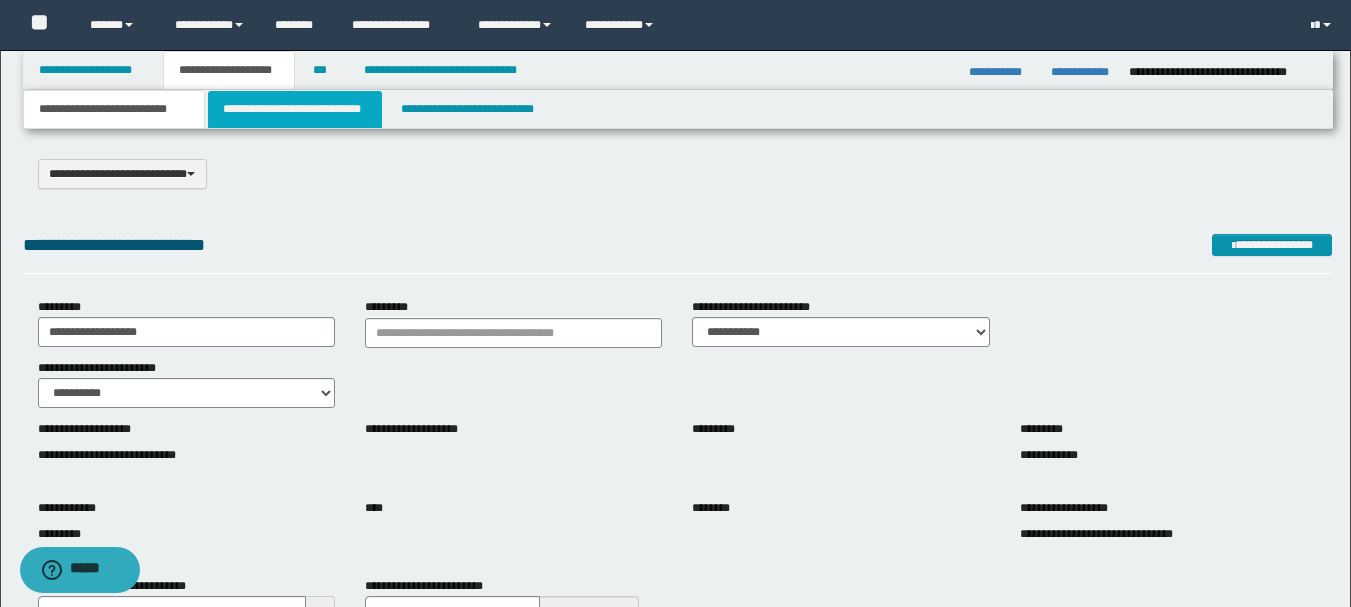 click on "**********" at bounding box center (295, 109) 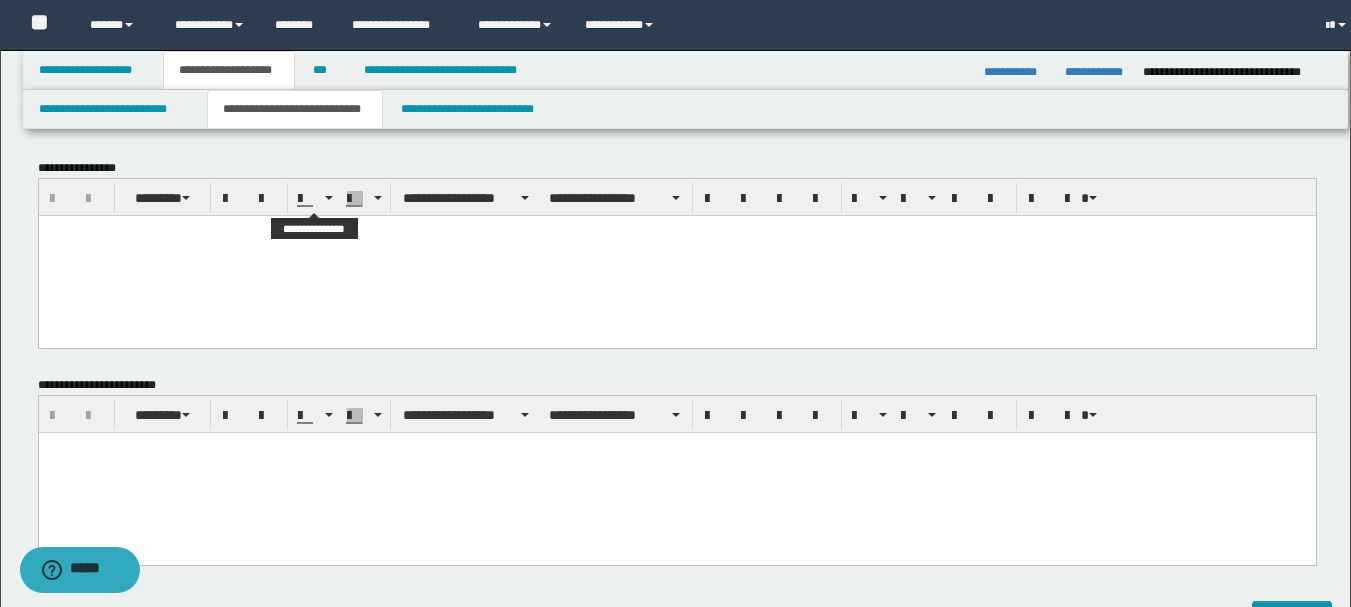 scroll, scrollTop: 0, scrollLeft: 0, axis: both 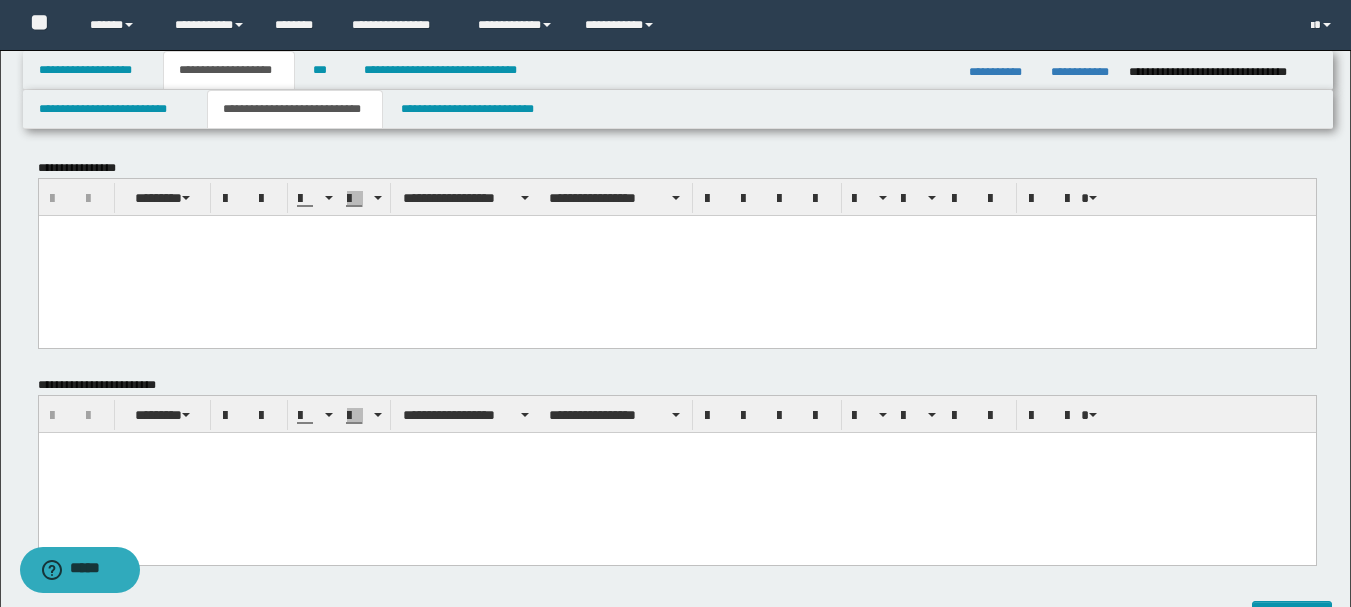 click at bounding box center [676, 255] 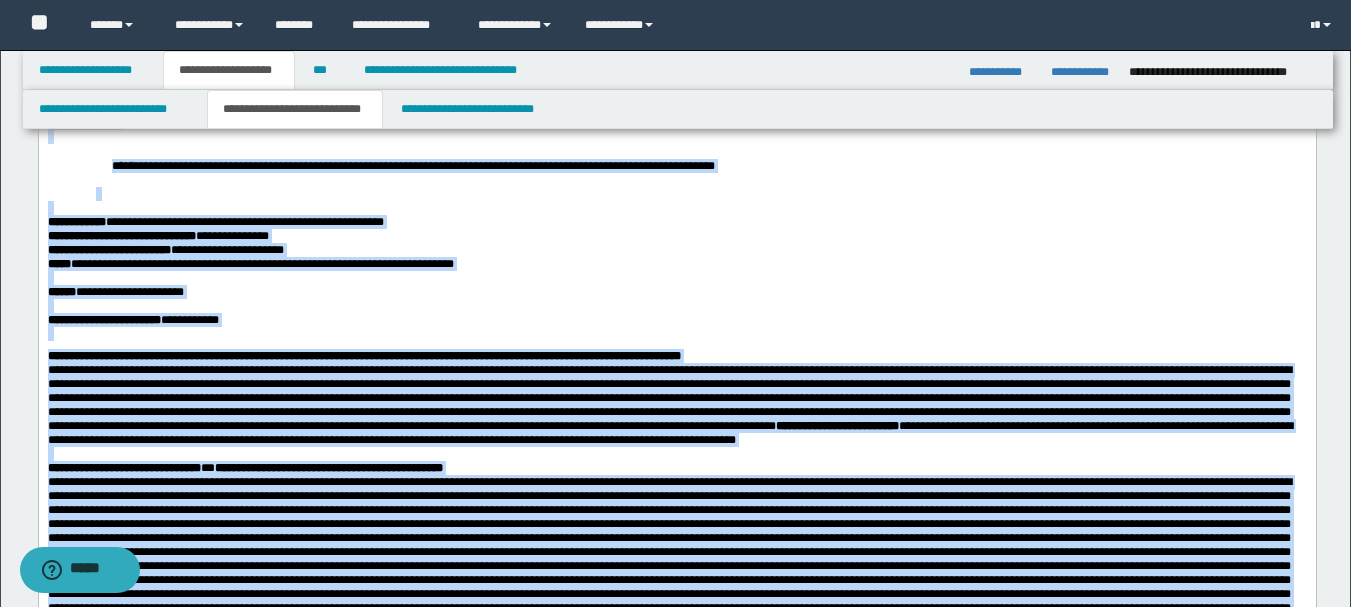 scroll, scrollTop: 906, scrollLeft: 0, axis: vertical 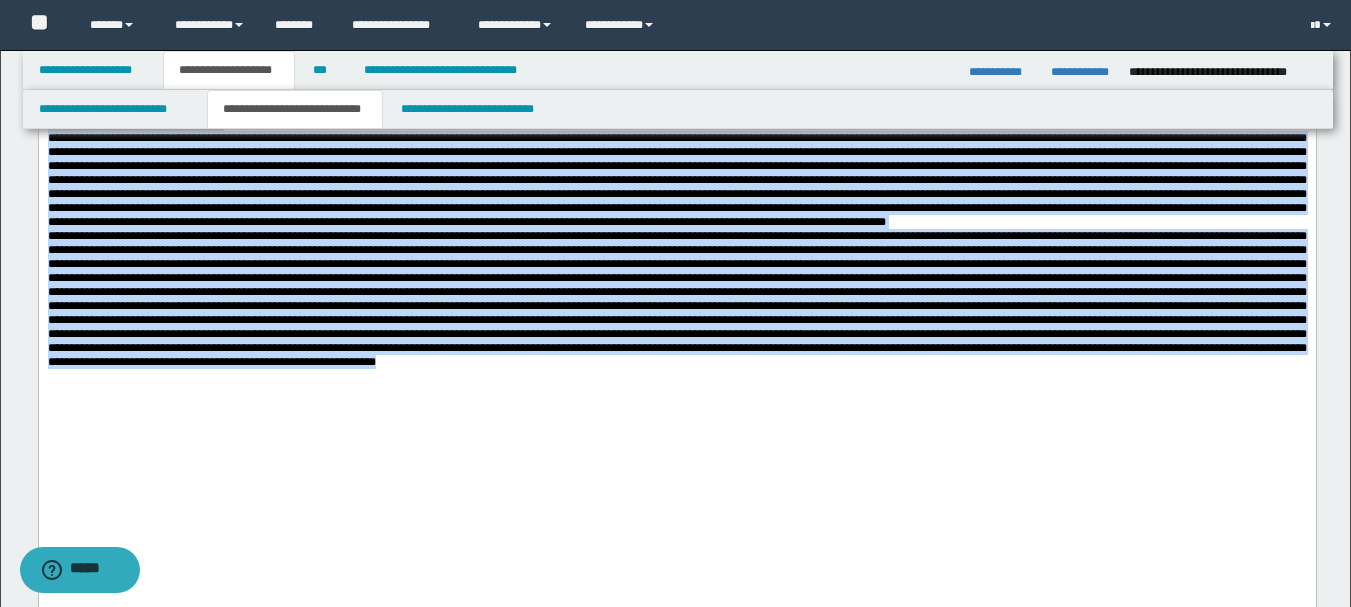 drag, startPoint x: 46, startPoint y: -675, endPoint x: 852, endPoint y: 468, distance: 1398.6011 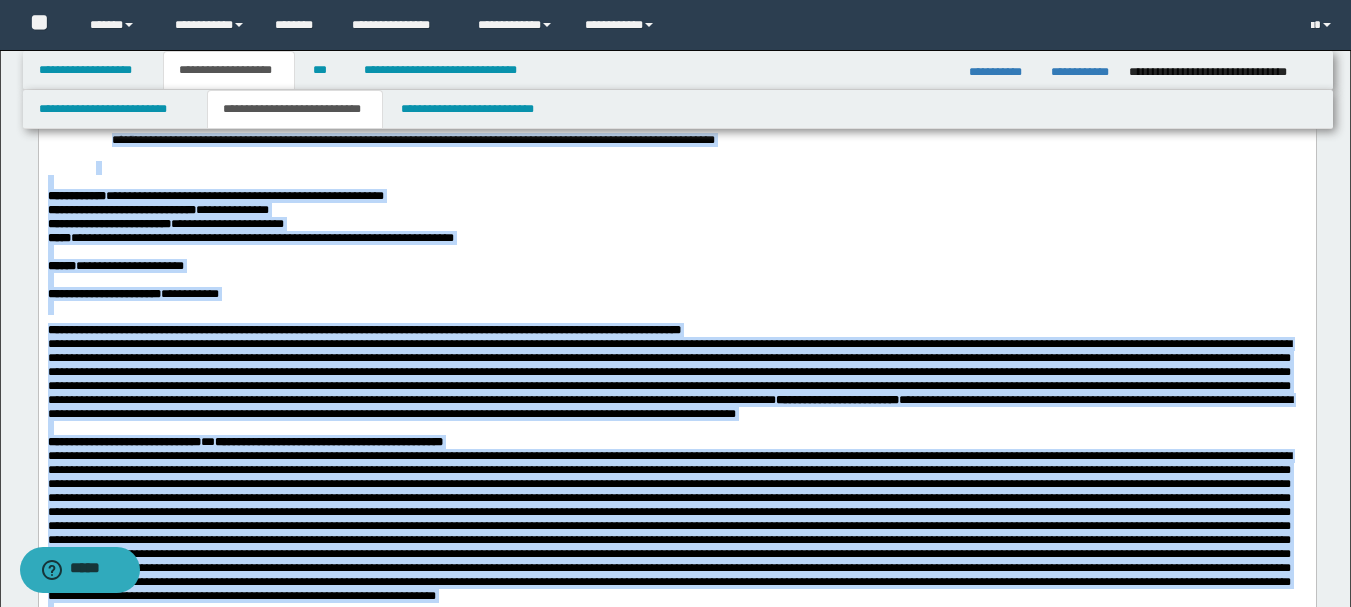 scroll, scrollTop: 0, scrollLeft: 0, axis: both 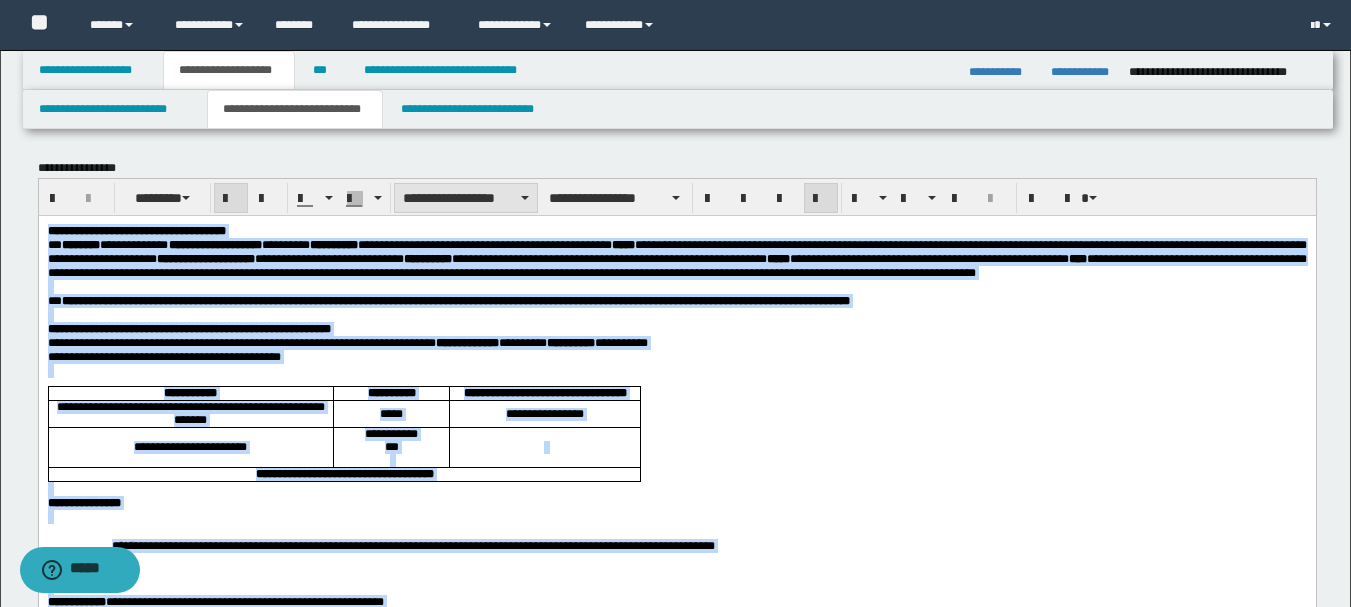 click on "**********" at bounding box center (466, 198) 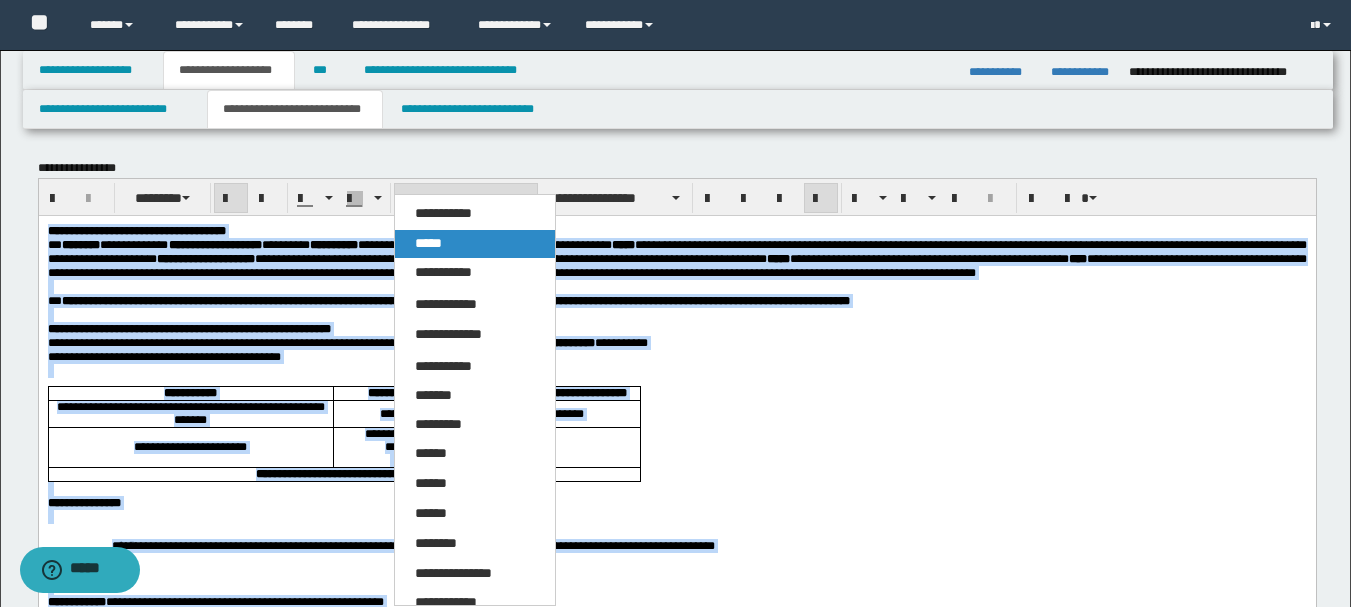 click on "*****" at bounding box center (475, 244) 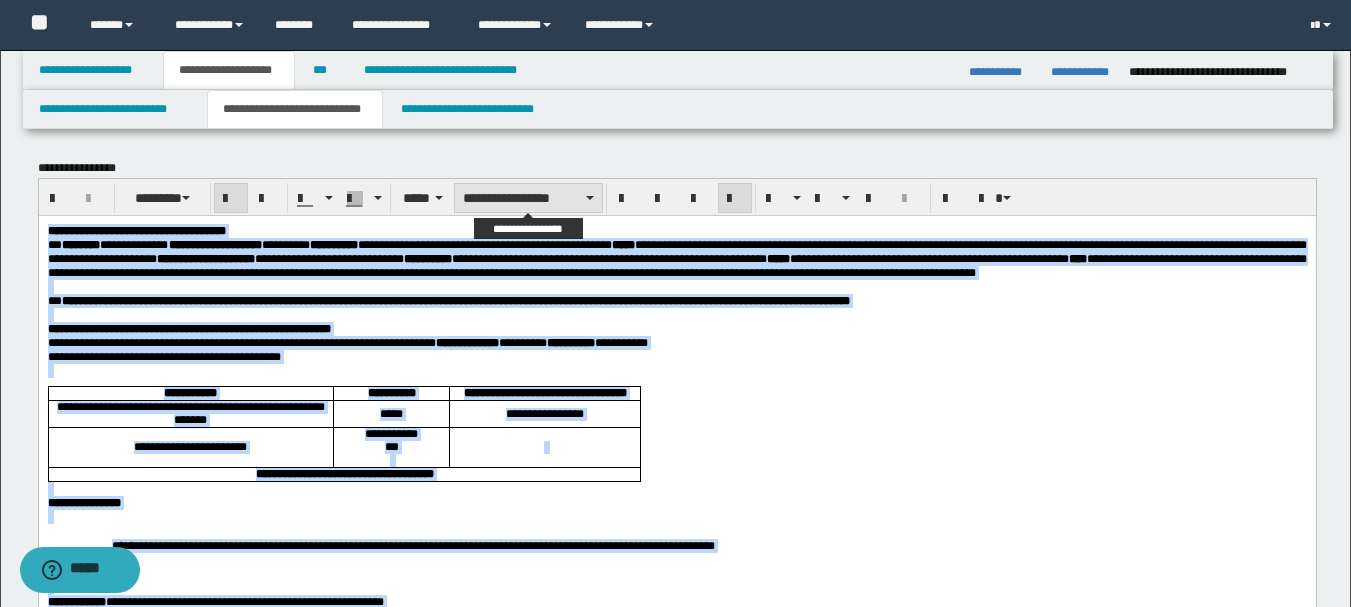 click on "**********" at bounding box center [528, 198] 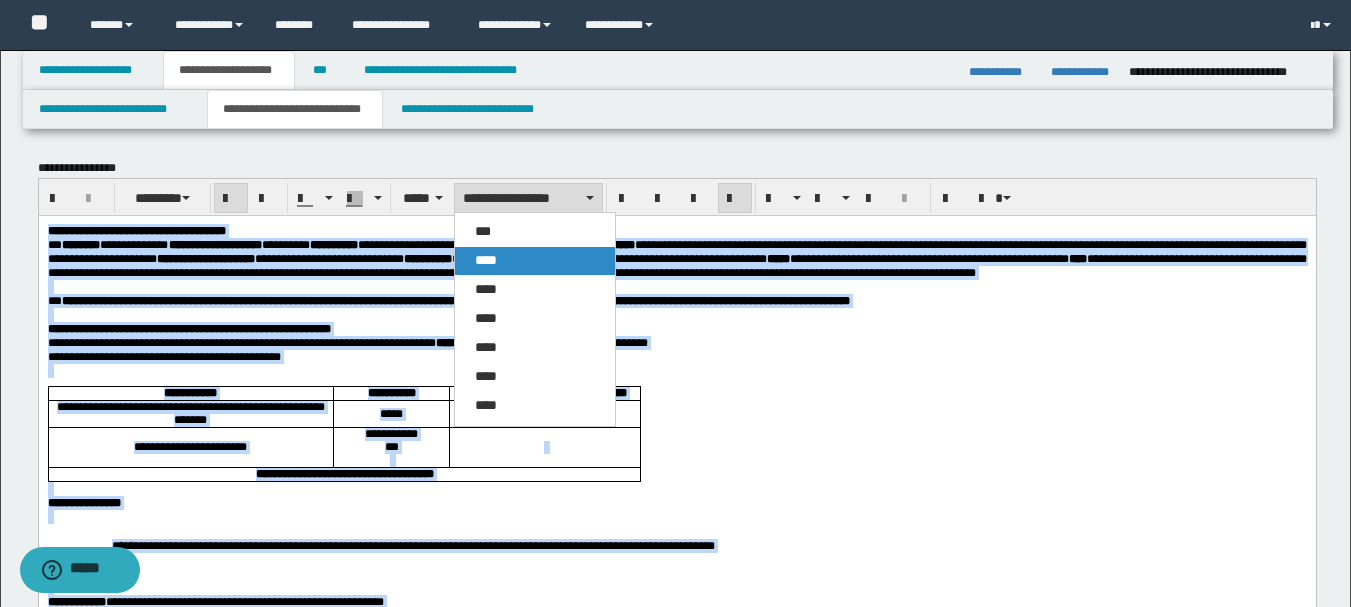 drag, startPoint x: 508, startPoint y: 275, endPoint x: 507, endPoint y: 254, distance: 21.023796 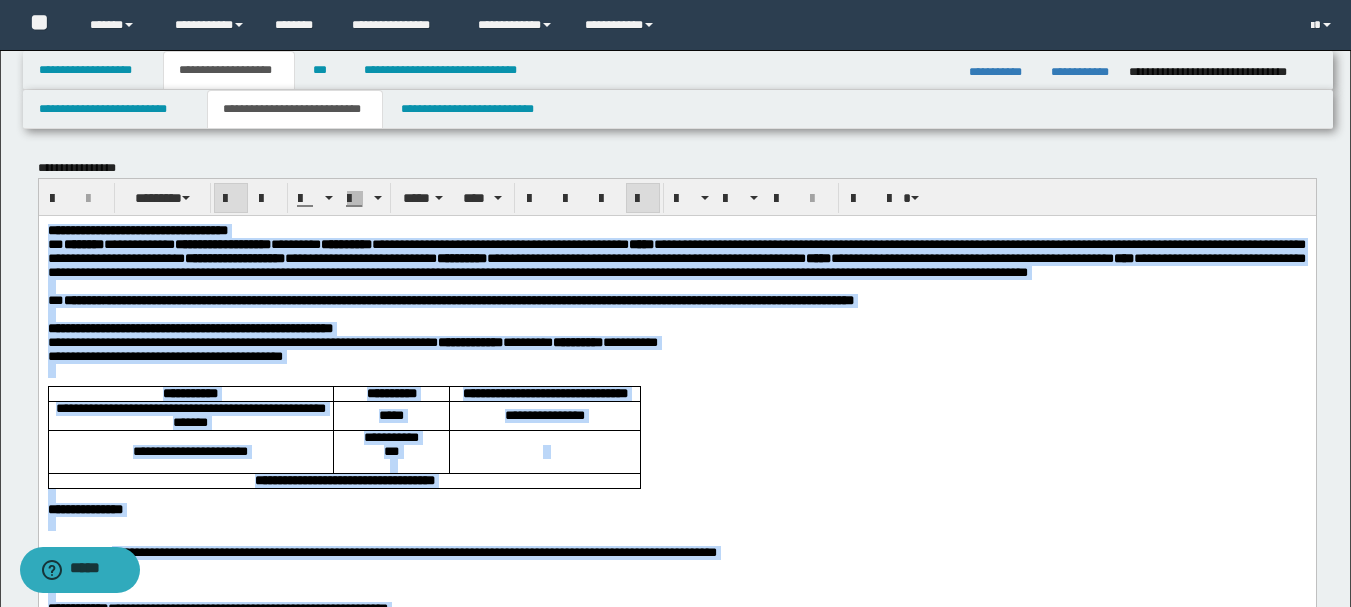 click at bounding box center [643, 199] 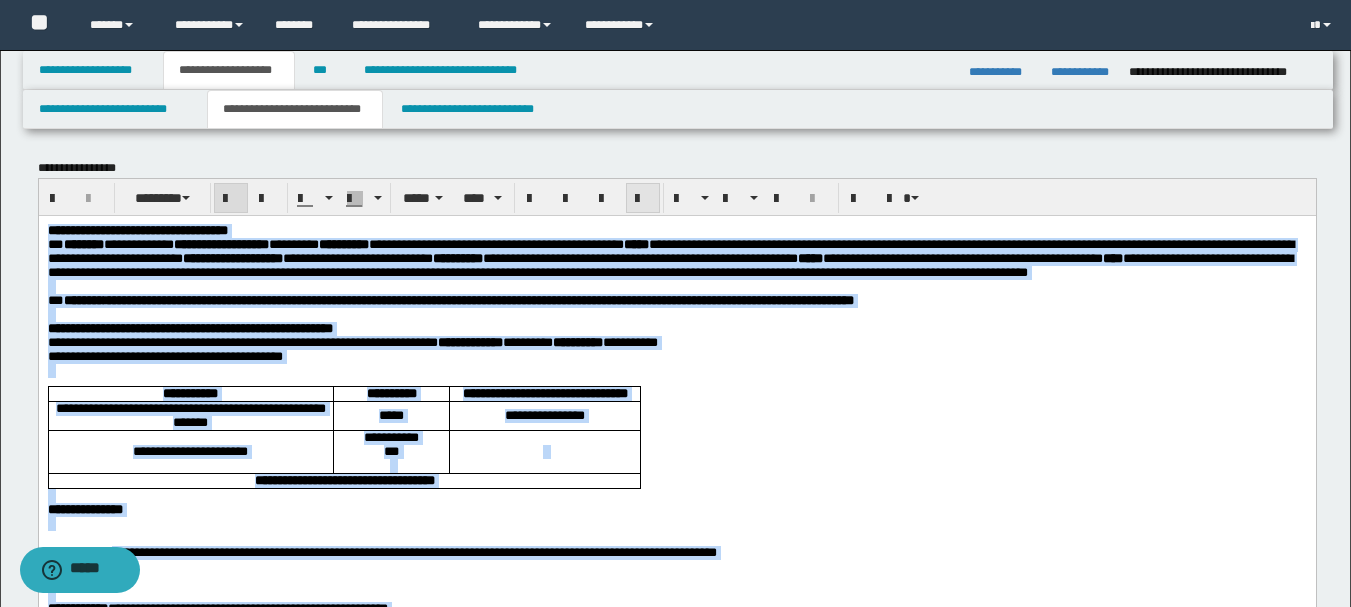 click at bounding box center (643, 199) 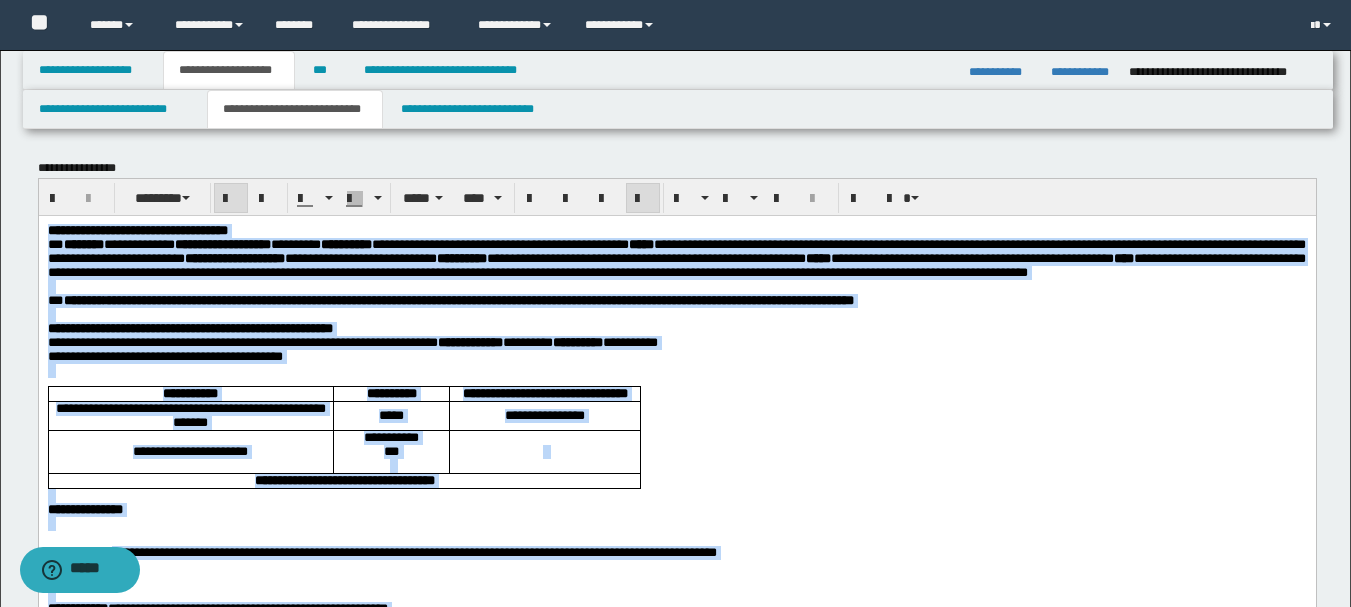 click at bounding box center (676, 370) 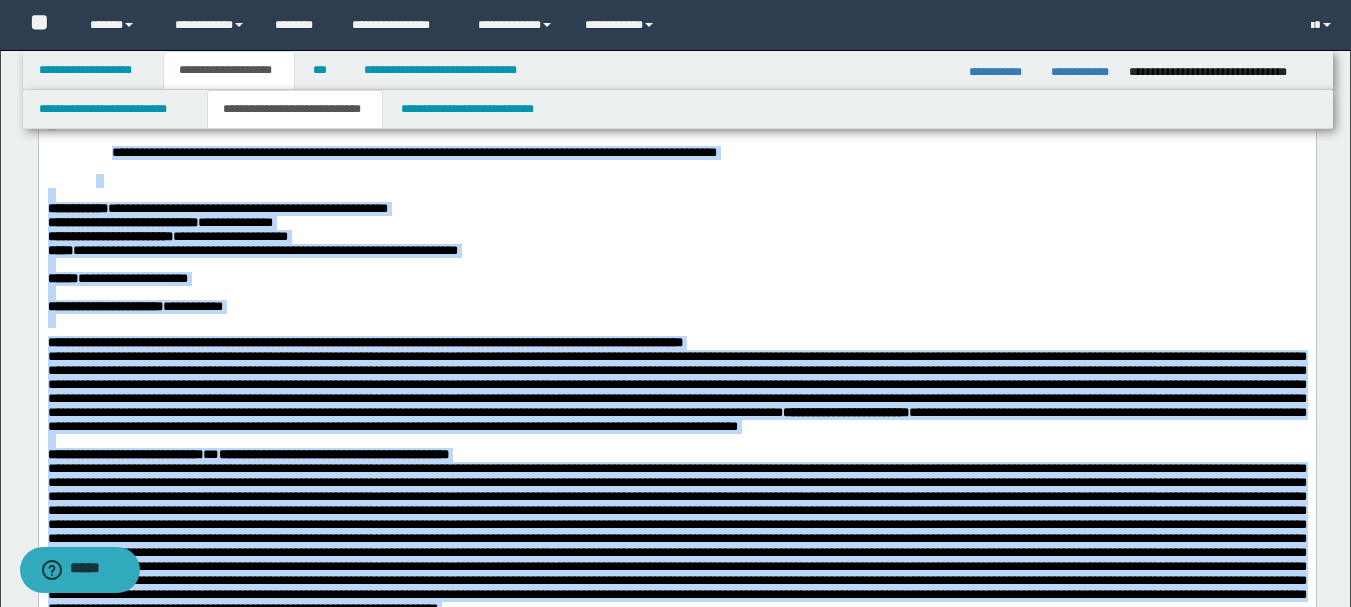 click at bounding box center (676, 293) 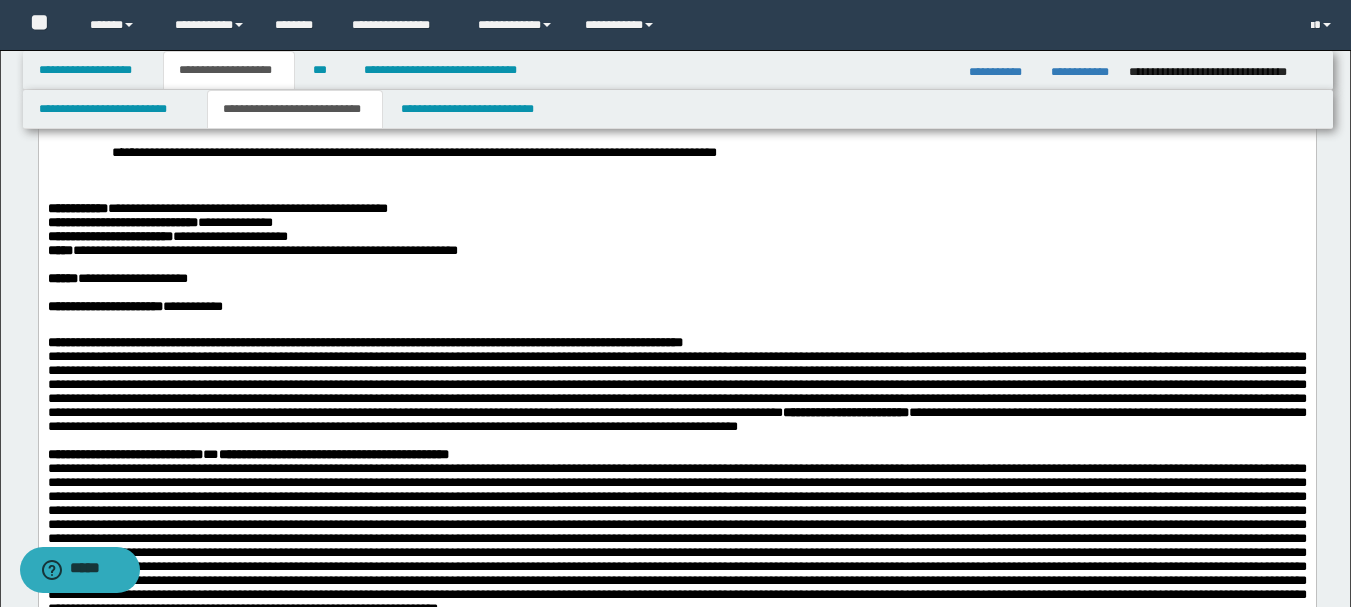 click on "**********" at bounding box center (252, 250) 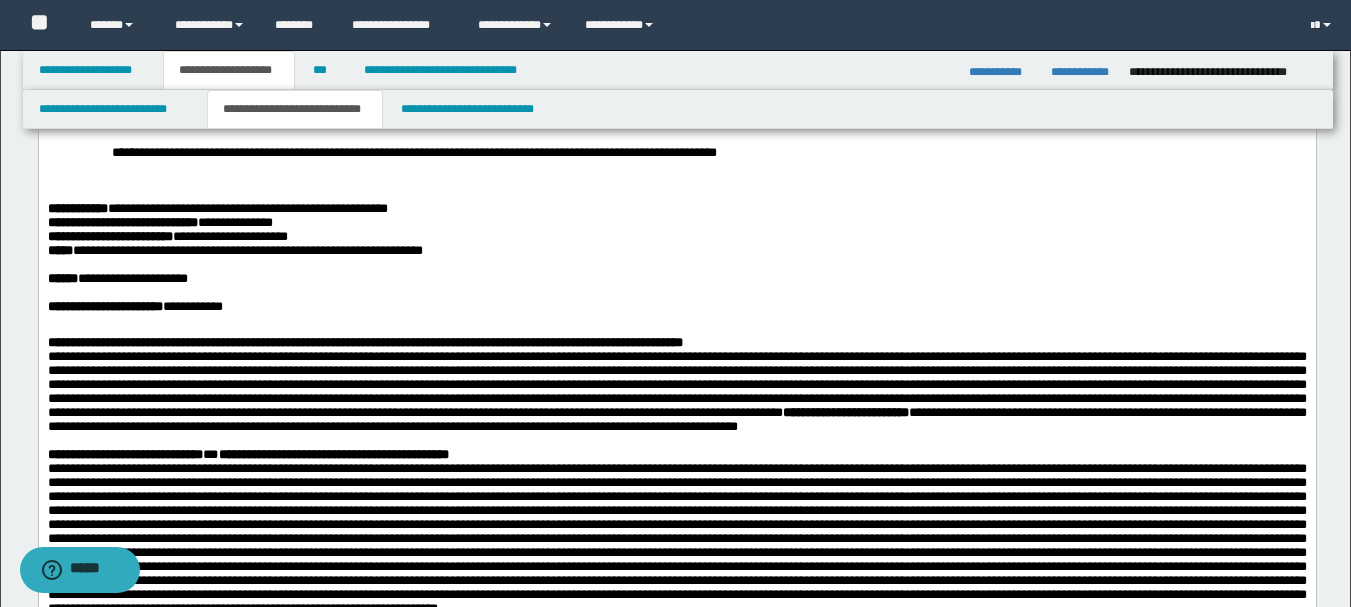 click on "**********" at bounding box center [676, 343] 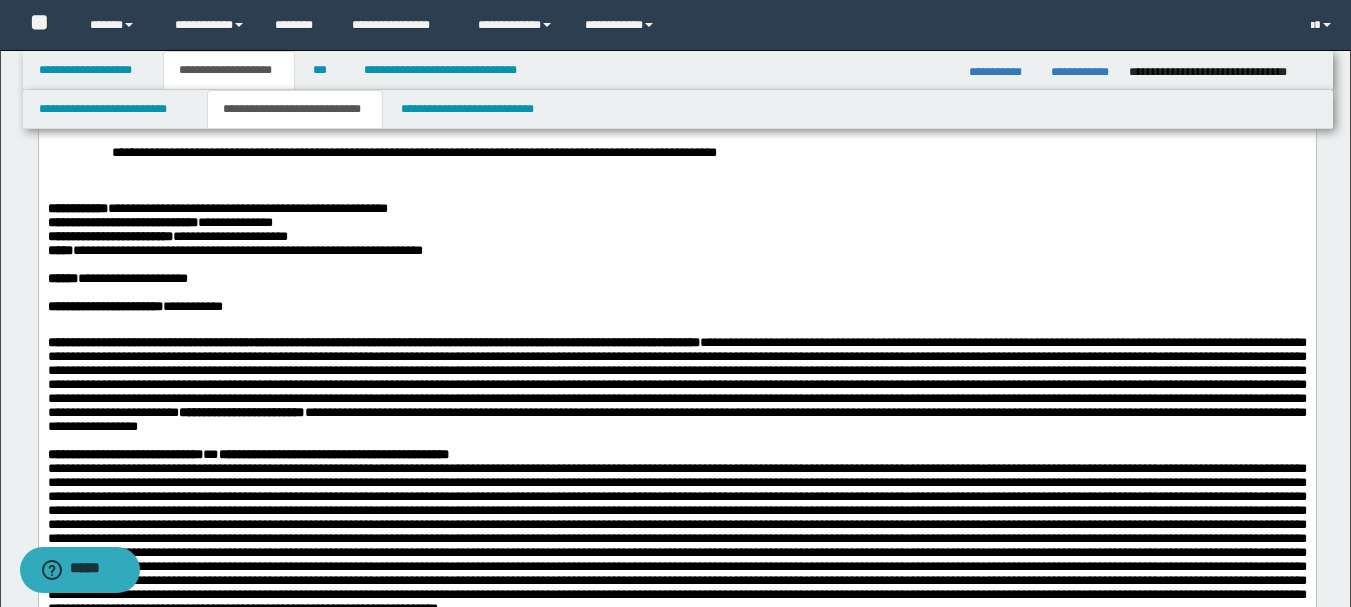 scroll, scrollTop: 700, scrollLeft: 0, axis: vertical 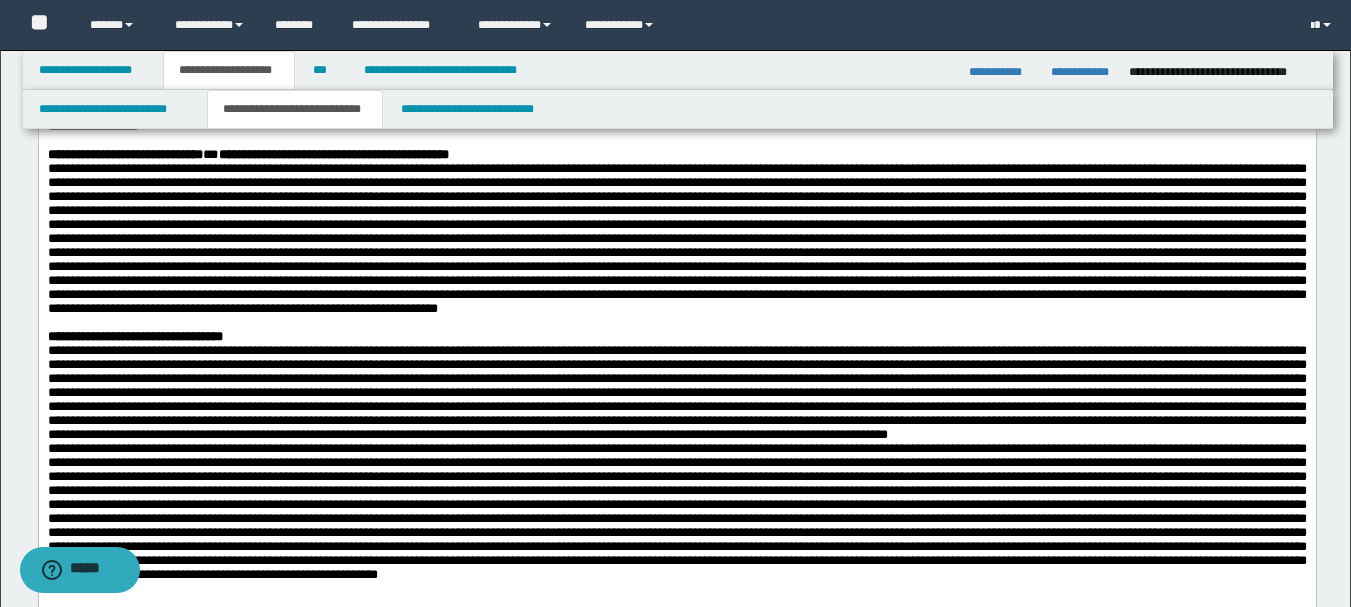 click on "**********" at bounding box center [676, 155] 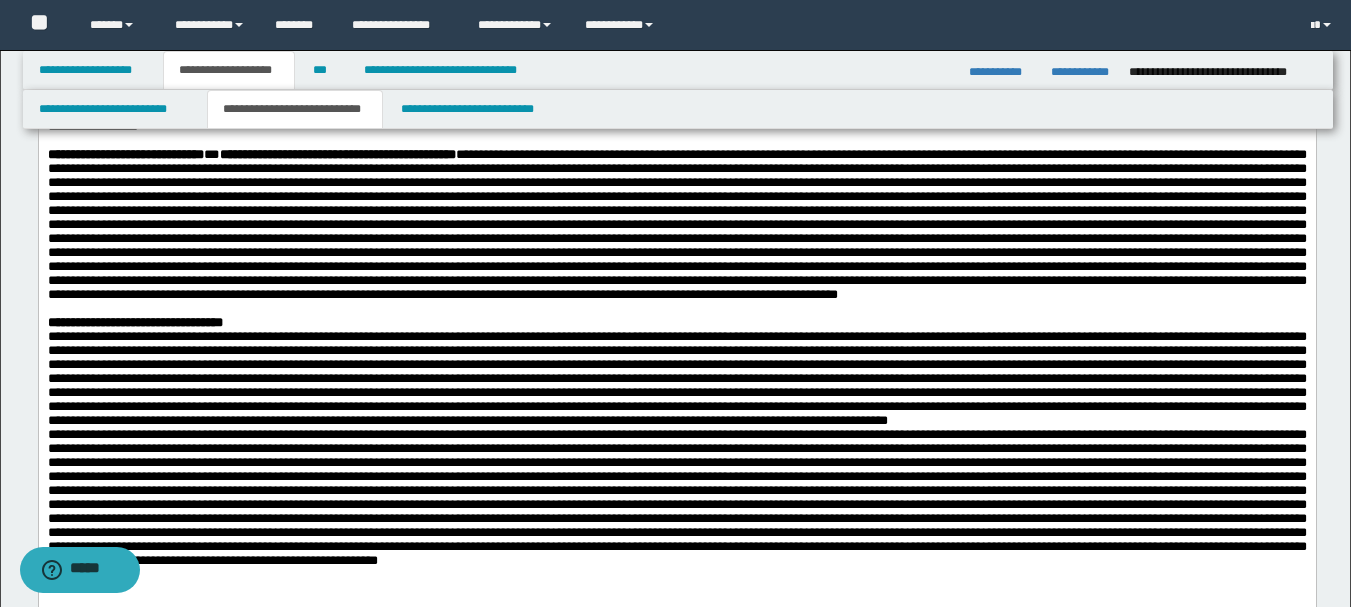 scroll, scrollTop: 1000, scrollLeft: 0, axis: vertical 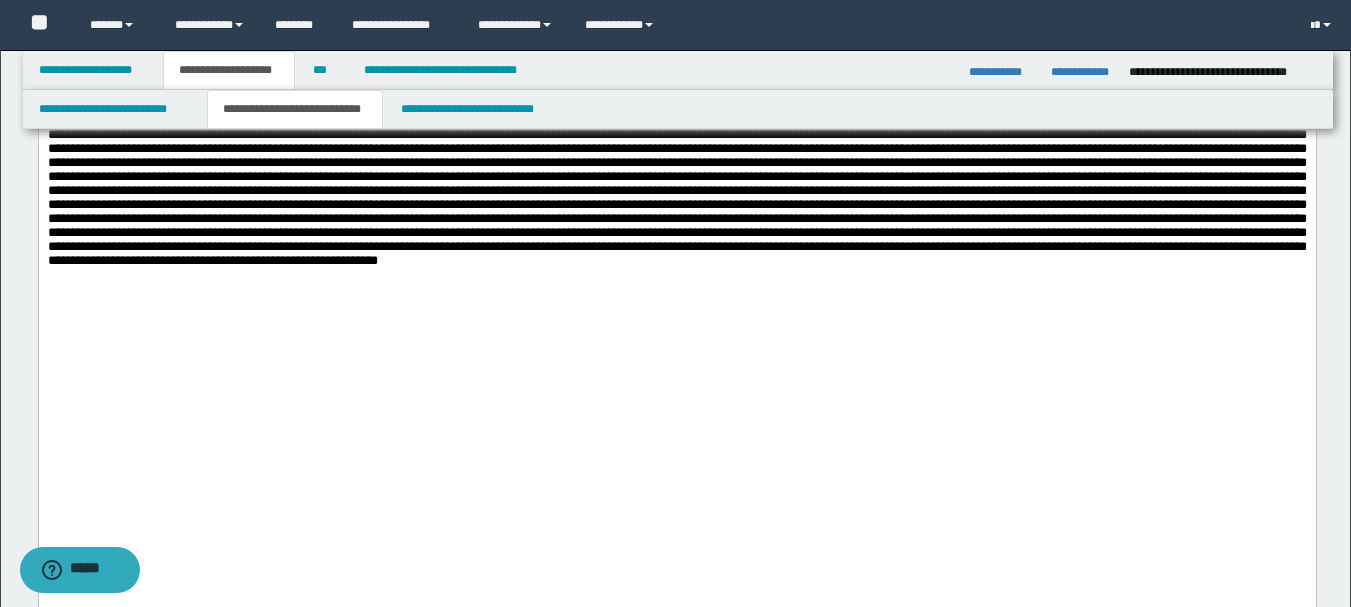 click at bounding box center (676, 9) 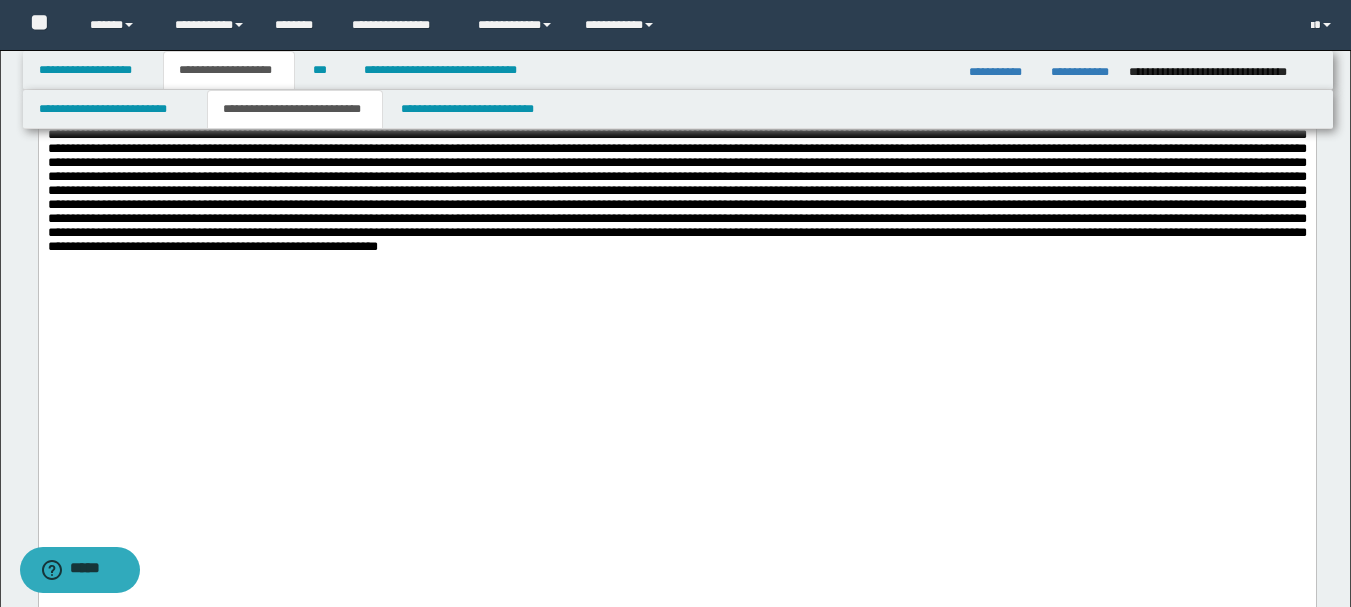click on "**********" at bounding box center (676, 65) 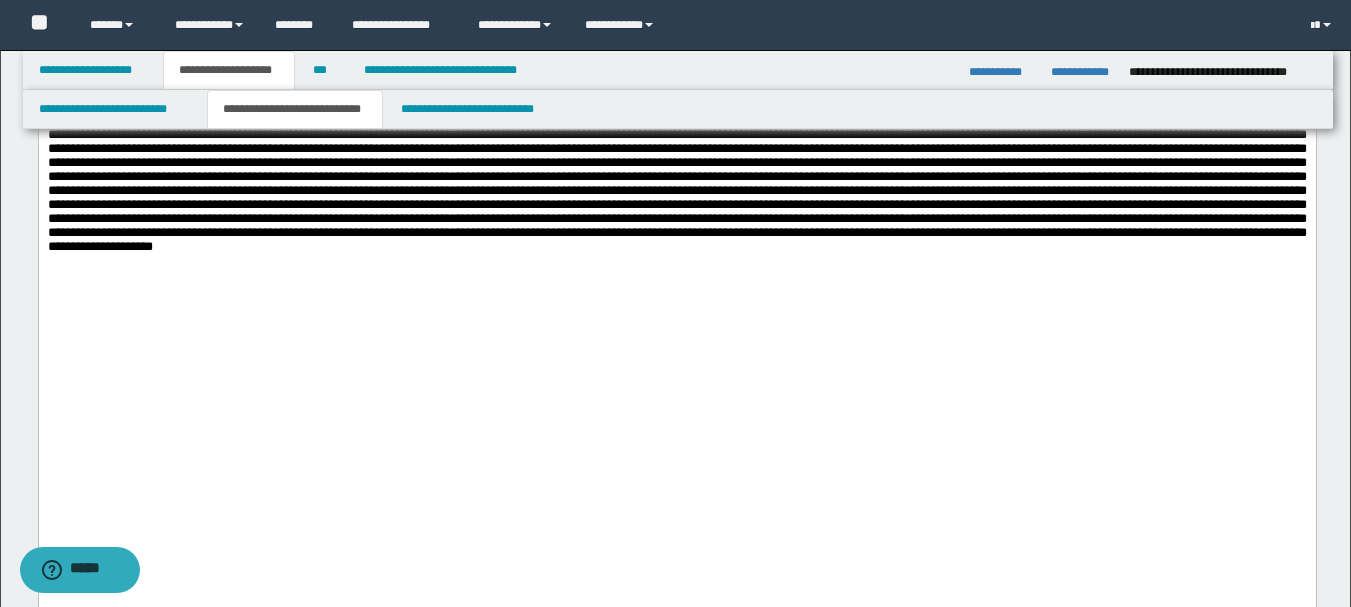 scroll, scrollTop: 1600, scrollLeft: 0, axis: vertical 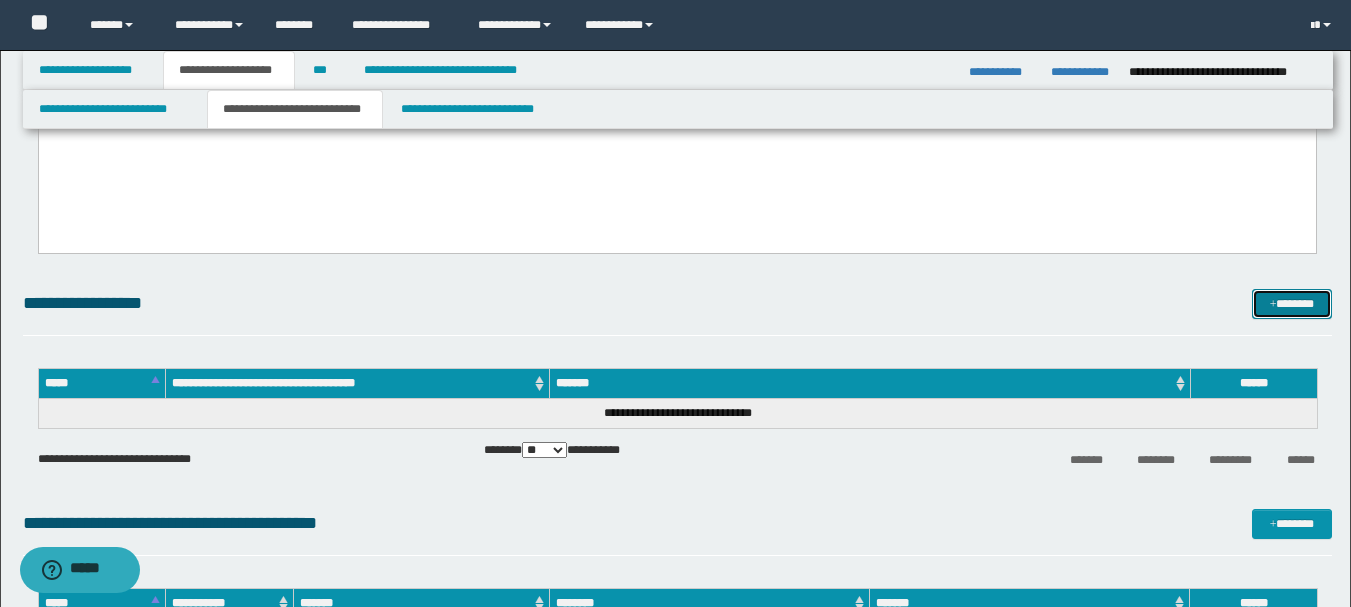 click on "*******" at bounding box center (1292, 304) 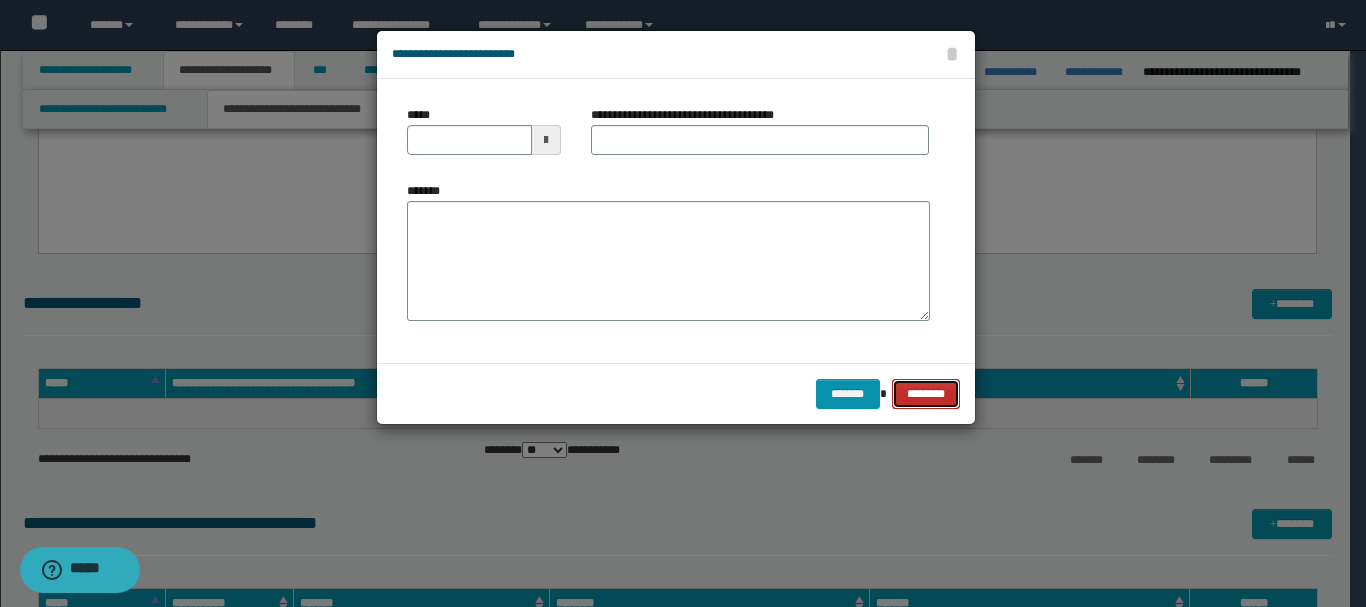 click on "********" at bounding box center [925, 394] 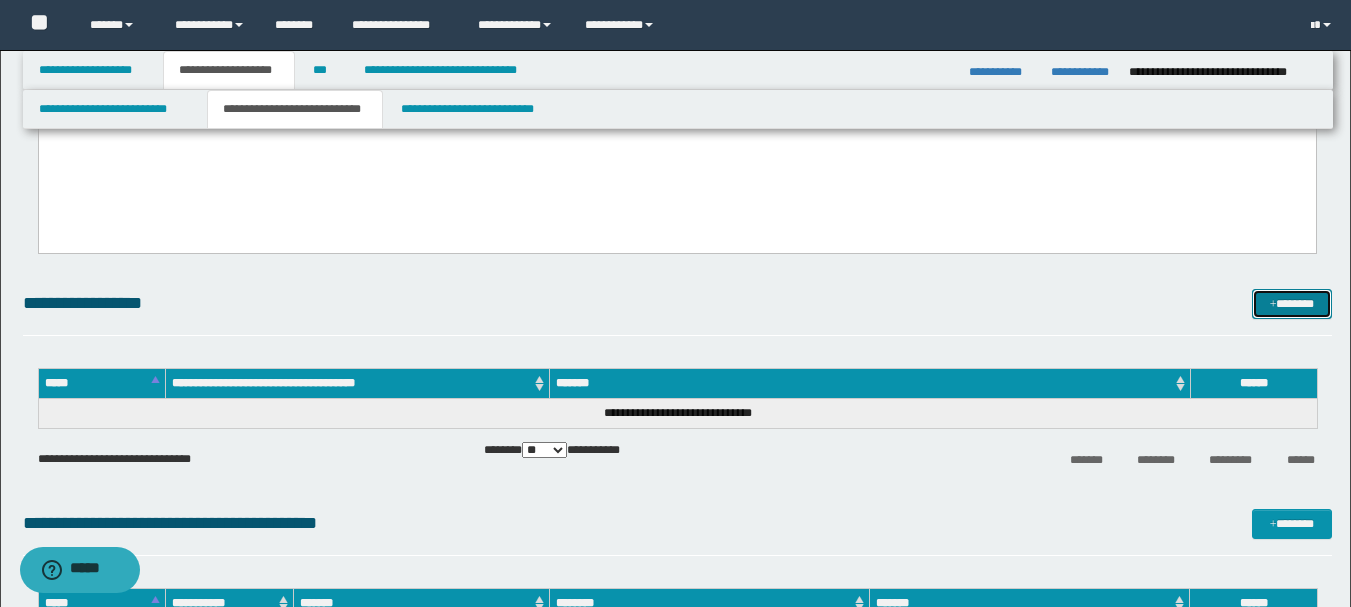 scroll, scrollTop: 1400, scrollLeft: 0, axis: vertical 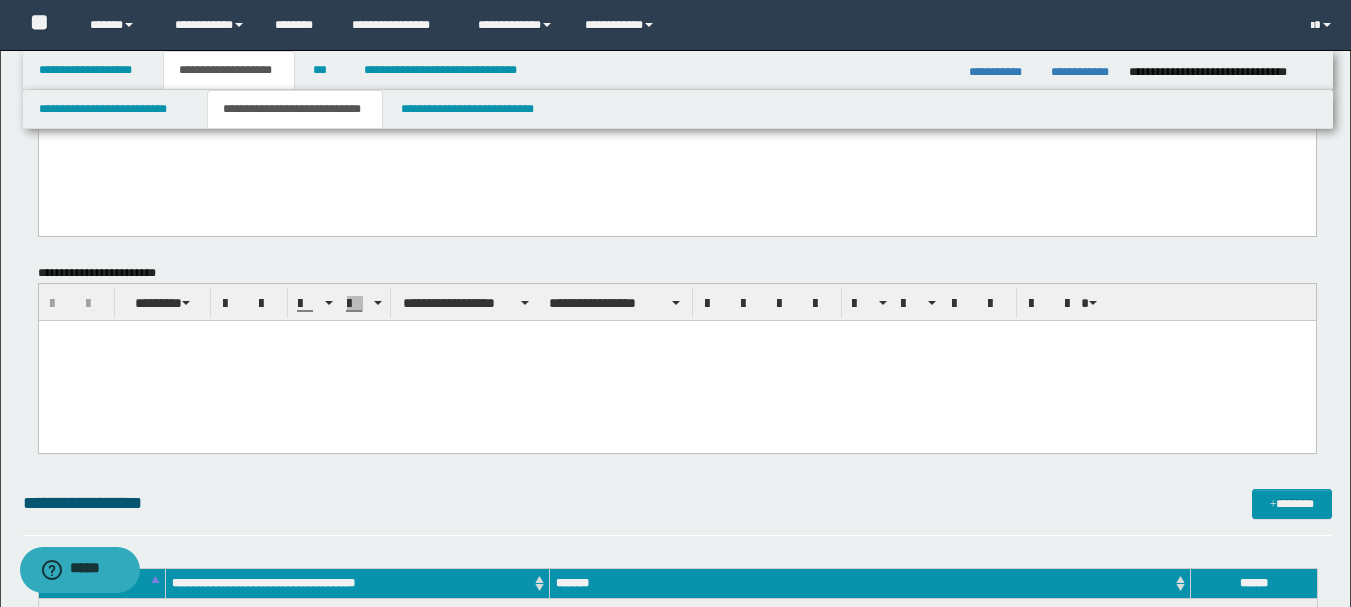 click at bounding box center (676, 360) 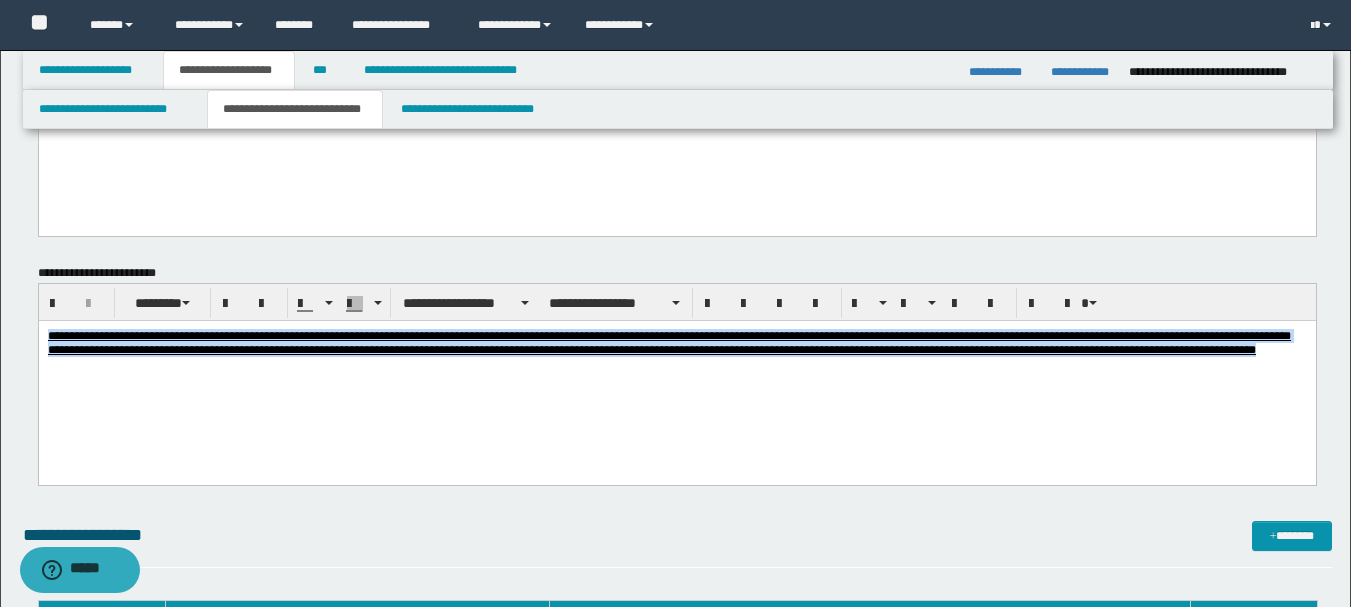 click on "**********" at bounding box center [676, 367] 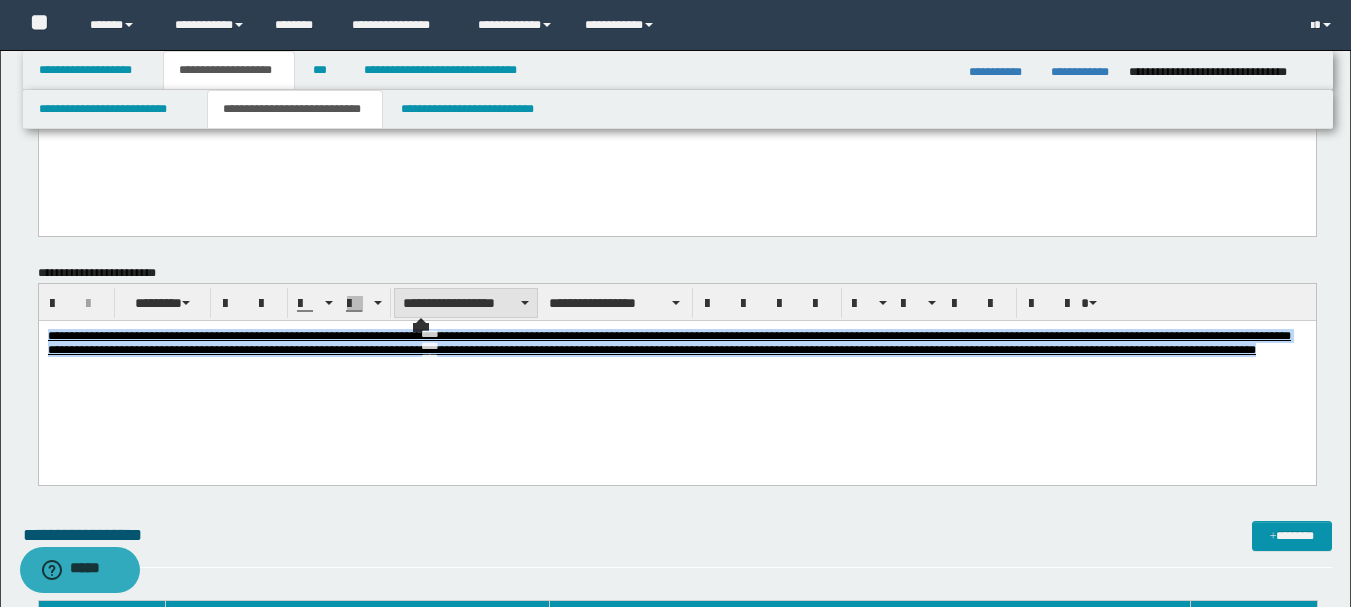 click on "**********" at bounding box center [466, 303] 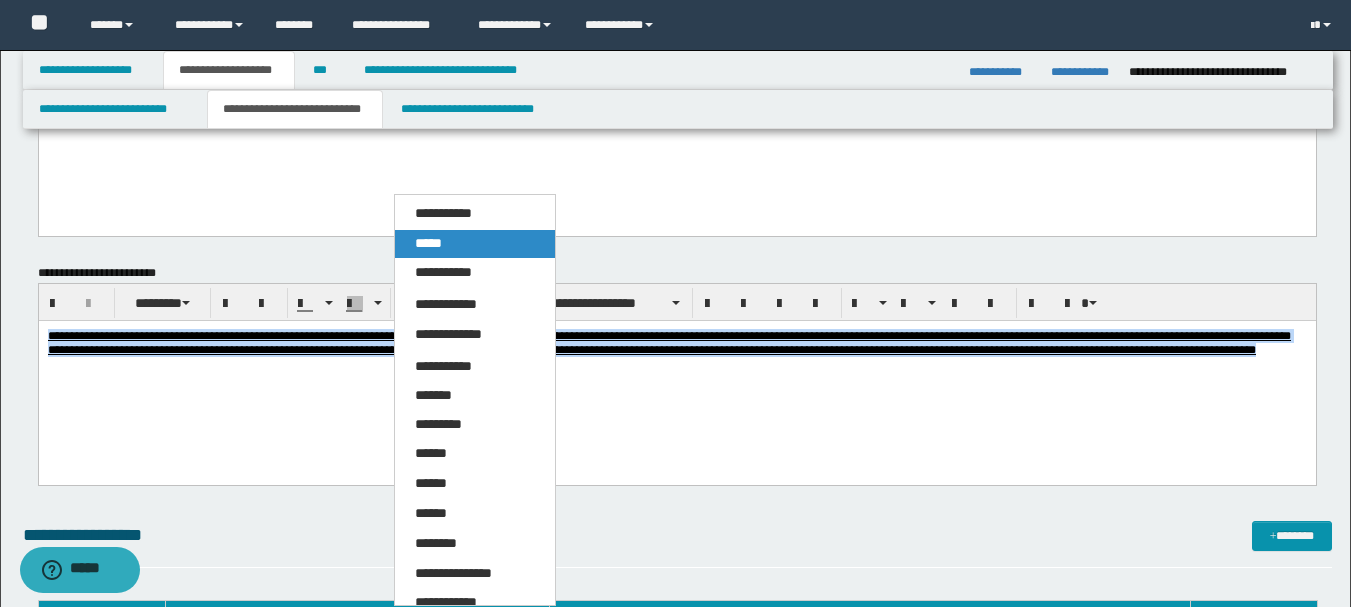 click on "*****" at bounding box center [475, 244] 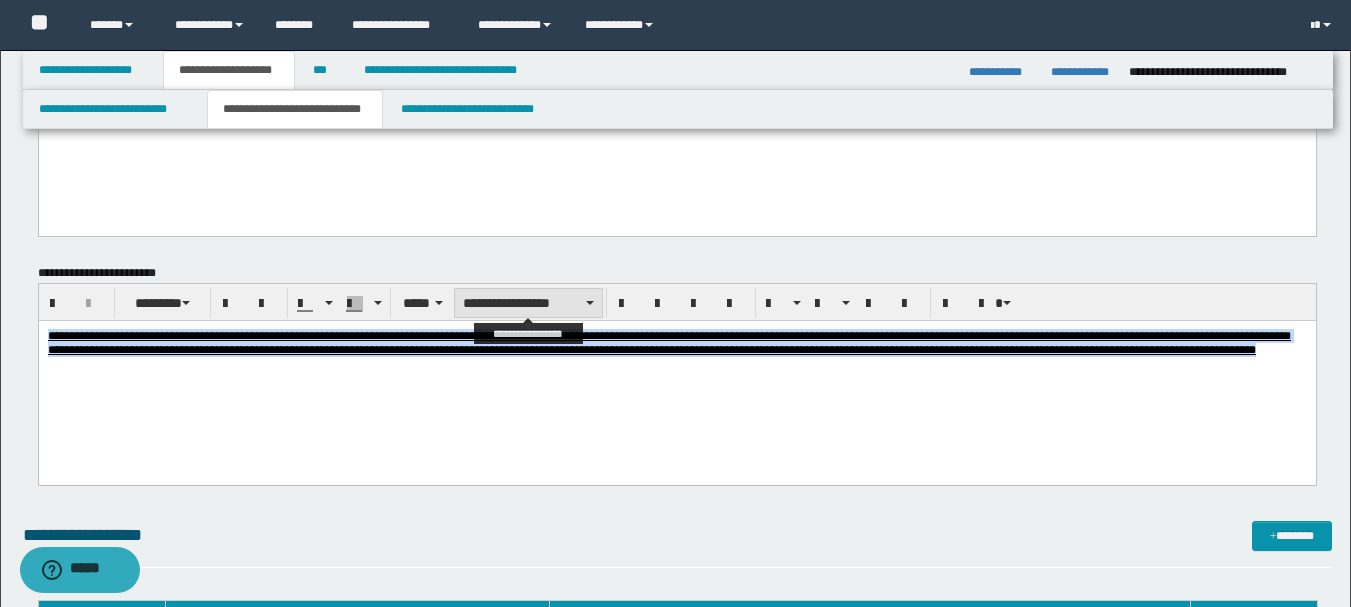 click on "**********" at bounding box center (528, 303) 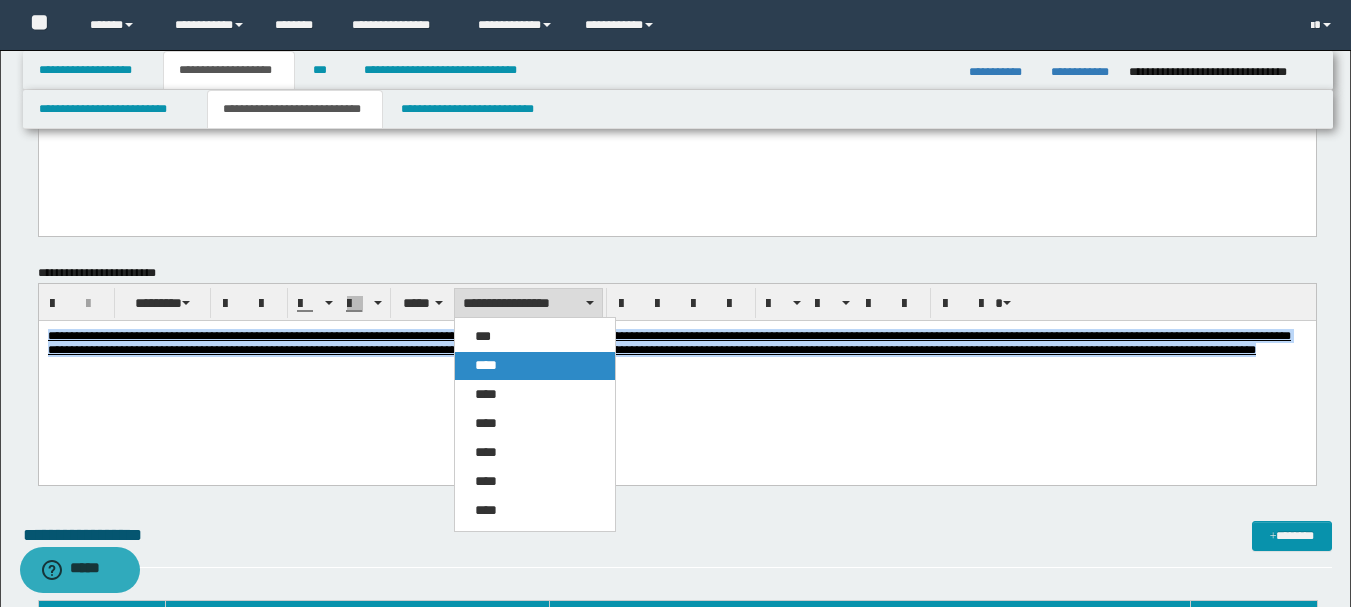 drag, startPoint x: 518, startPoint y: 362, endPoint x: 484, endPoint y: 41, distance: 322.7956 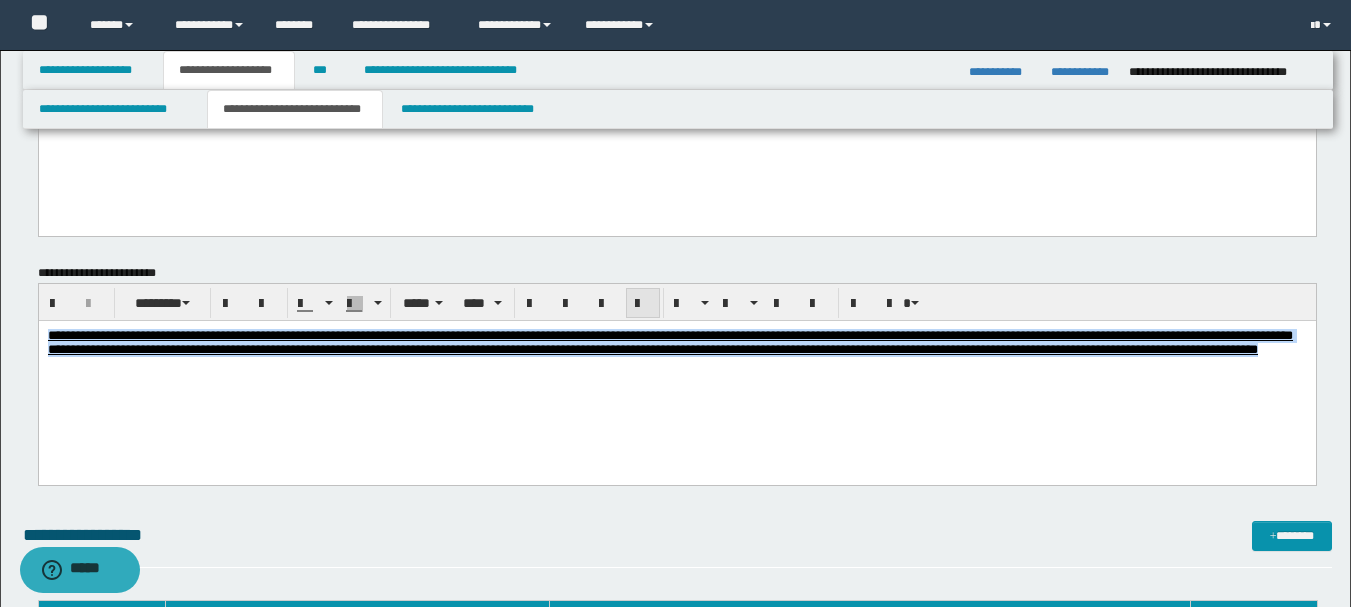 drag, startPoint x: 641, startPoint y: 299, endPoint x: 614, endPoint y: 54, distance: 246.48326 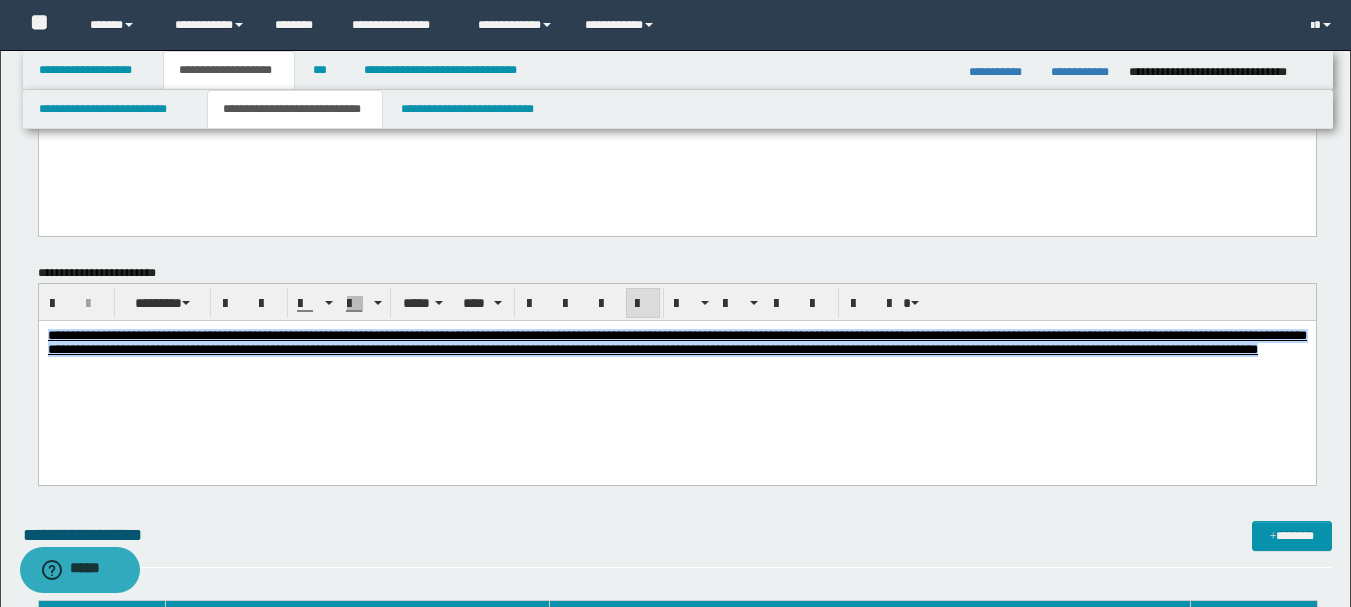 click on "**********" at bounding box center (676, 367) 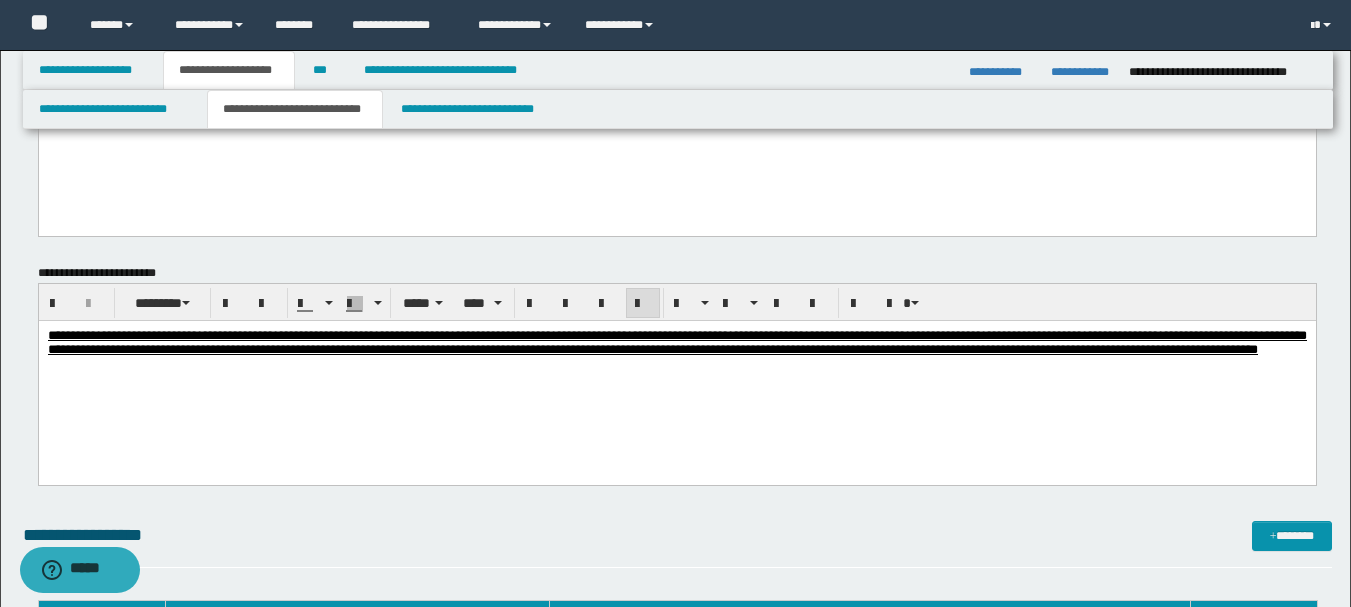 scroll, scrollTop: 1600, scrollLeft: 0, axis: vertical 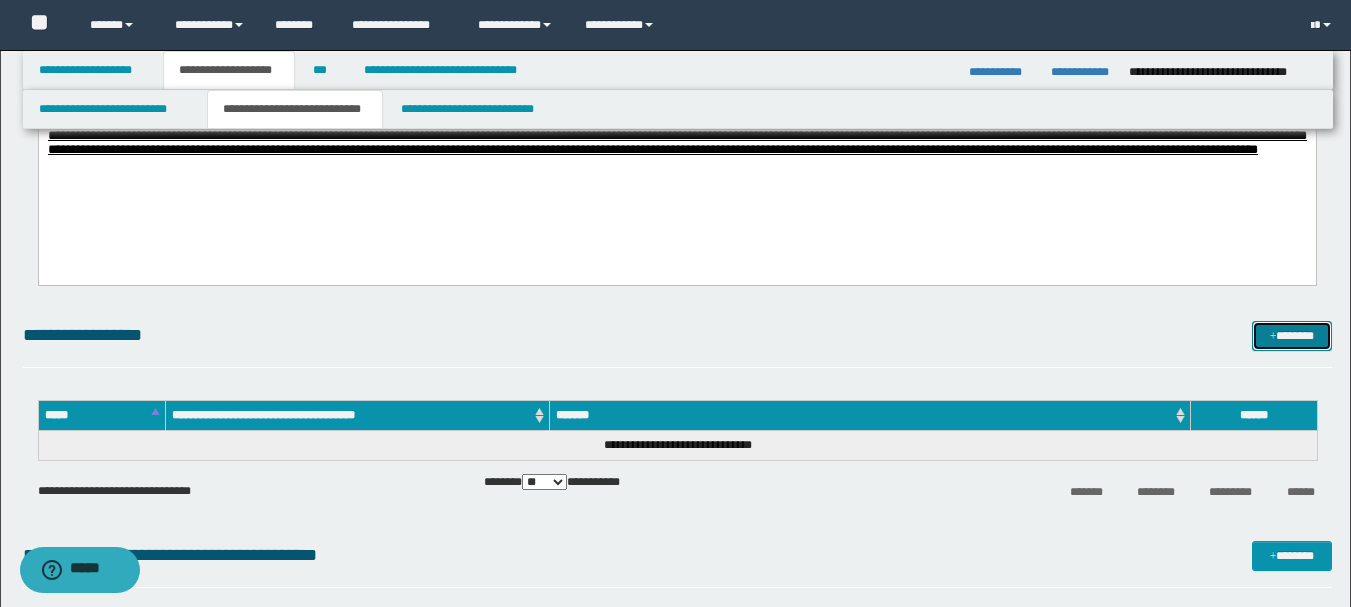 click on "*******" at bounding box center (1292, 336) 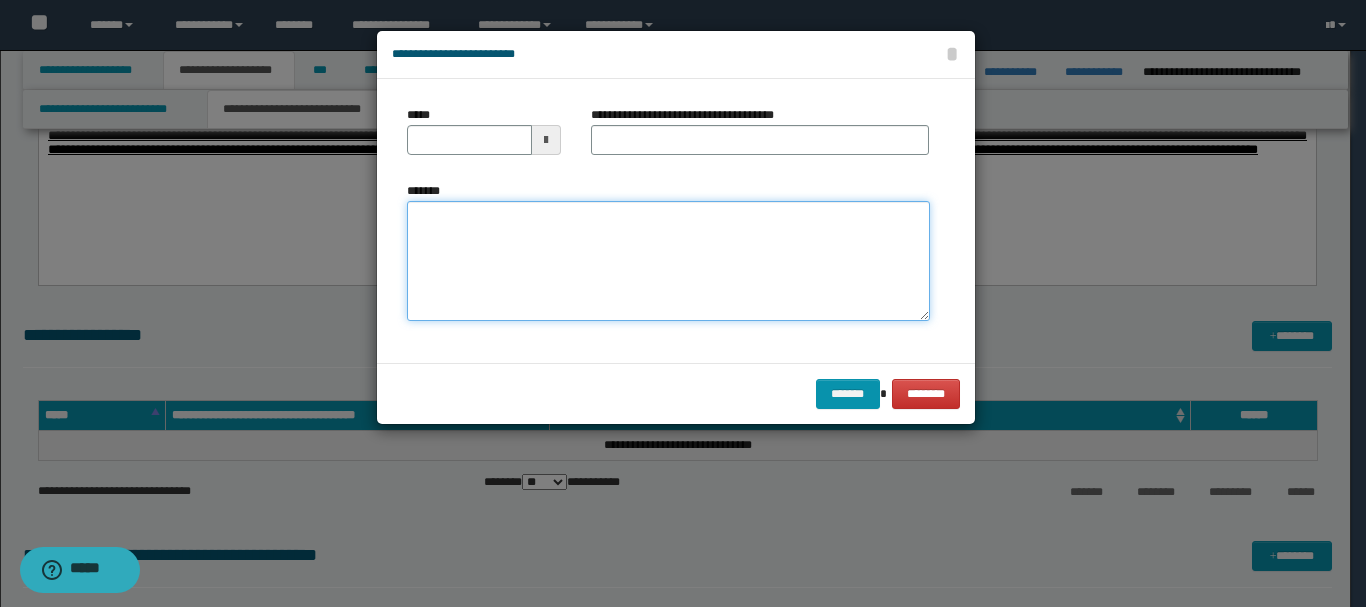 click on "*******" at bounding box center (668, 261) 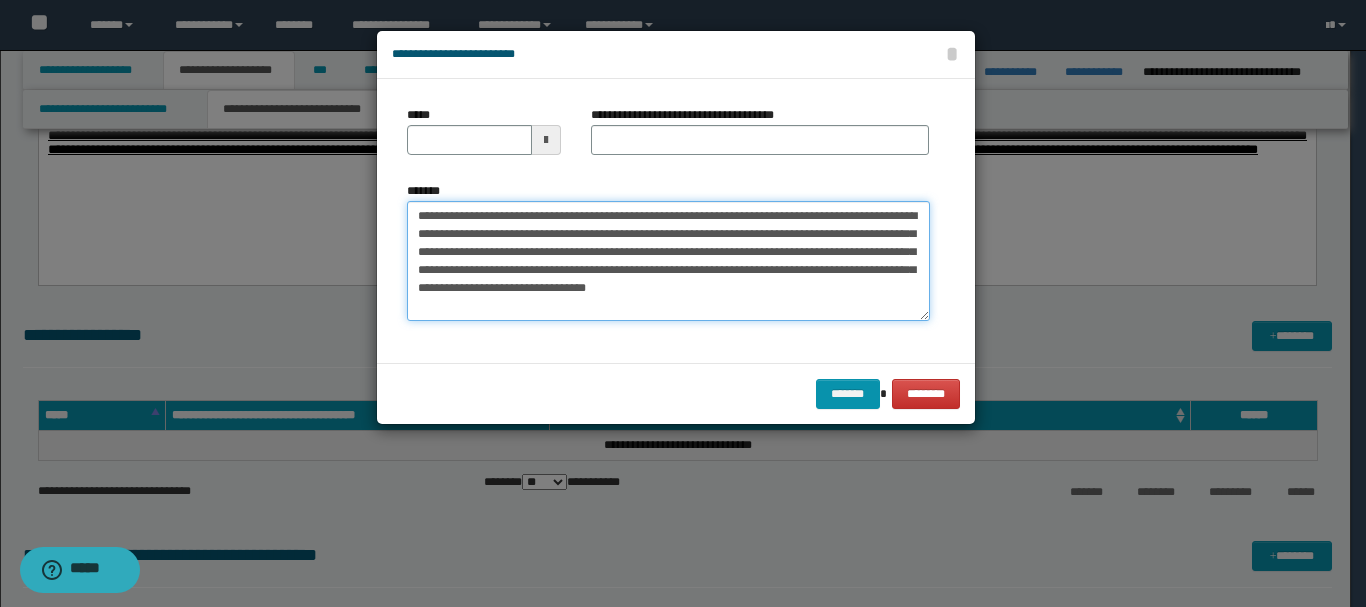 drag, startPoint x: 454, startPoint y: 215, endPoint x: 514, endPoint y: 217, distance: 60.033325 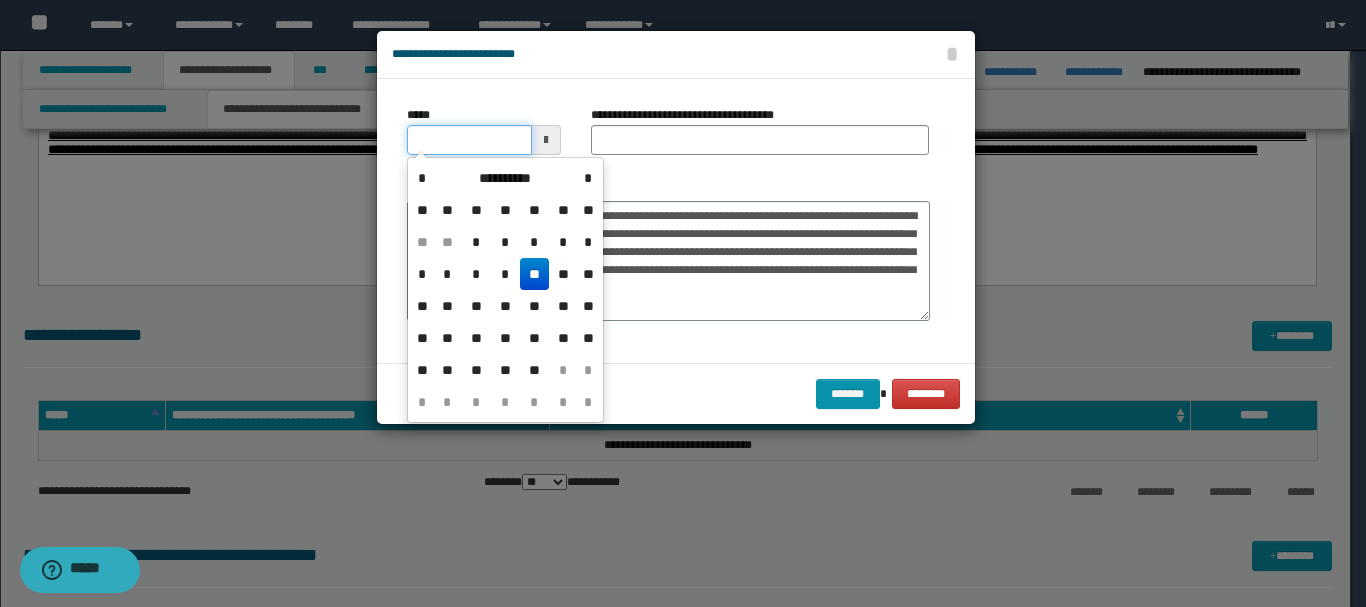 click on "*****" at bounding box center (469, 140) 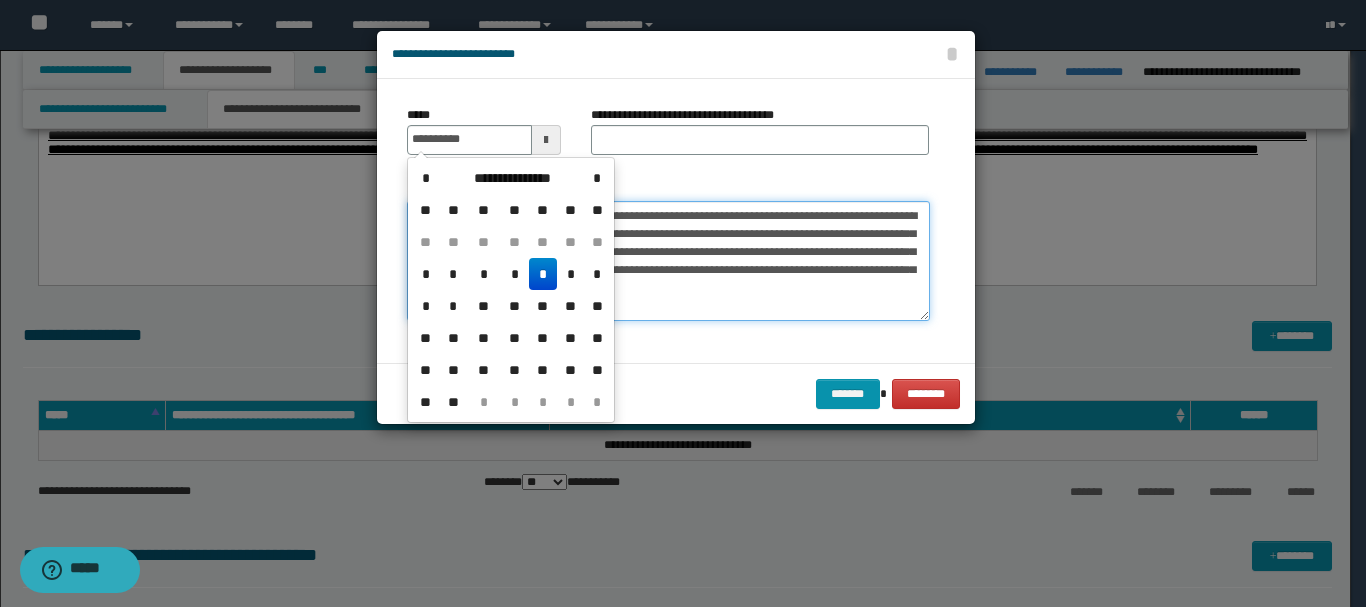 type on "**********" 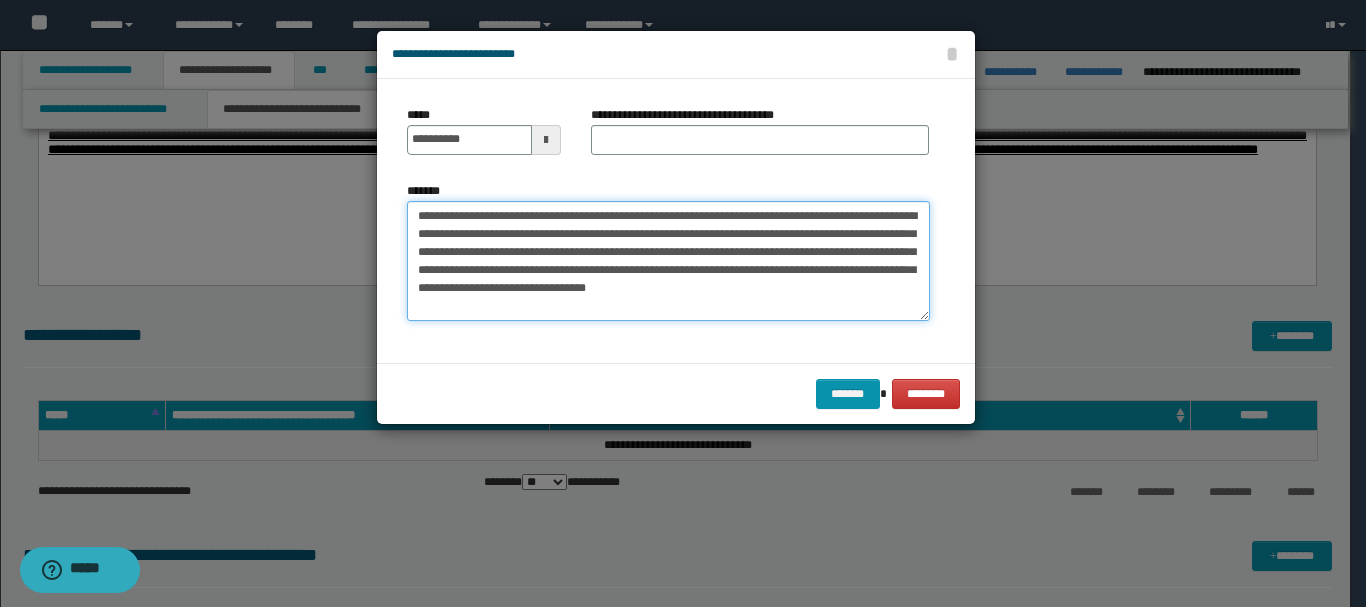 drag, startPoint x: 521, startPoint y: 216, endPoint x: 625, endPoint y: 220, distance: 104.0769 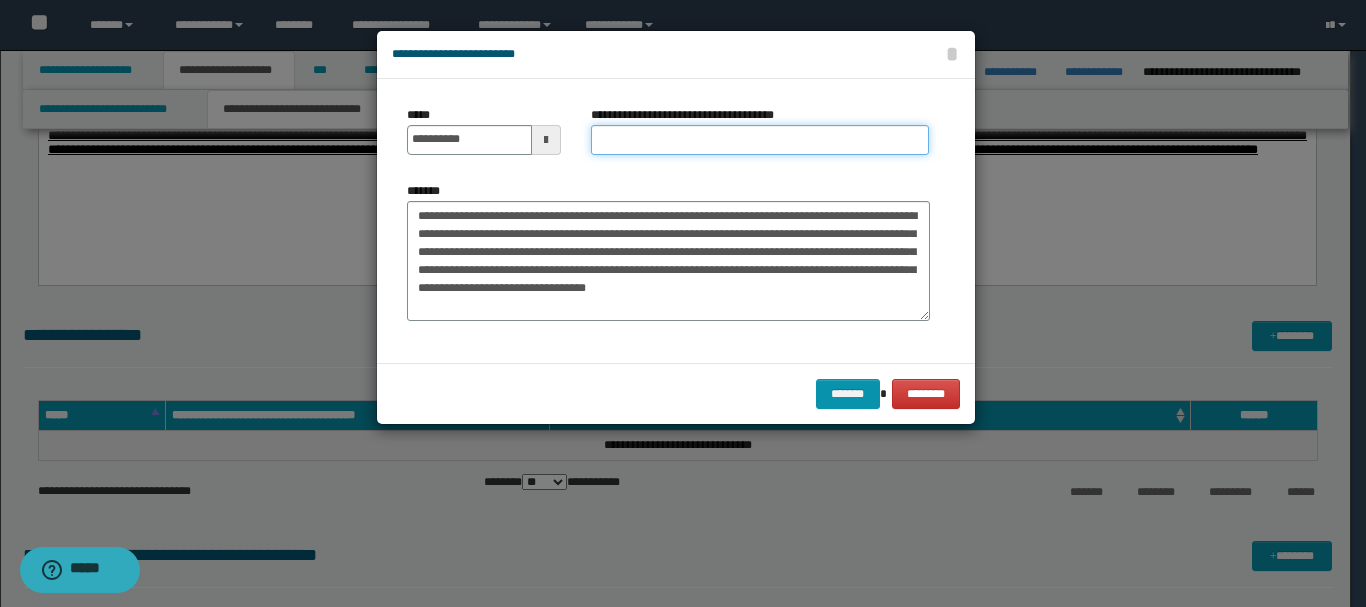 click on "**********" at bounding box center [760, 140] 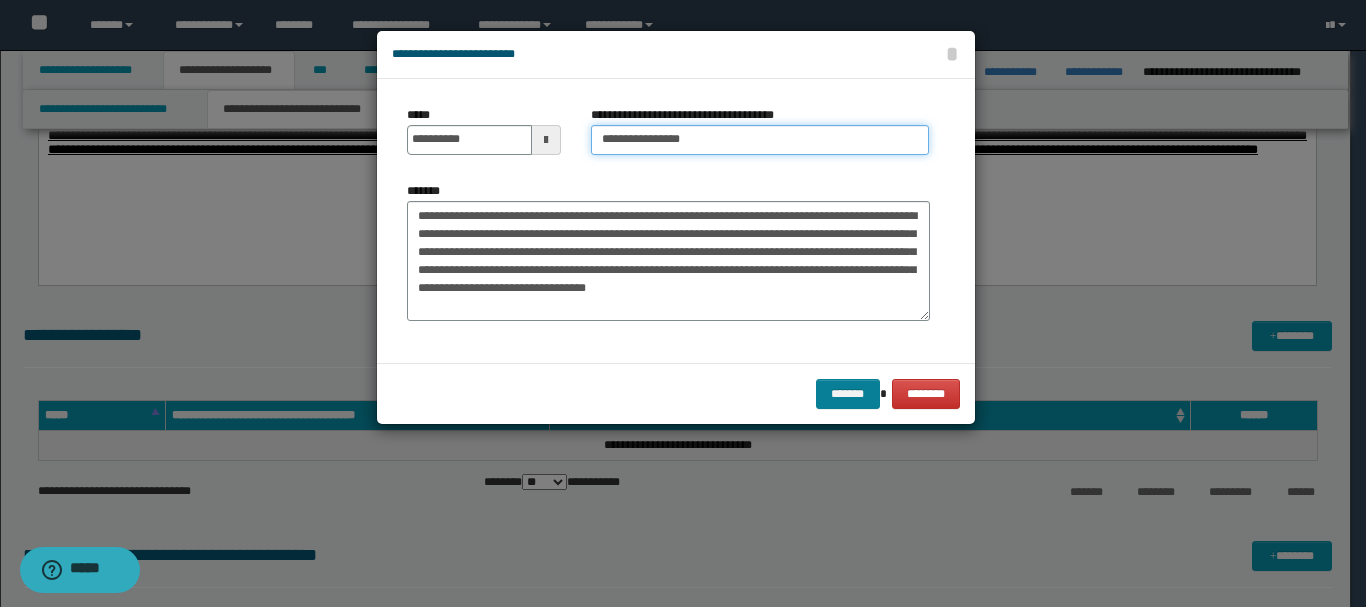 type on "**********" 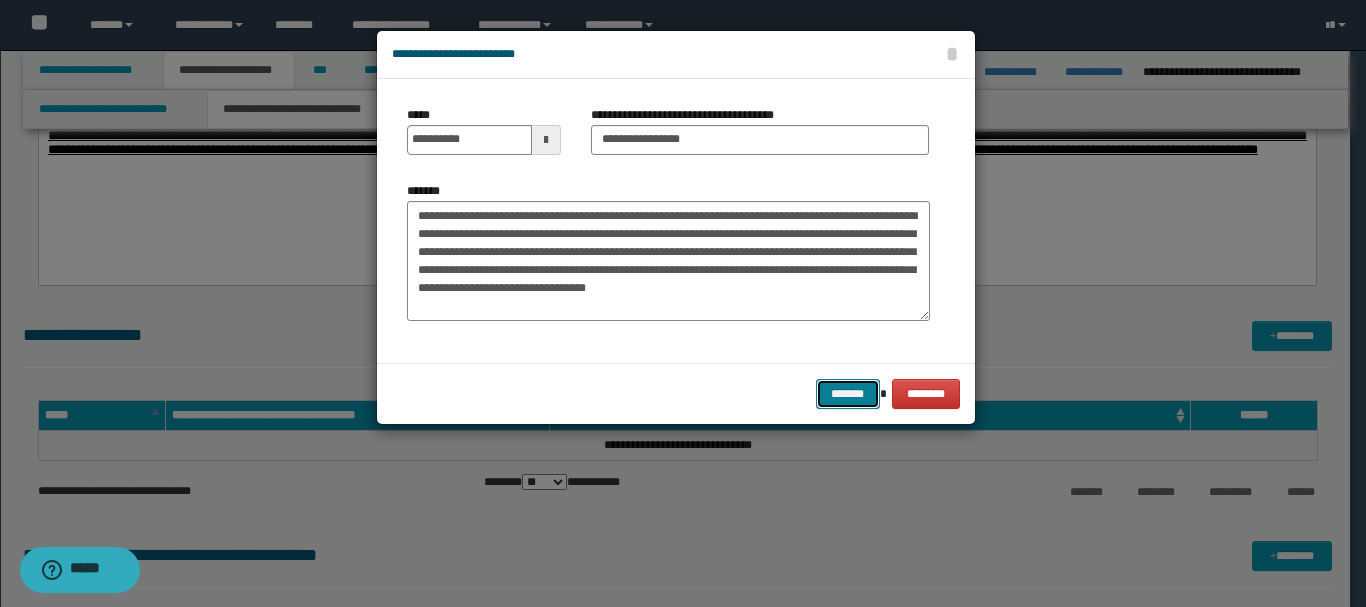 click on "*******" at bounding box center (848, 394) 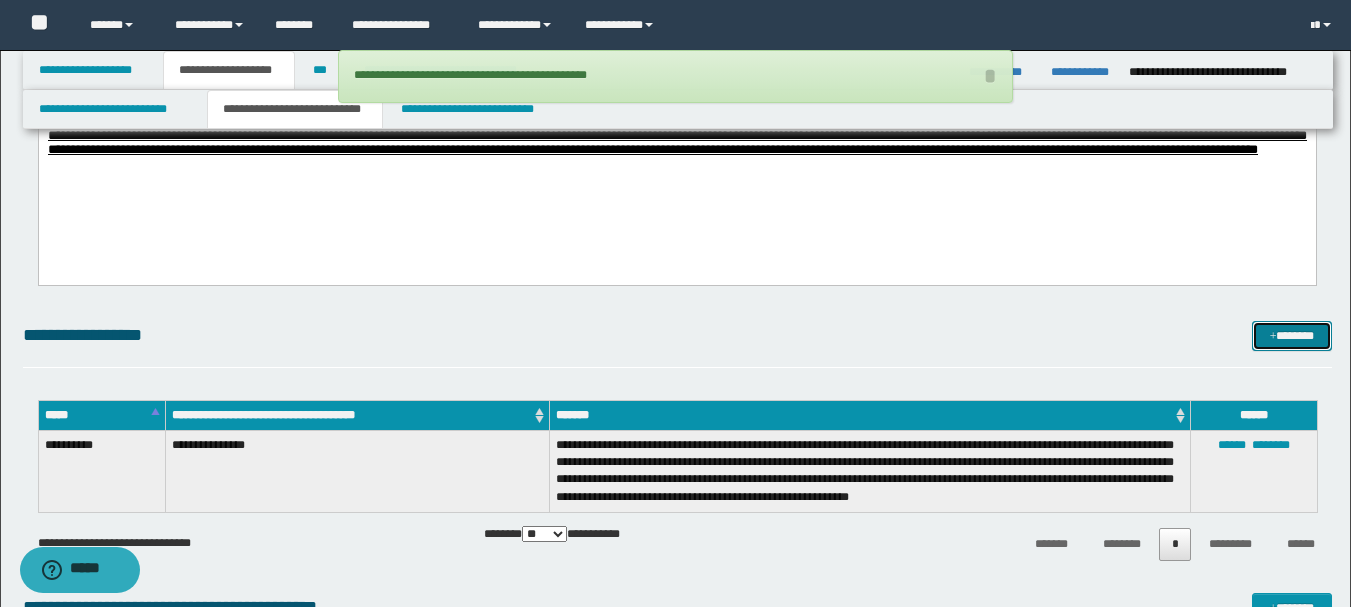 click on "*******" at bounding box center (1292, 336) 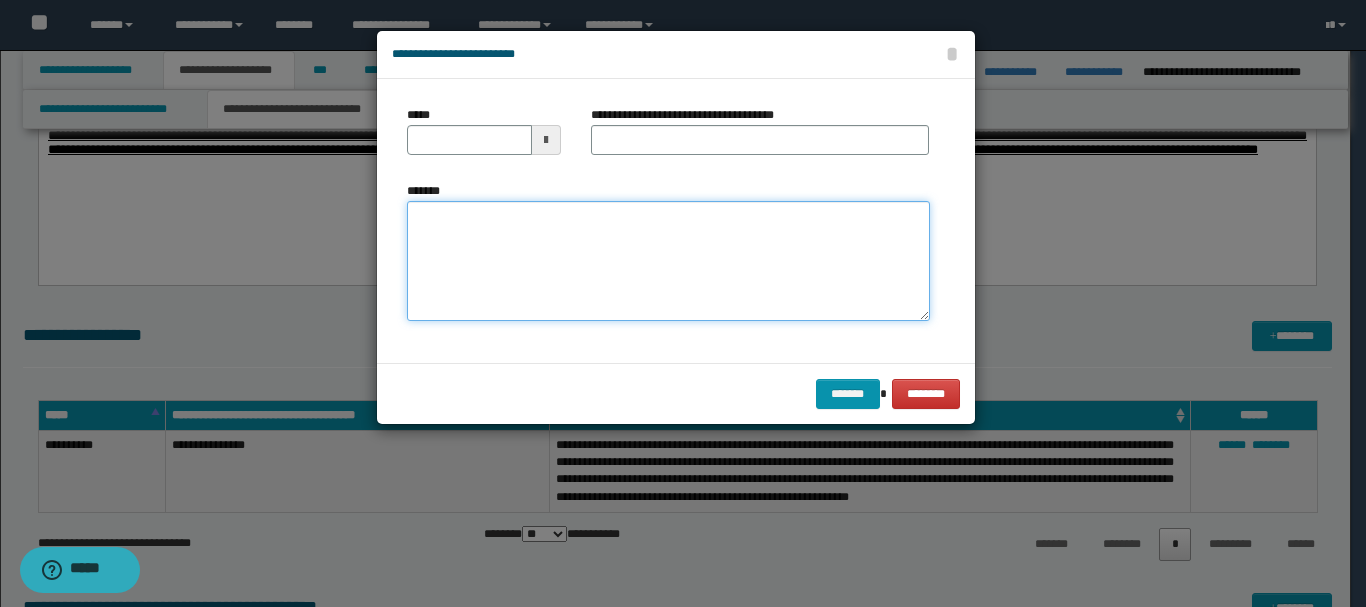 click on "*******" at bounding box center [668, 261] 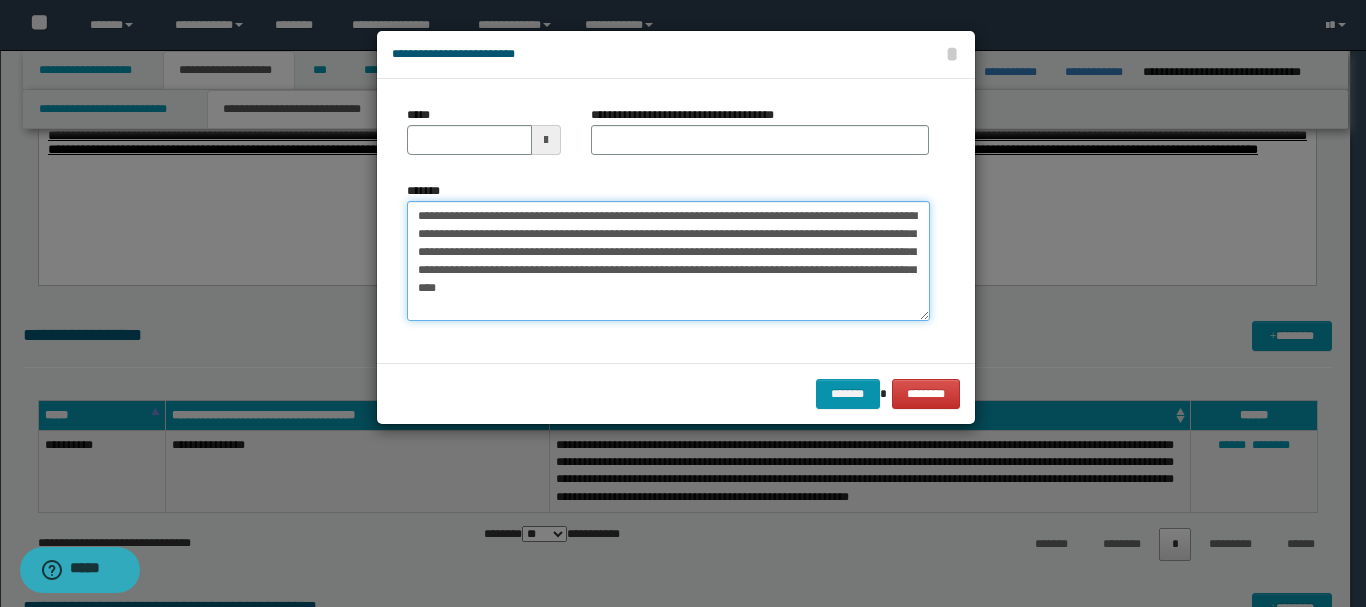drag, startPoint x: 454, startPoint y: 214, endPoint x: 519, endPoint y: 218, distance: 65.12296 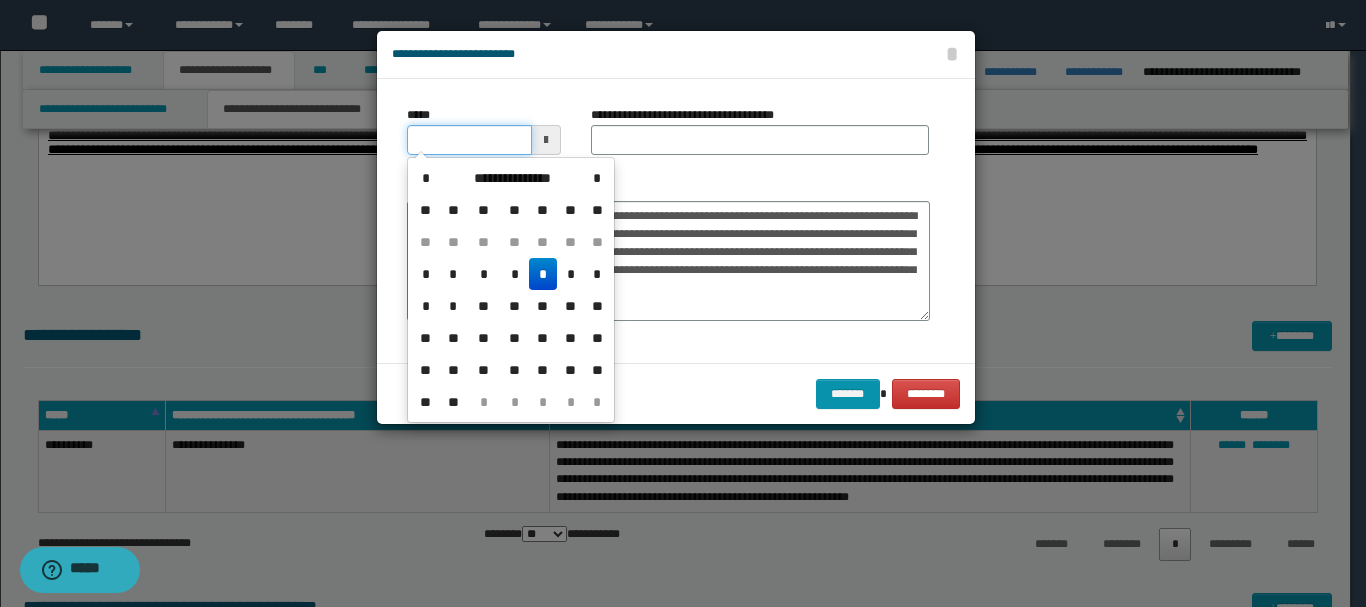 click on "*****" at bounding box center (469, 140) 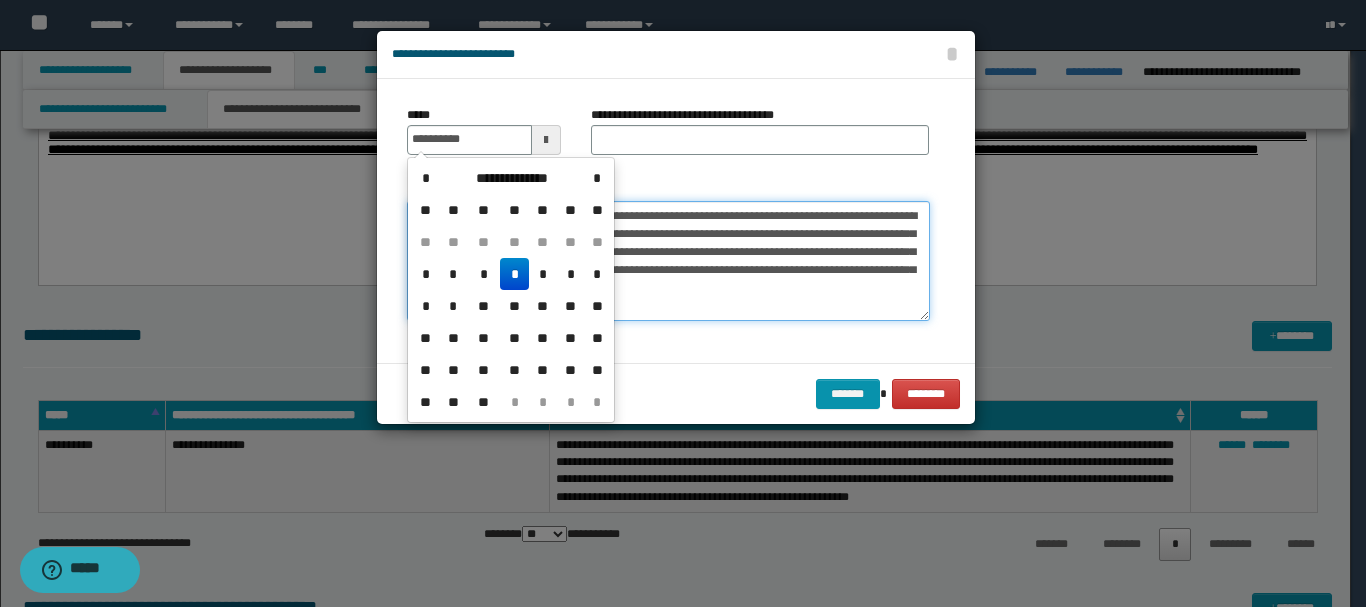 type on "**********" 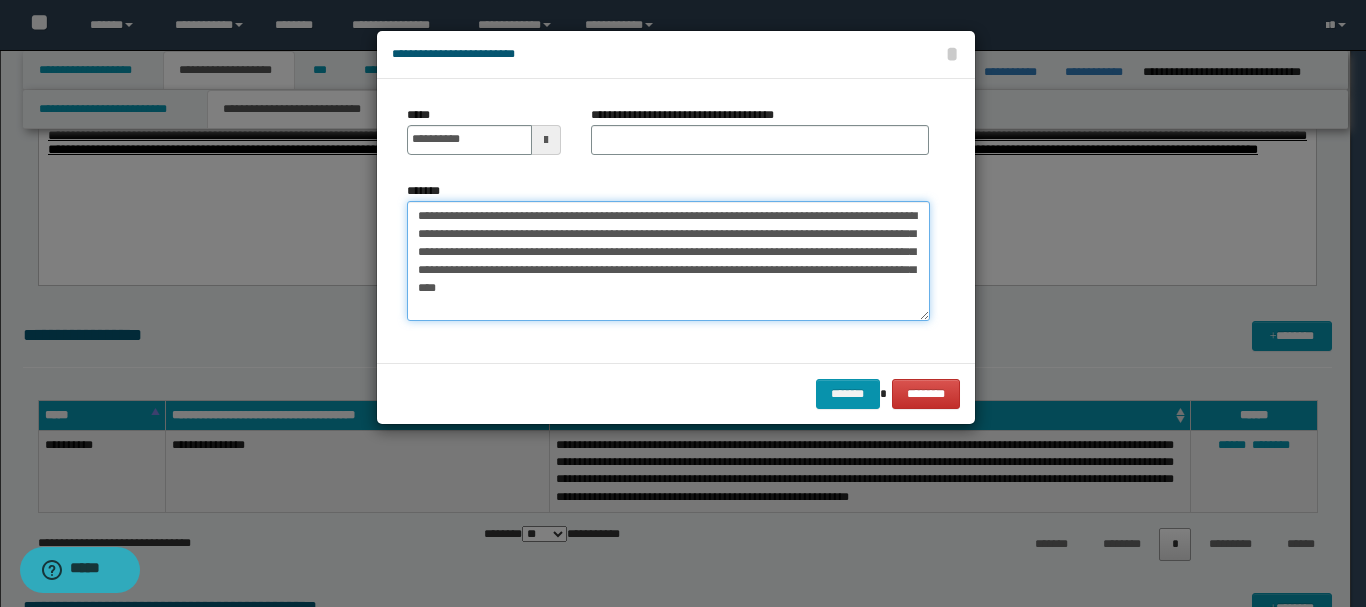 drag, startPoint x: 519, startPoint y: 215, endPoint x: 569, endPoint y: 217, distance: 50.039986 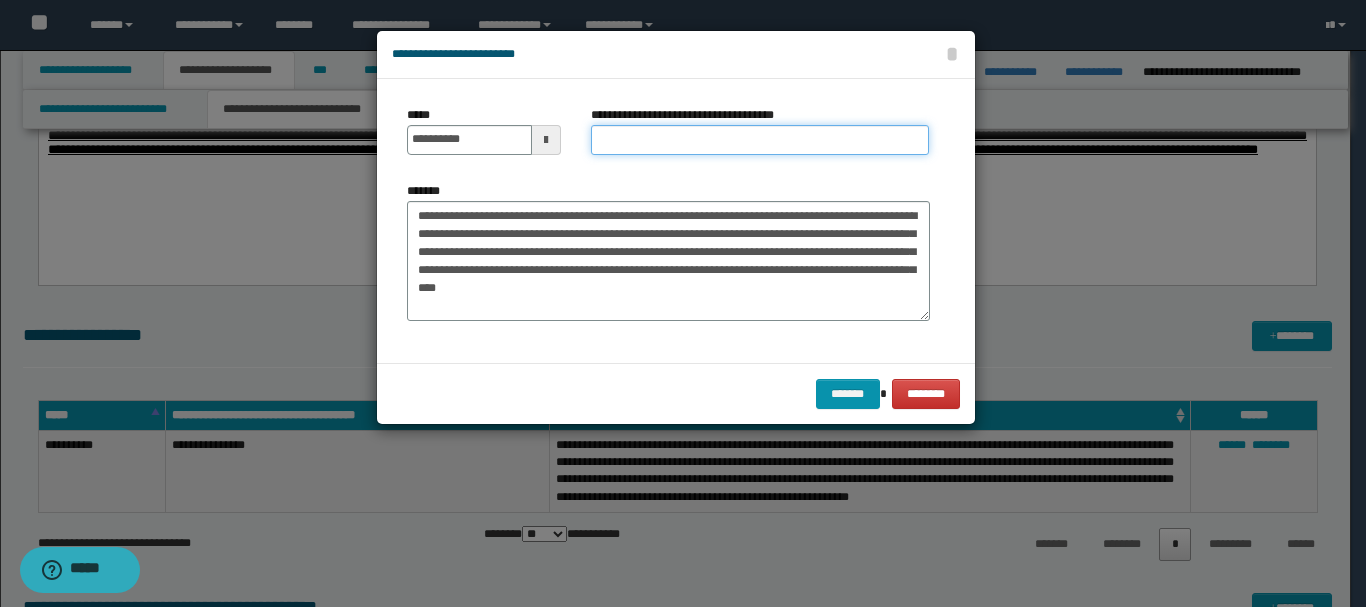click on "**********" at bounding box center [760, 140] 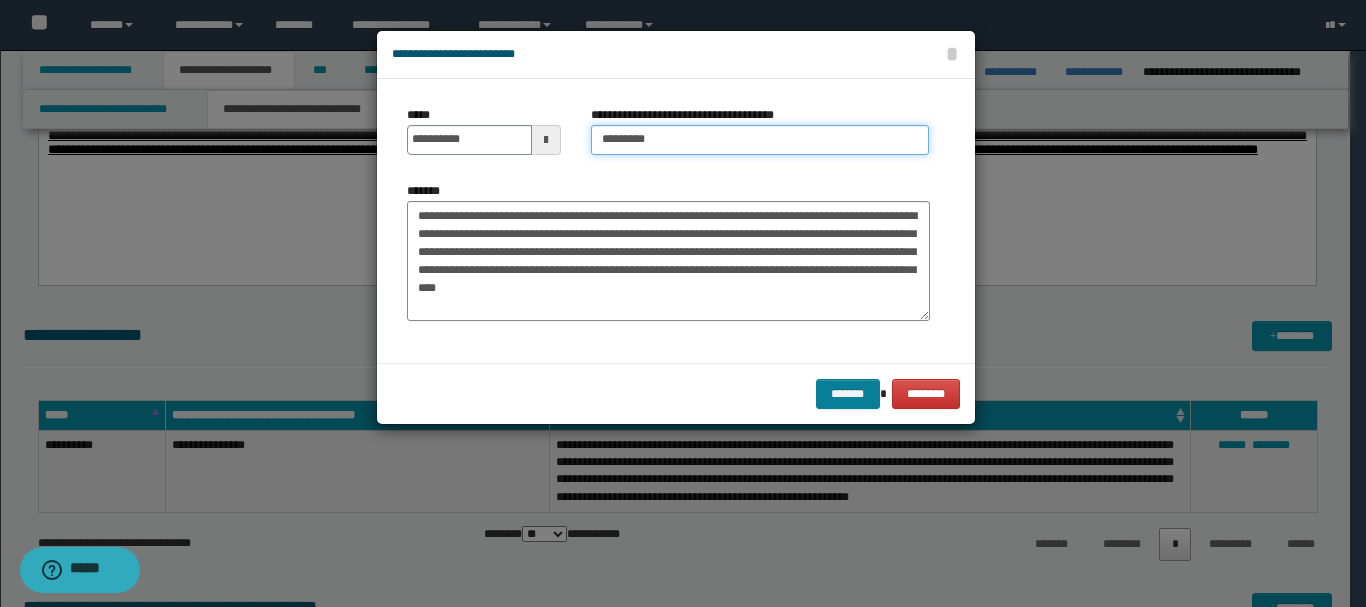 type on "*********" 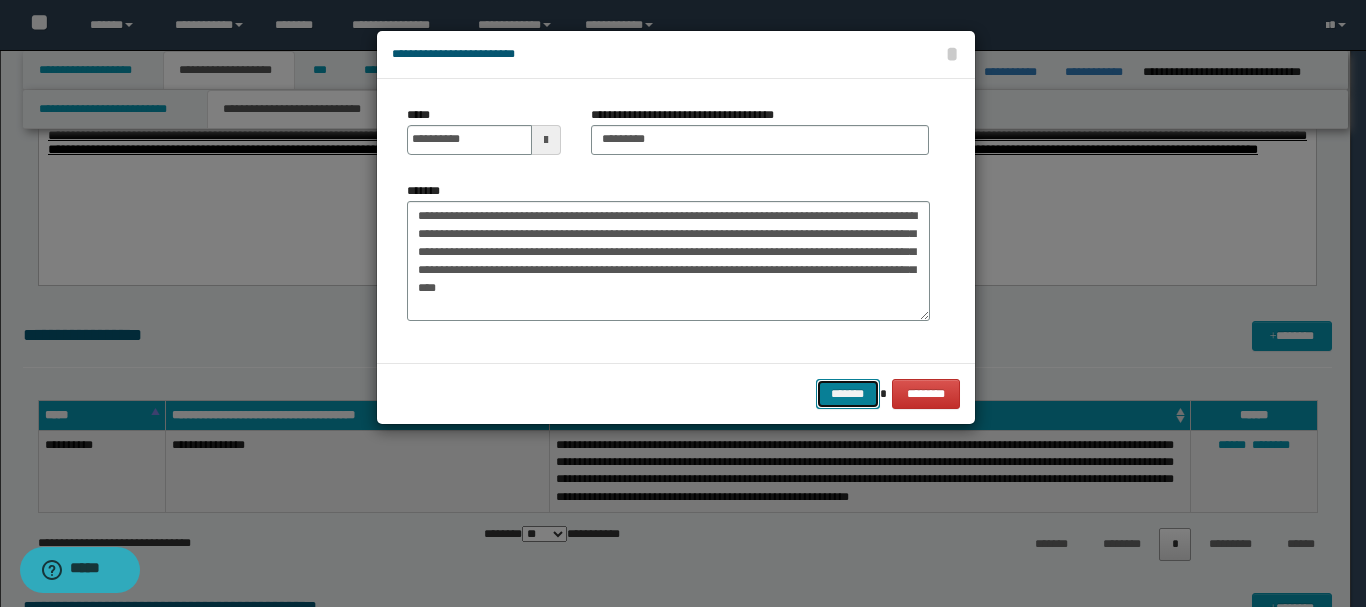 click on "*******" at bounding box center (848, 394) 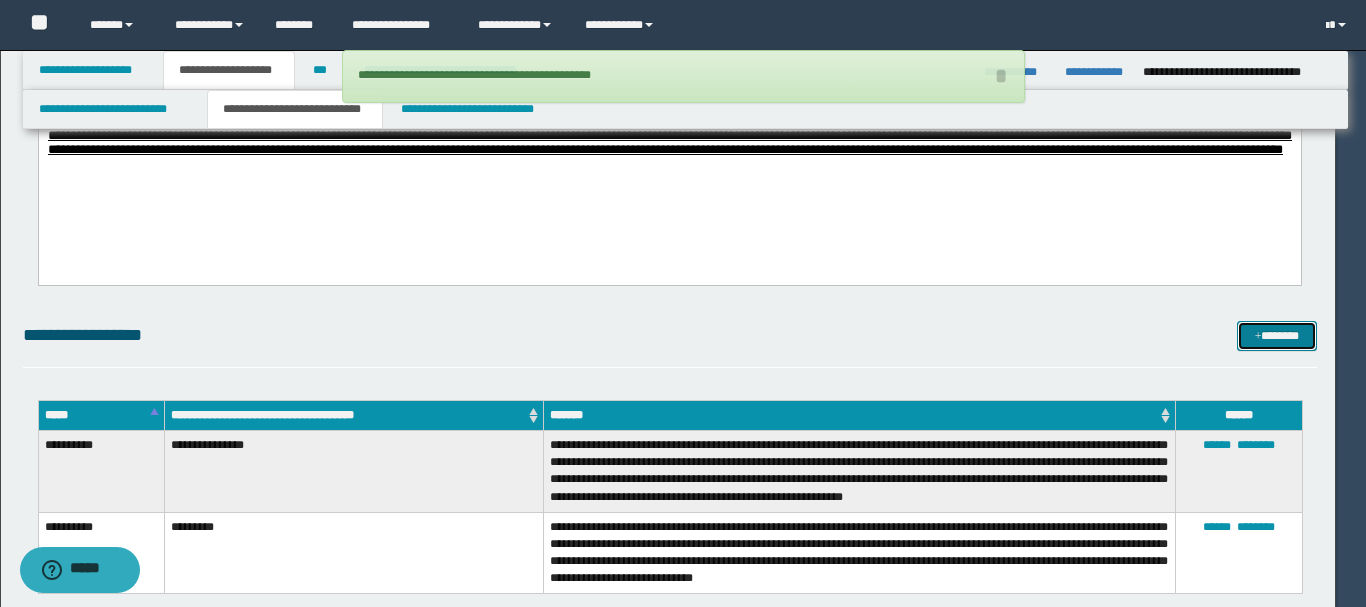 type 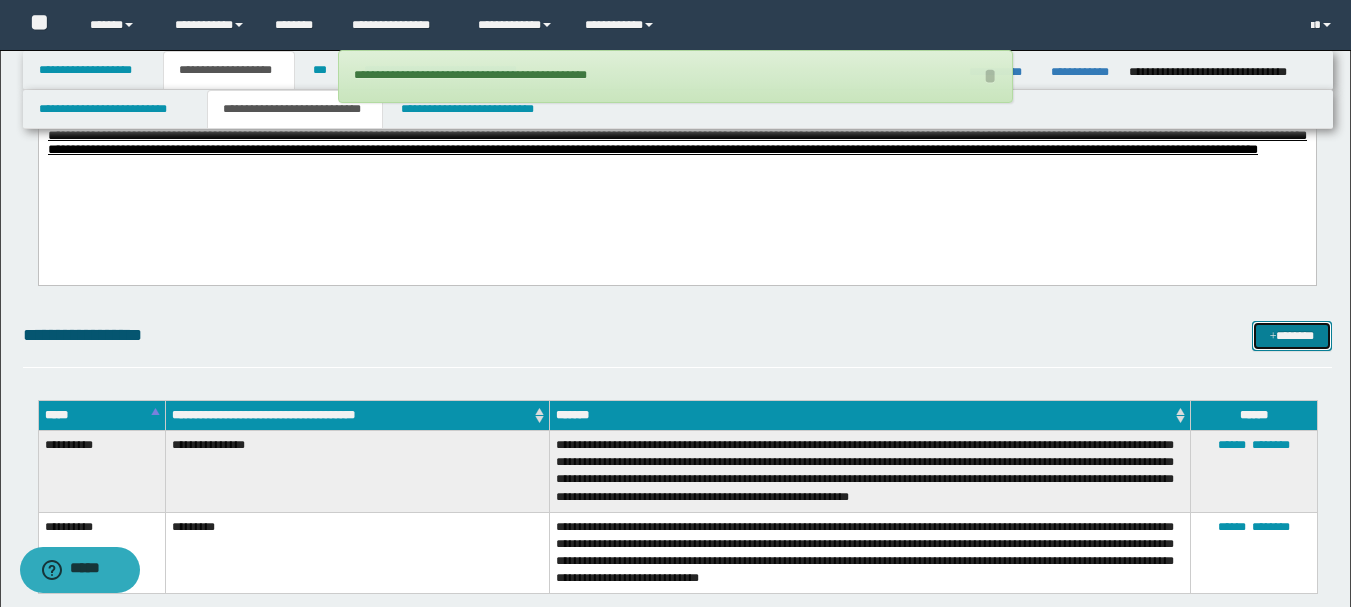 click at bounding box center (1273, 337) 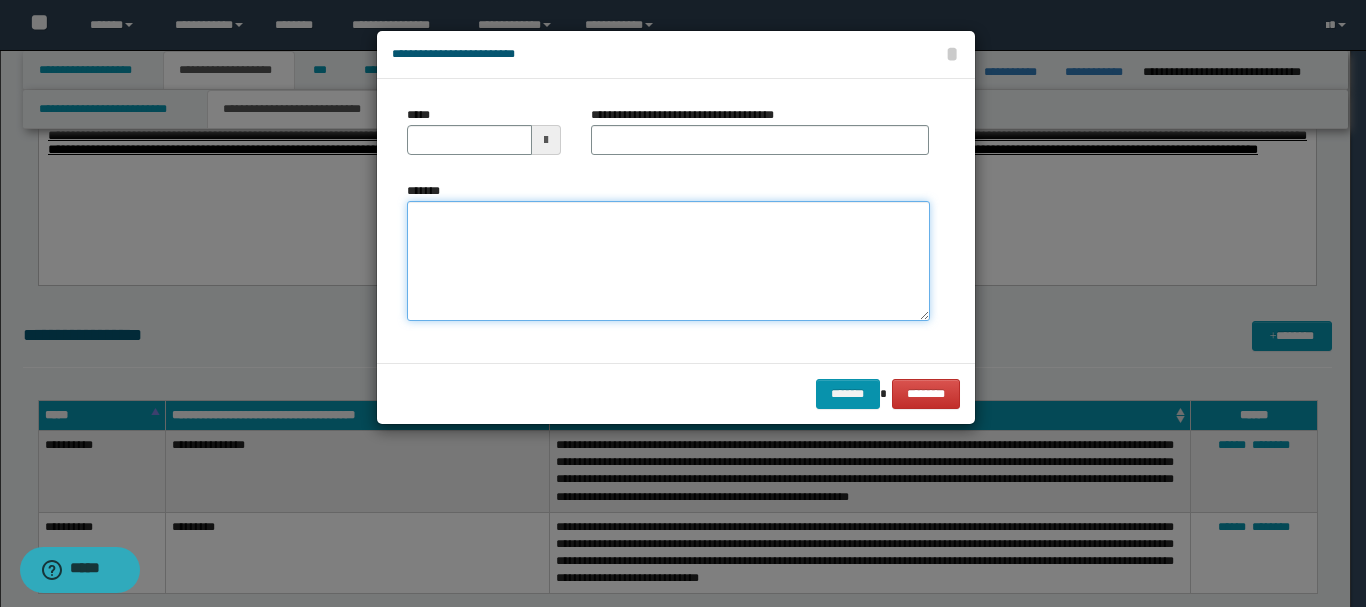 click on "*******" at bounding box center [668, 261] 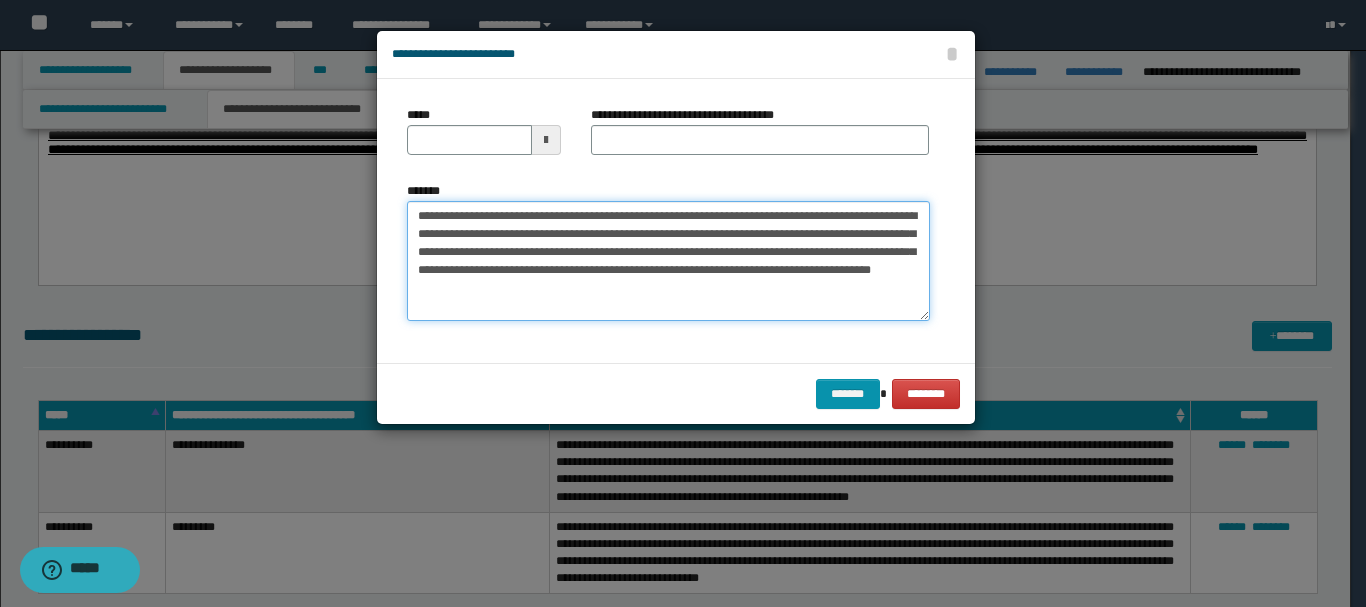 drag, startPoint x: 455, startPoint y: 221, endPoint x: 516, endPoint y: 218, distance: 61.073727 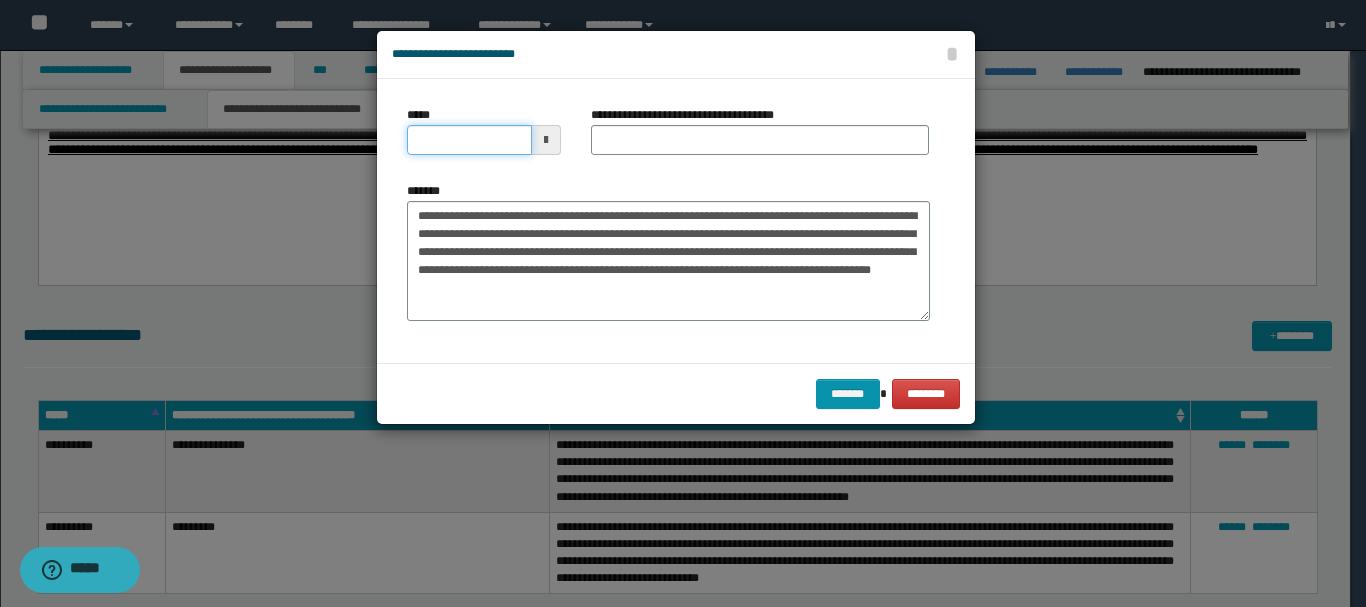 click on "*****" at bounding box center (469, 140) 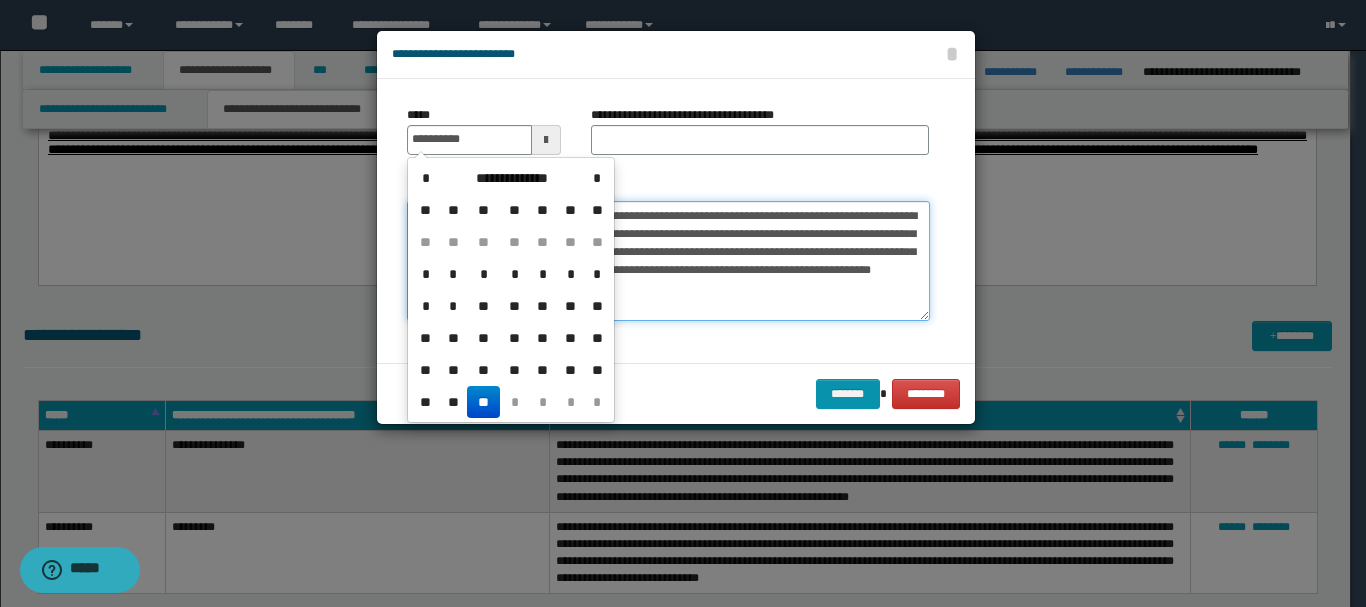 type on "**********" 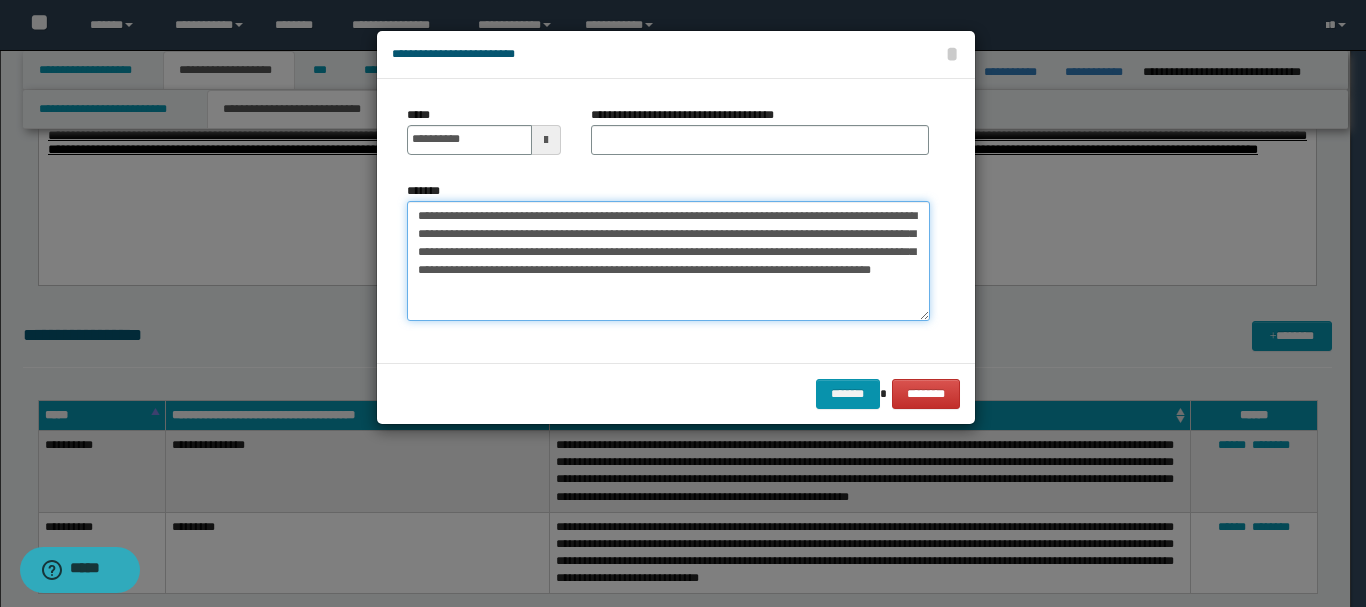 click on "**********" at bounding box center (668, 261) 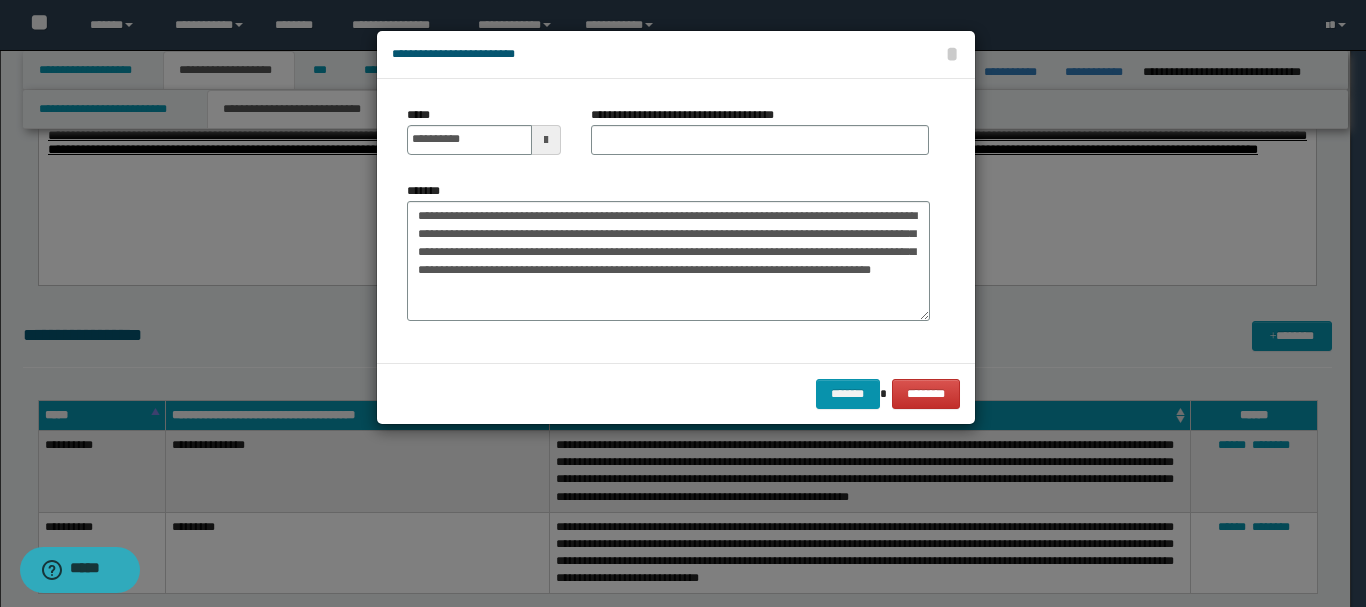 click on "**********" at bounding box center (690, 115) 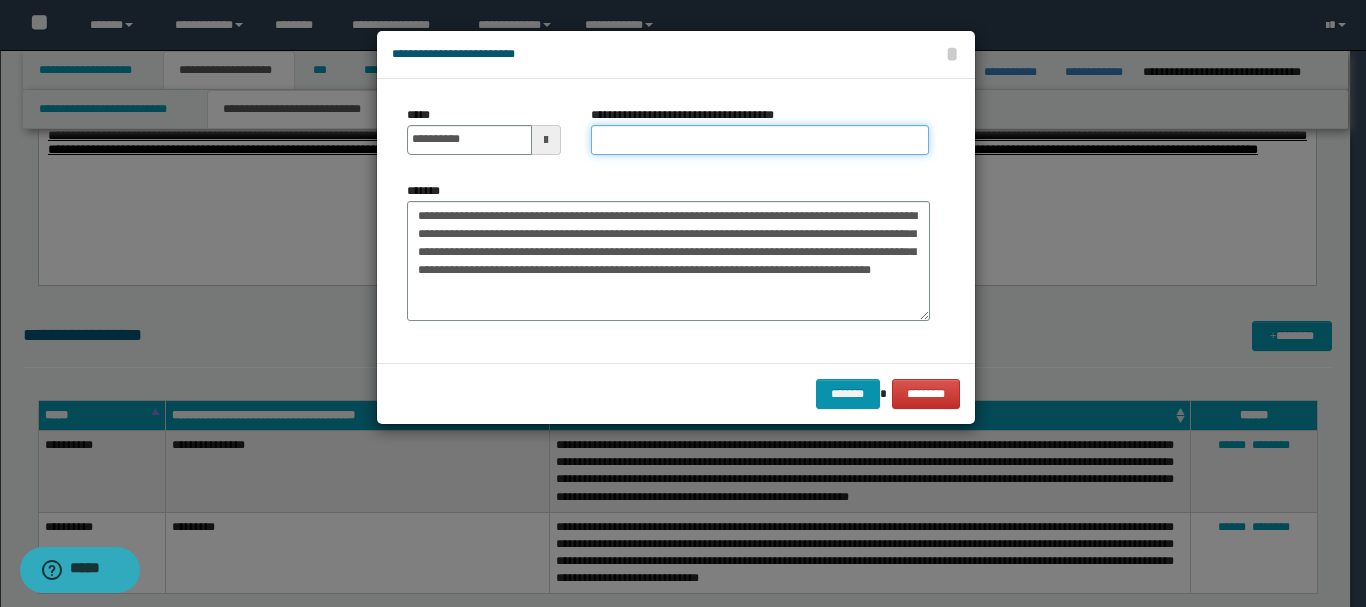 click on "**********" at bounding box center [760, 140] 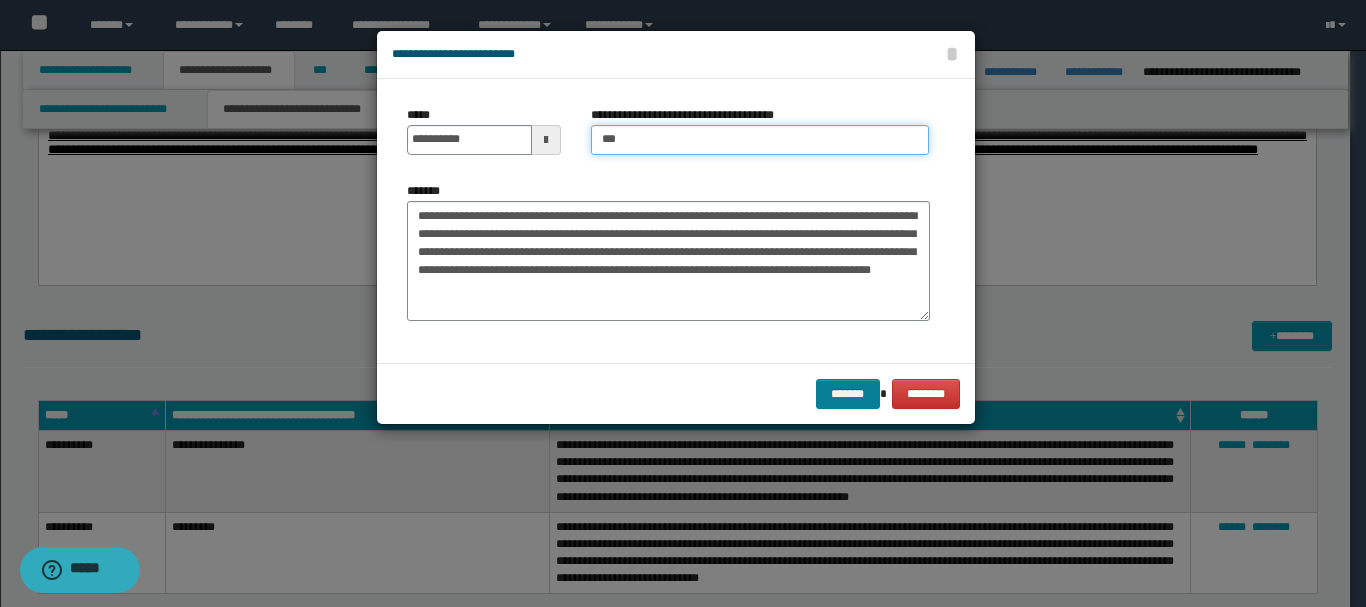 type on "***" 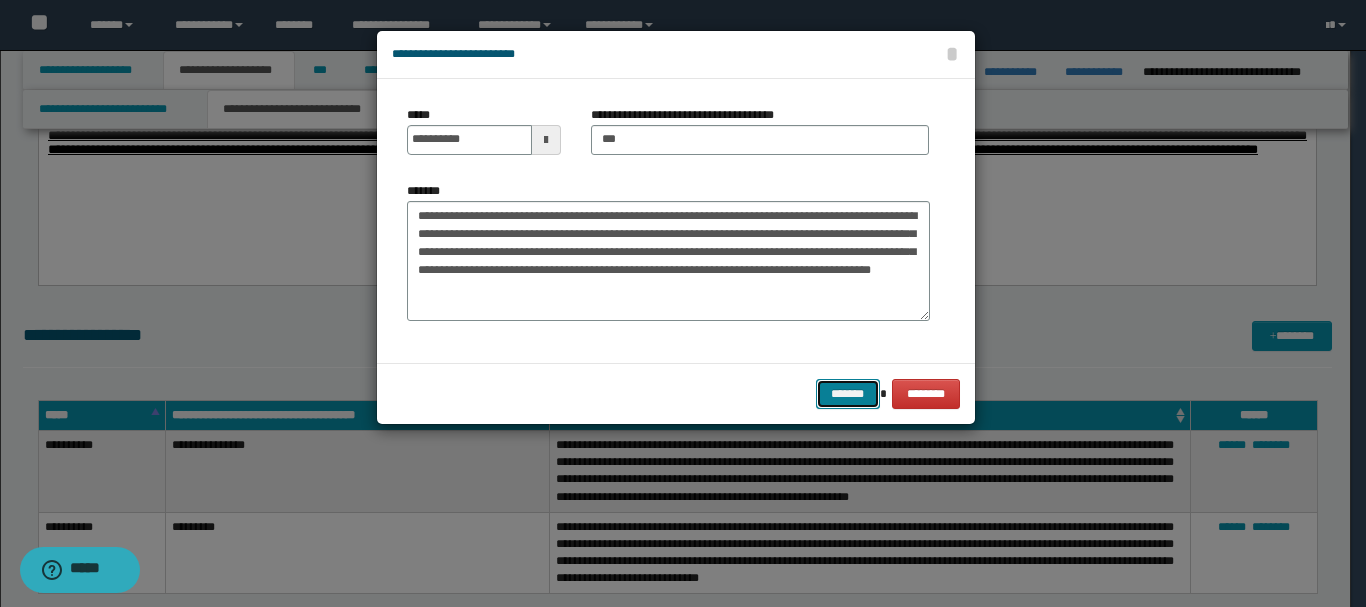 click on "*******" at bounding box center (848, 394) 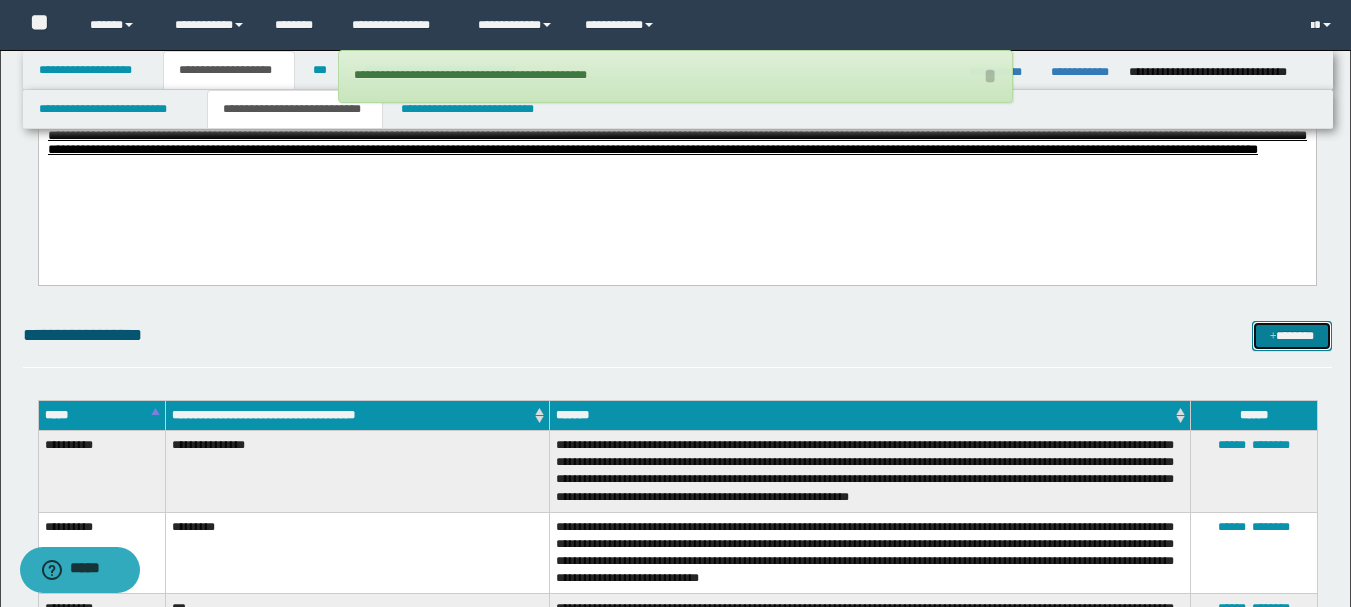 scroll, scrollTop: 2100, scrollLeft: 0, axis: vertical 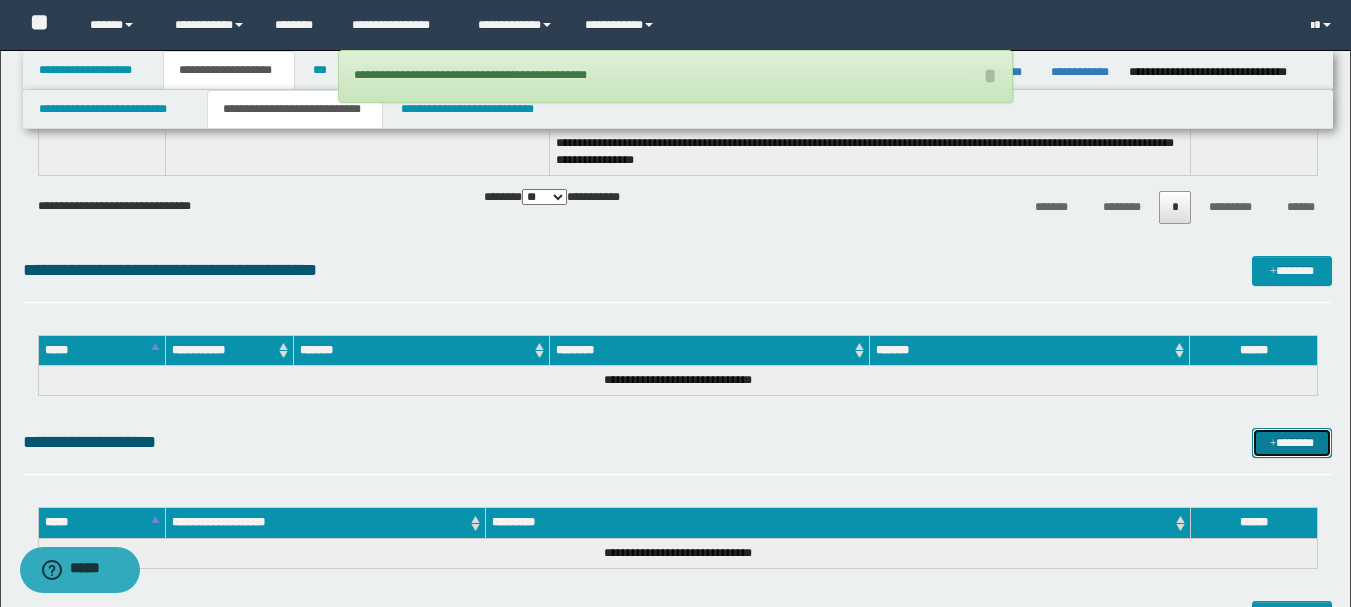 click on "*******" at bounding box center (1292, 443) 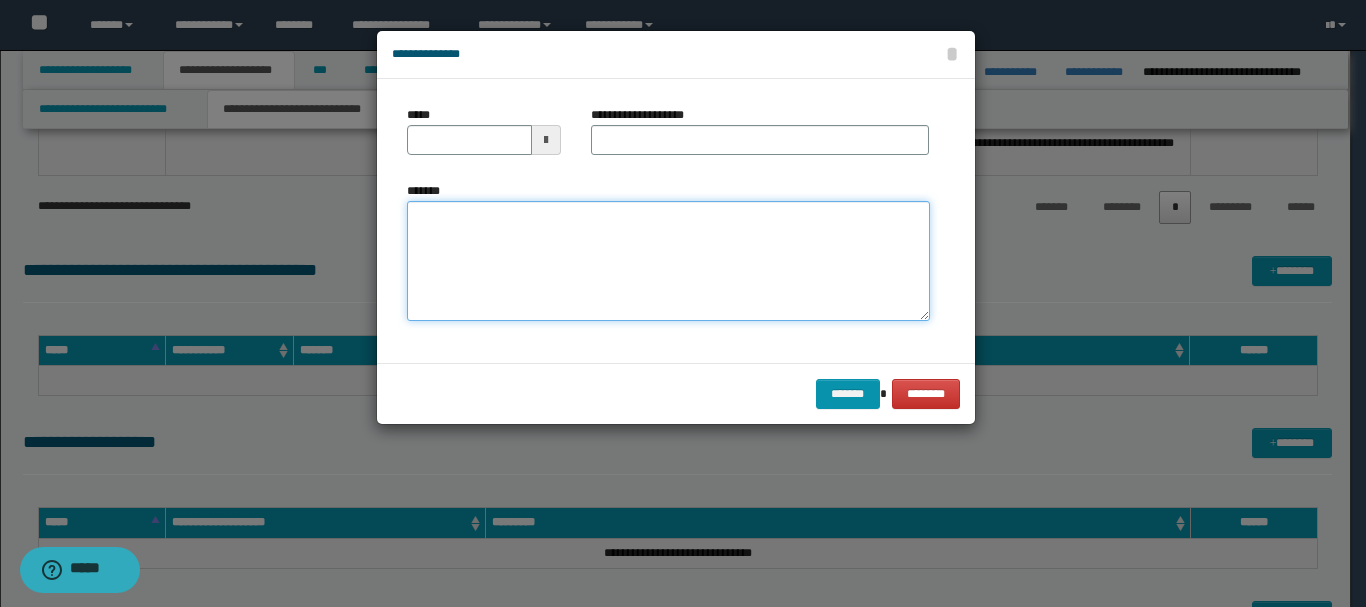 click on "*******" at bounding box center (668, 261) 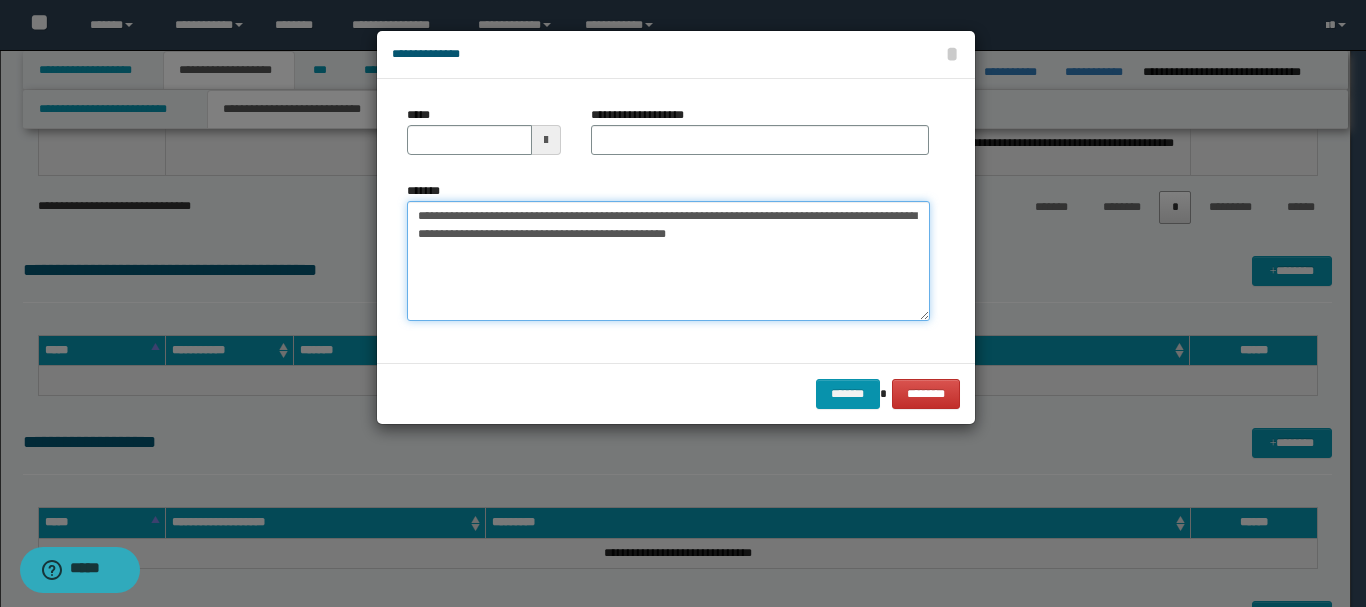 drag, startPoint x: 456, startPoint y: 218, endPoint x: 515, endPoint y: 219, distance: 59.008472 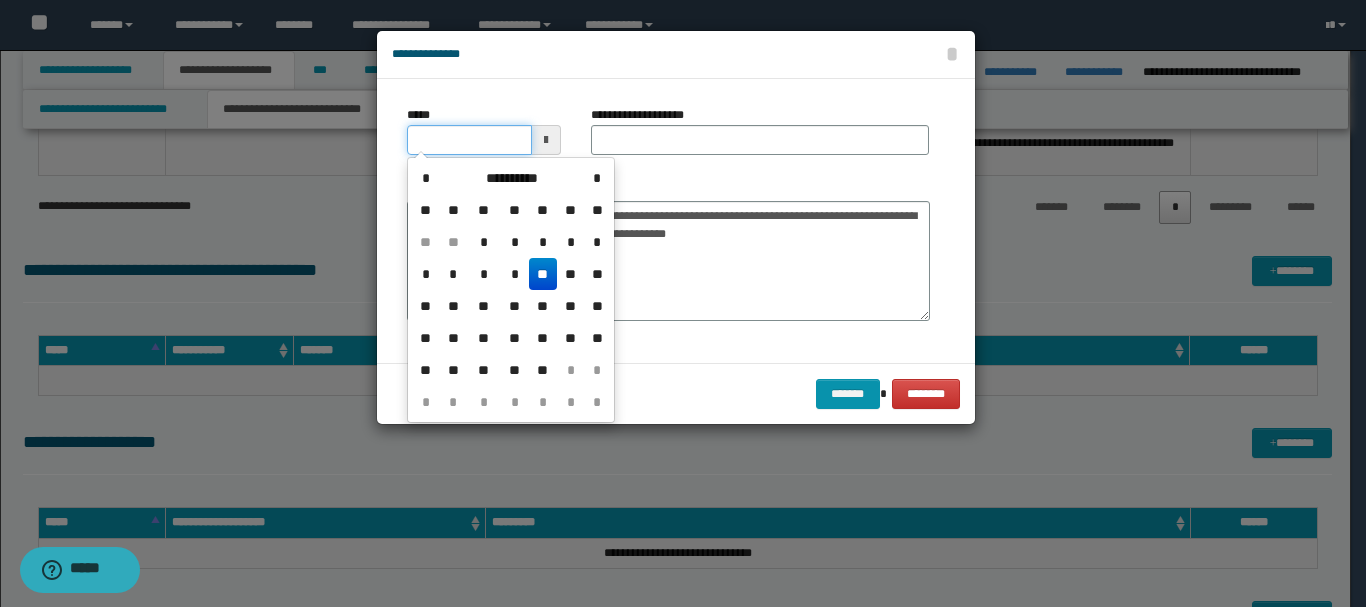 click on "*****" at bounding box center [469, 140] 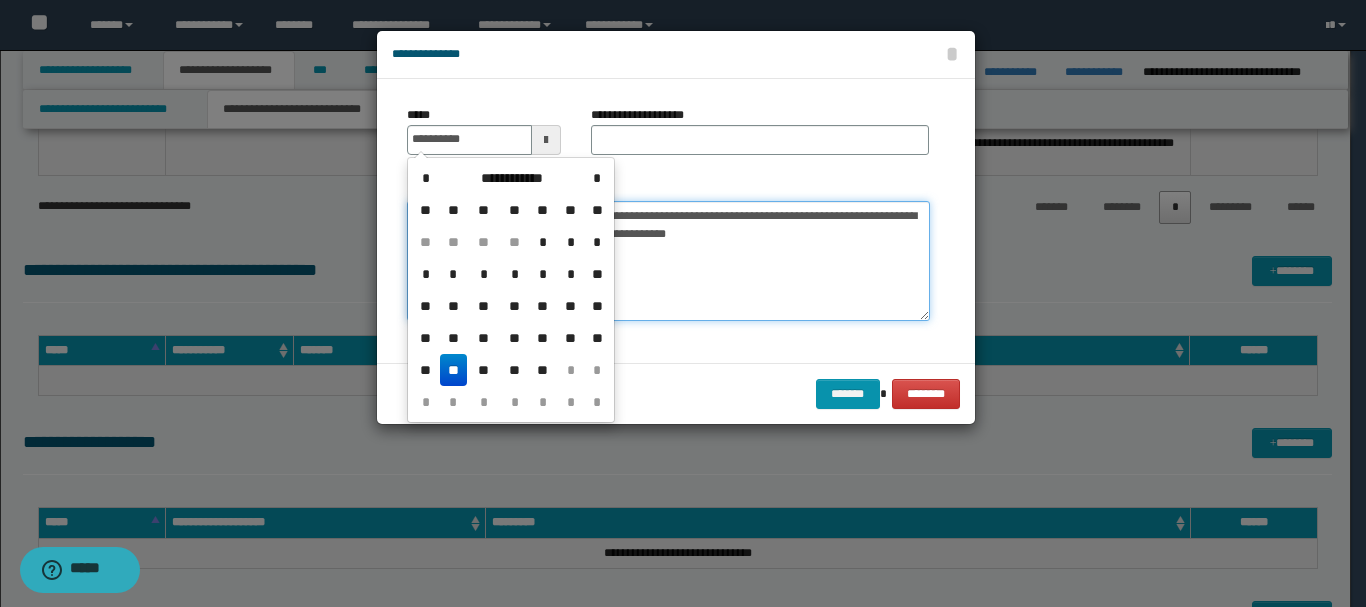 type on "**********" 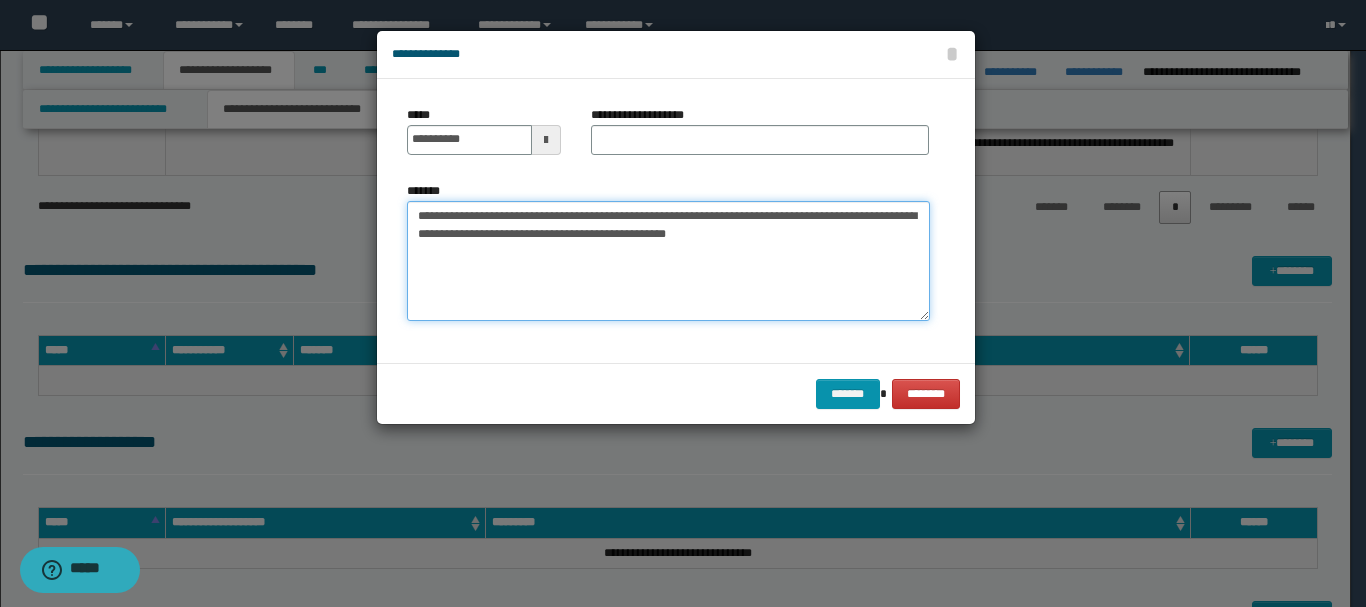 click on "**********" at bounding box center [668, 261] 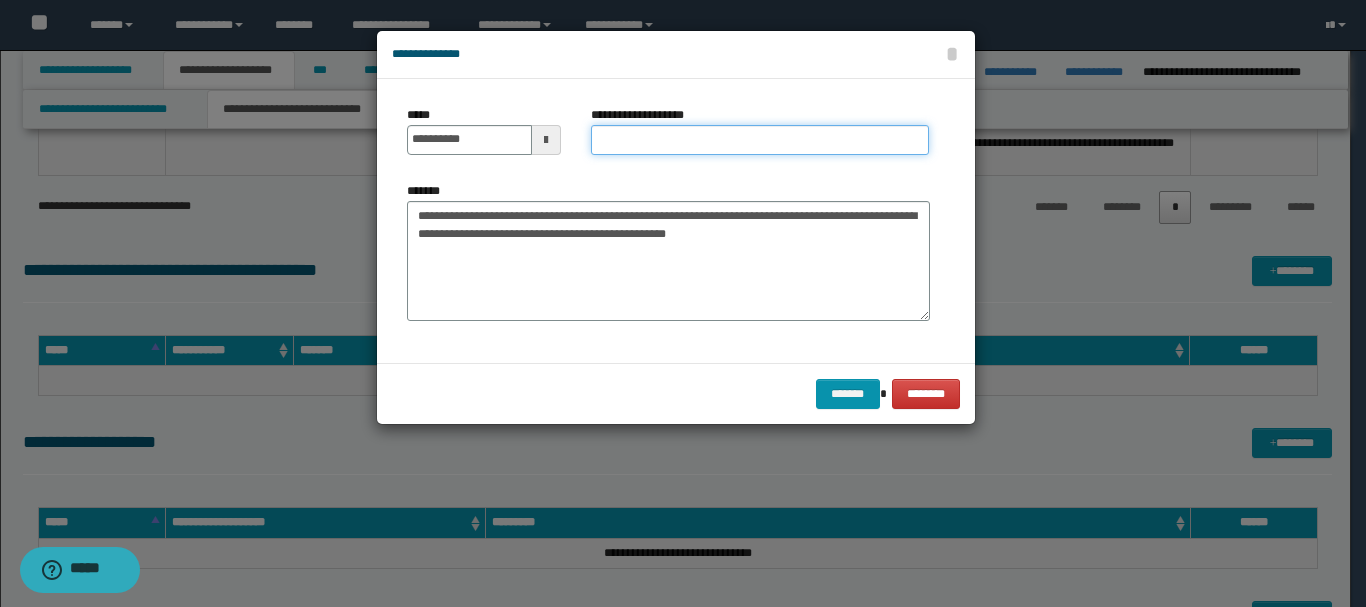 click on "**********" at bounding box center [760, 140] 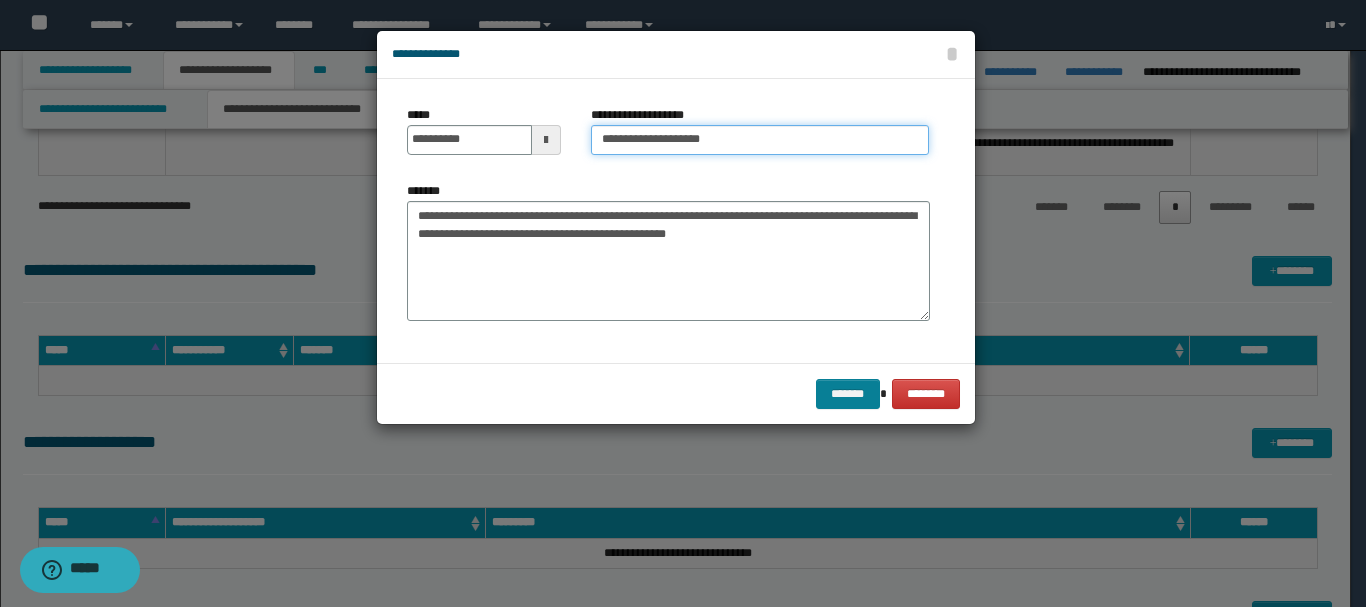 type on "**********" 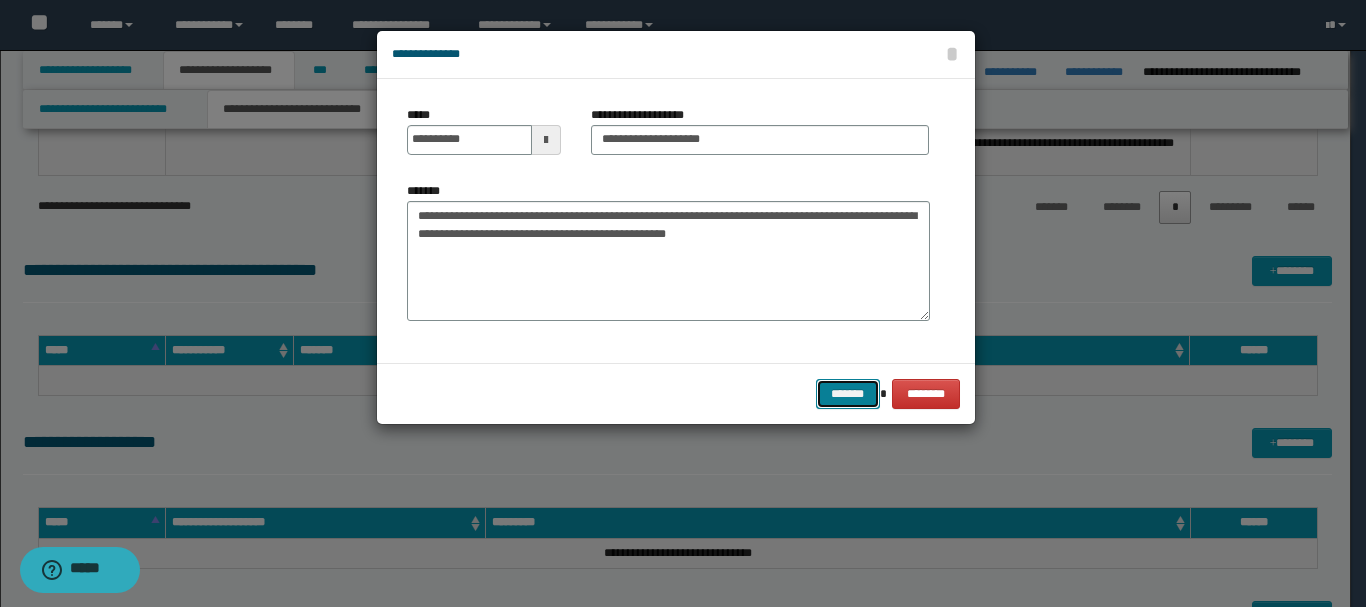 click on "*******" at bounding box center [848, 394] 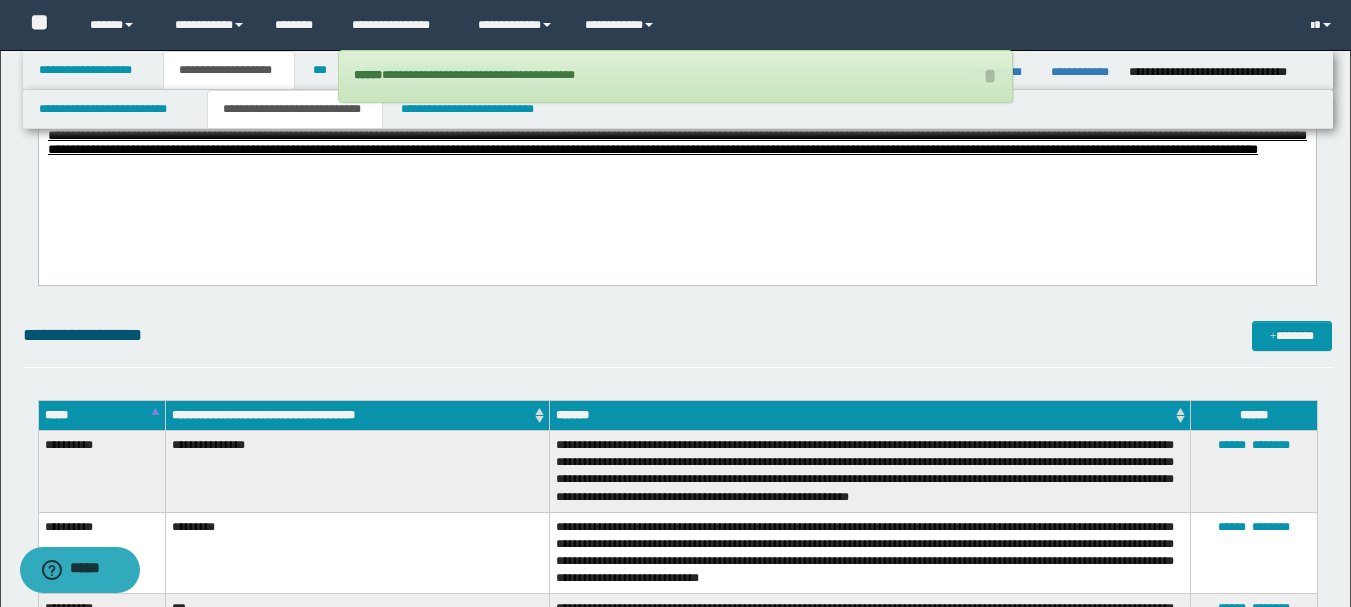 scroll, scrollTop: 1500, scrollLeft: 0, axis: vertical 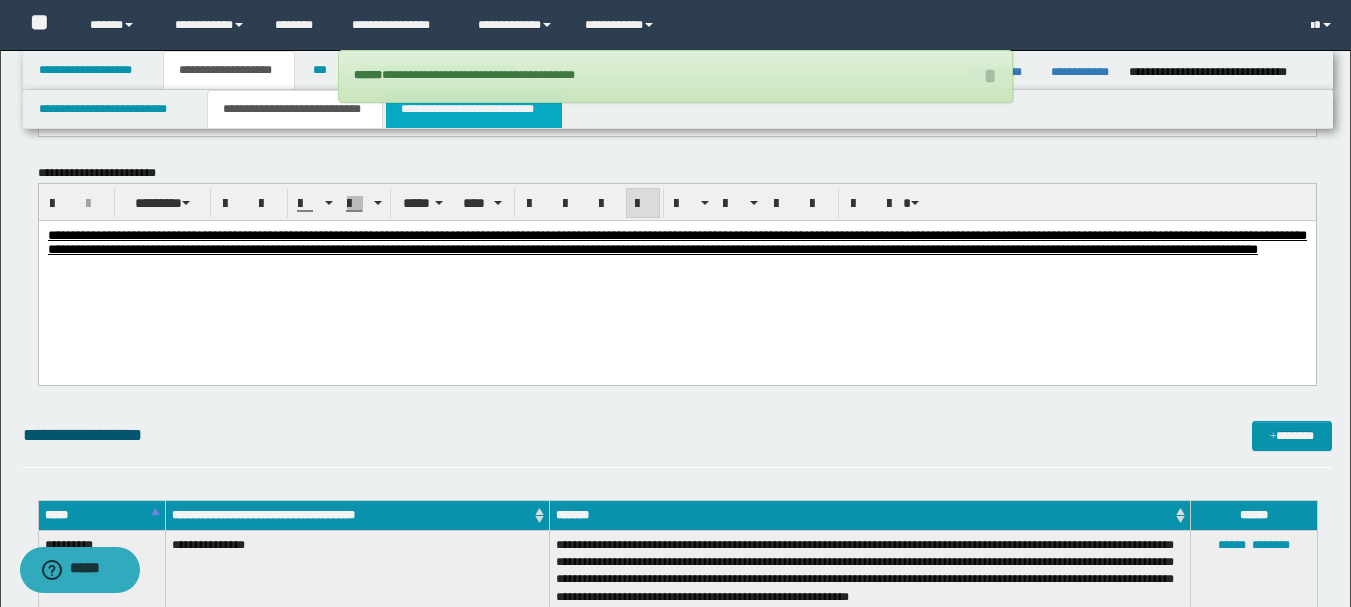 click on "**********" at bounding box center (474, 109) 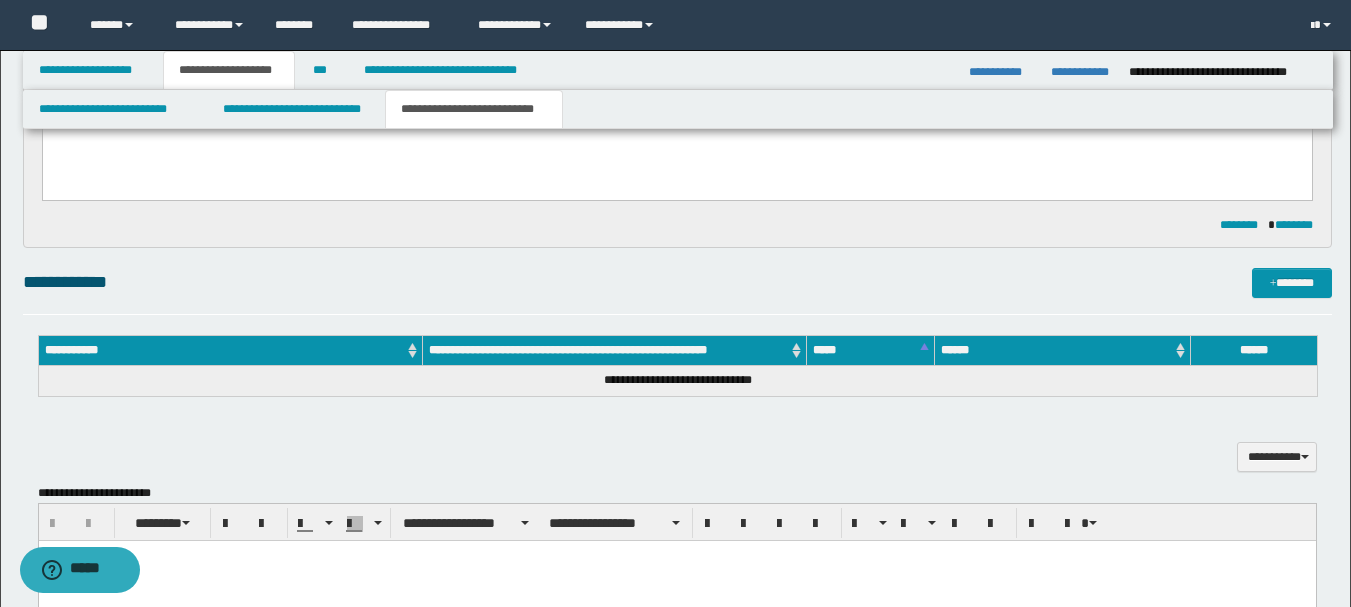 scroll, scrollTop: 500, scrollLeft: 0, axis: vertical 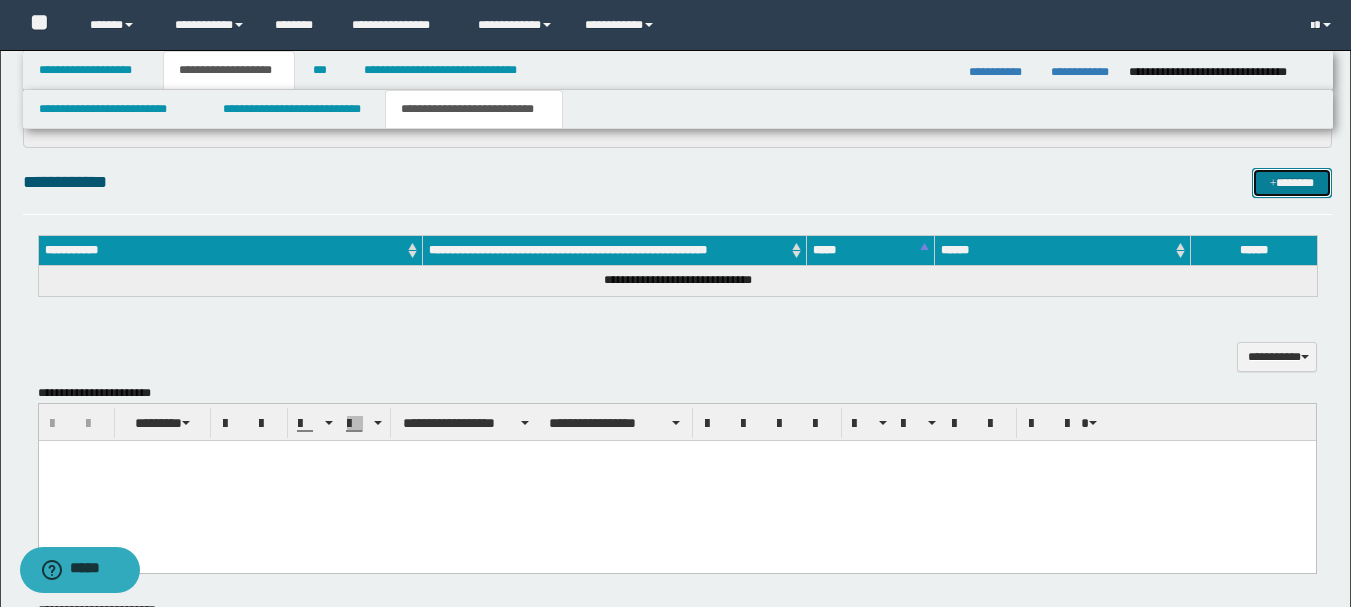 click on "*******" at bounding box center (1292, 183) 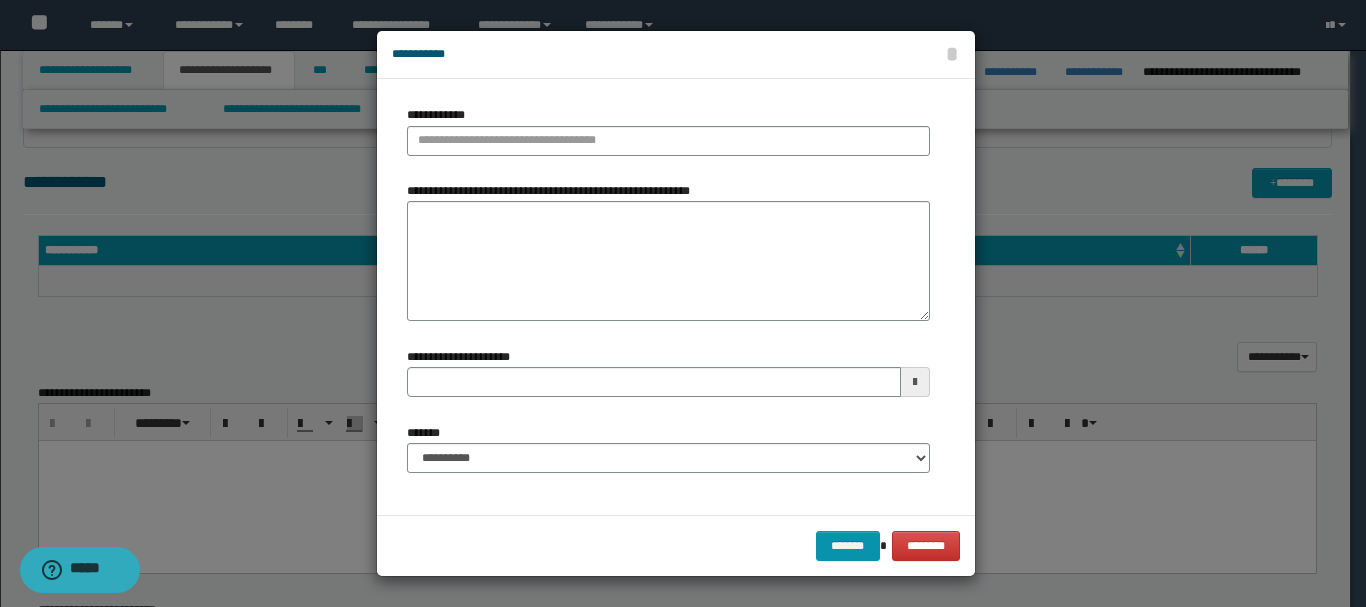 type 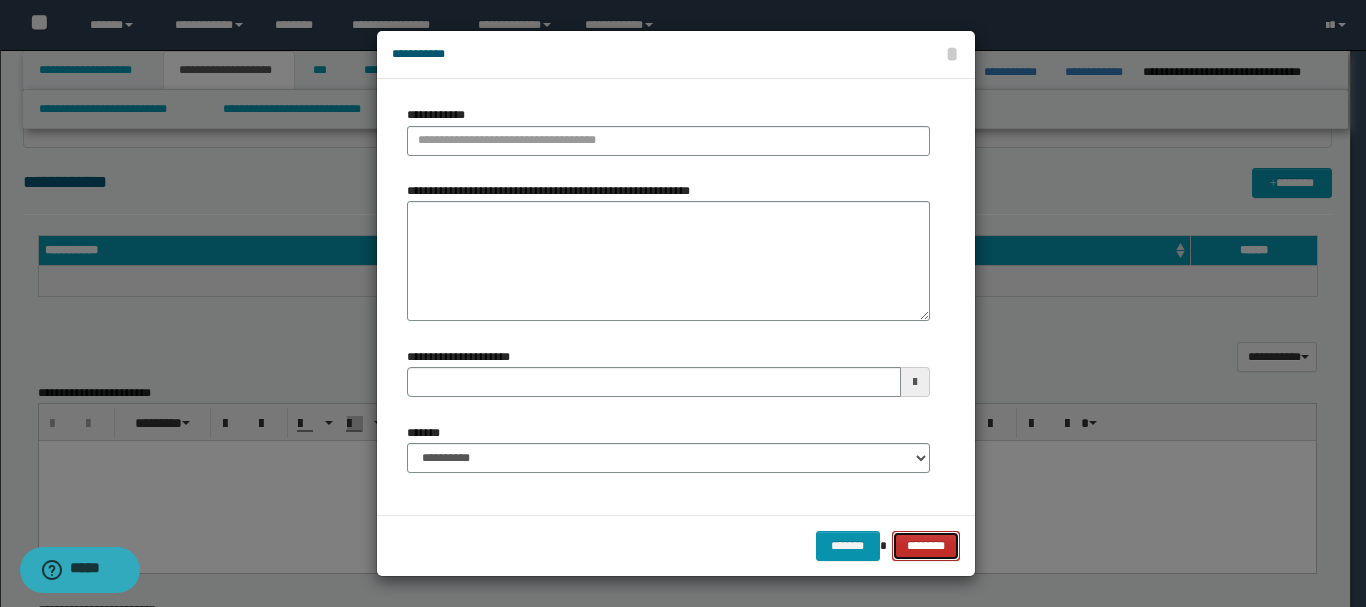 click on "********" at bounding box center (925, 546) 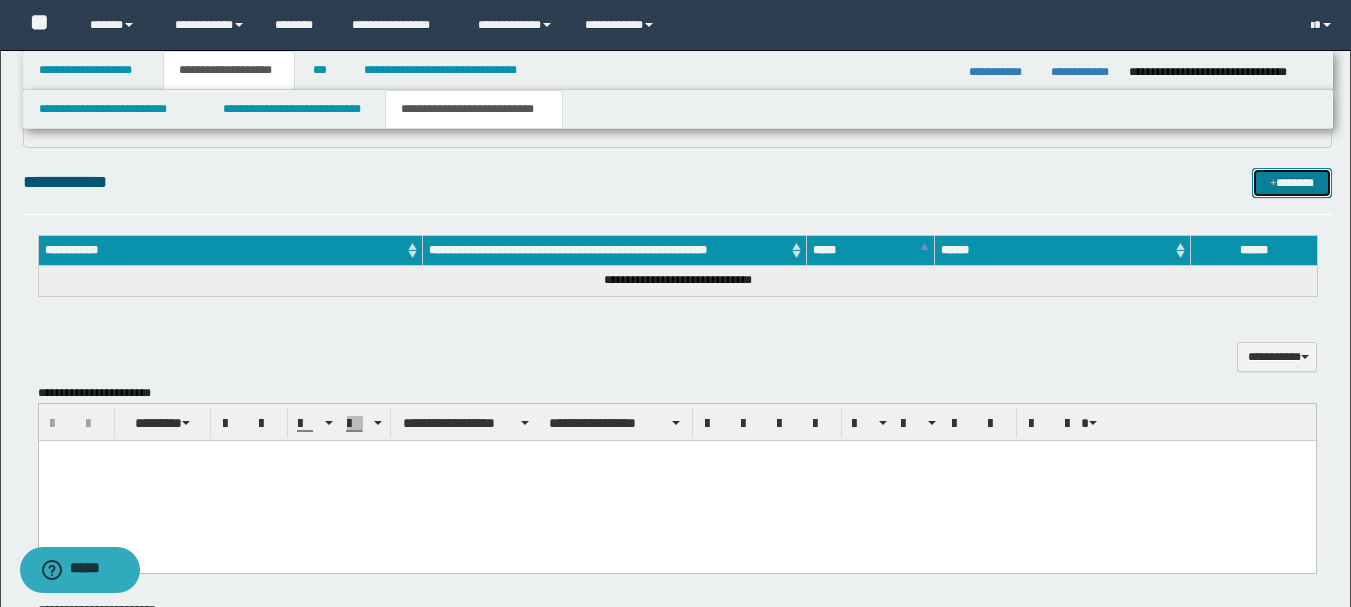 scroll, scrollTop: 0, scrollLeft: 0, axis: both 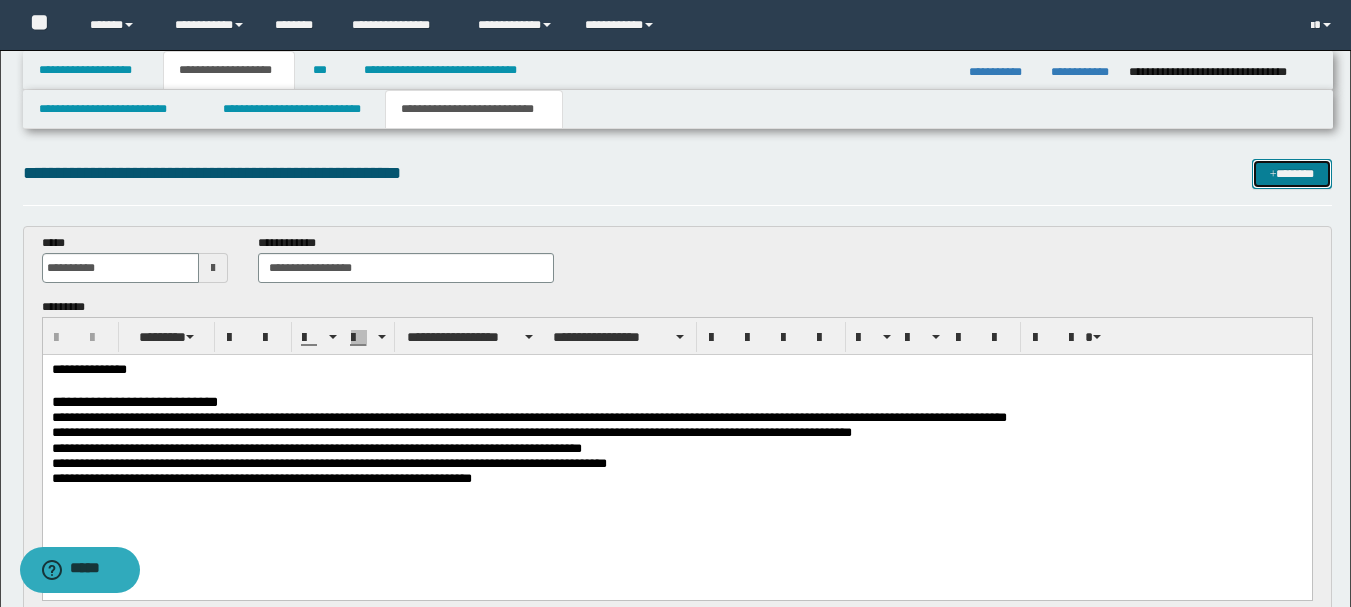 click on "*******" at bounding box center [1292, 174] 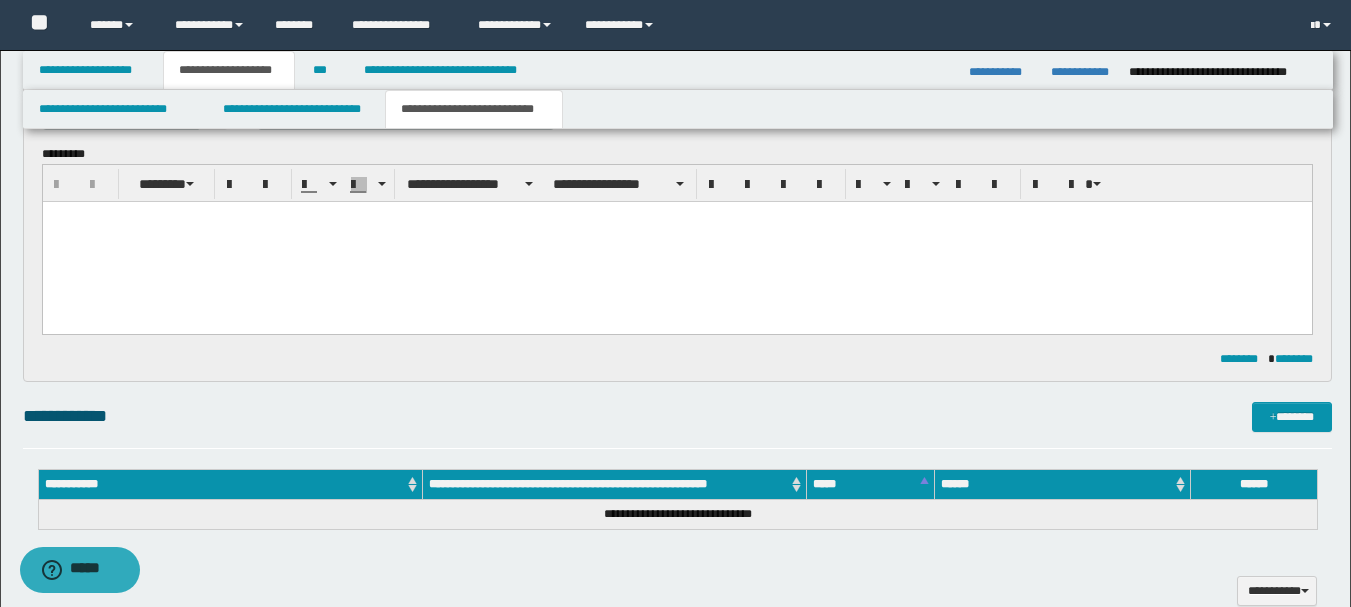 scroll, scrollTop: 0, scrollLeft: 0, axis: both 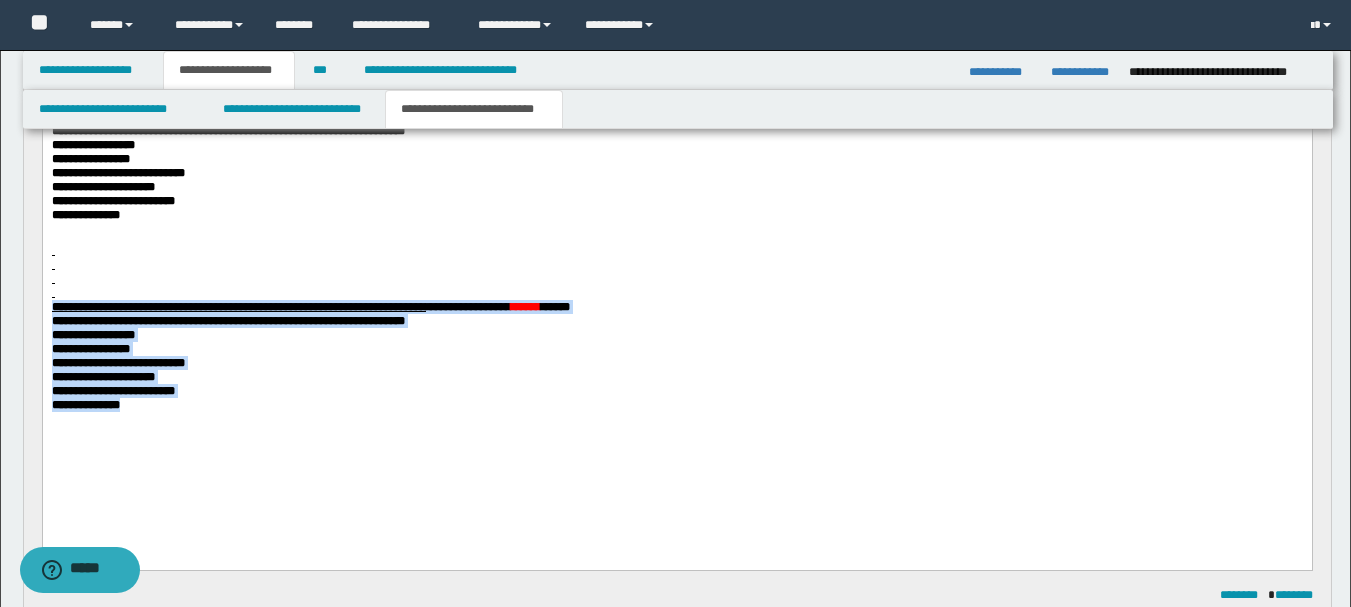 drag, startPoint x: 162, startPoint y: 451, endPoint x: 38, endPoint y: 328, distance: 174.6568 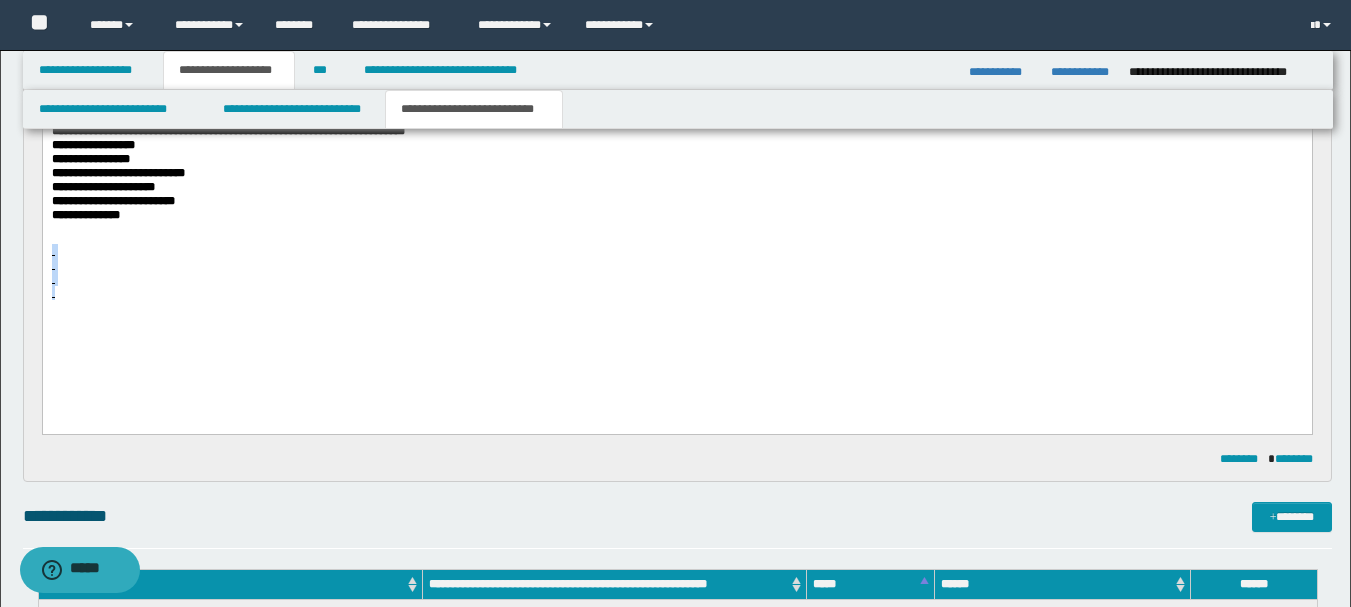 drag, startPoint x: 76, startPoint y: 317, endPoint x: 45, endPoint y: 257, distance: 67.53518 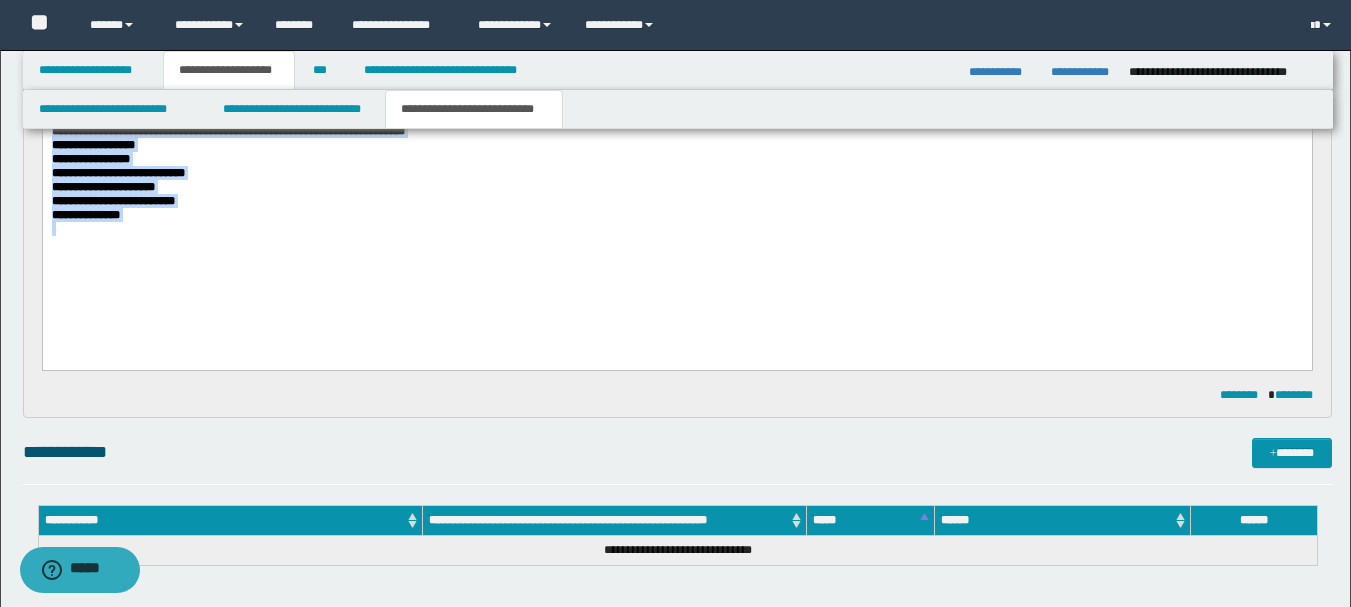 drag, startPoint x: 140, startPoint y: 242, endPoint x: 25, endPoint y: 98, distance: 184.28511 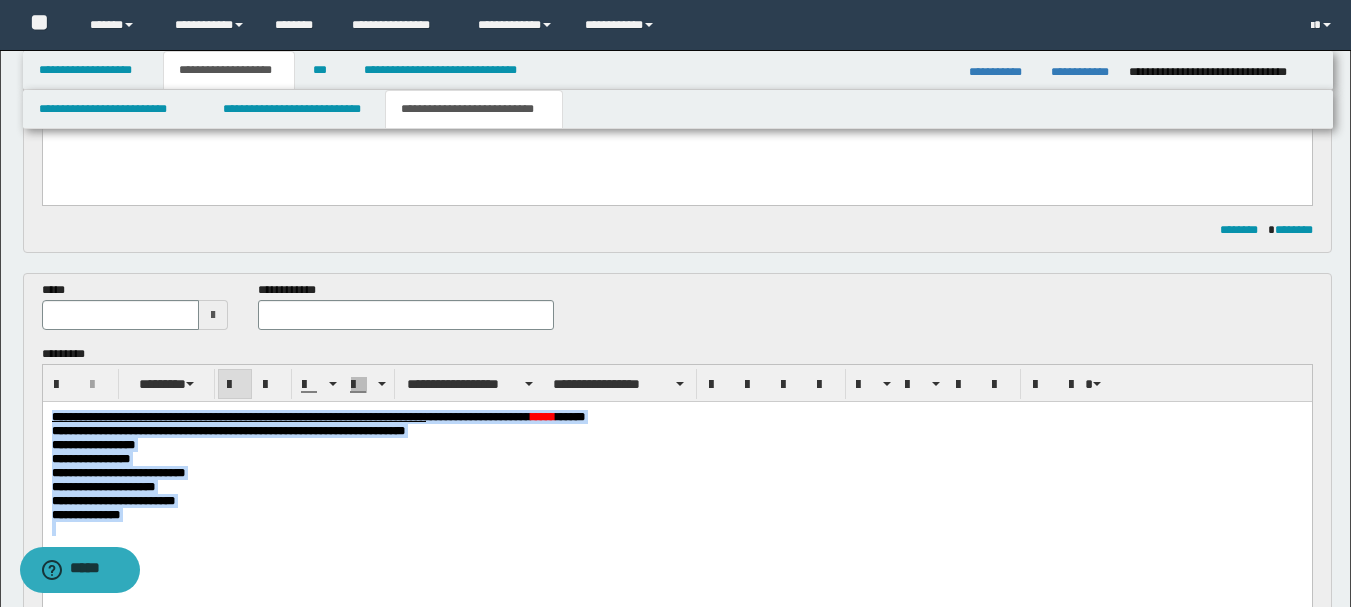 scroll, scrollTop: 295, scrollLeft: 0, axis: vertical 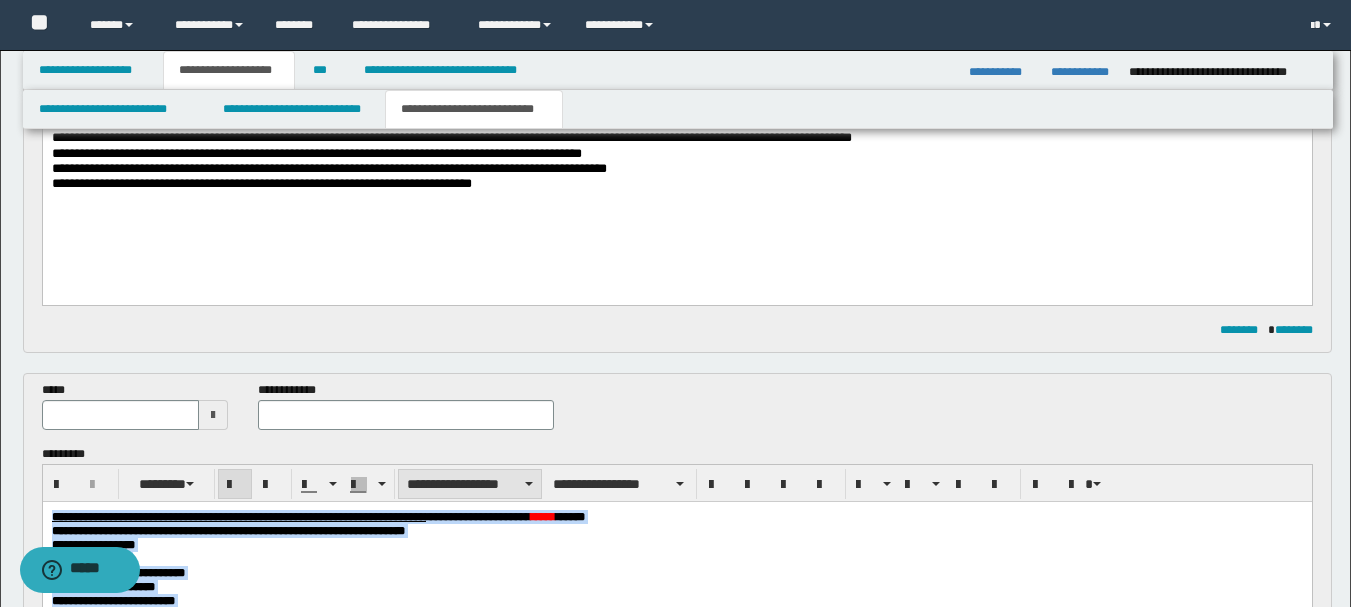 click on "**********" at bounding box center (470, 484) 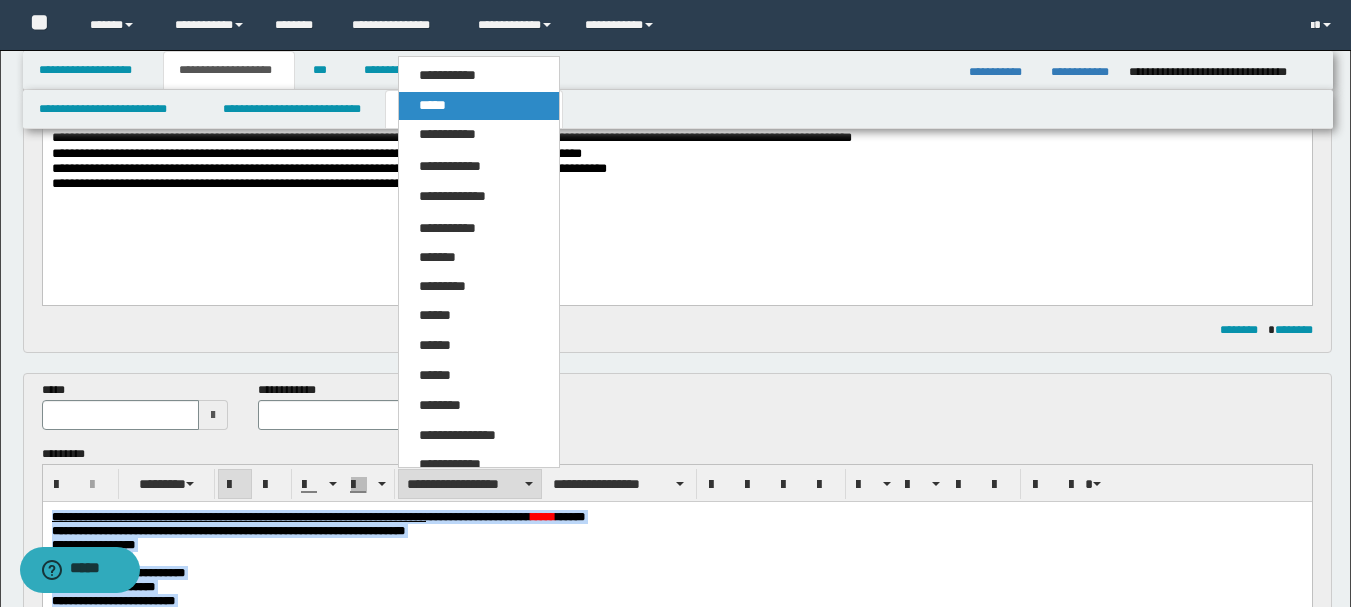 click on "*****" at bounding box center (479, 106) 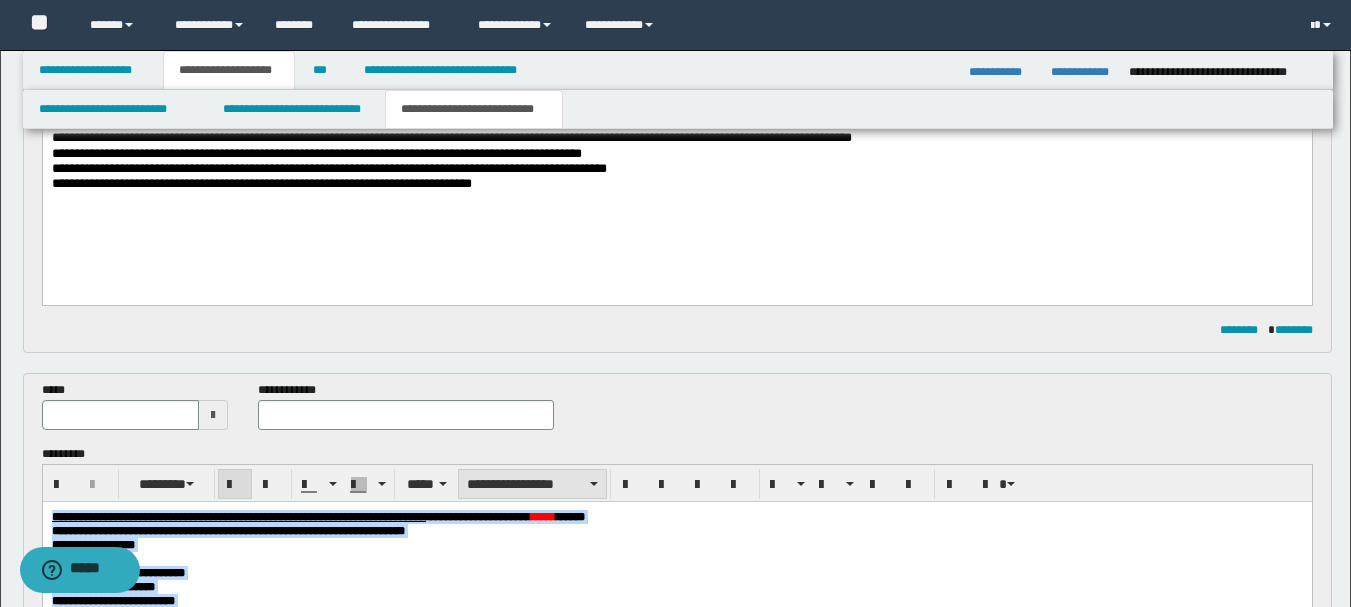 click on "**********" at bounding box center [532, 484] 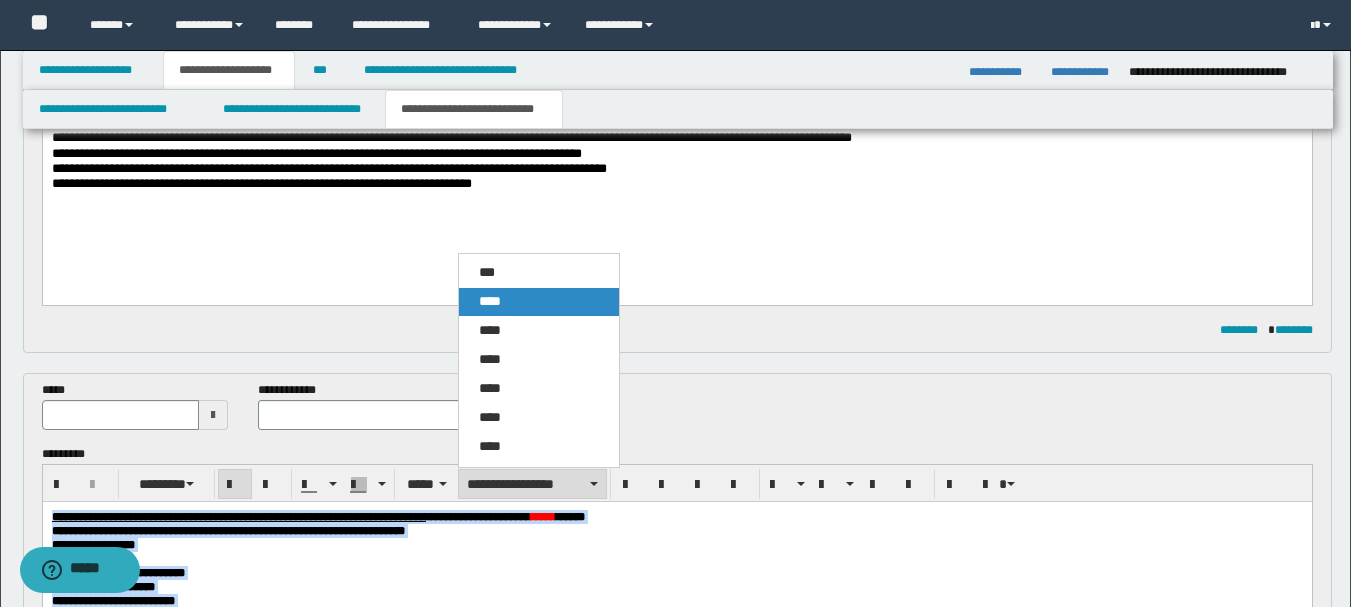 click on "****" at bounding box center [539, 302] 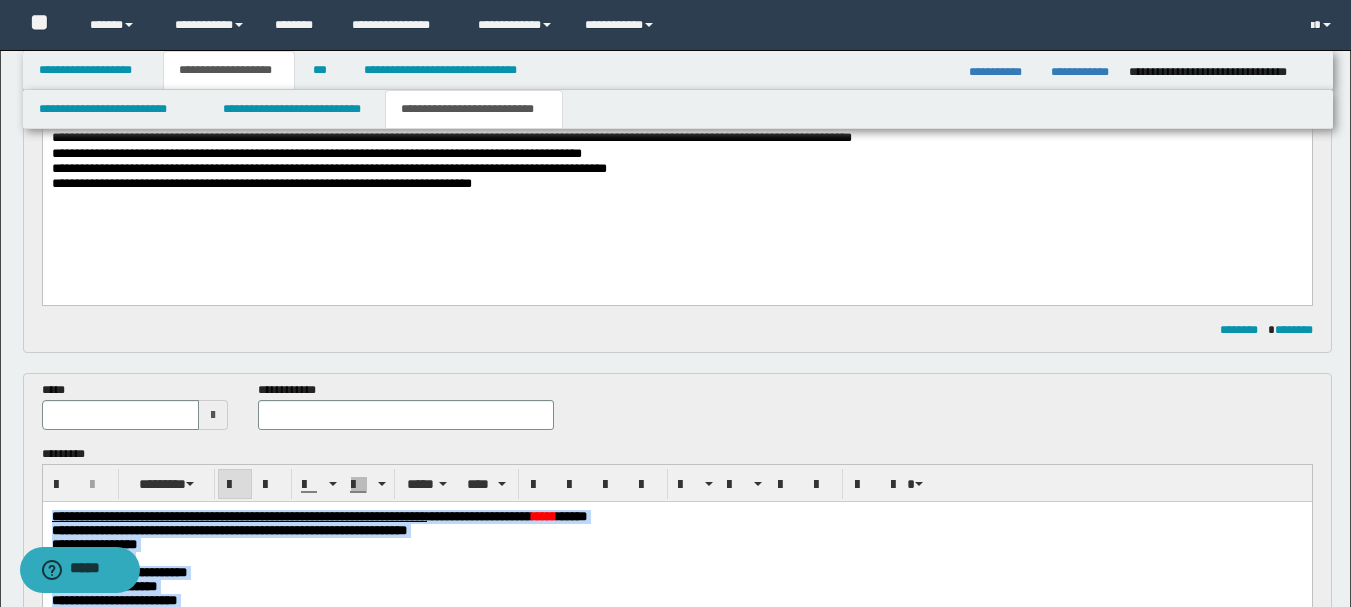 click on "**********" at bounding box center [676, 544] 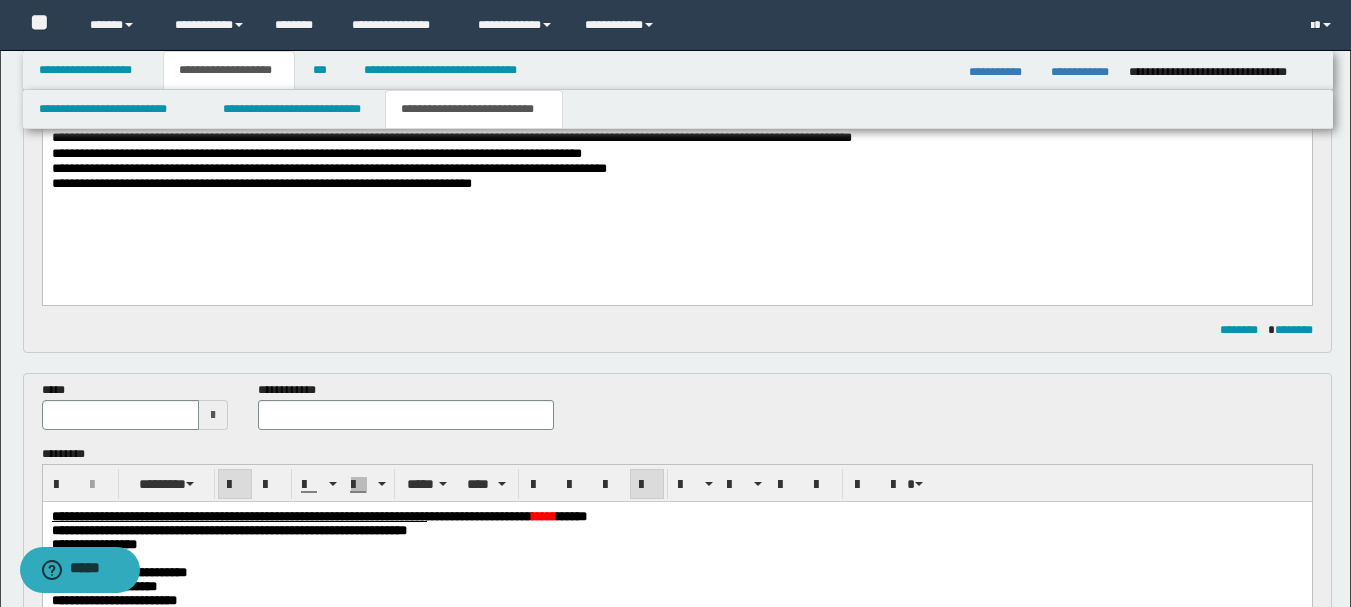 scroll, scrollTop: 0, scrollLeft: 0, axis: both 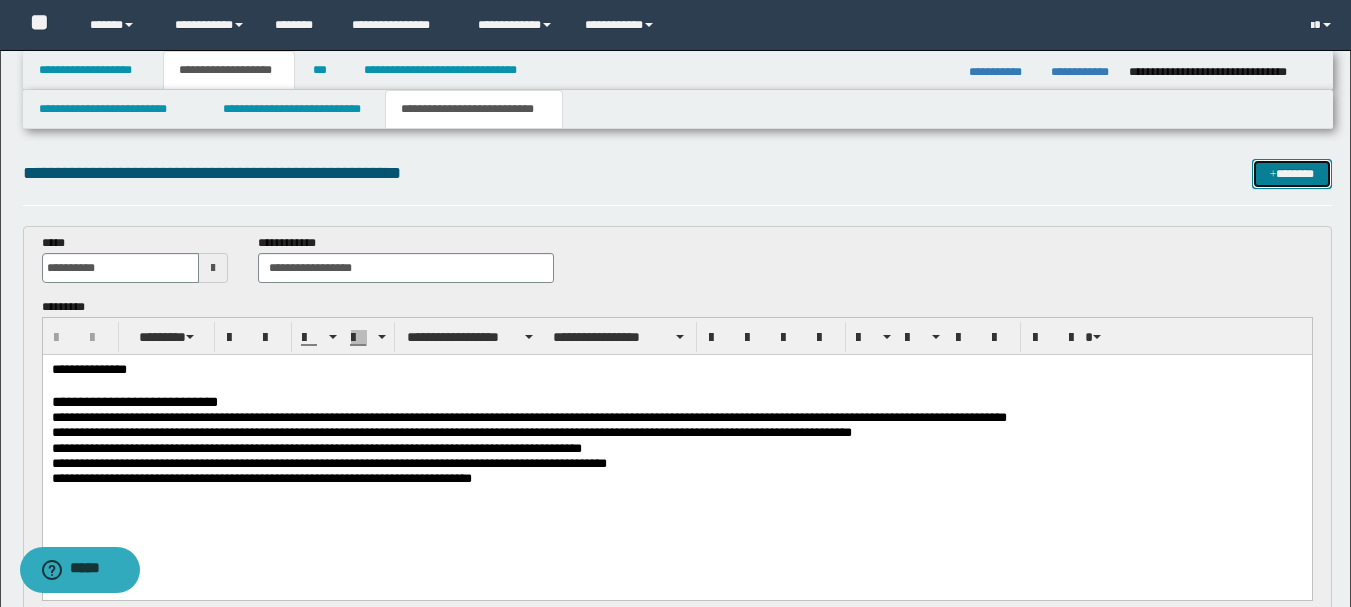 click on "*******" at bounding box center (1292, 174) 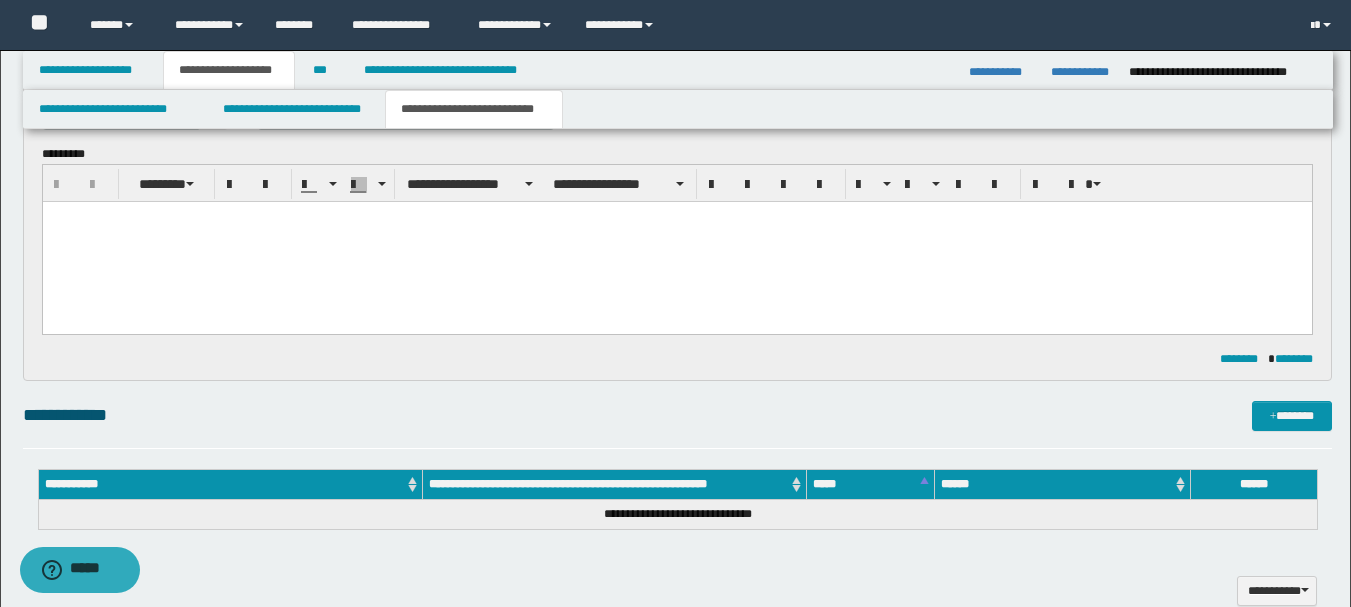 scroll, scrollTop: 0, scrollLeft: 0, axis: both 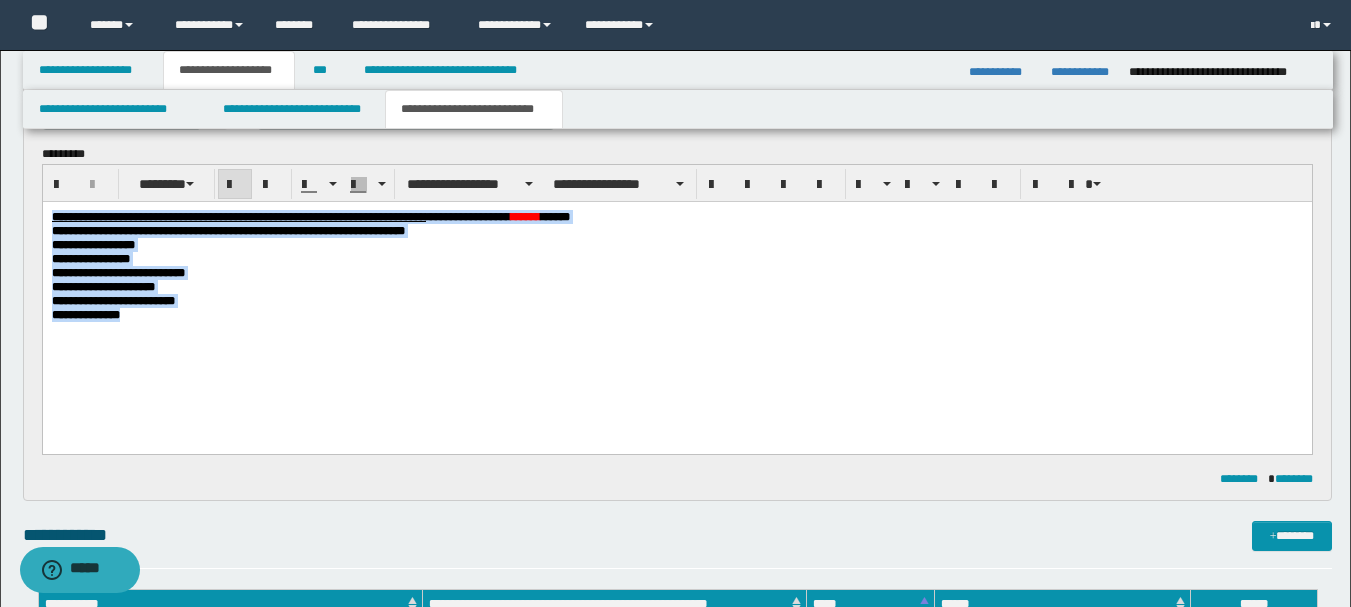 drag, startPoint x: 201, startPoint y: 348, endPoint x: 15, endPoint y: 198, distance: 238.9477 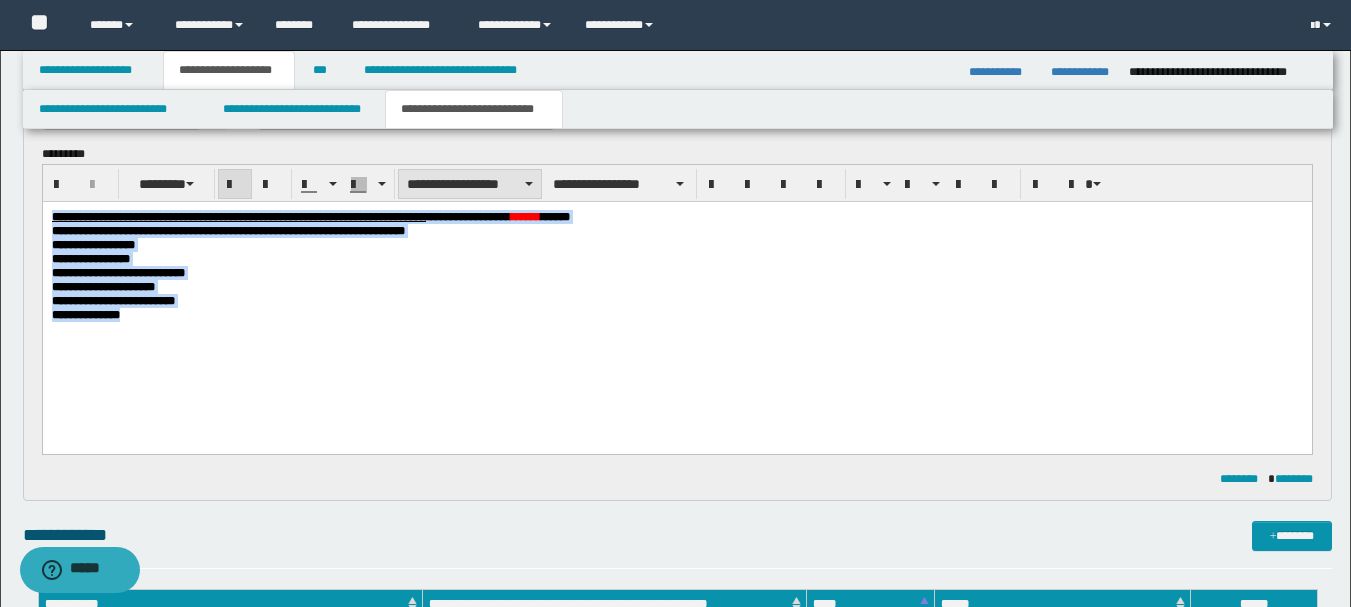 click on "**********" at bounding box center (470, 184) 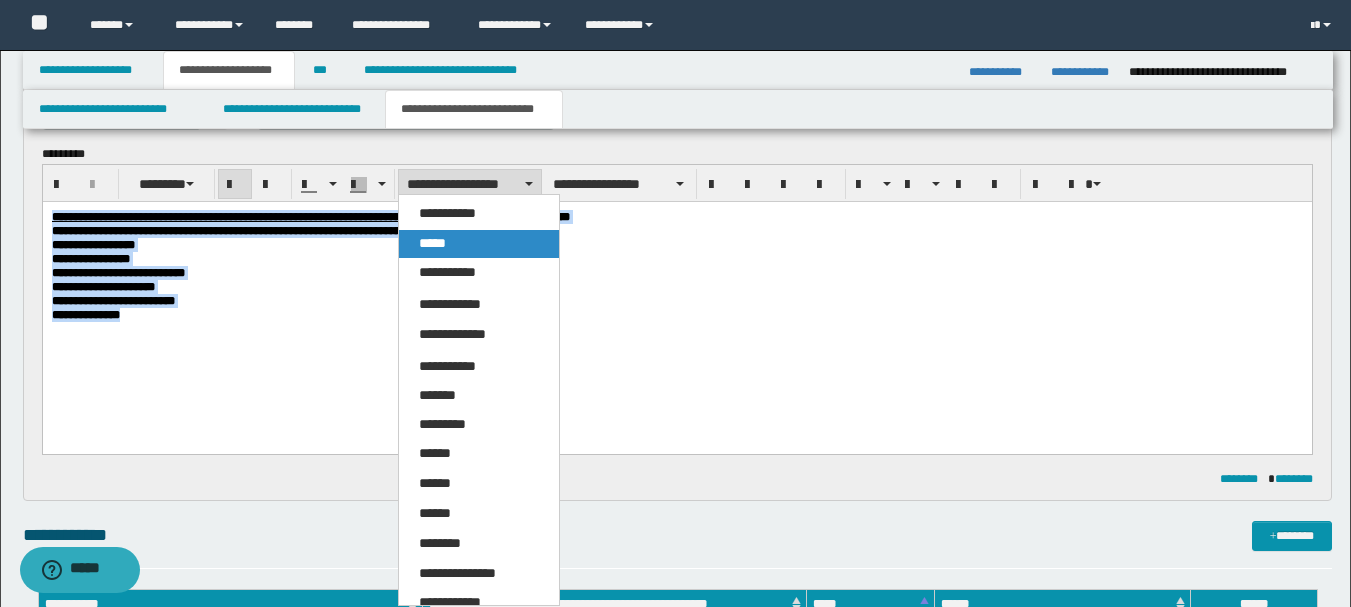 click on "*****" at bounding box center [479, 244] 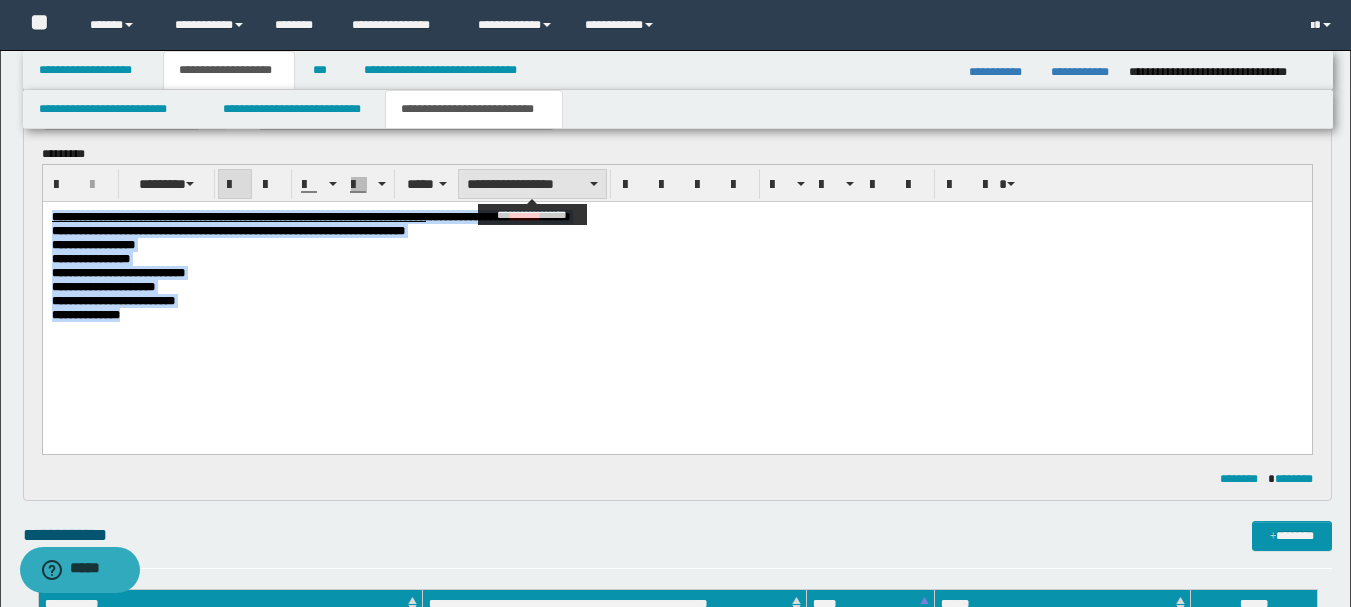 click on "**********" at bounding box center [532, 184] 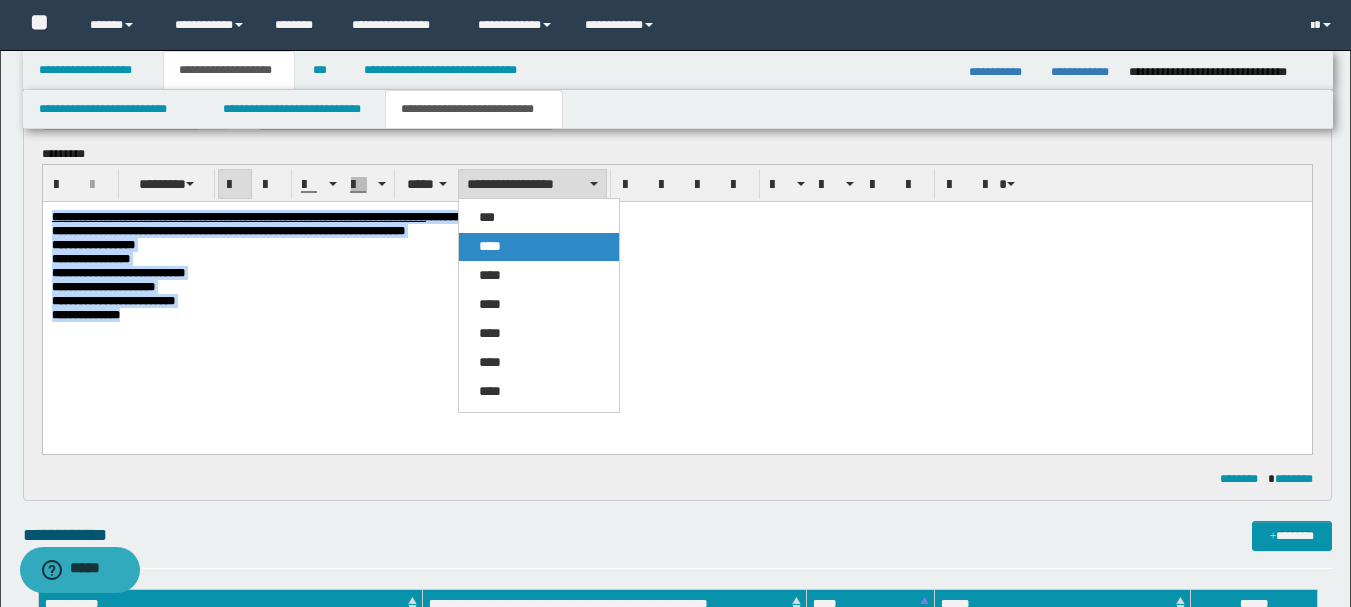 click on "****" at bounding box center (539, 247) 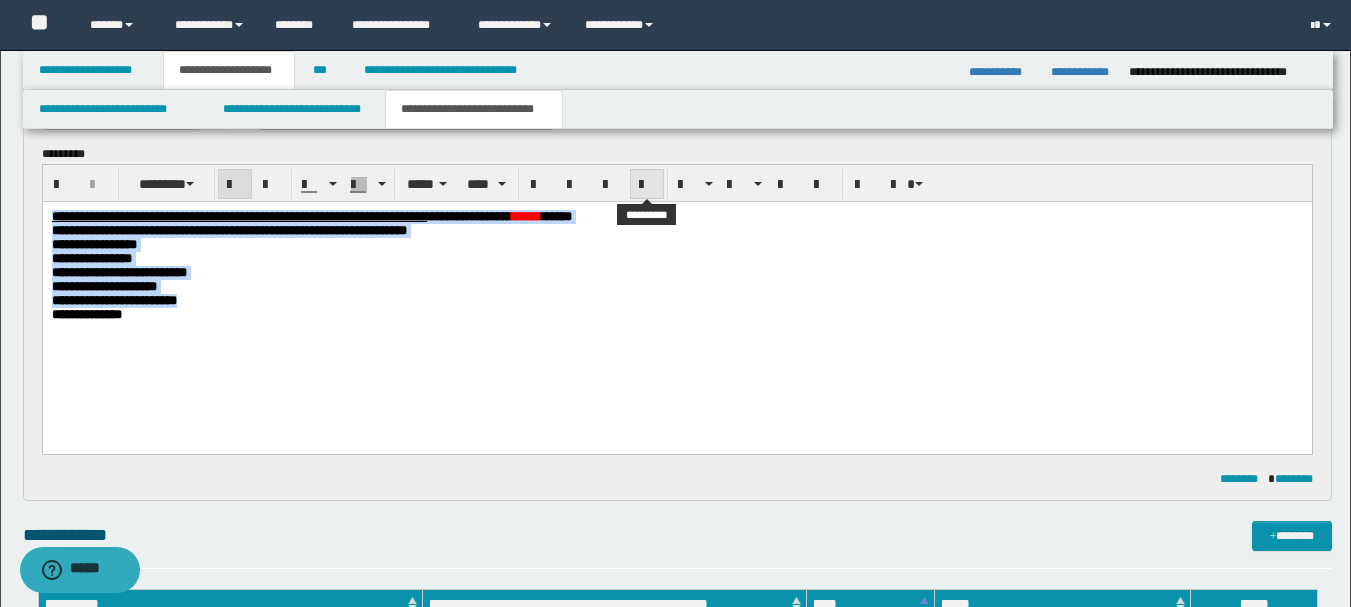 click at bounding box center (647, 185) 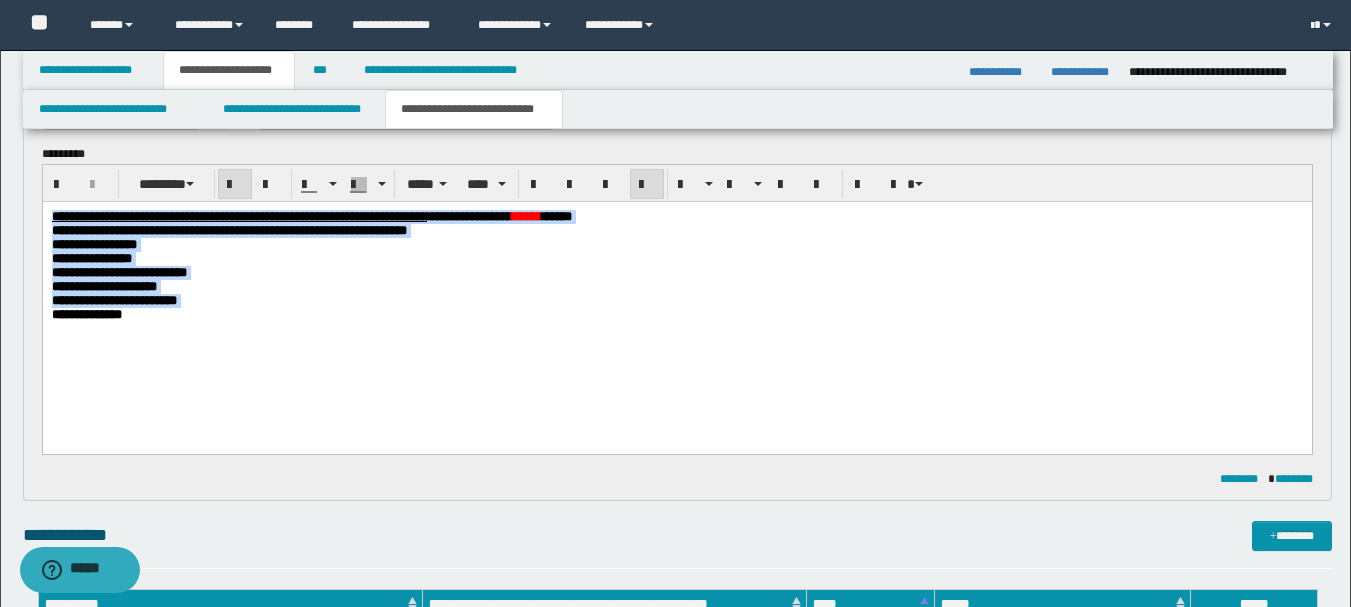 click on "**********" at bounding box center (676, 286) 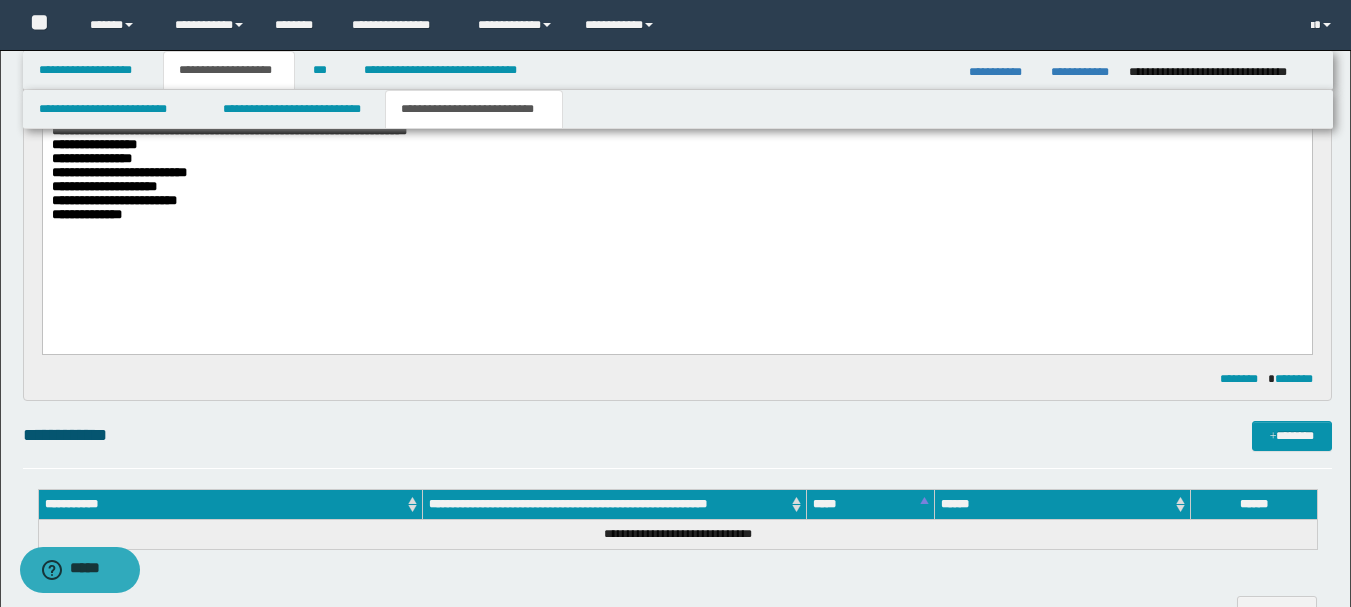scroll, scrollTop: 1260, scrollLeft: 0, axis: vertical 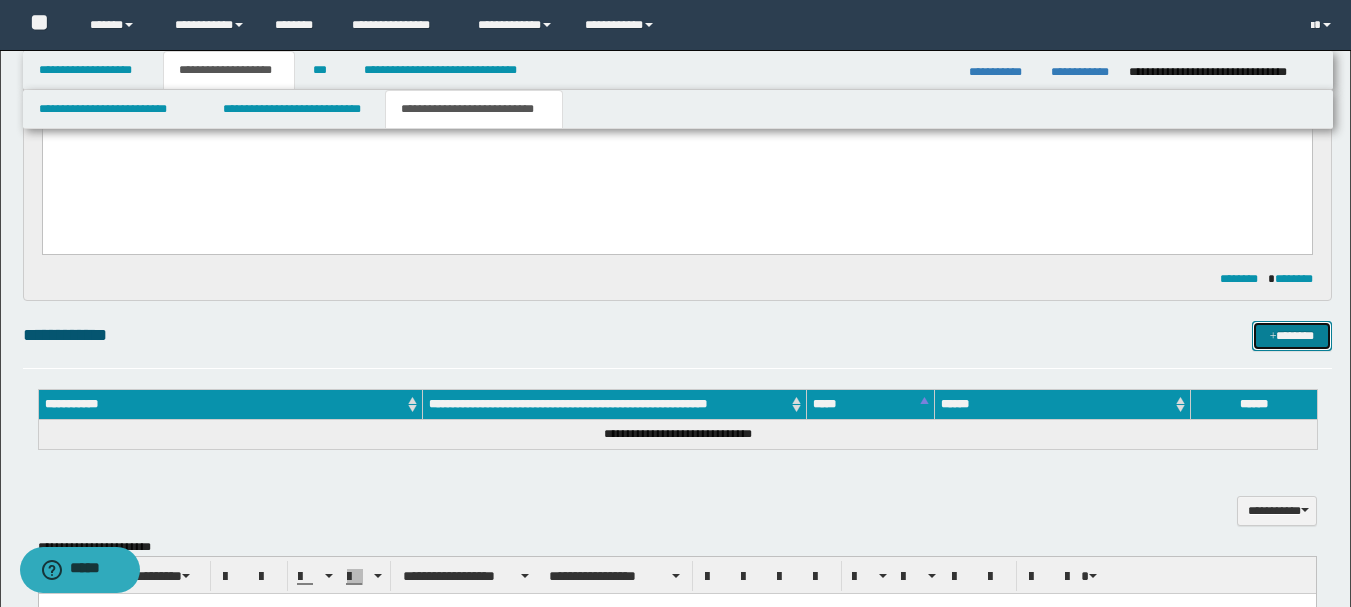 click on "*******" at bounding box center [1292, 336] 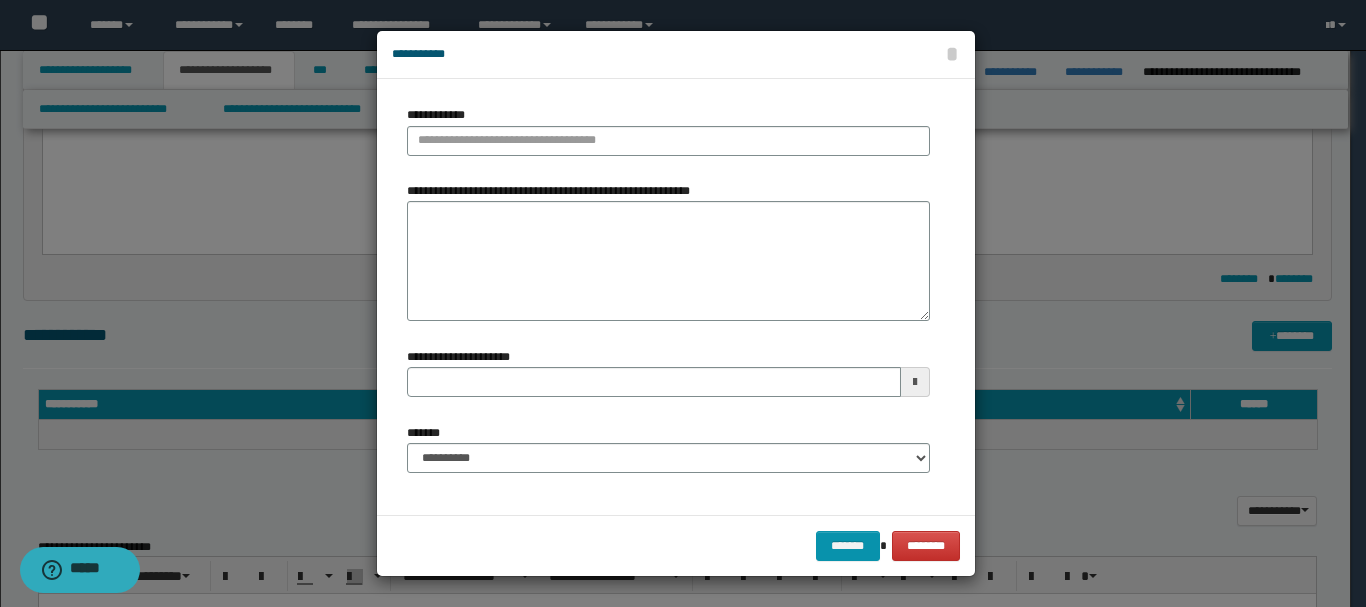 type 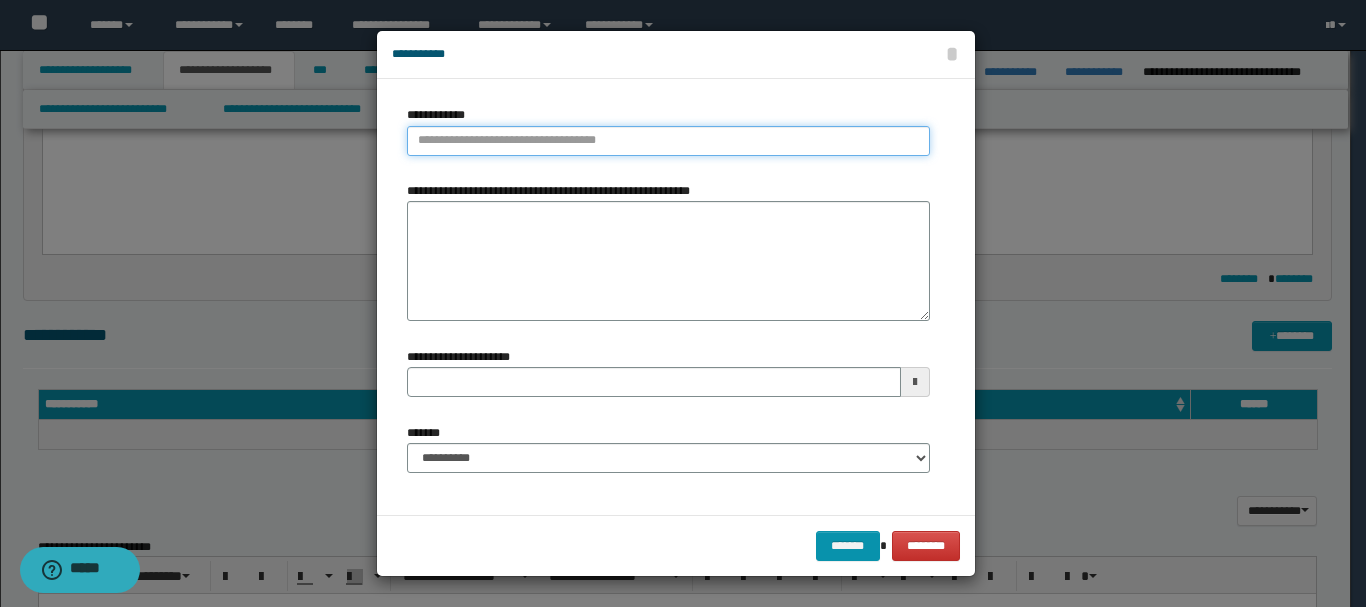click on "**********" at bounding box center [668, 141] 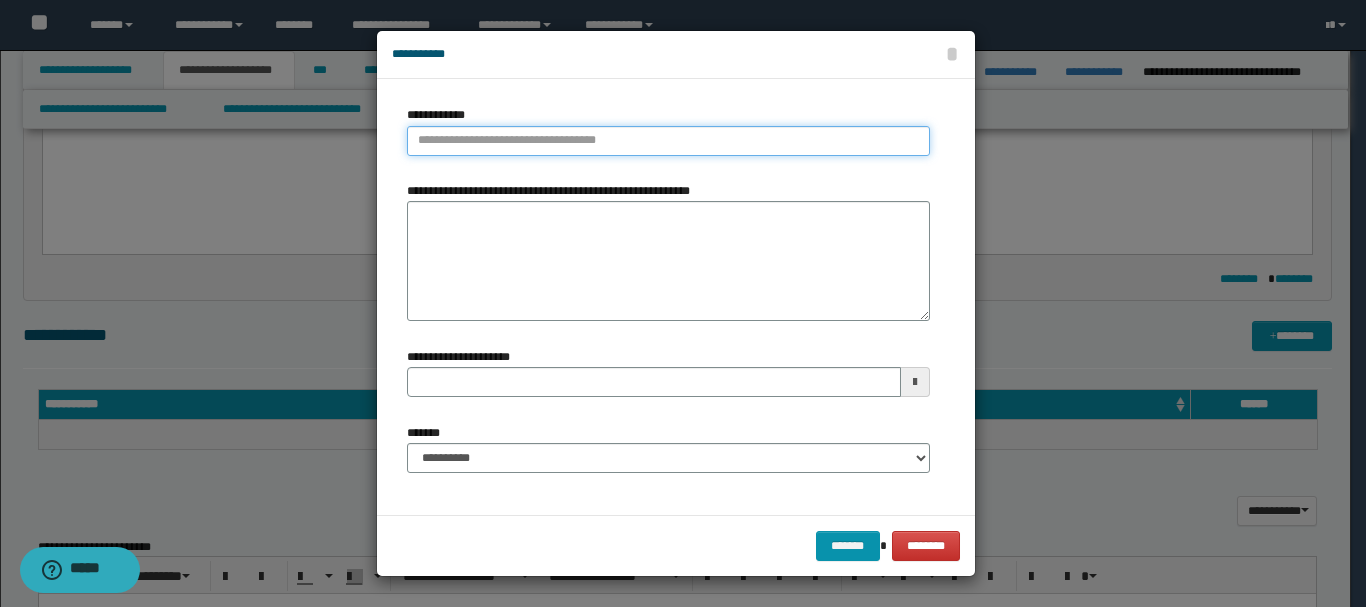 paste on "*******" 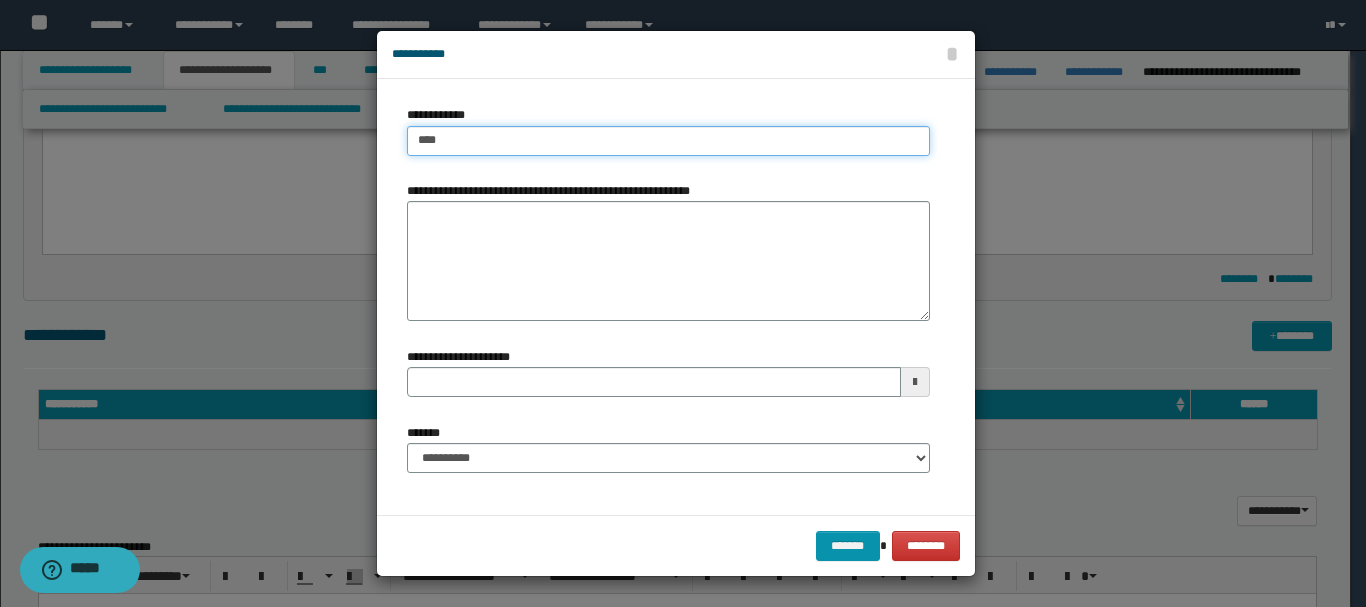 click on "****" at bounding box center [668, 141] 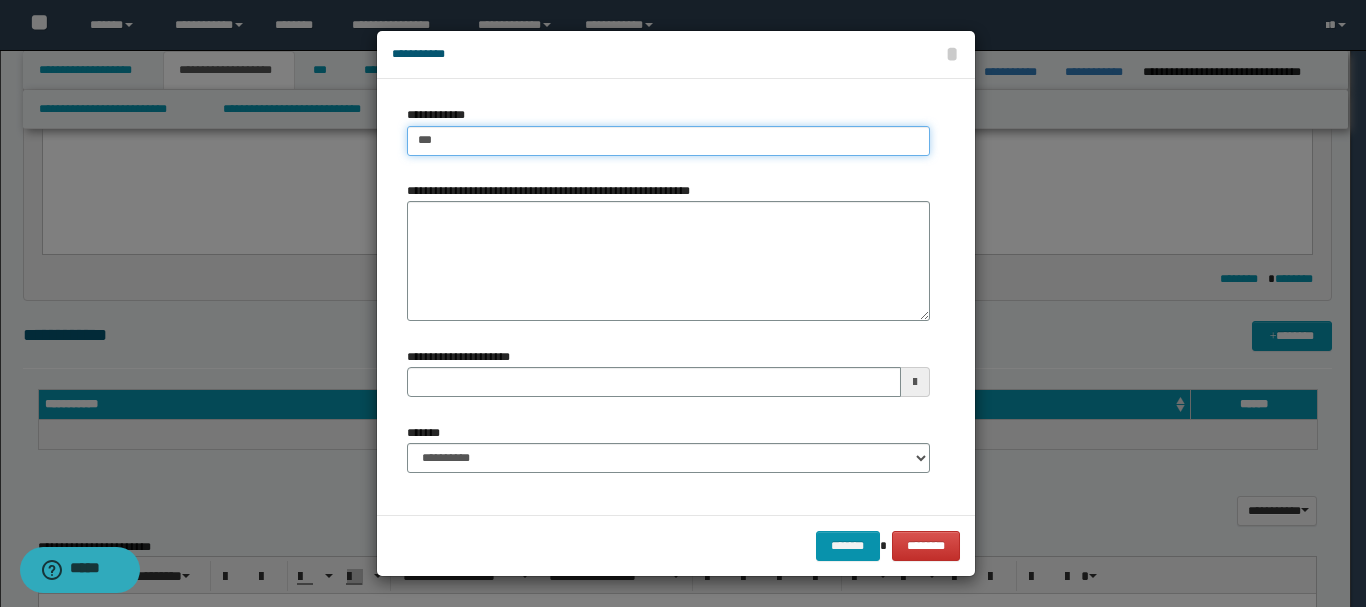 type on "***" 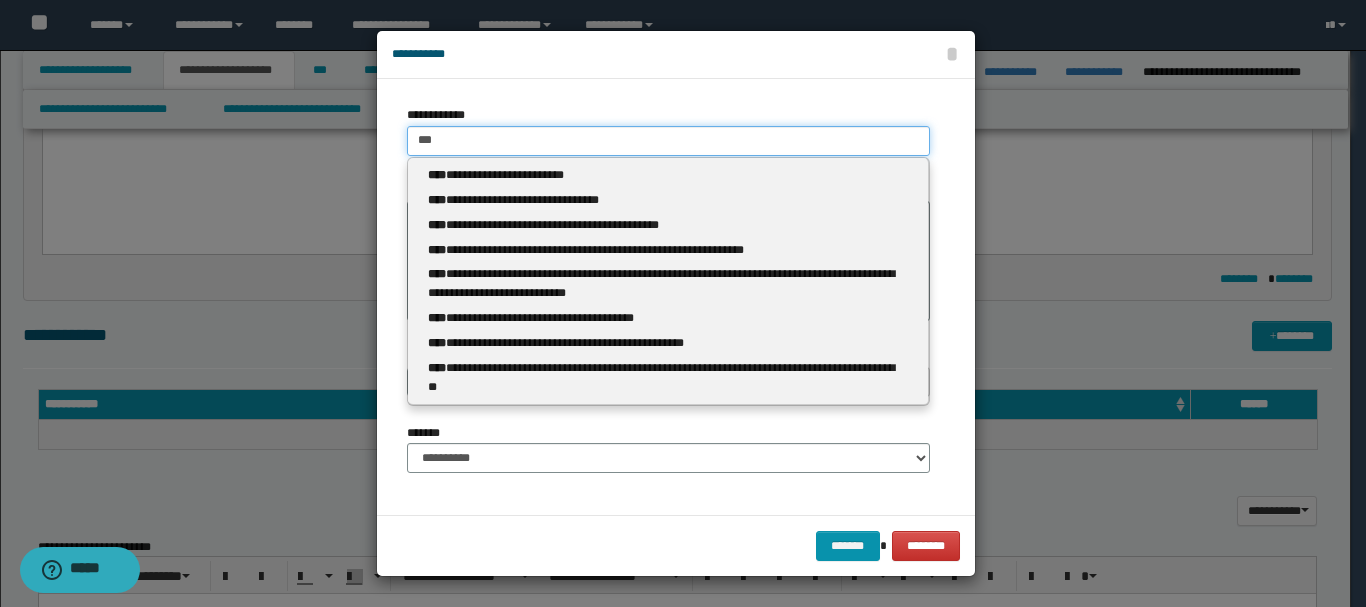 type 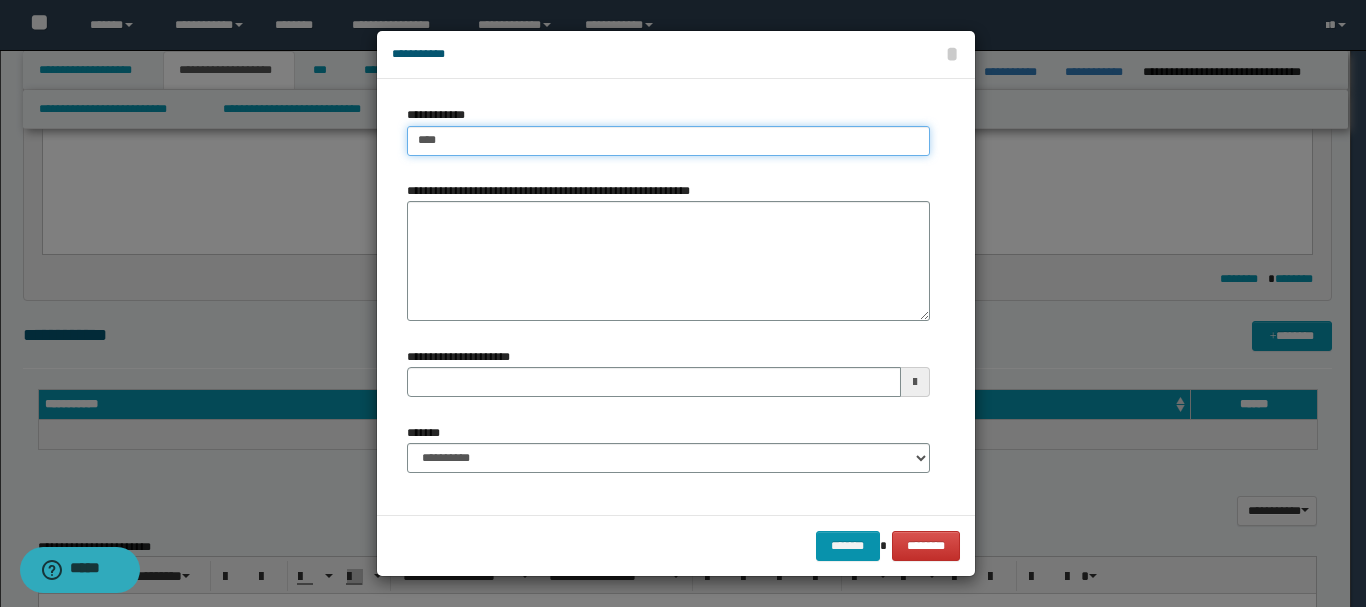 type on "****" 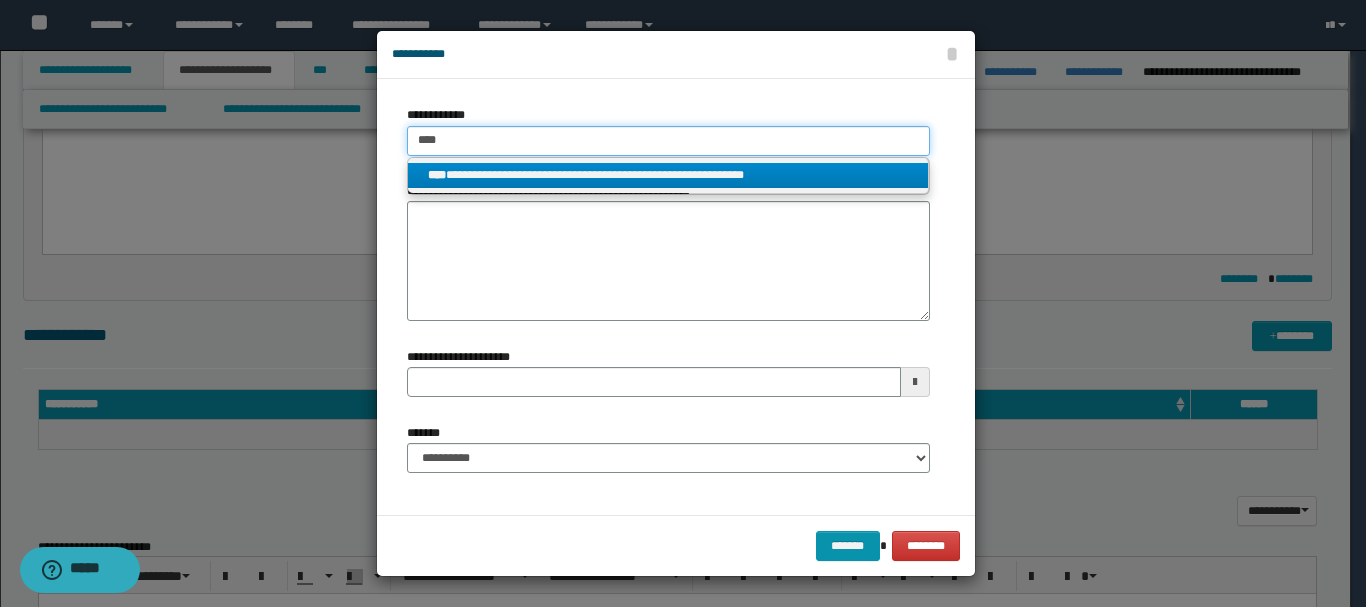 type on "****" 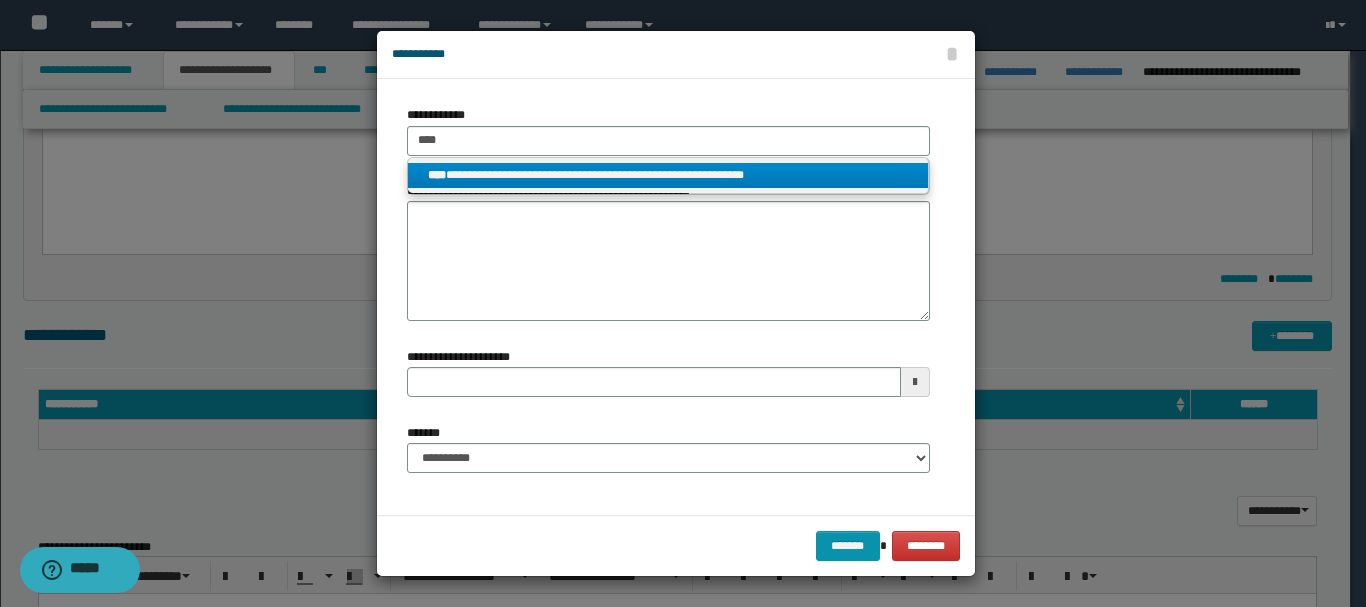 click on "**********" at bounding box center (668, 175) 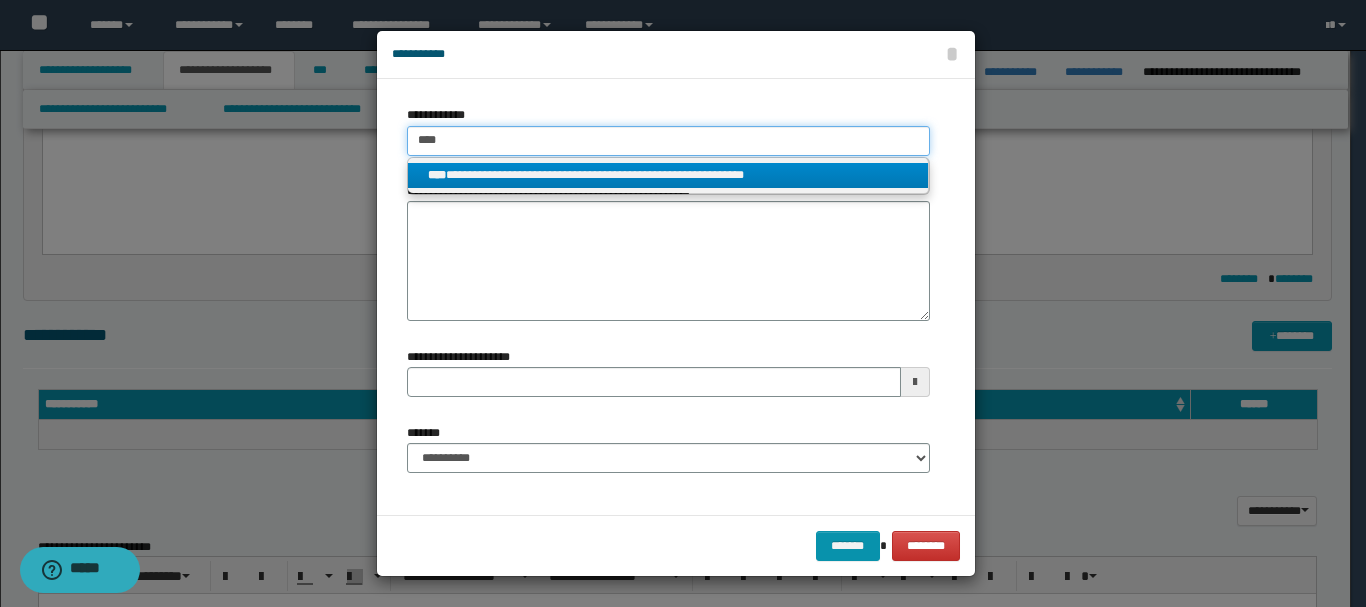 type 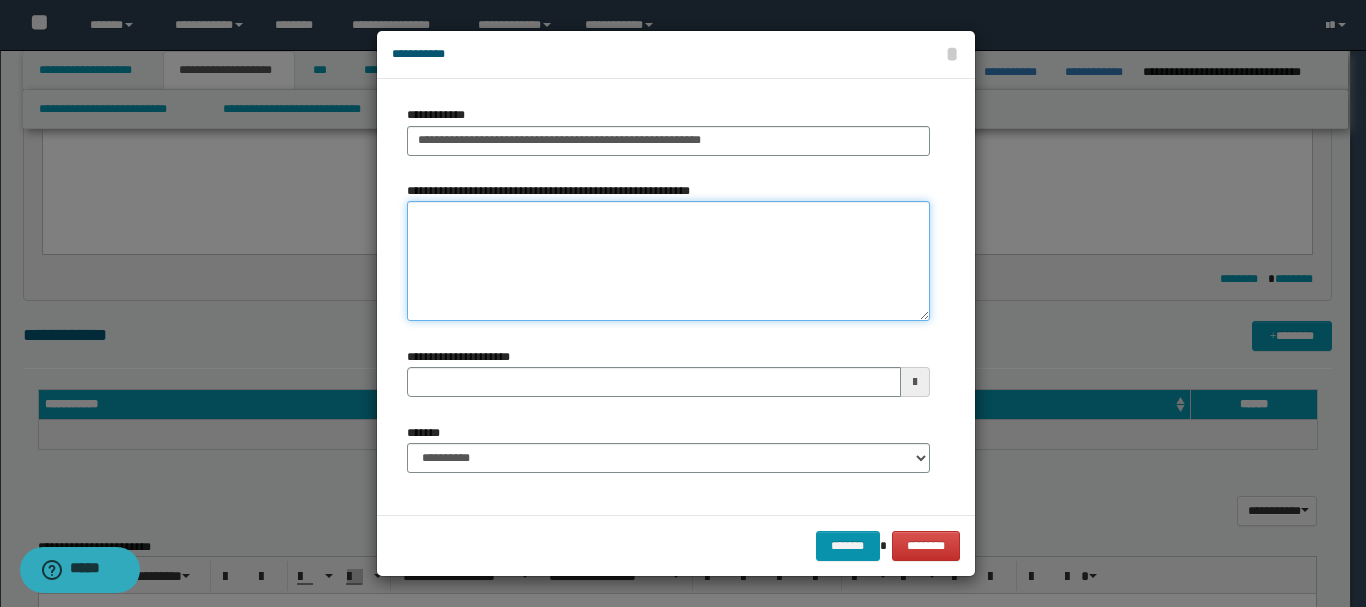 click on "**********" at bounding box center [668, 261] 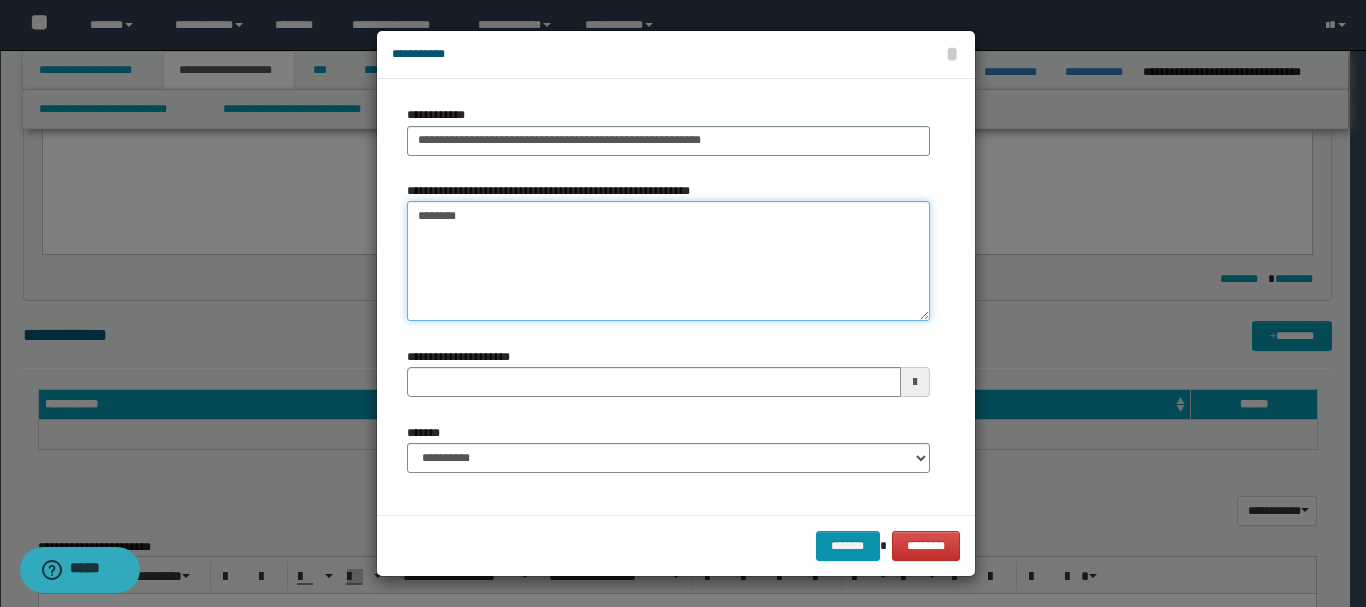 type on "*********" 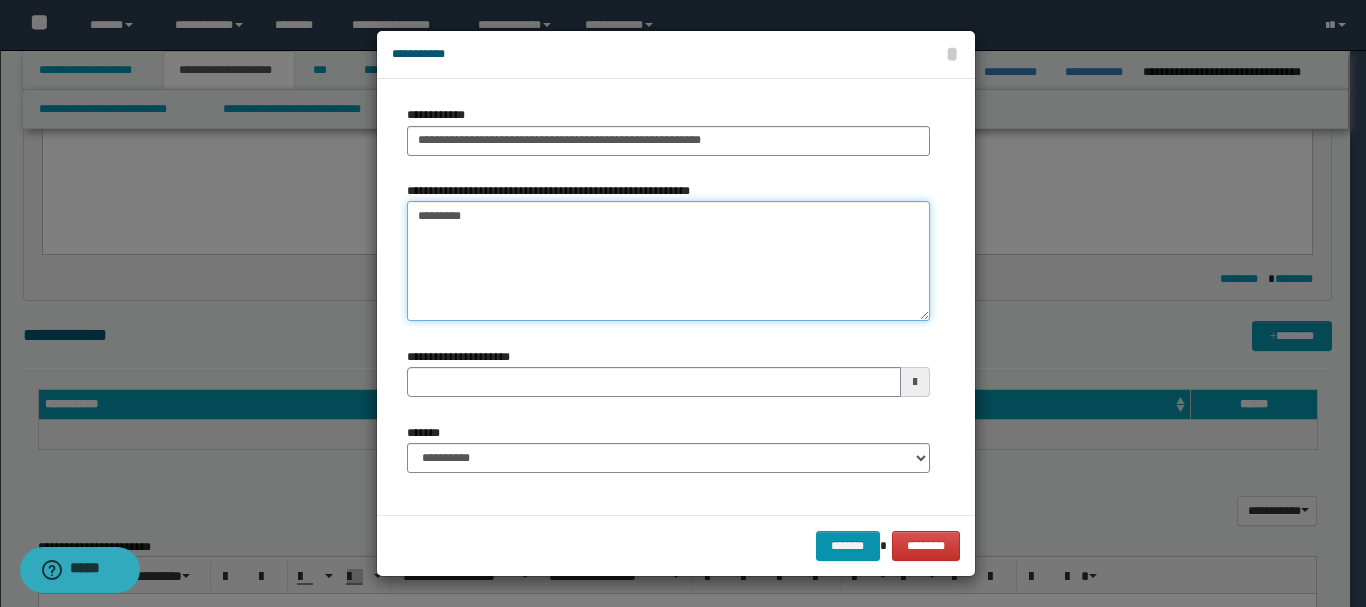 type 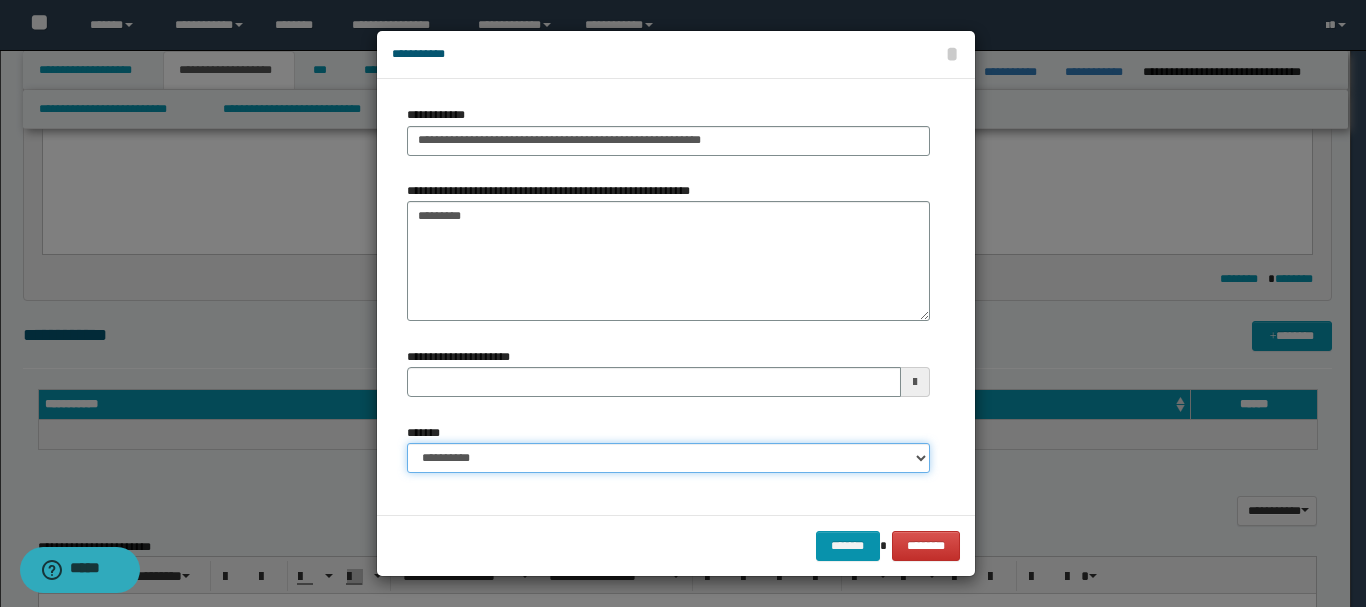 click on "**********" at bounding box center [668, 458] 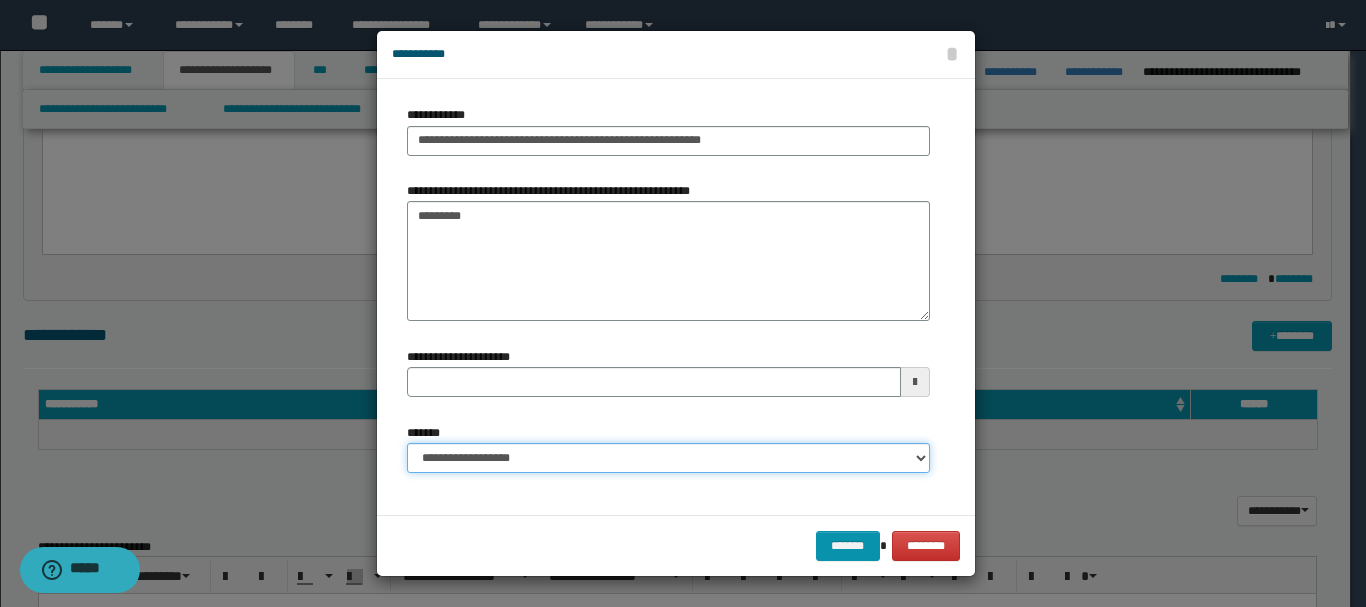 click on "**********" at bounding box center (668, 458) 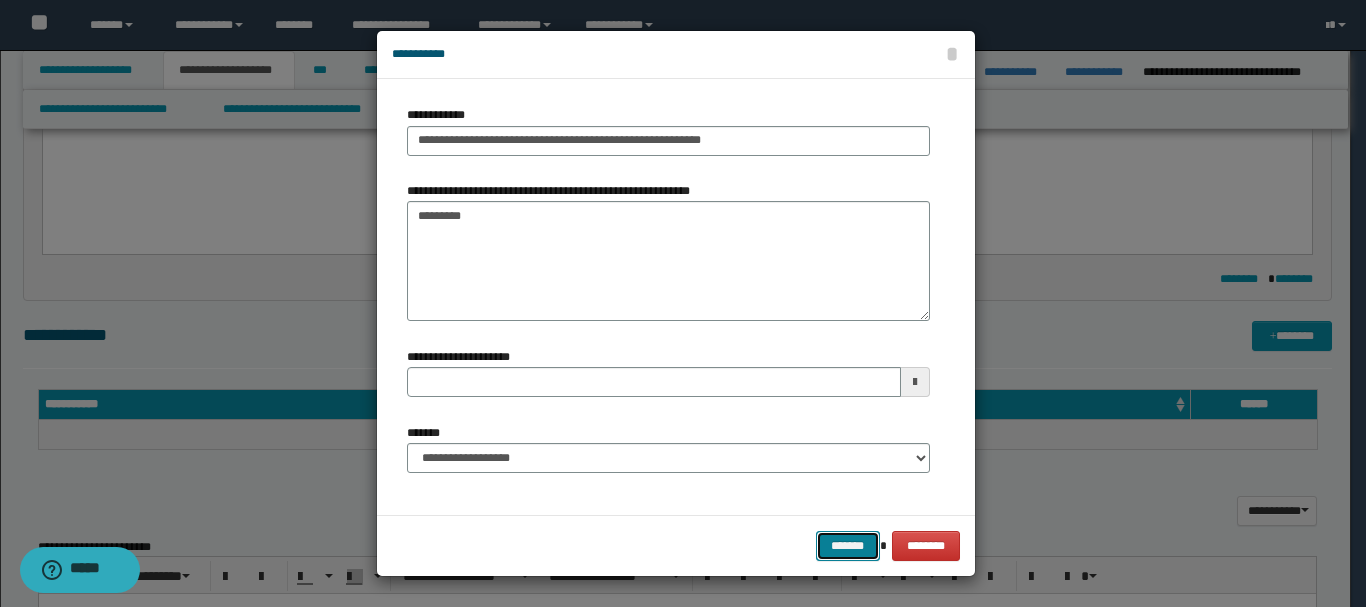click on "*******" at bounding box center [848, 546] 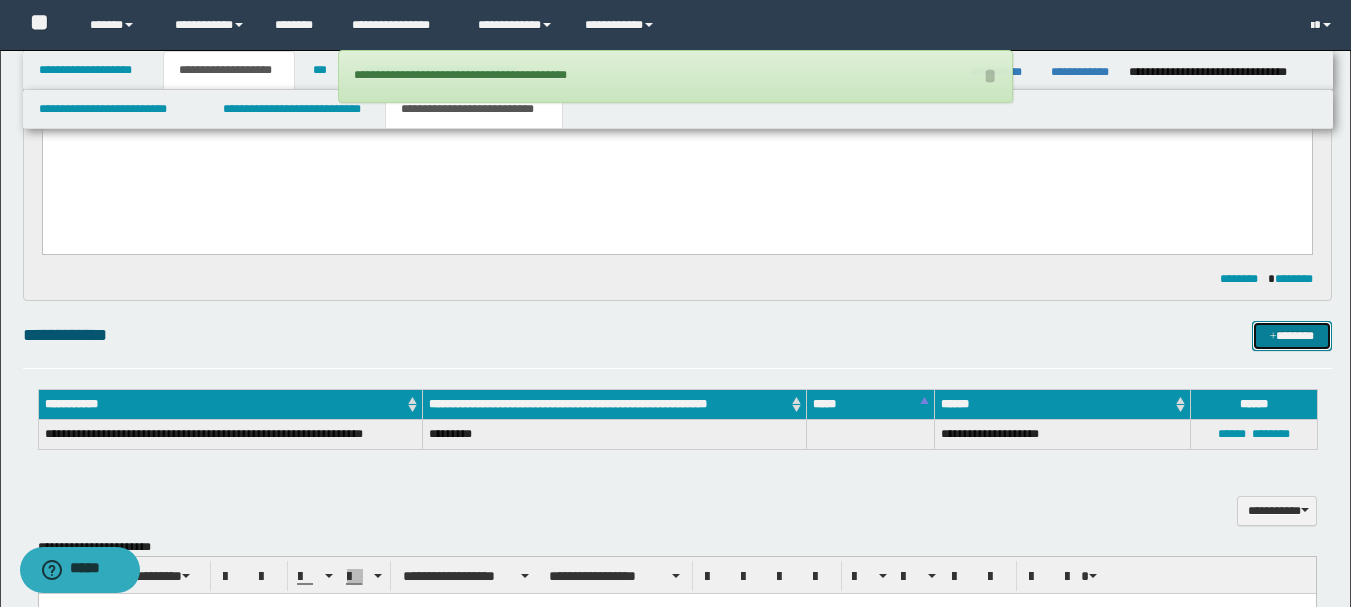 scroll, scrollTop: 1660, scrollLeft: 0, axis: vertical 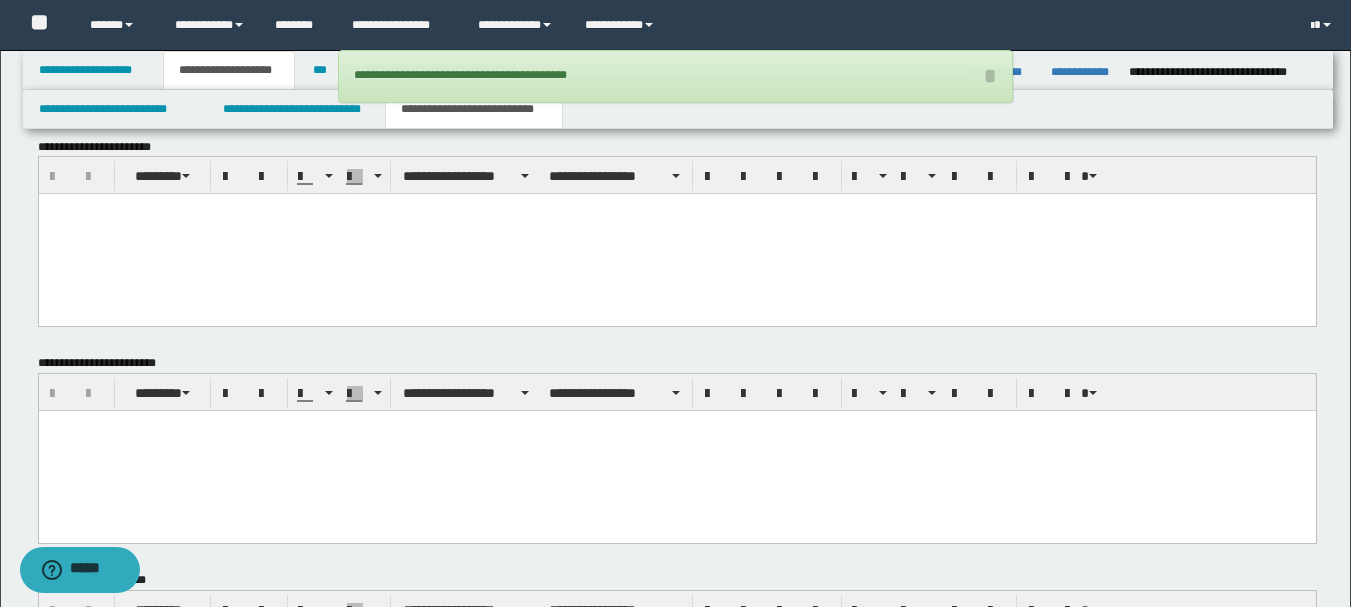 click at bounding box center (676, 234) 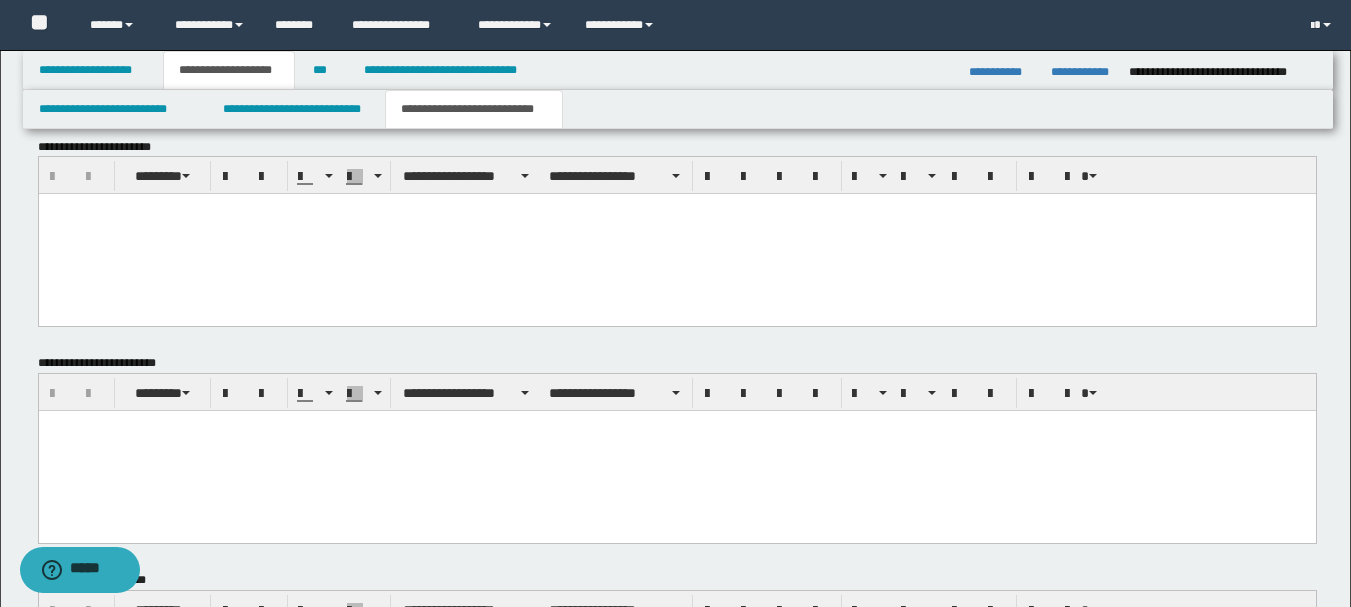 paste 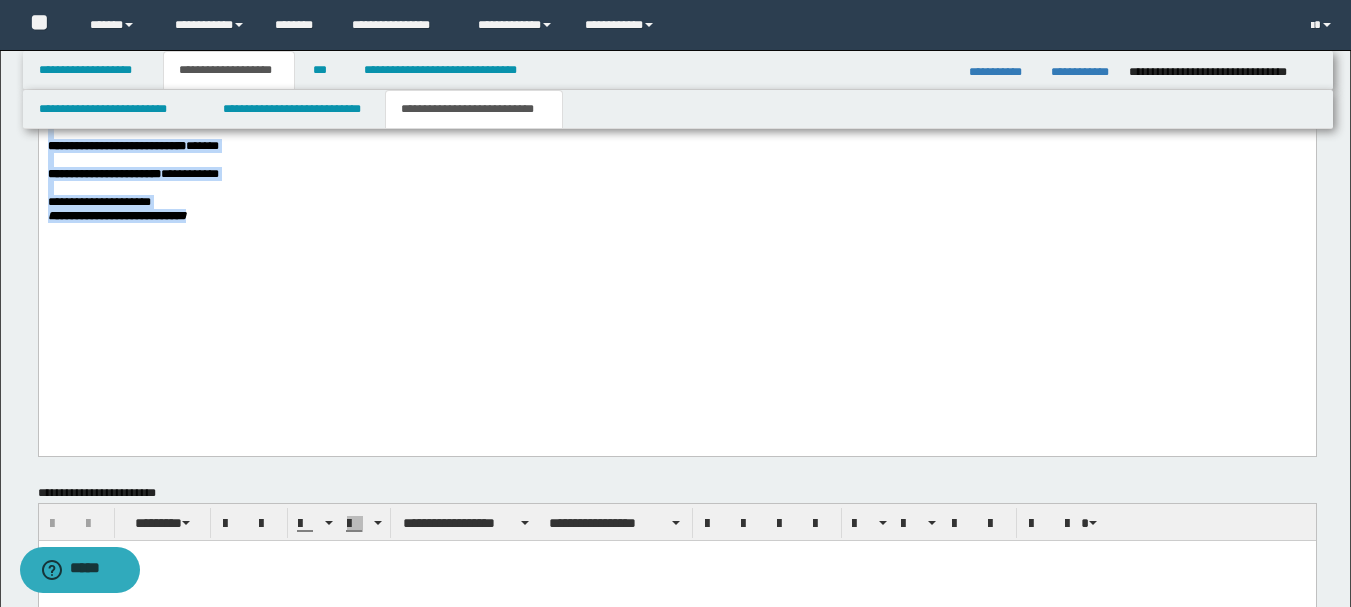 drag, startPoint x: 47, startPoint y: -671, endPoint x: 894, endPoint y: 880, distance: 1767.204 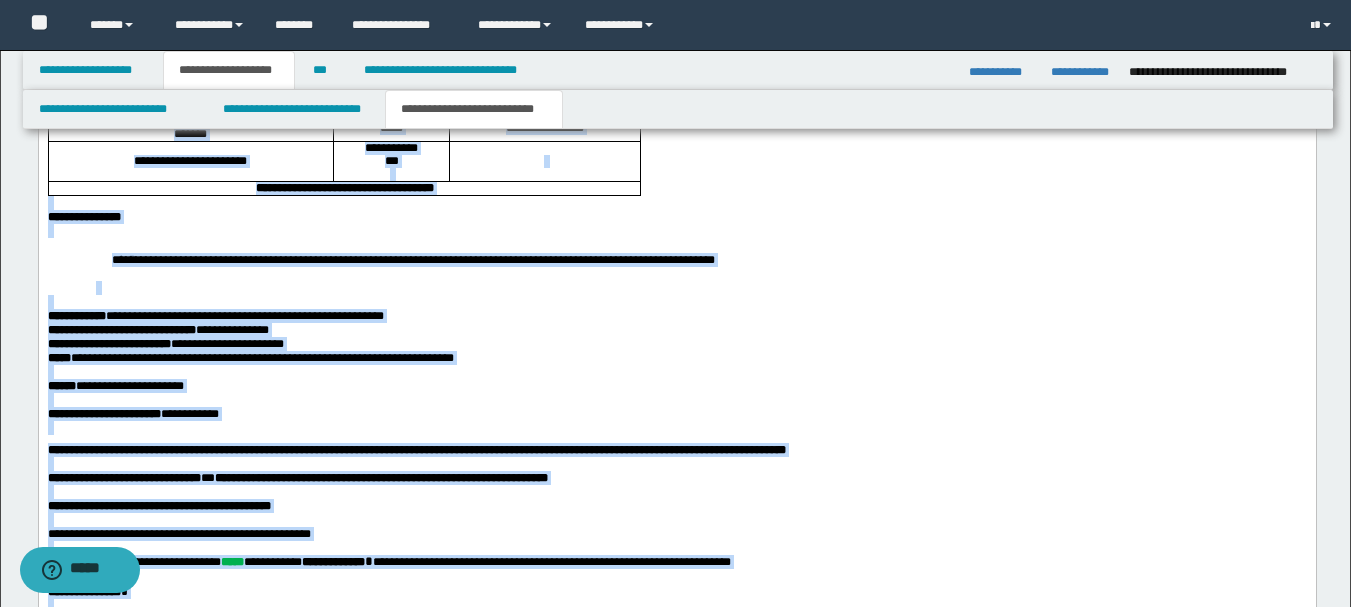 scroll, scrollTop: 1580, scrollLeft: 0, axis: vertical 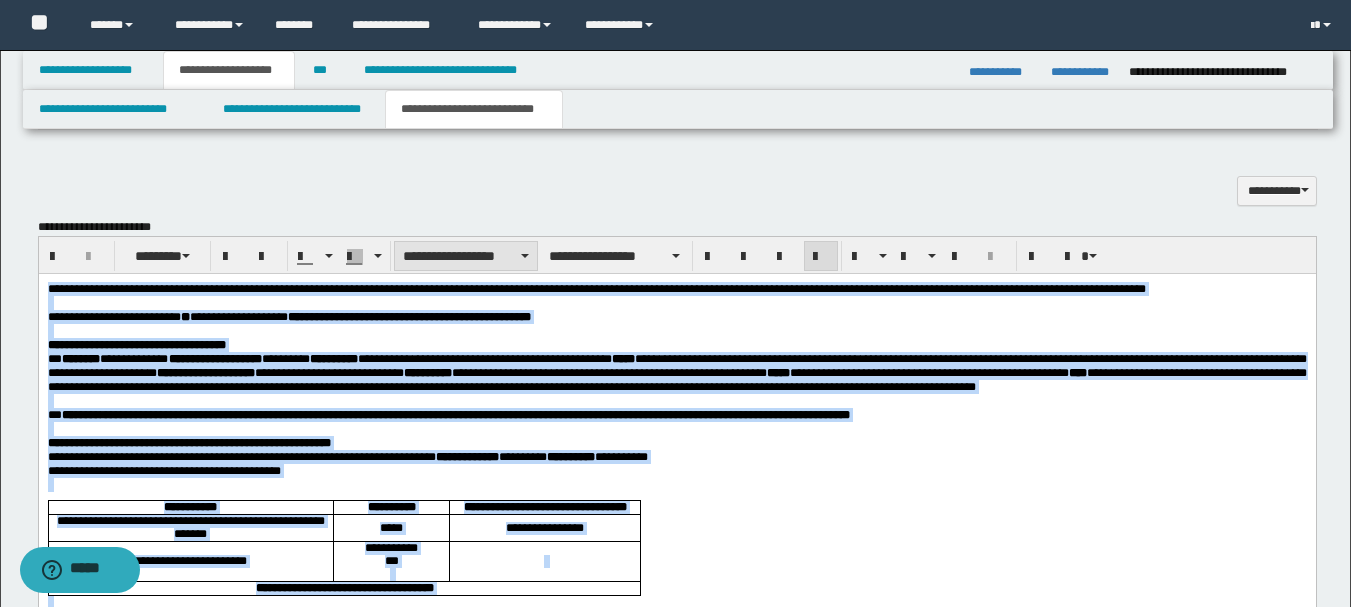 click on "**********" at bounding box center (466, 256) 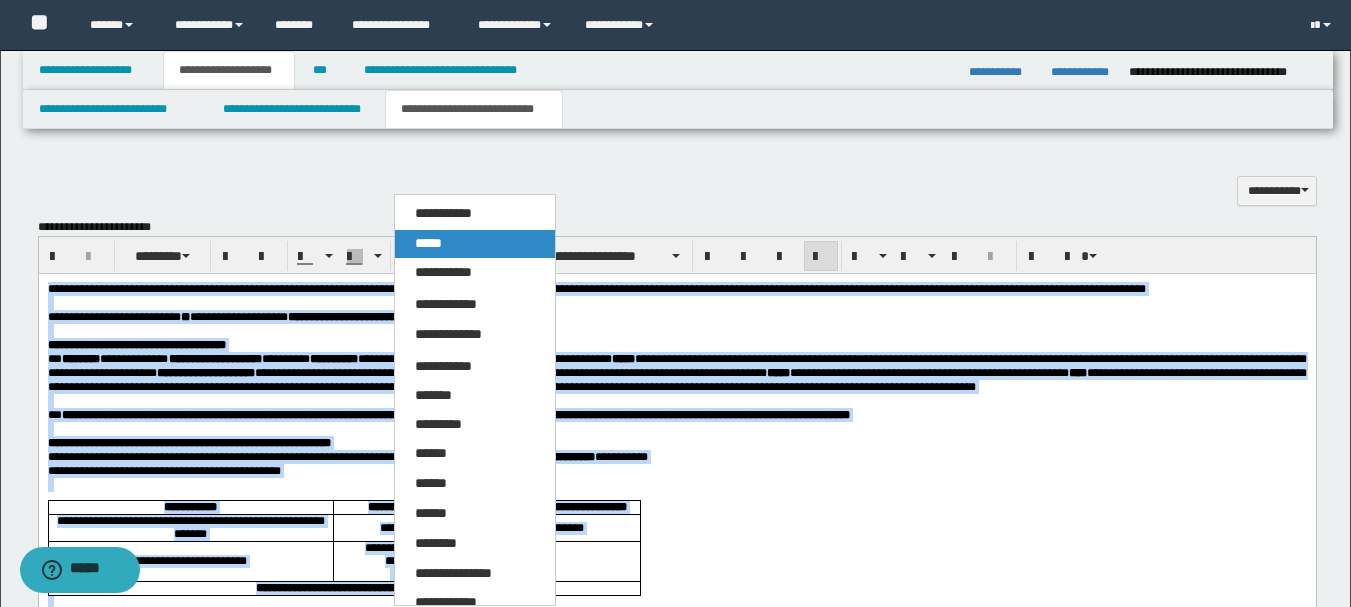 click on "*****" at bounding box center [475, 244] 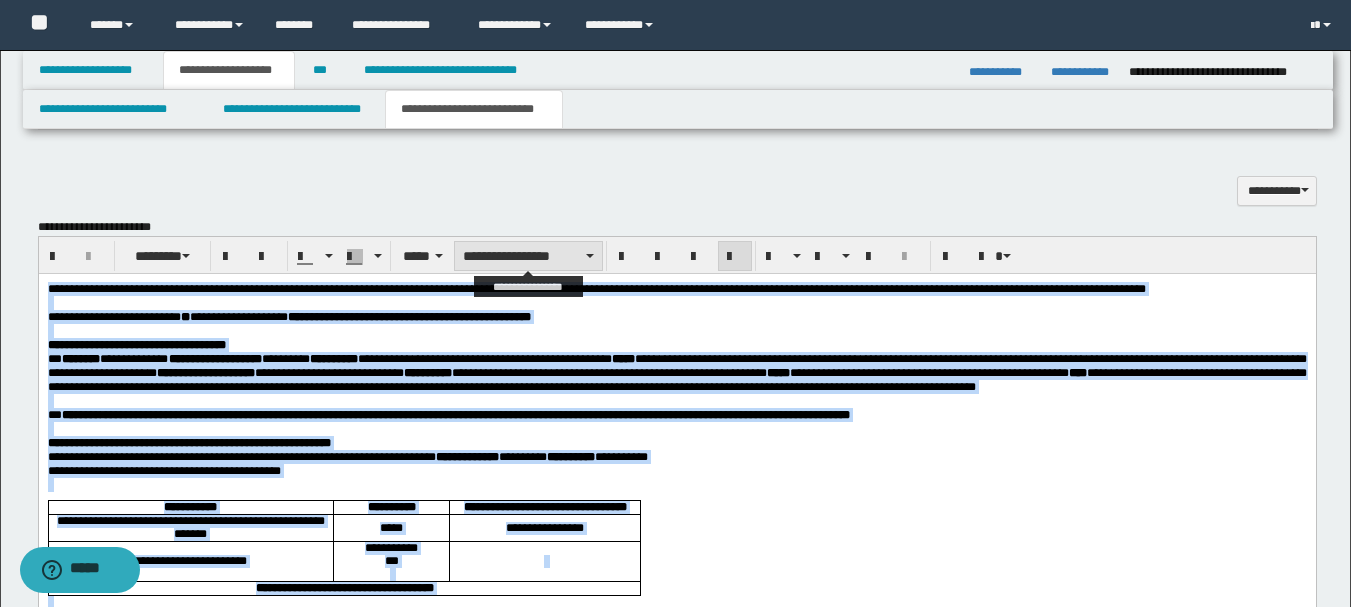 click on "**********" at bounding box center (528, 256) 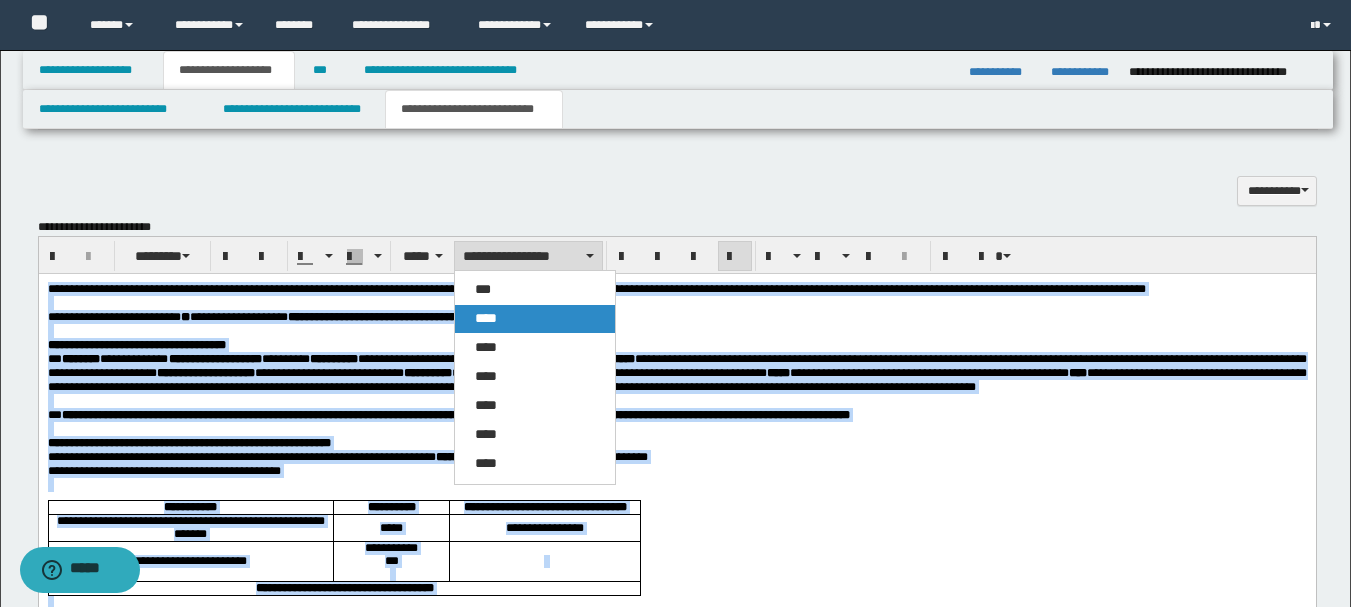 click on "****" at bounding box center (486, 318) 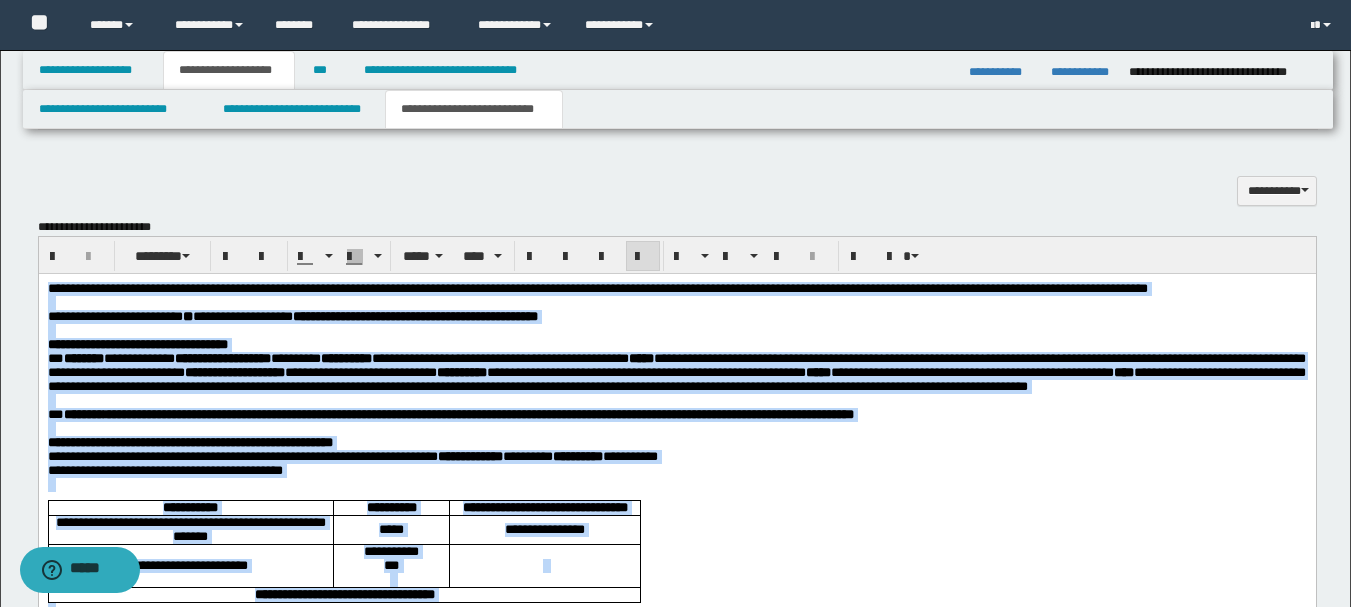 click at bounding box center (643, 257) 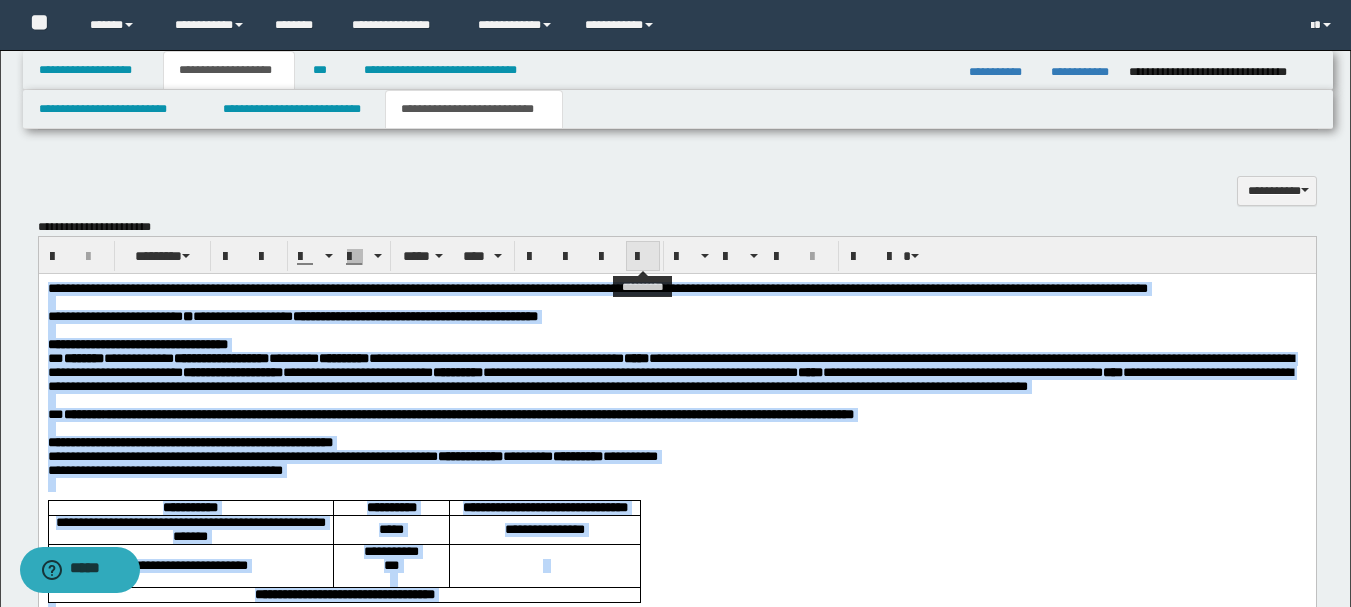 click at bounding box center [643, 257] 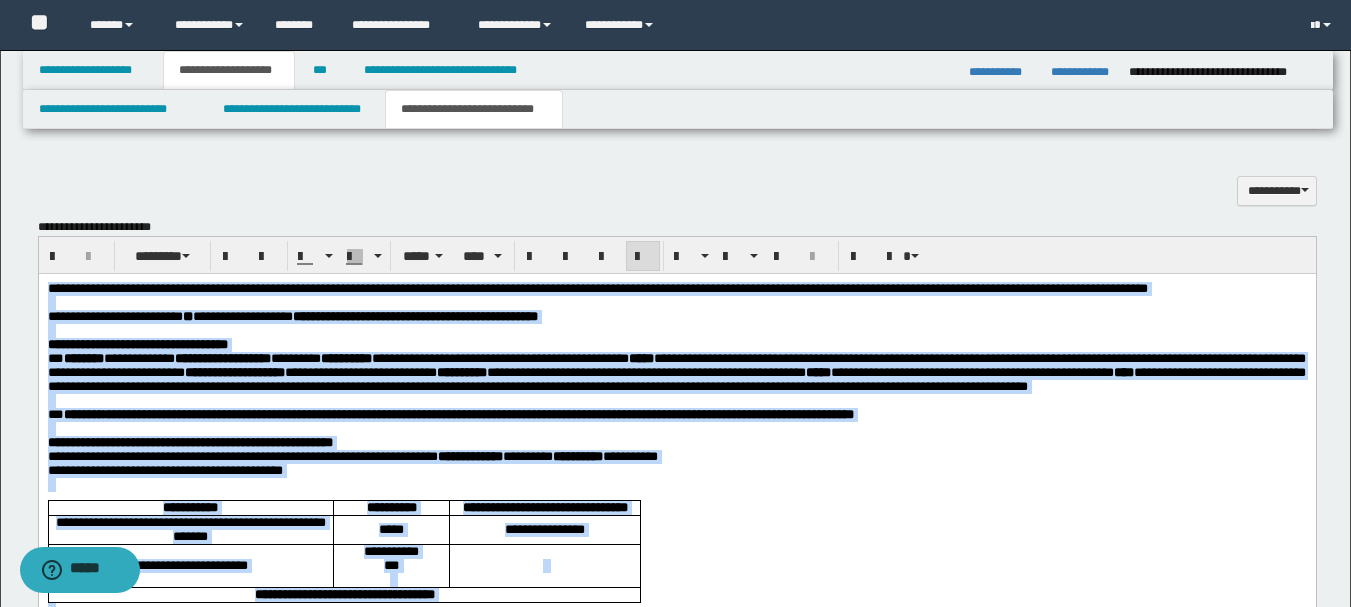 click on "**********" at bounding box center (676, 317) 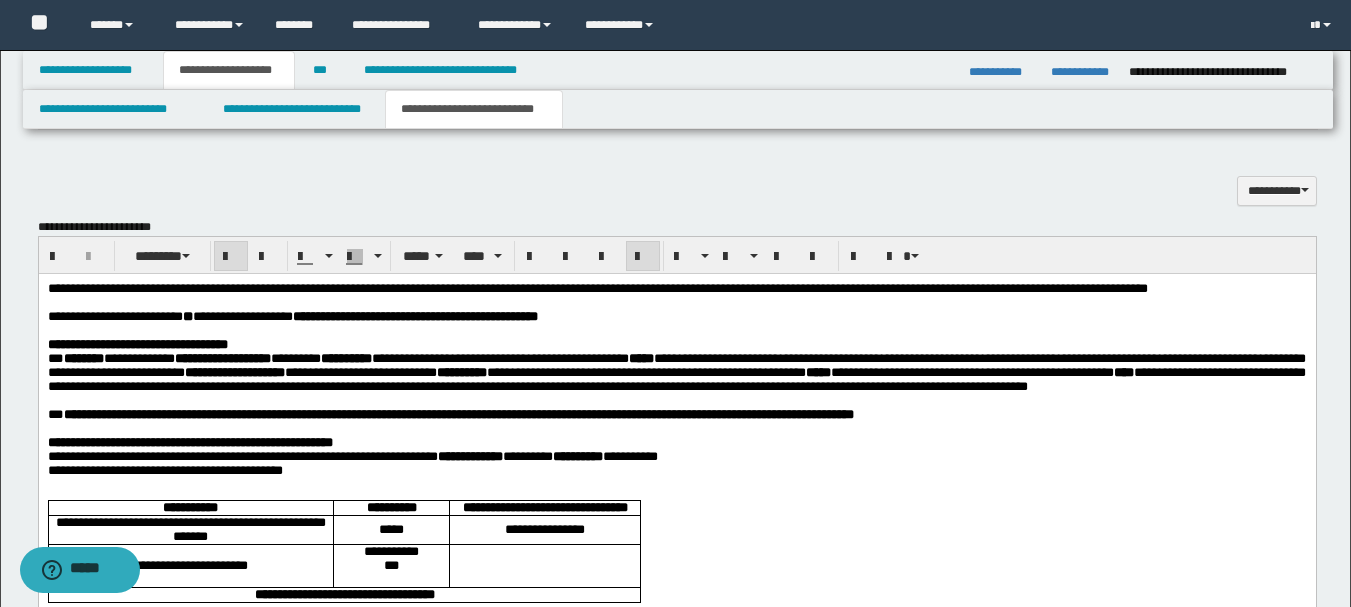 scroll, scrollTop: 1980, scrollLeft: 0, axis: vertical 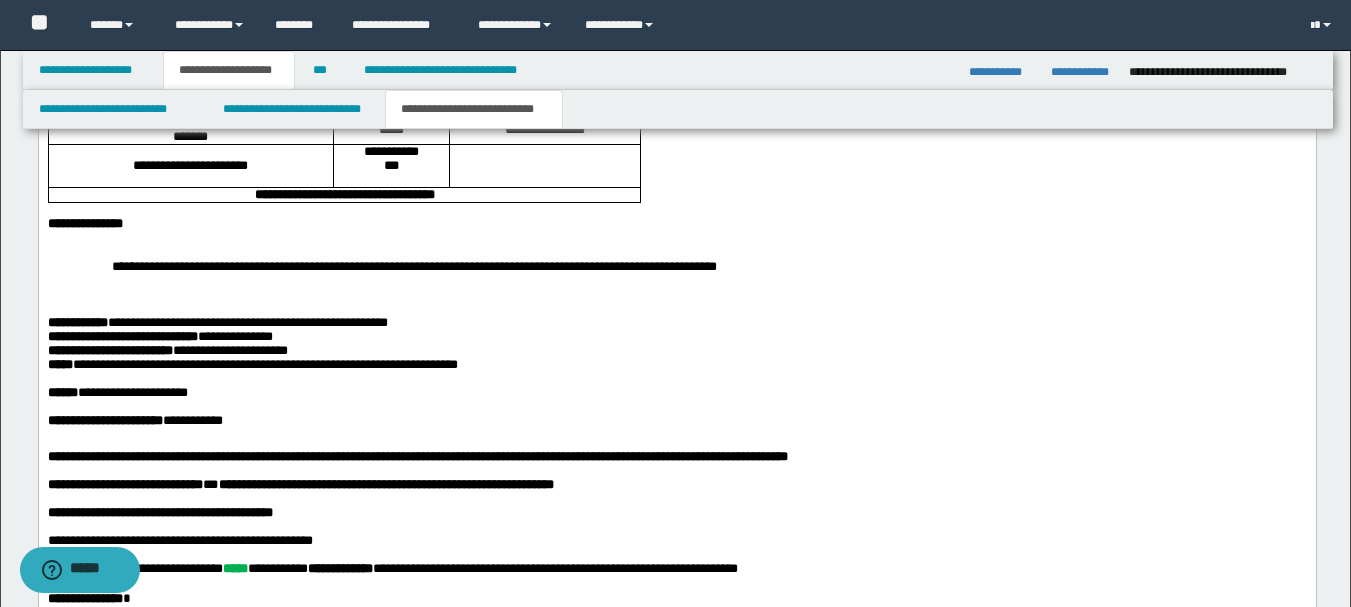 click on "**********" at bounding box center (252, 365) 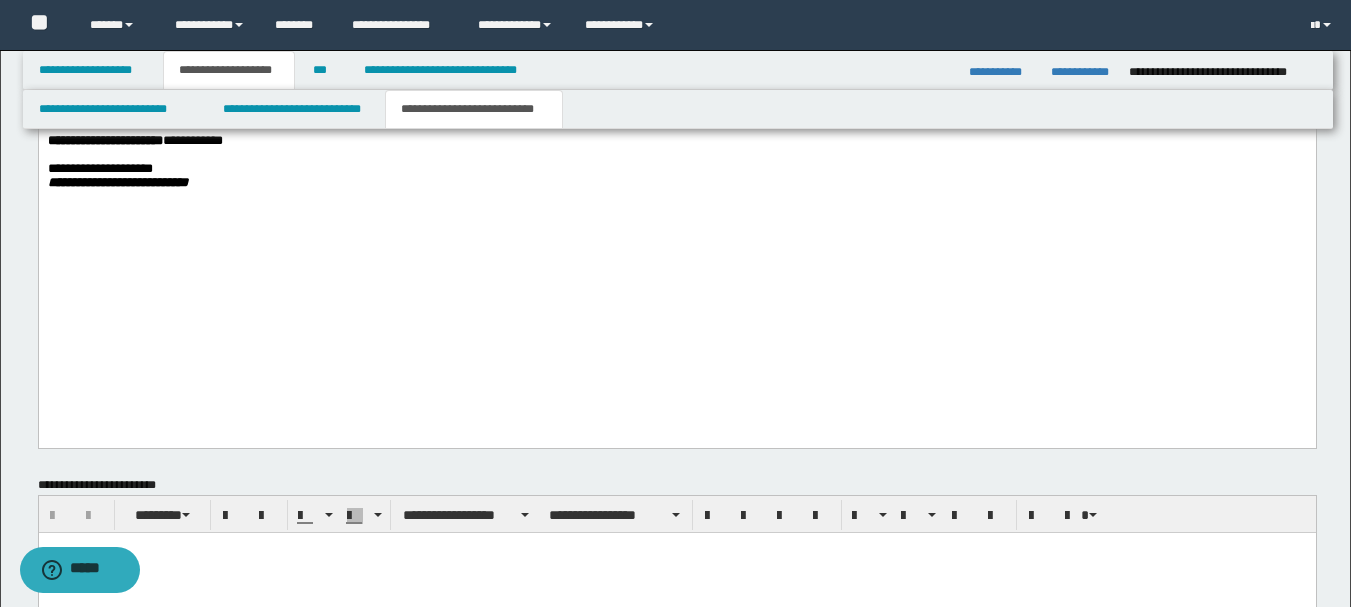 scroll, scrollTop: 2980, scrollLeft: 0, axis: vertical 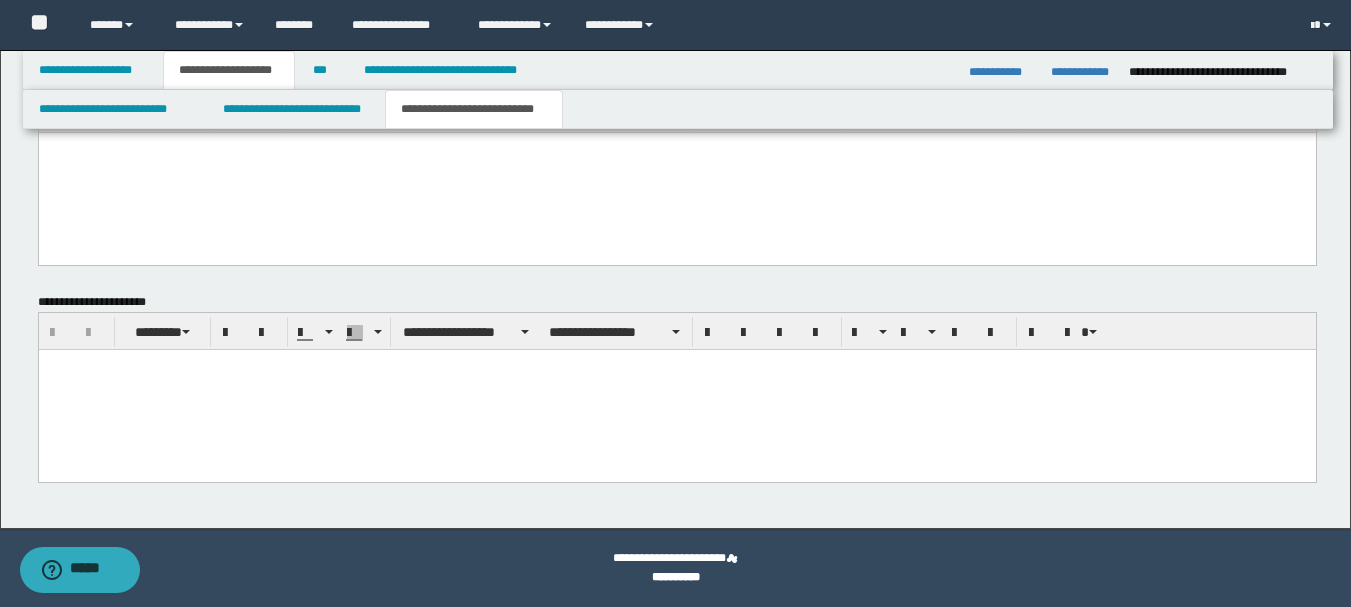 click at bounding box center (676, 390) 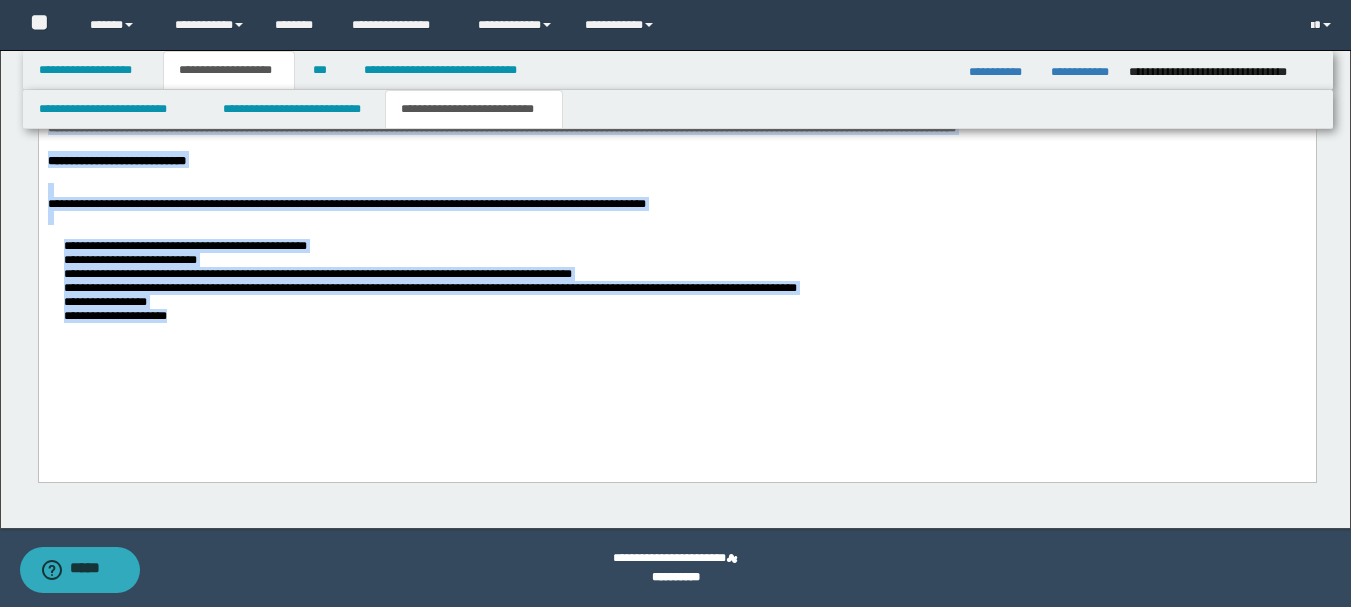 drag, startPoint x: 49, startPoint y: -158, endPoint x: 687, endPoint y: 540, distance: 945.64685 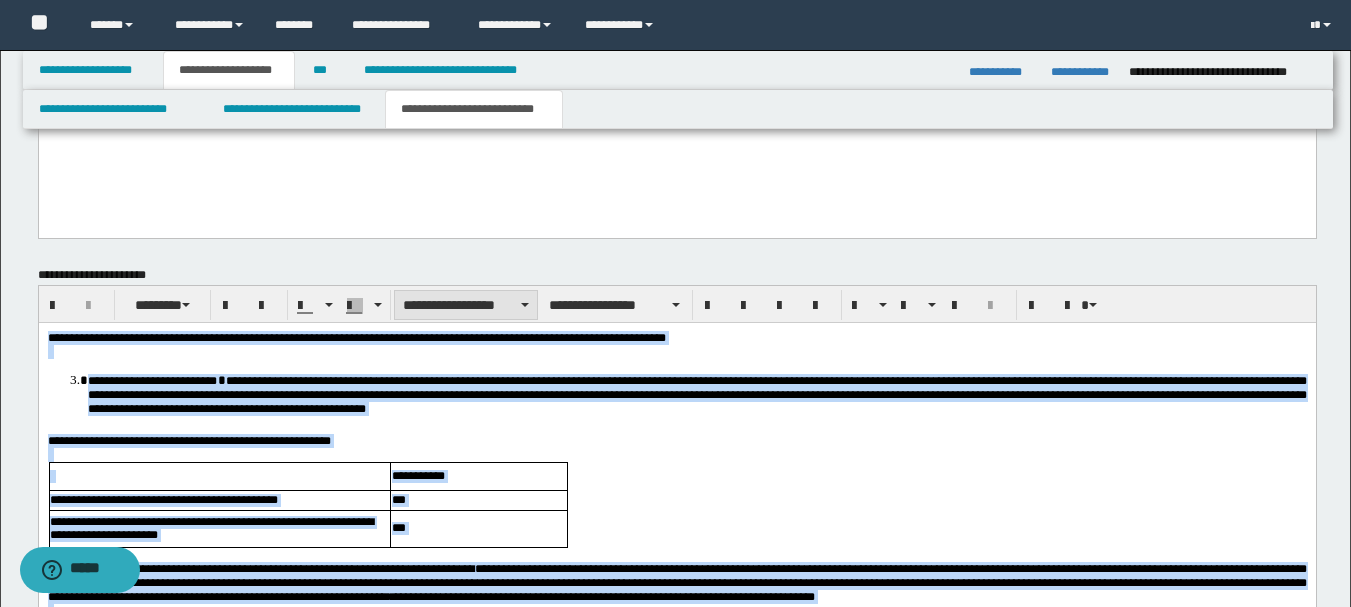 click on "**********" at bounding box center [466, 305] 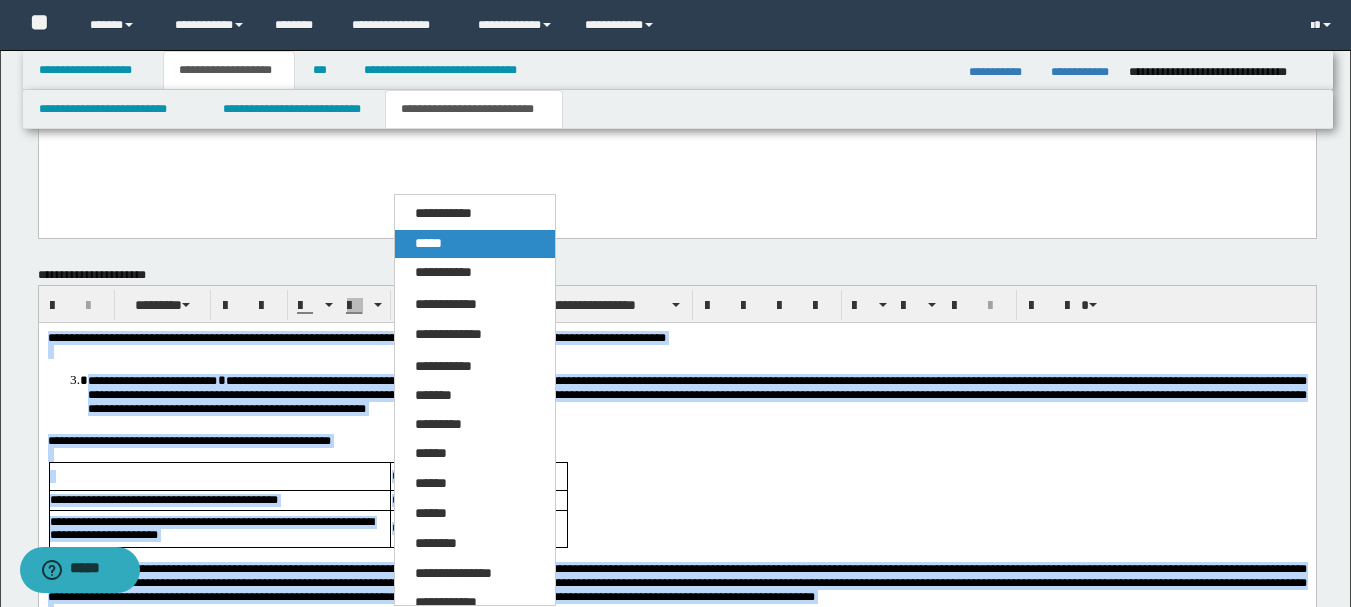 click on "*****" at bounding box center [475, 244] 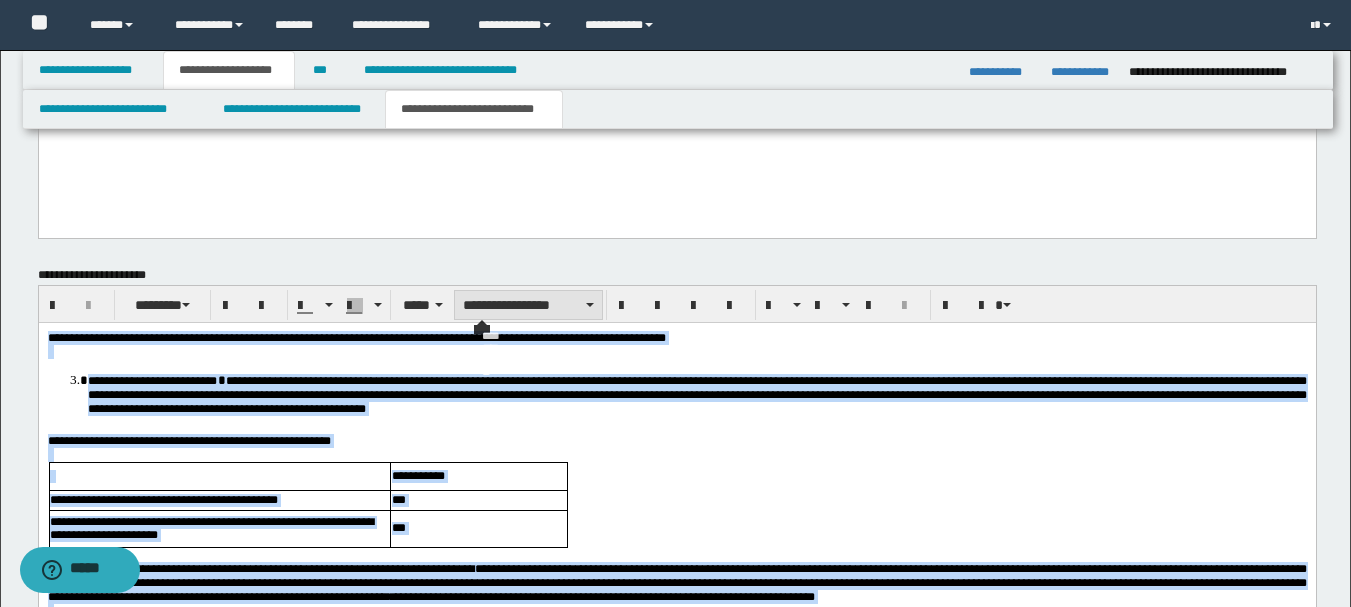 click on "**********" at bounding box center (528, 305) 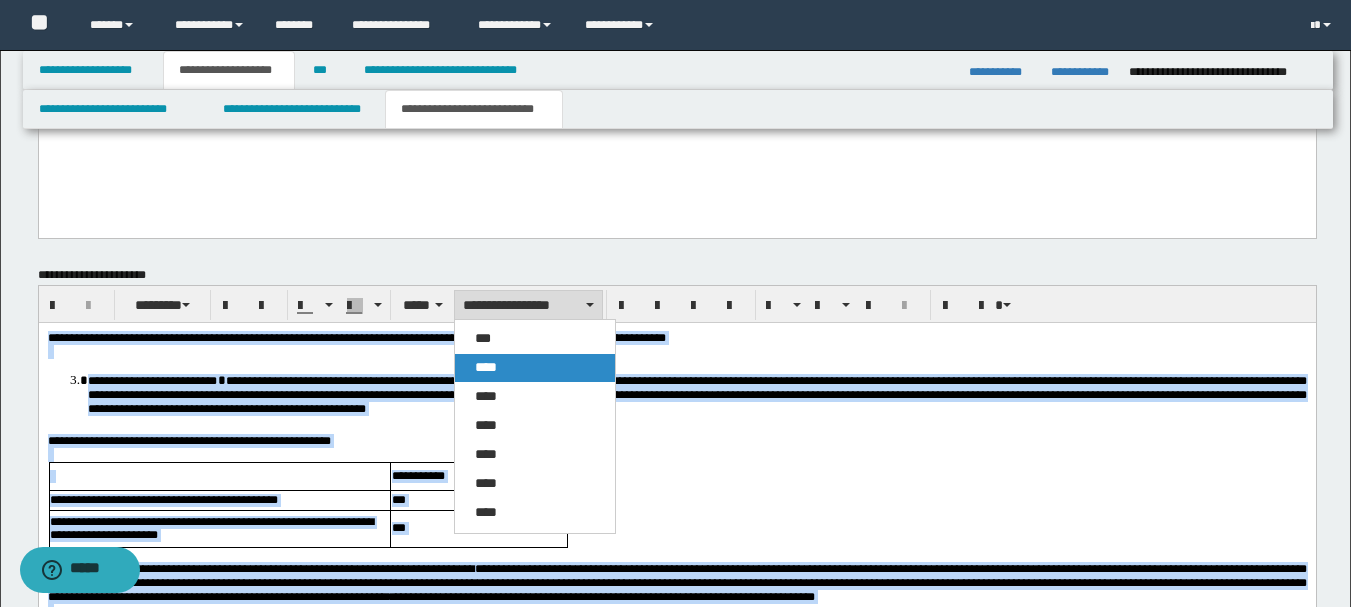 click on "****" at bounding box center [535, 368] 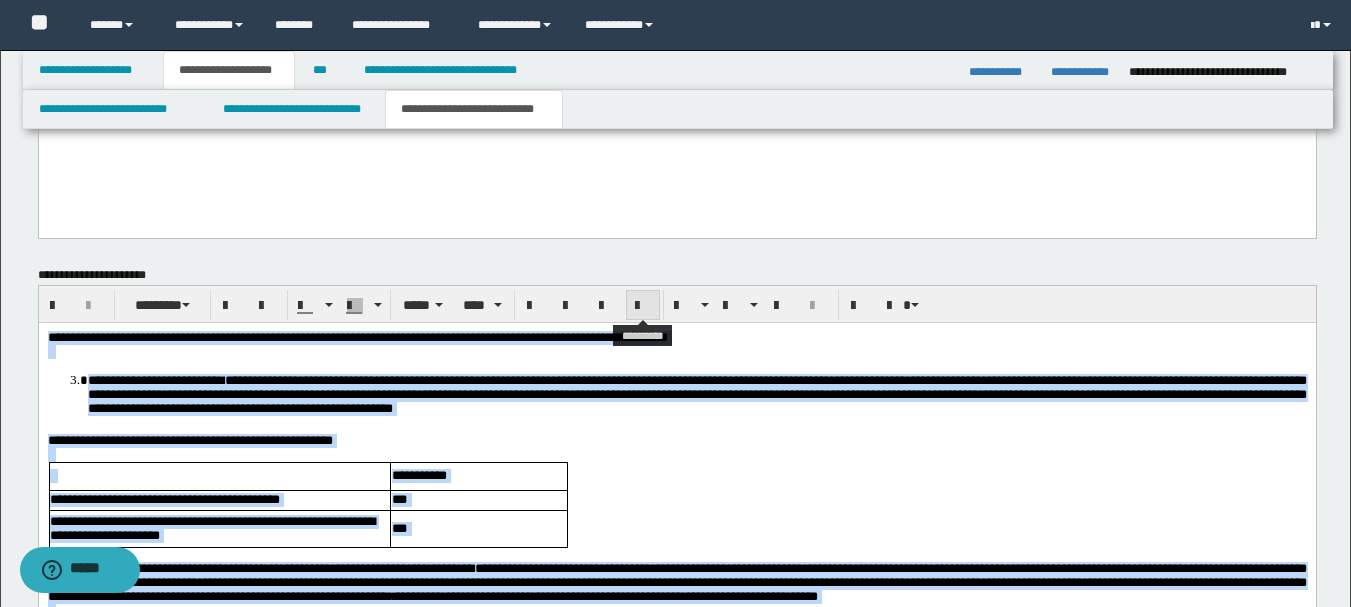 click at bounding box center [643, 306] 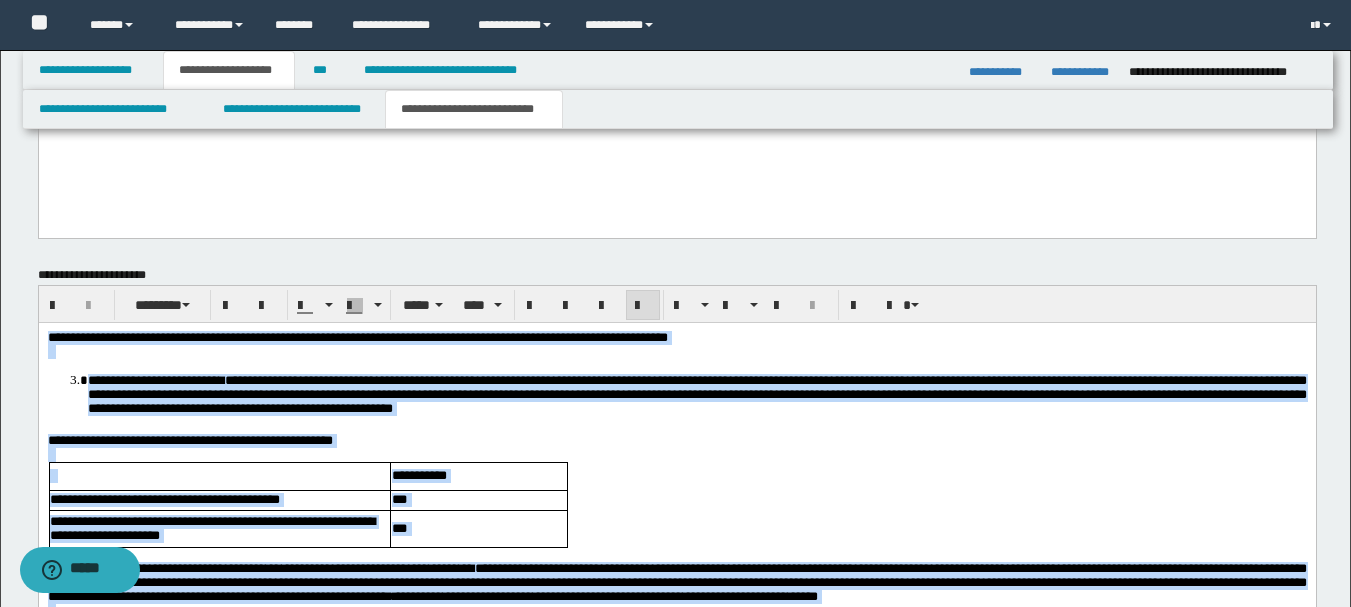 click at bounding box center (643, 306) 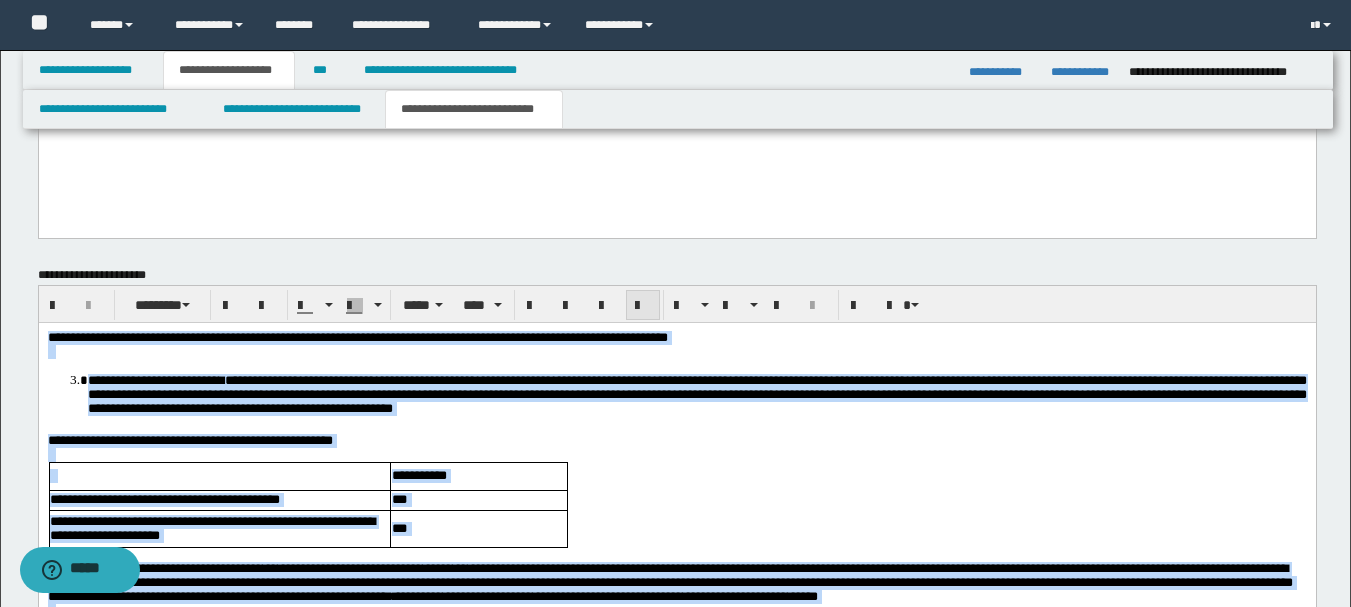 click at bounding box center [643, 306] 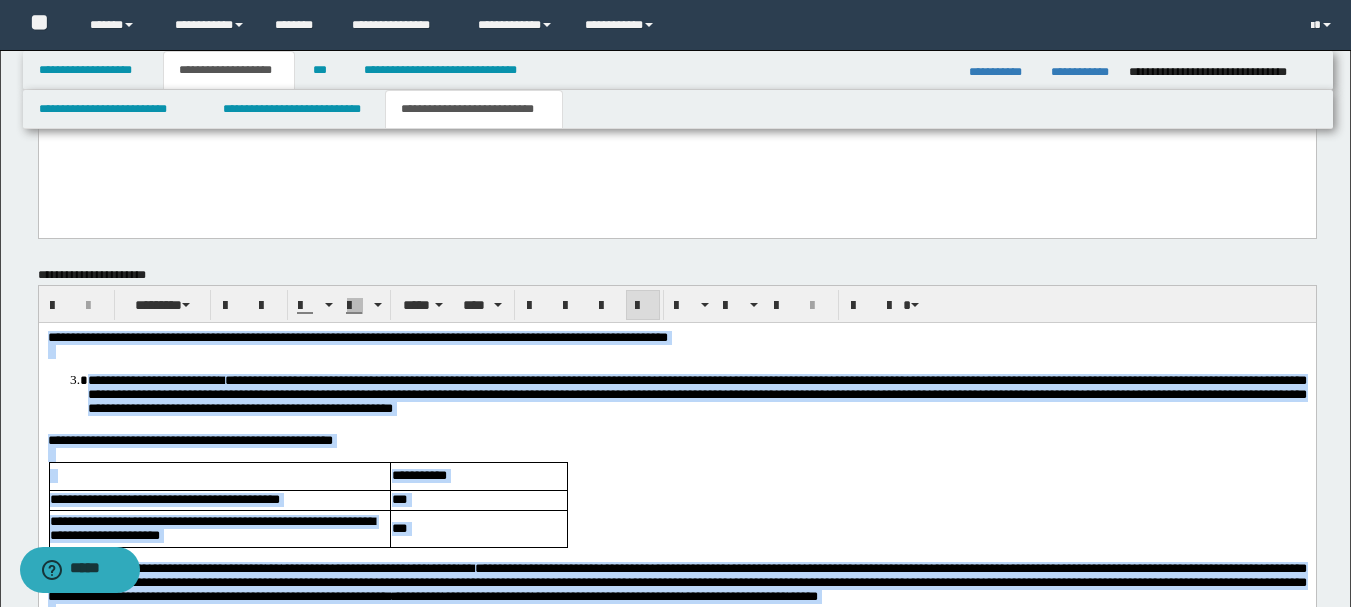 click on "**********" at bounding box center [676, 608] 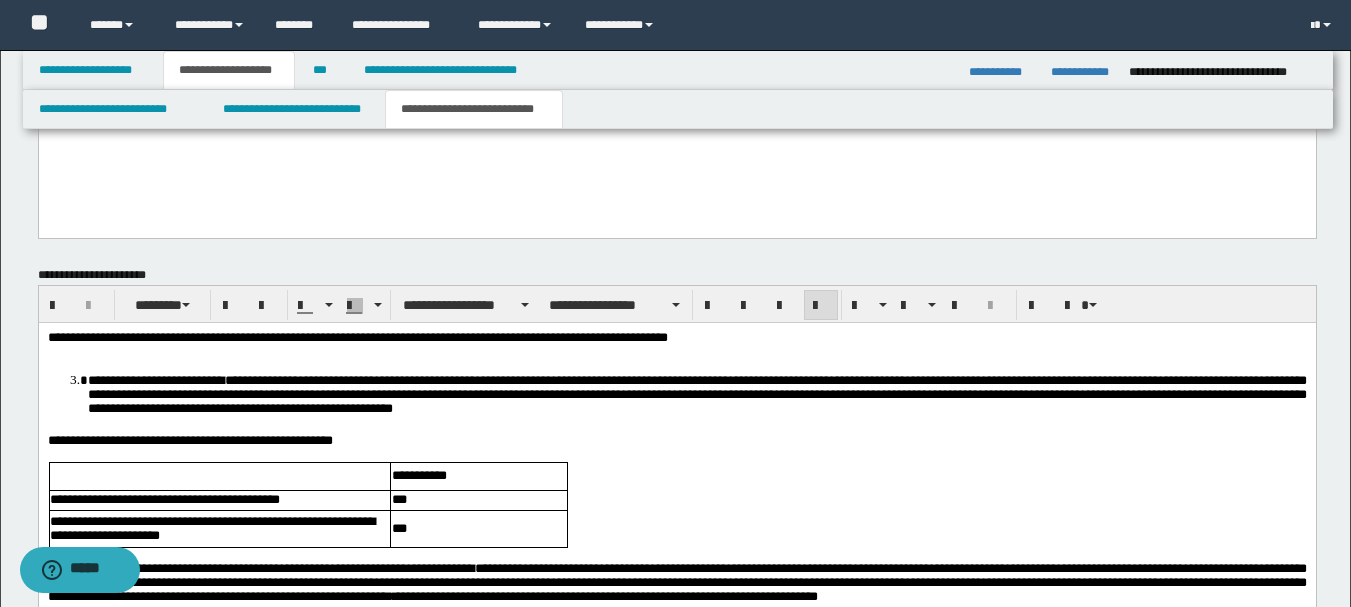 scroll, scrollTop: 3407, scrollLeft: 0, axis: vertical 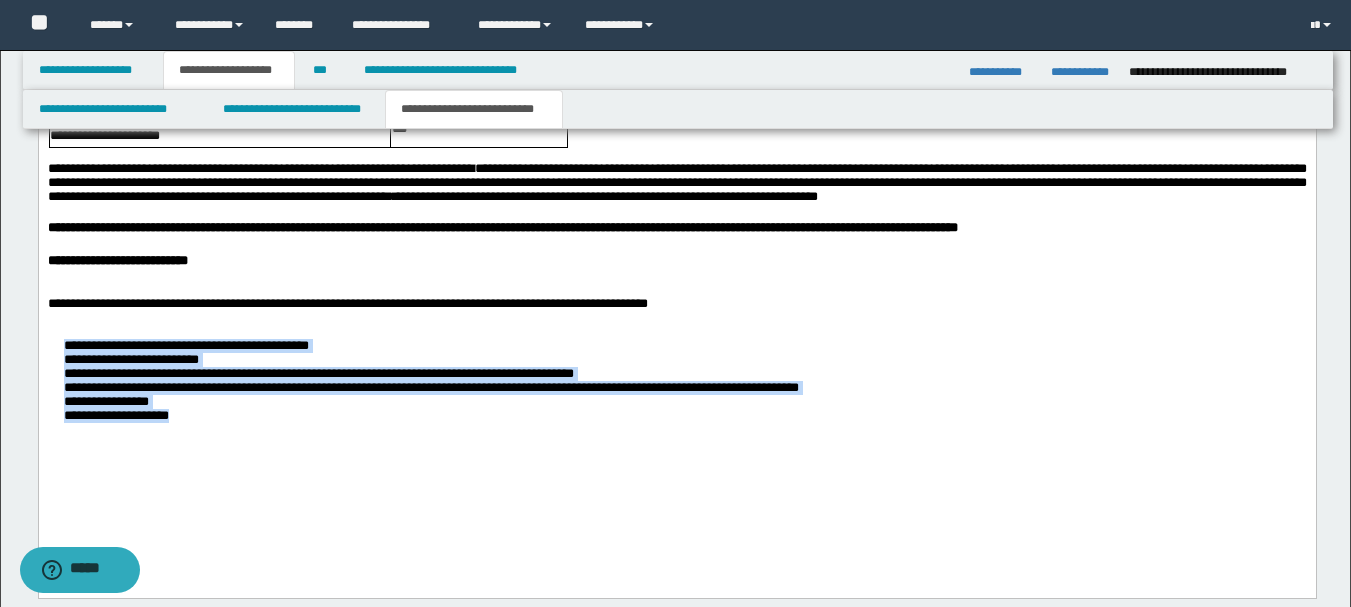 drag, startPoint x: 219, startPoint y: 471, endPoint x: 126, endPoint y: 372, distance: 135.83078 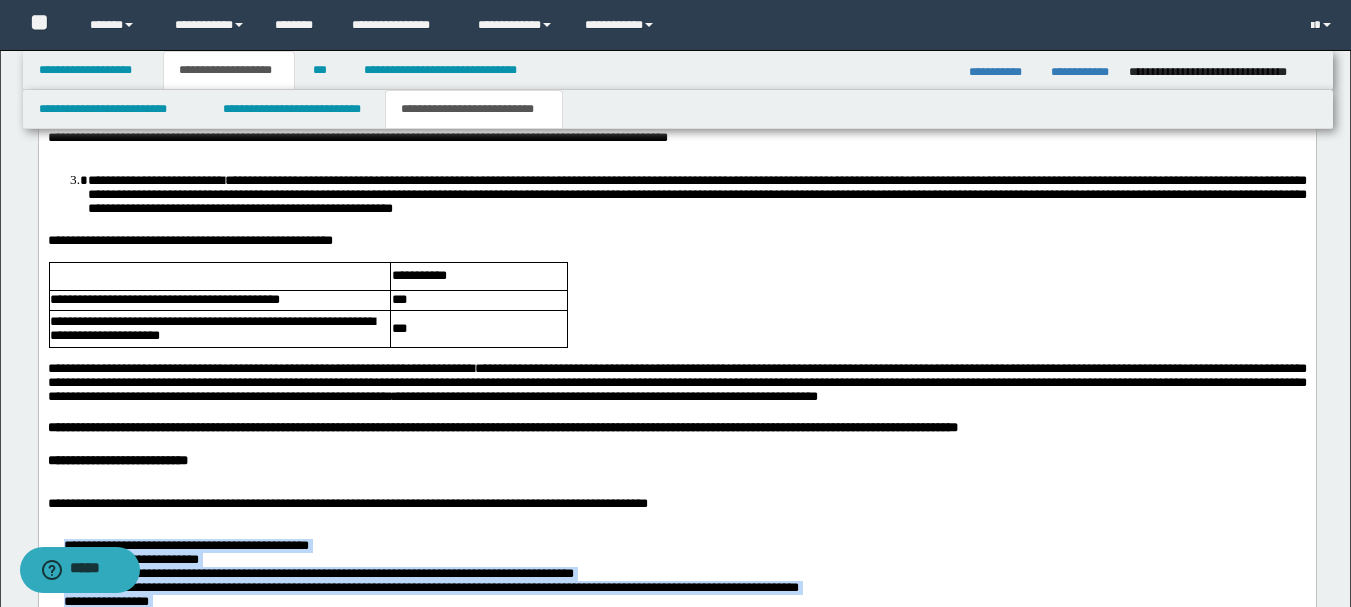 scroll, scrollTop: 3007, scrollLeft: 0, axis: vertical 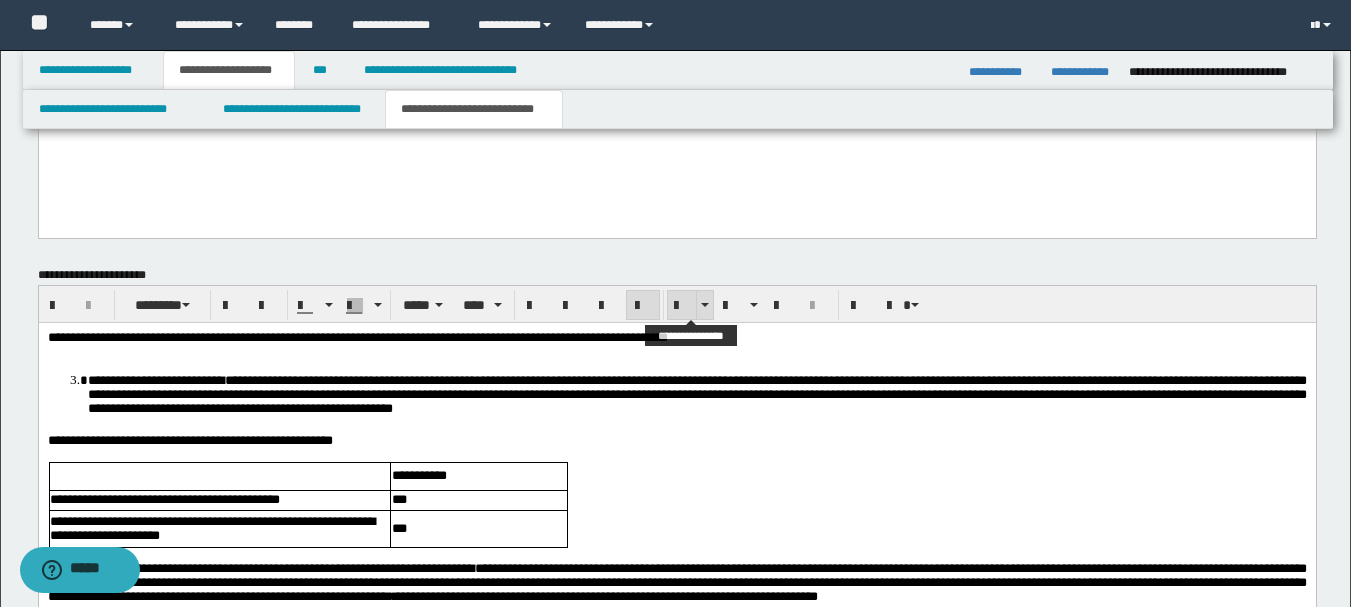 click at bounding box center (682, 306) 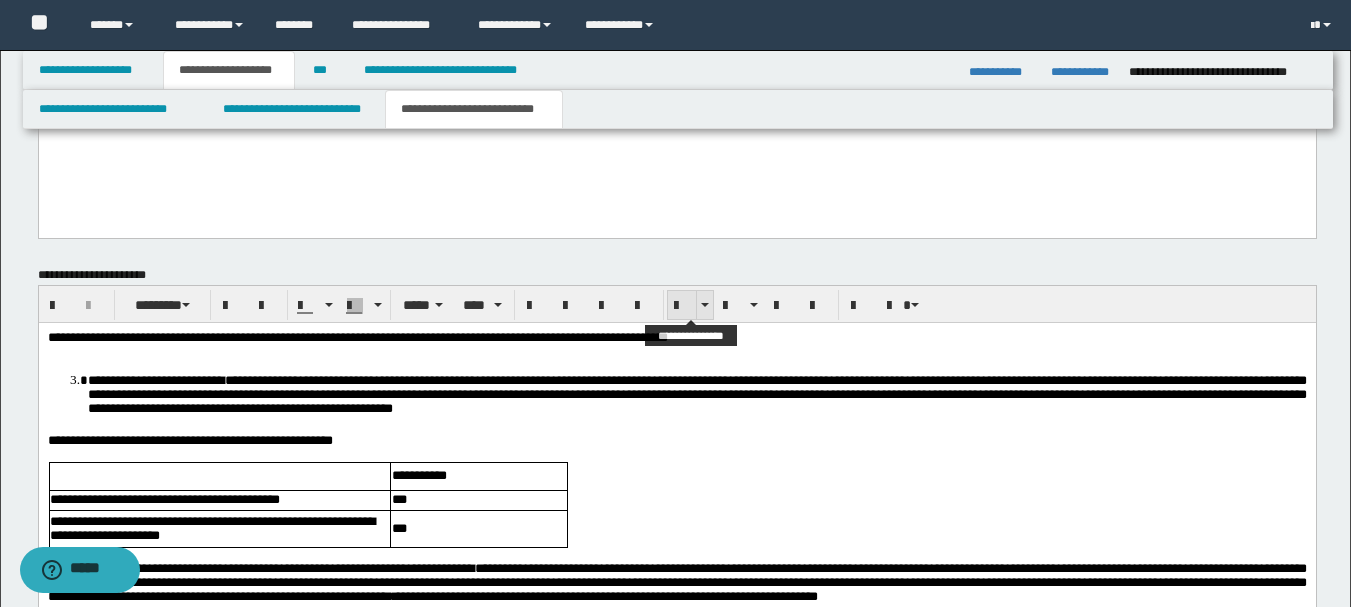 click at bounding box center [682, 306] 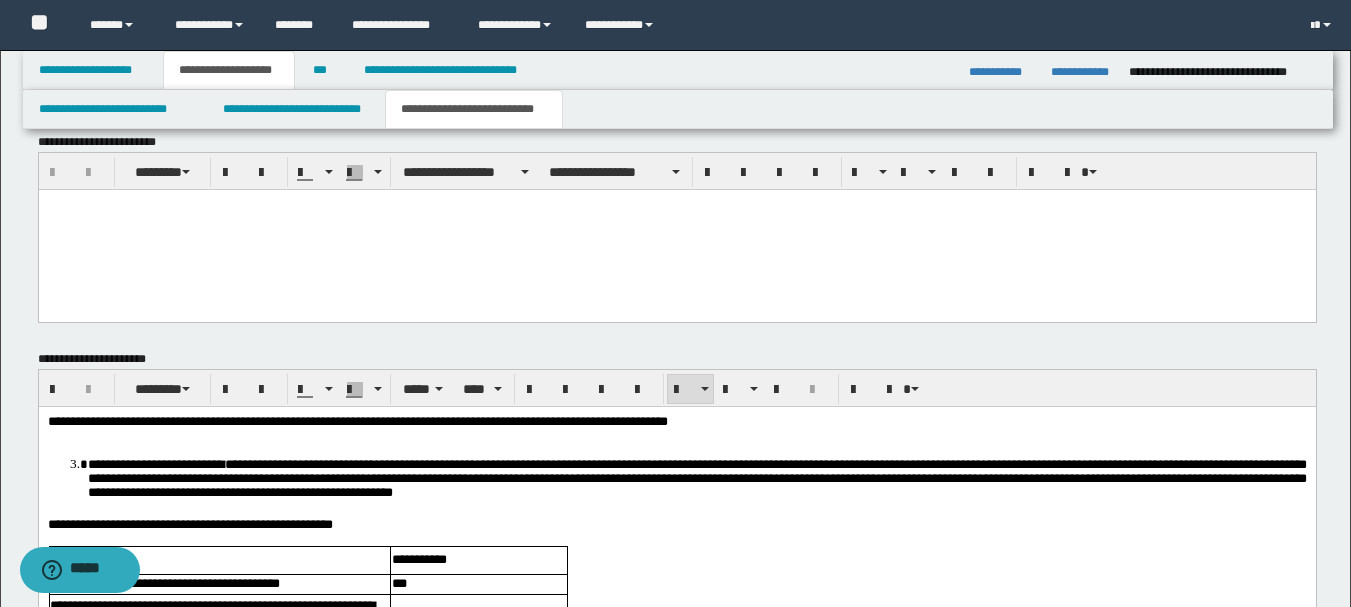 scroll, scrollTop: 2223, scrollLeft: 0, axis: vertical 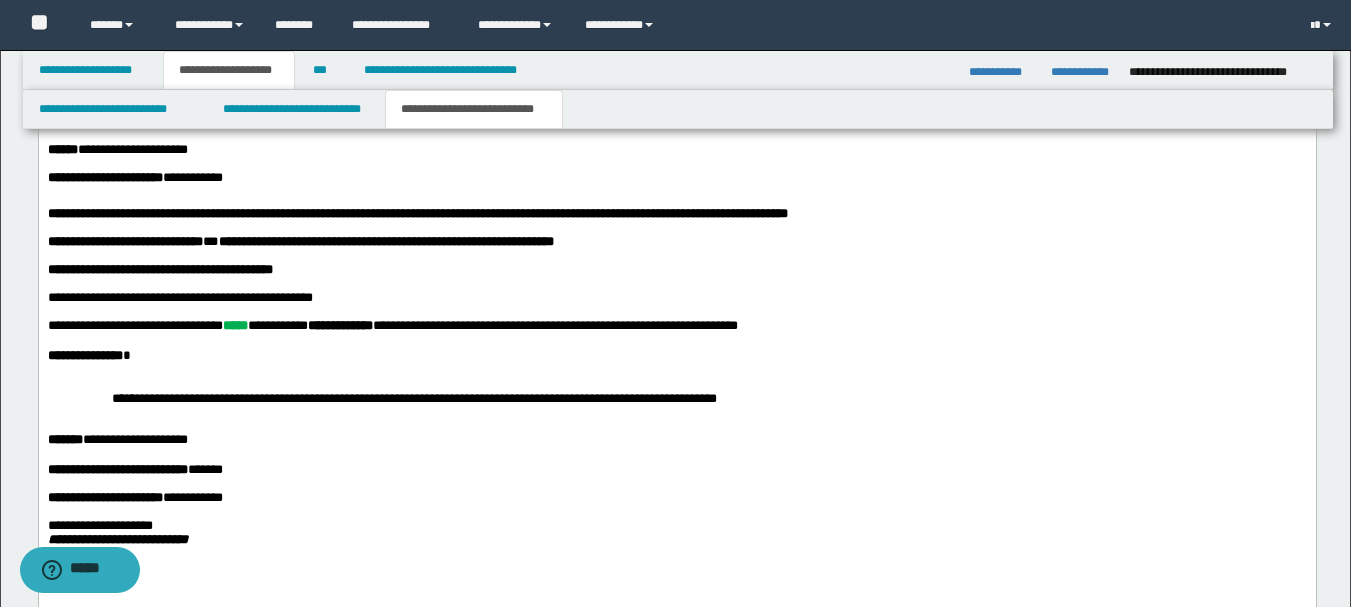 click at bounding box center [676, 165] 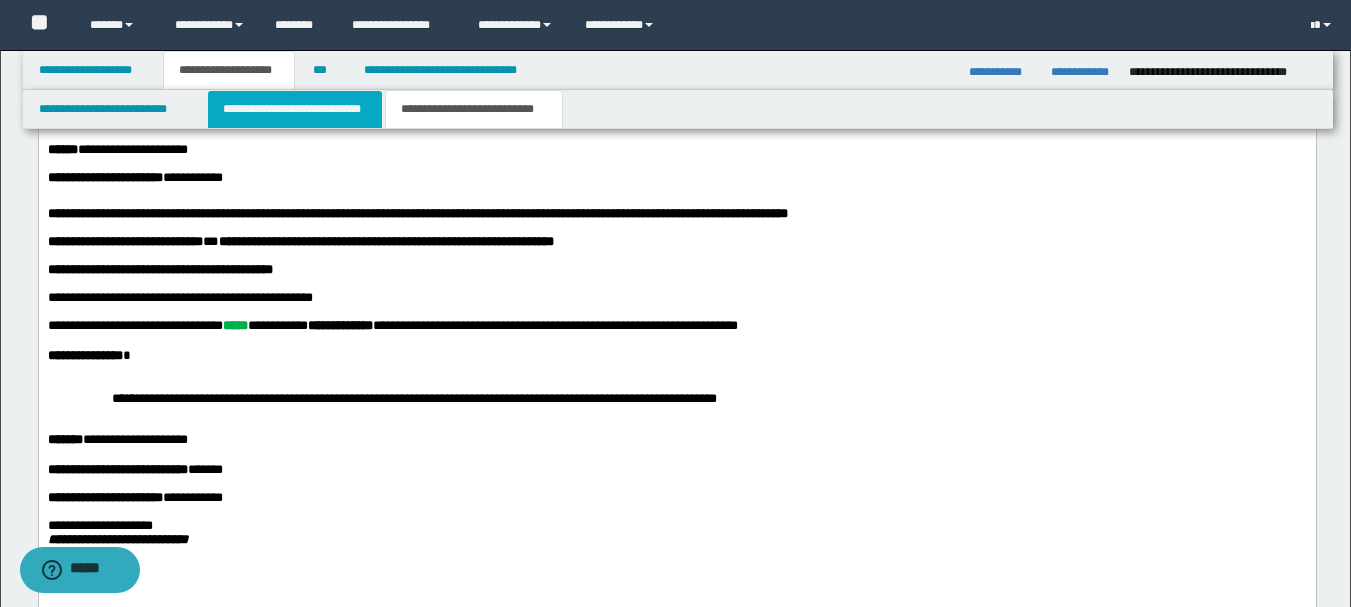 click on "**********" at bounding box center (295, 109) 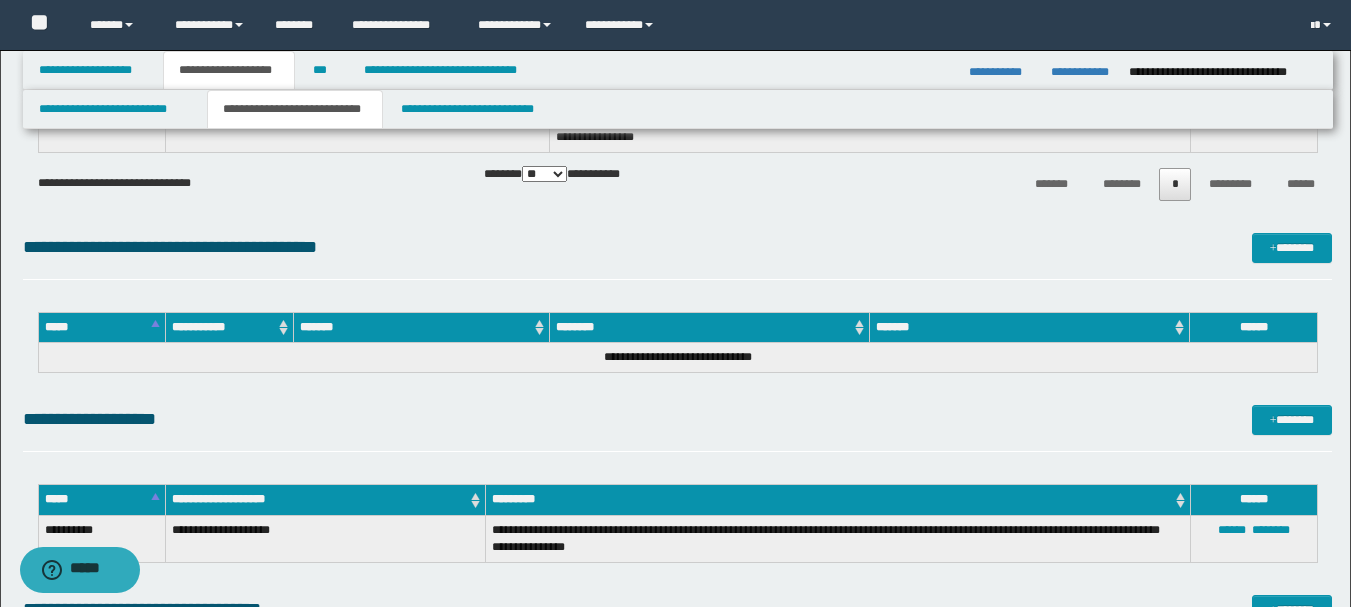 scroll, scrollTop: 1923, scrollLeft: 0, axis: vertical 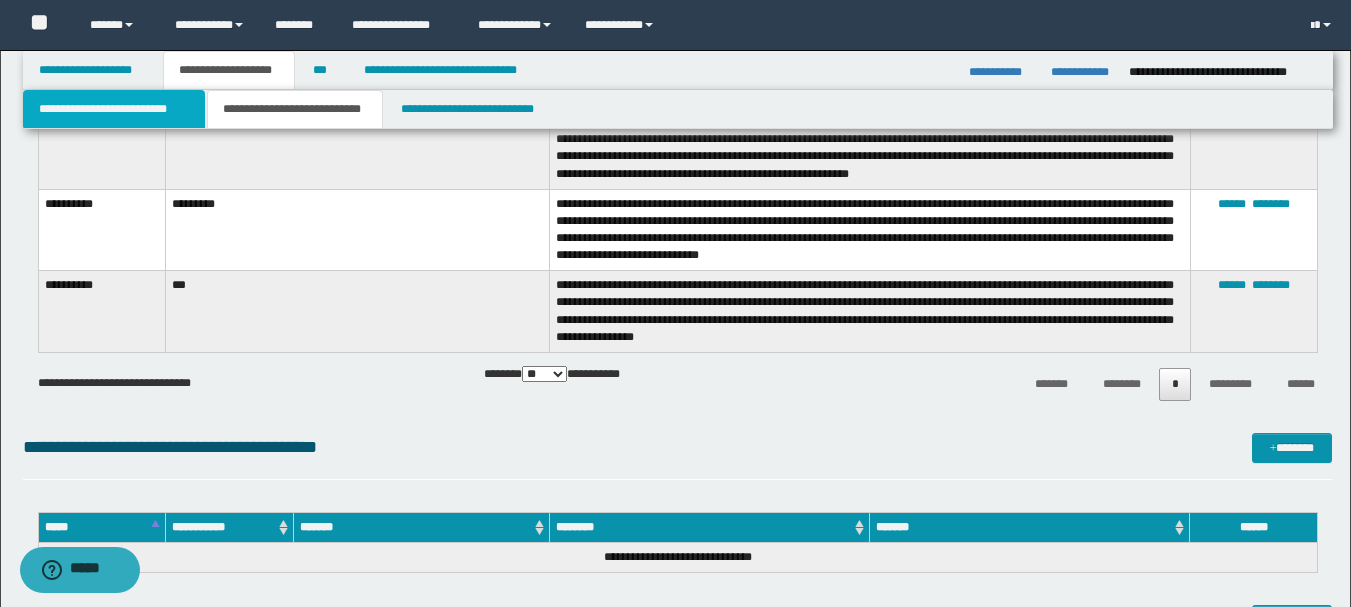 click on "**********" at bounding box center [114, 109] 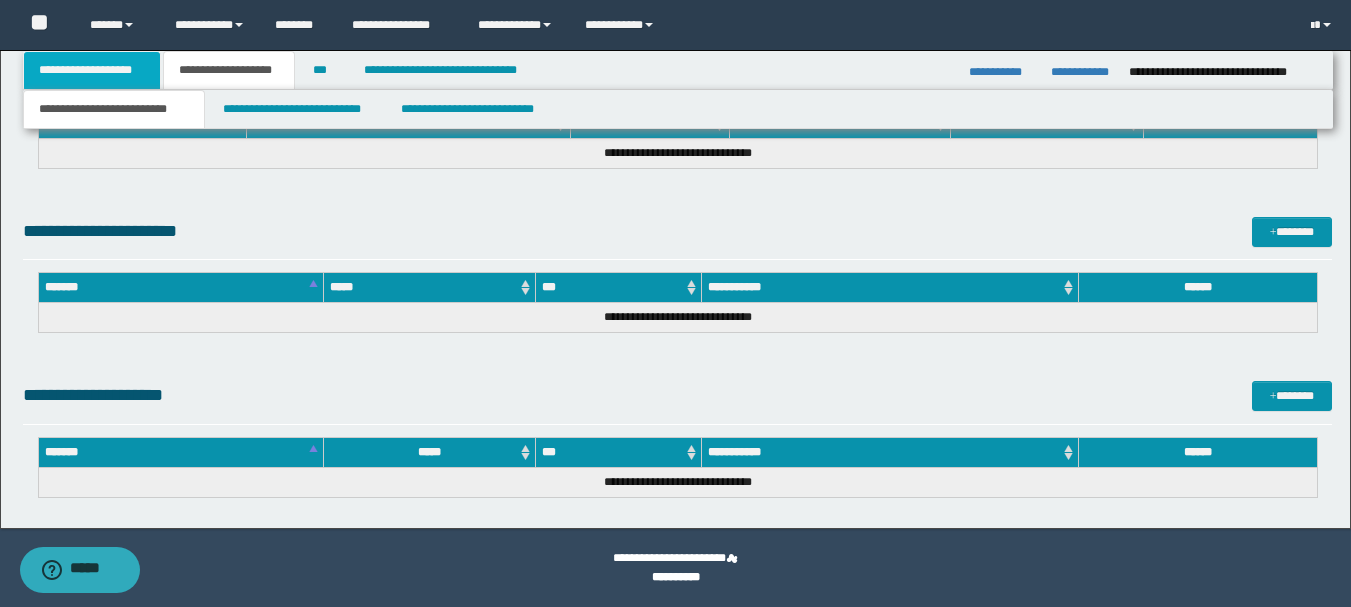 click on "**********" at bounding box center (92, 70) 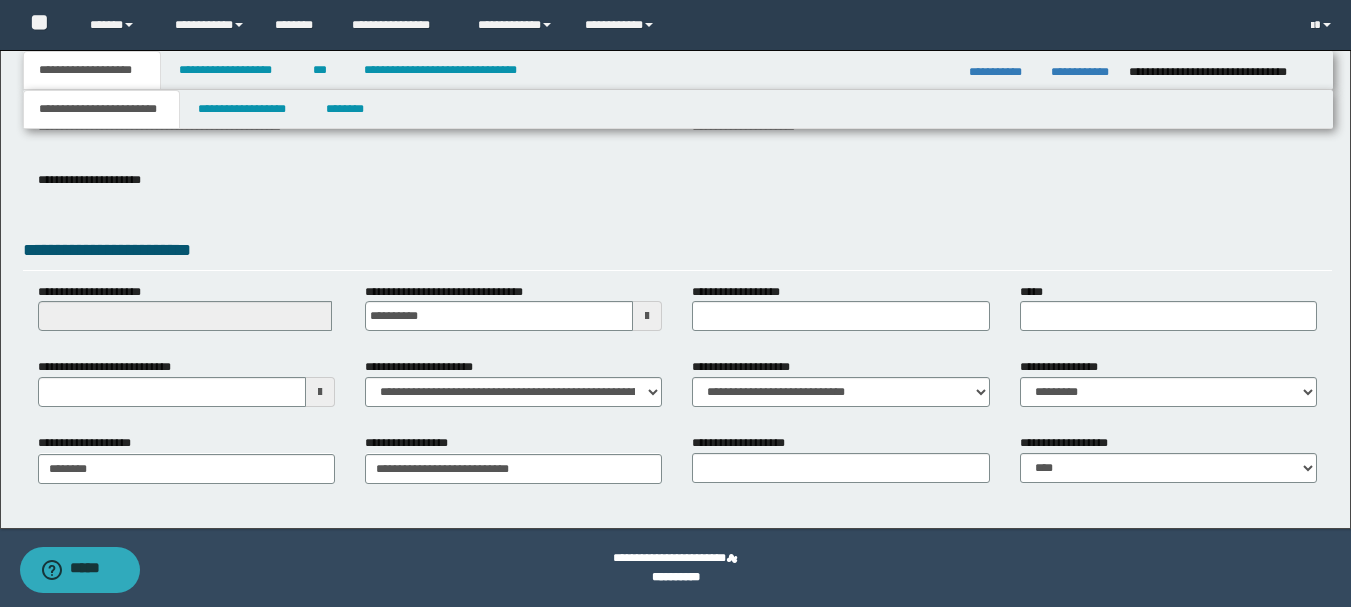 scroll, scrollTop: 277, scrollLeft: 0, axis: vertical 